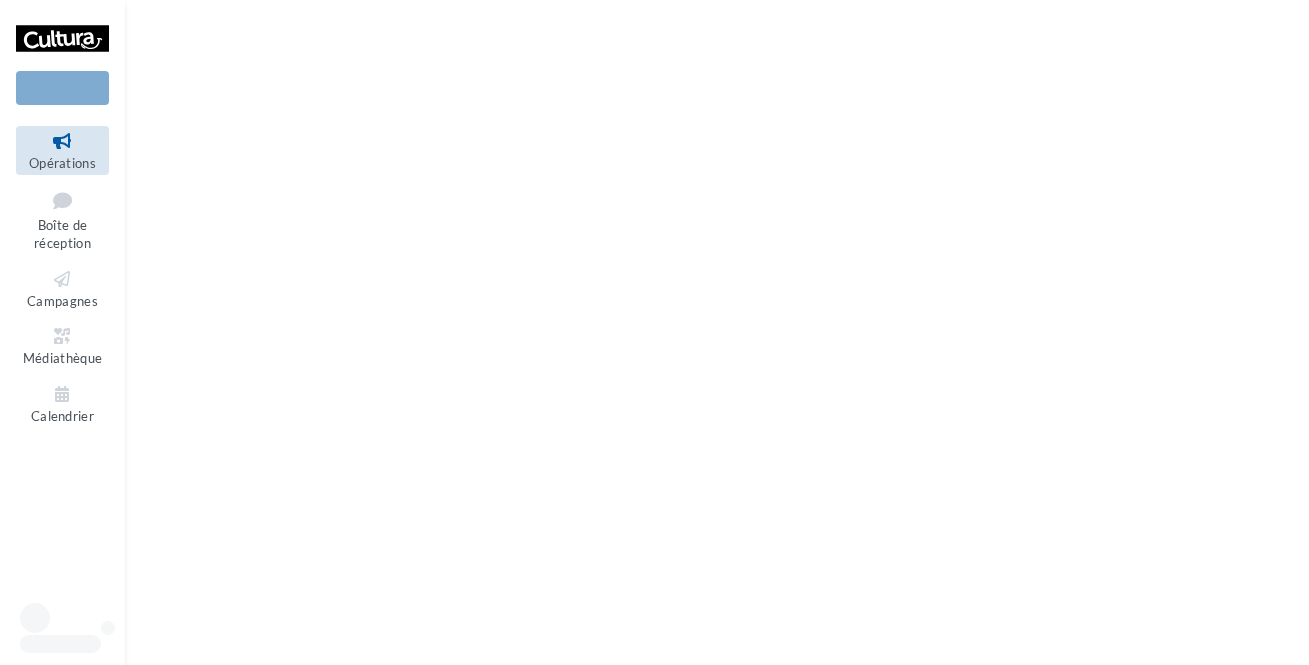 scroll, scrollTop: 0, scrollLeft: 0, axis: both 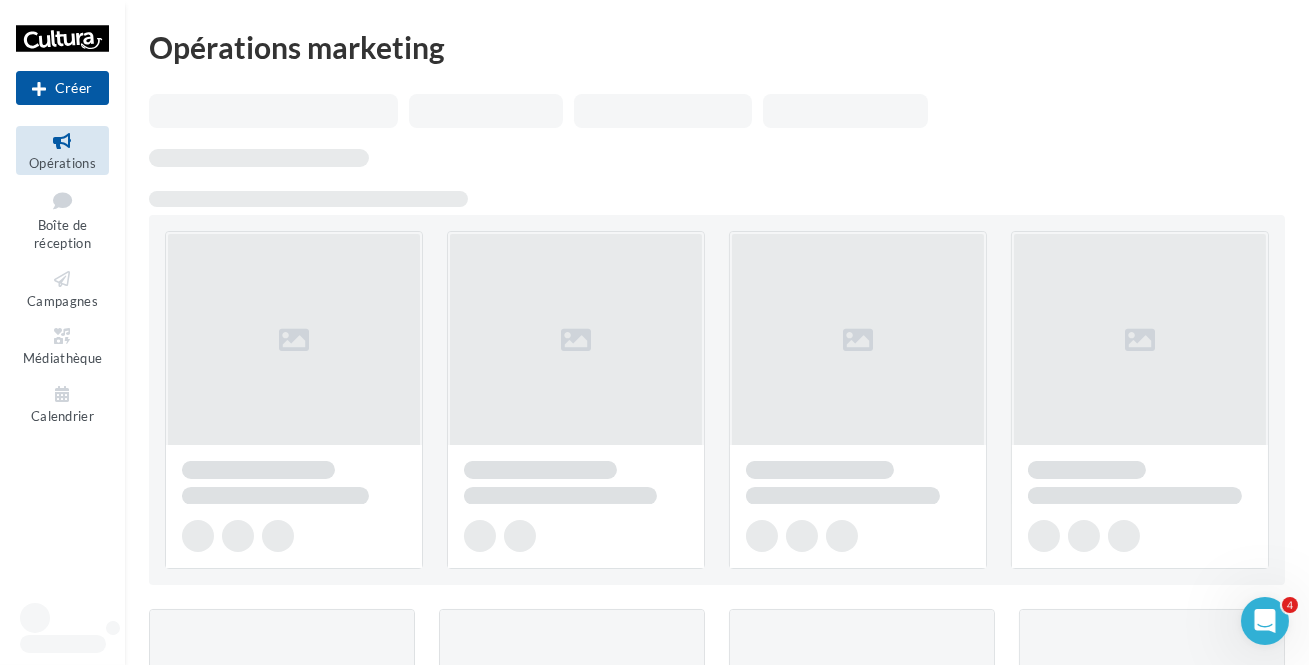 click at bounding box center [62, 141] 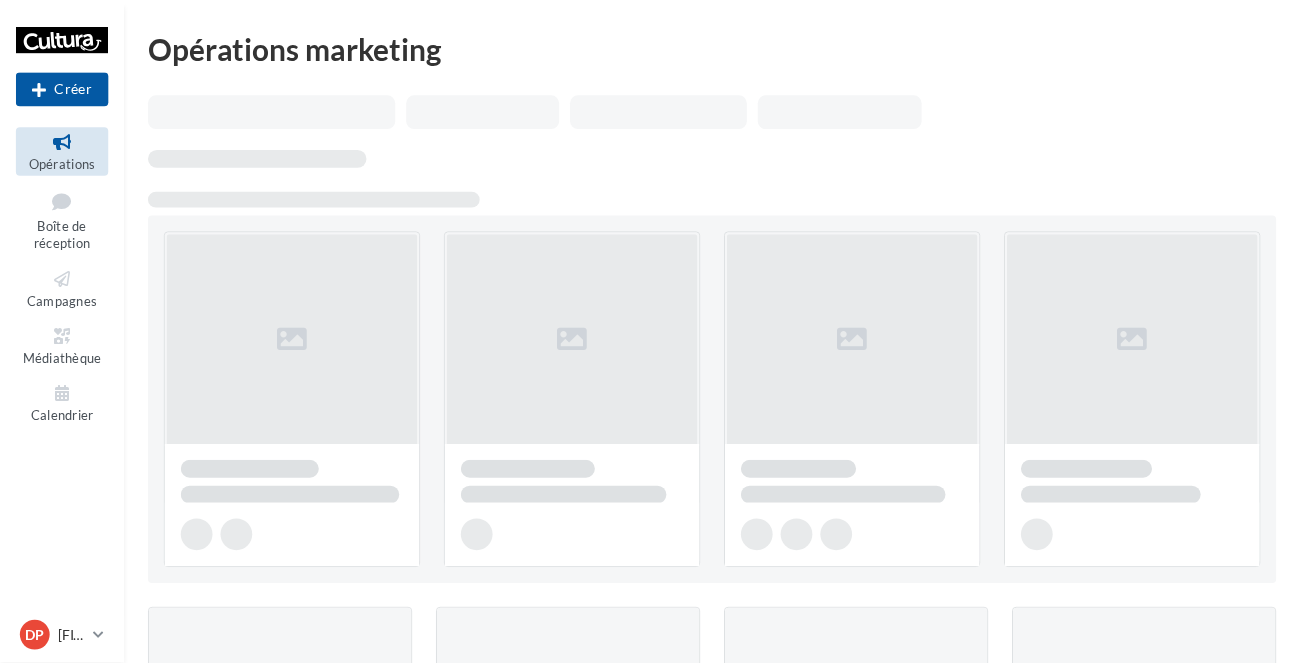 scroll, scrollTop: 0, scrollLeft: 0, axis: both 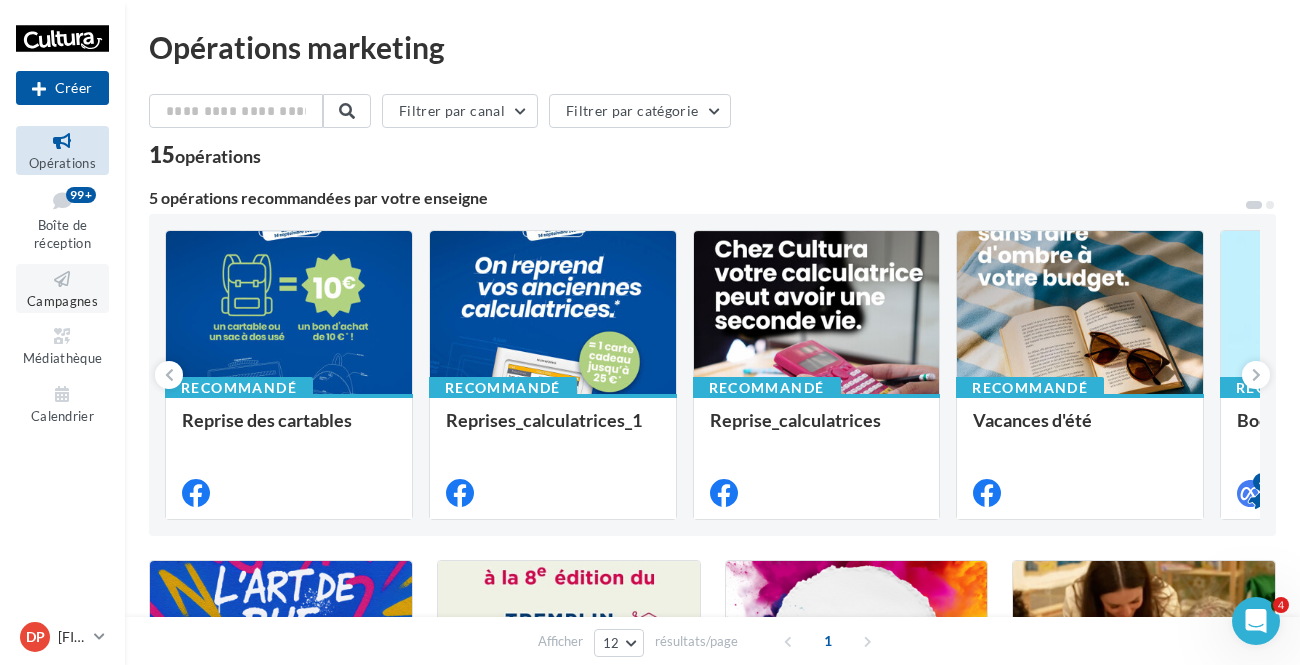 click on "Campagnes" at bounding box center (62, 301) 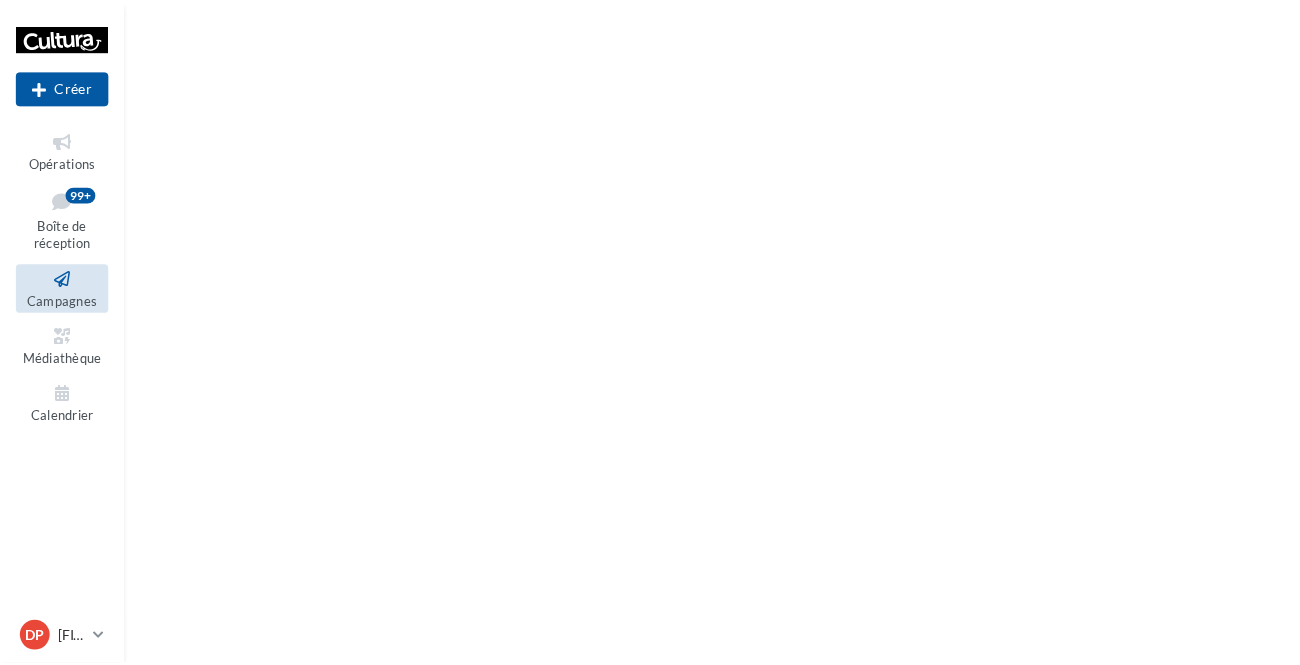 scroll, scrollTop: 0, scrollLeft: 0, axis: both 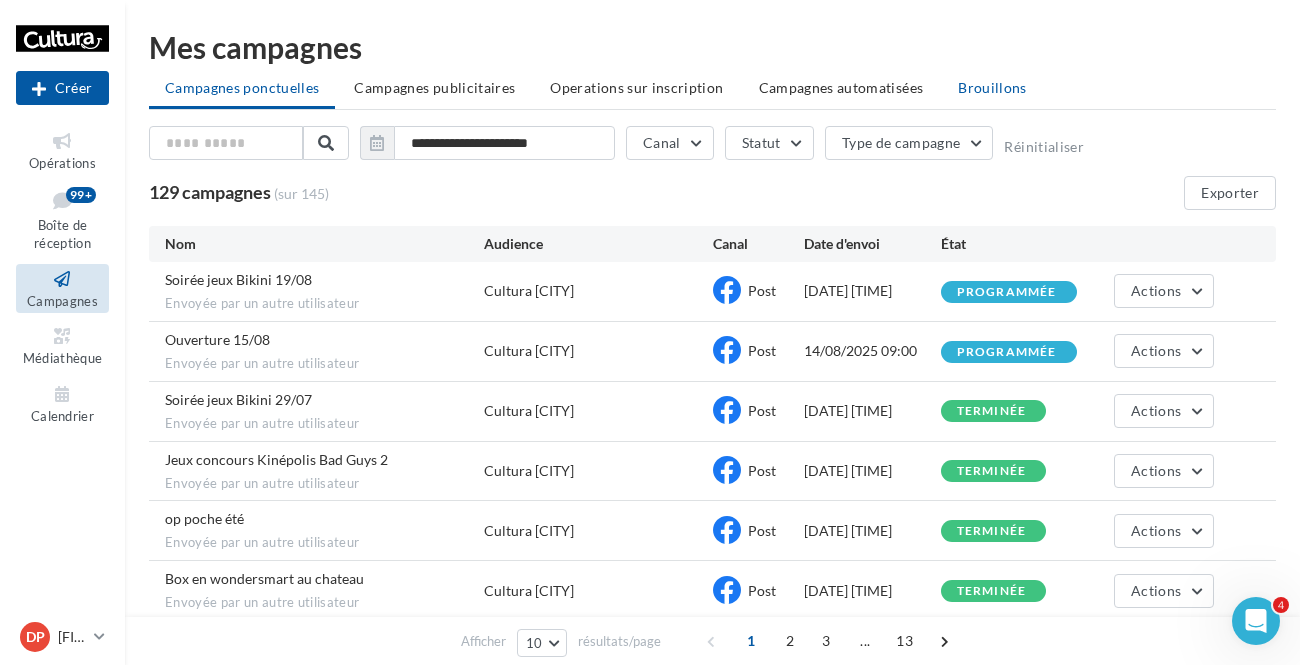 click on "Brouillons" at bounding box center (992, 87) 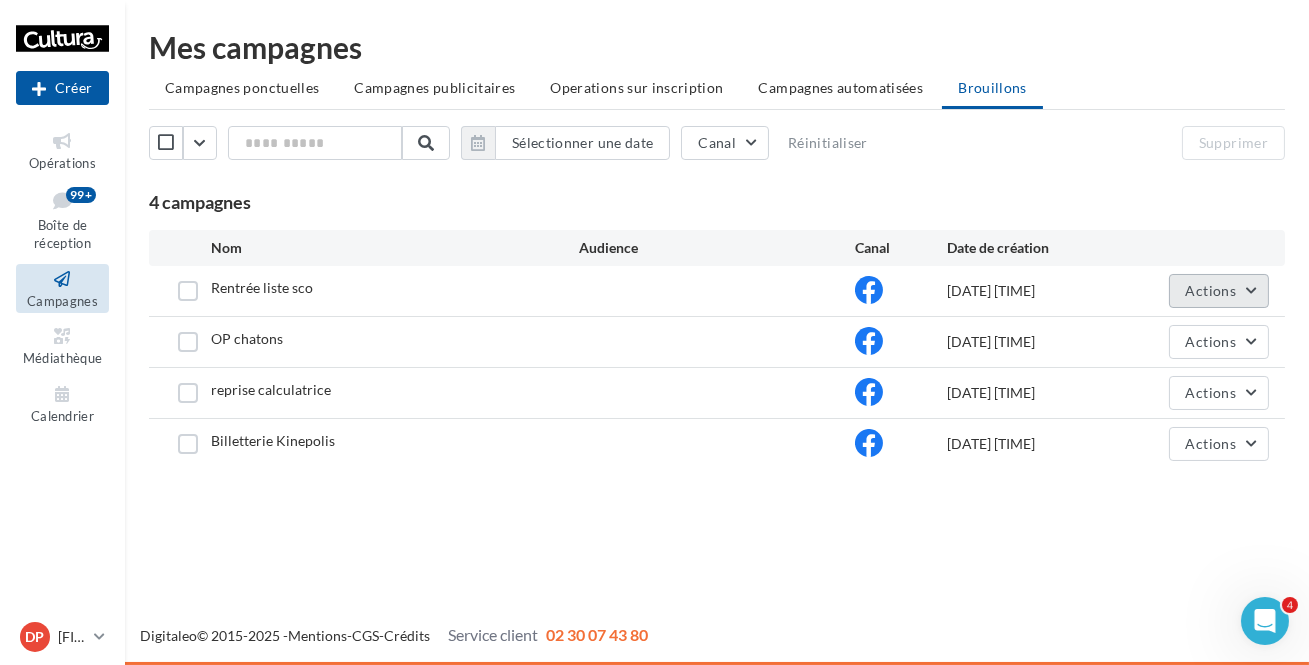 click on "Actions" at bounding box center (1211, 290) 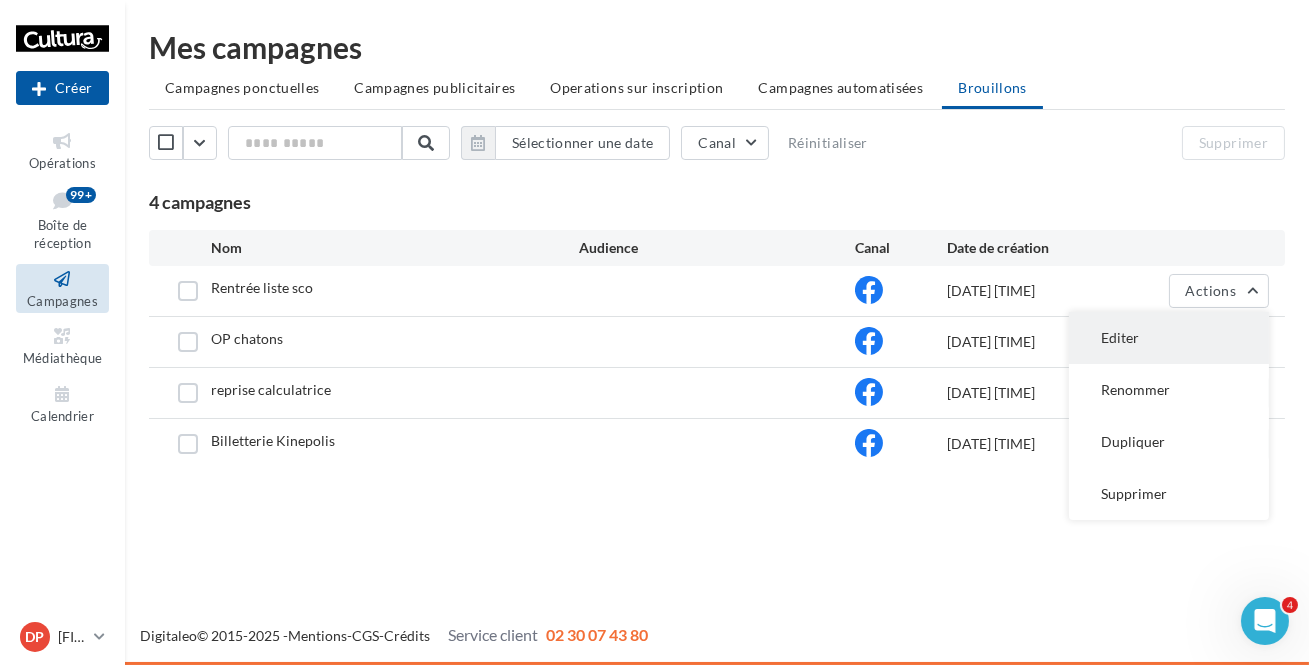 click on "Editer" at bounding box center [1169, 338] 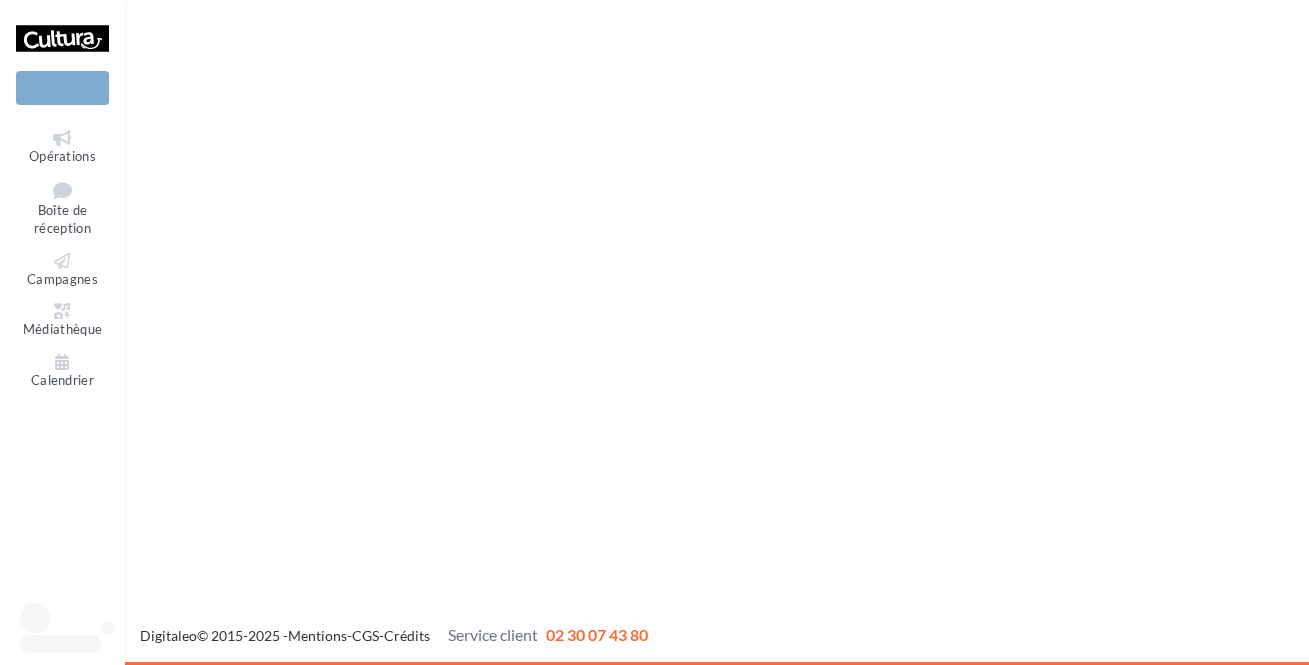 scroll, scrollTop: 0, scrollLeft: 0, axis: both 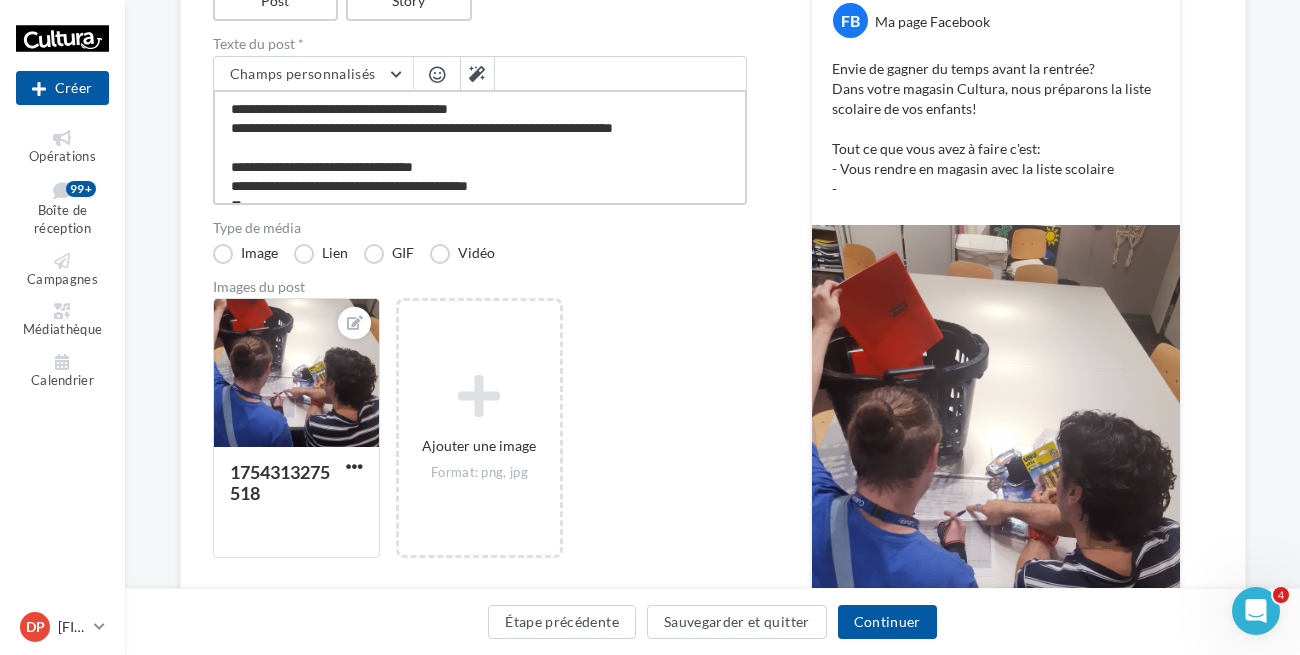 click on "**********" at bounding box center [480, 147] 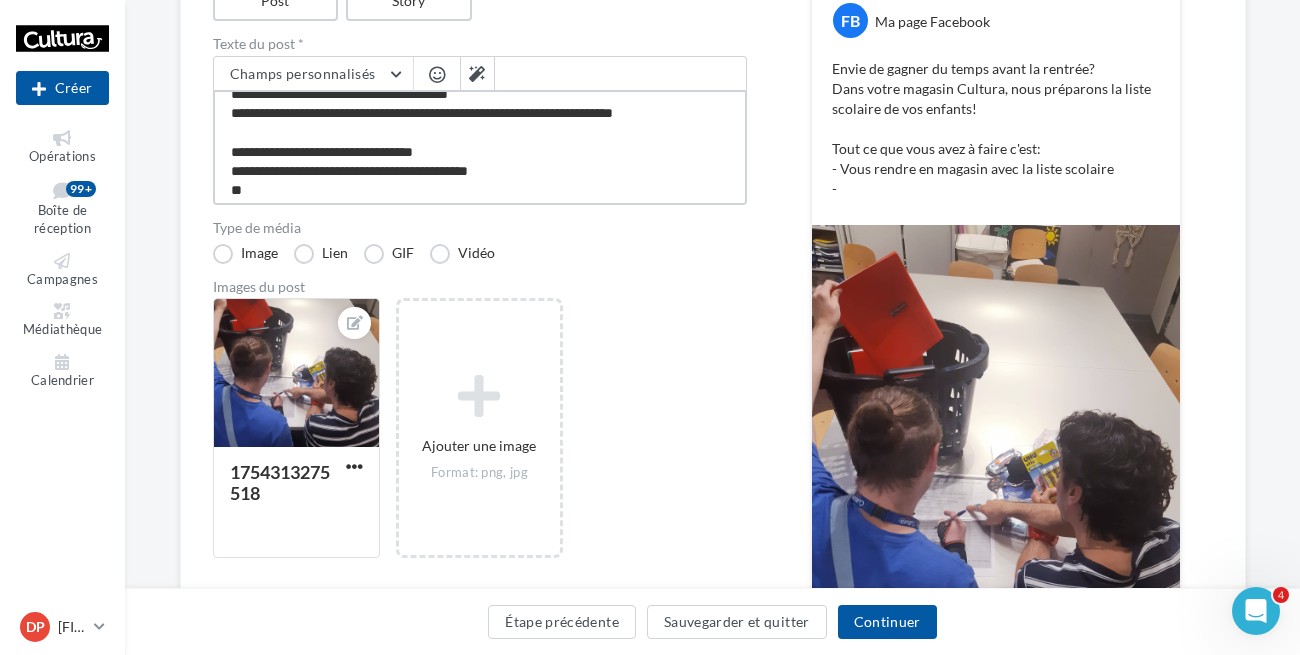 scroll, scrollTop: 20, scrollLeft: 0, axis: vertical 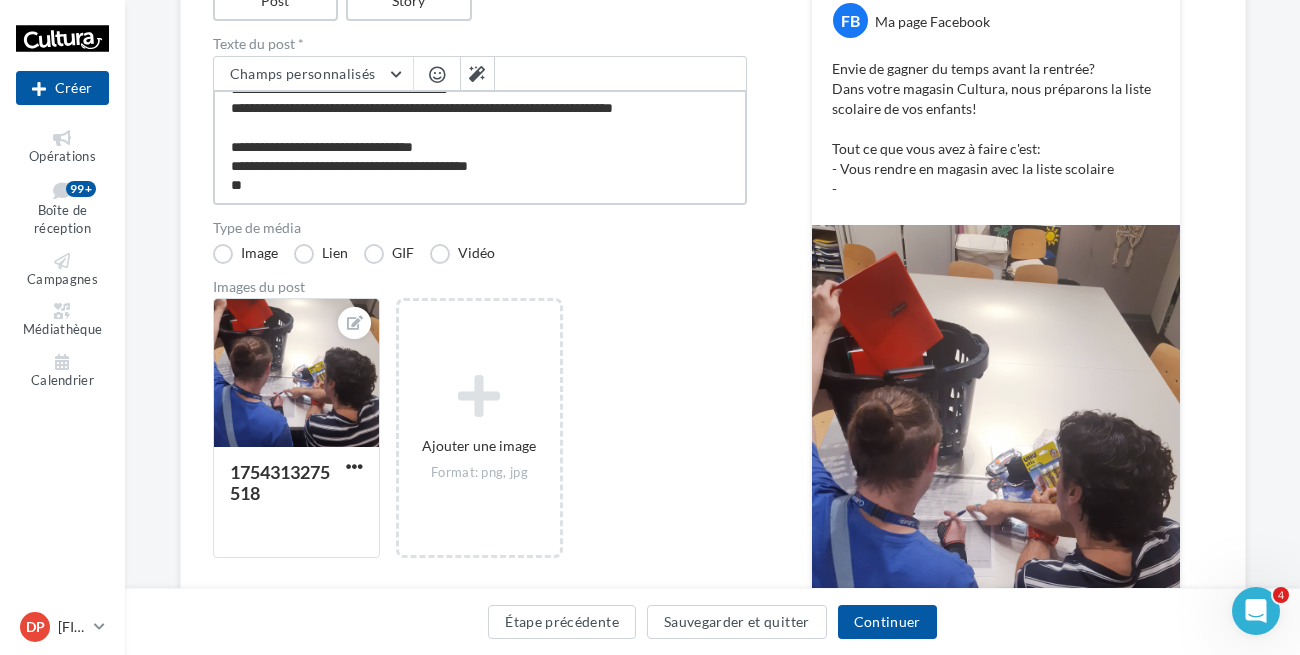 click on "**********" at bounding box center (480, 147) 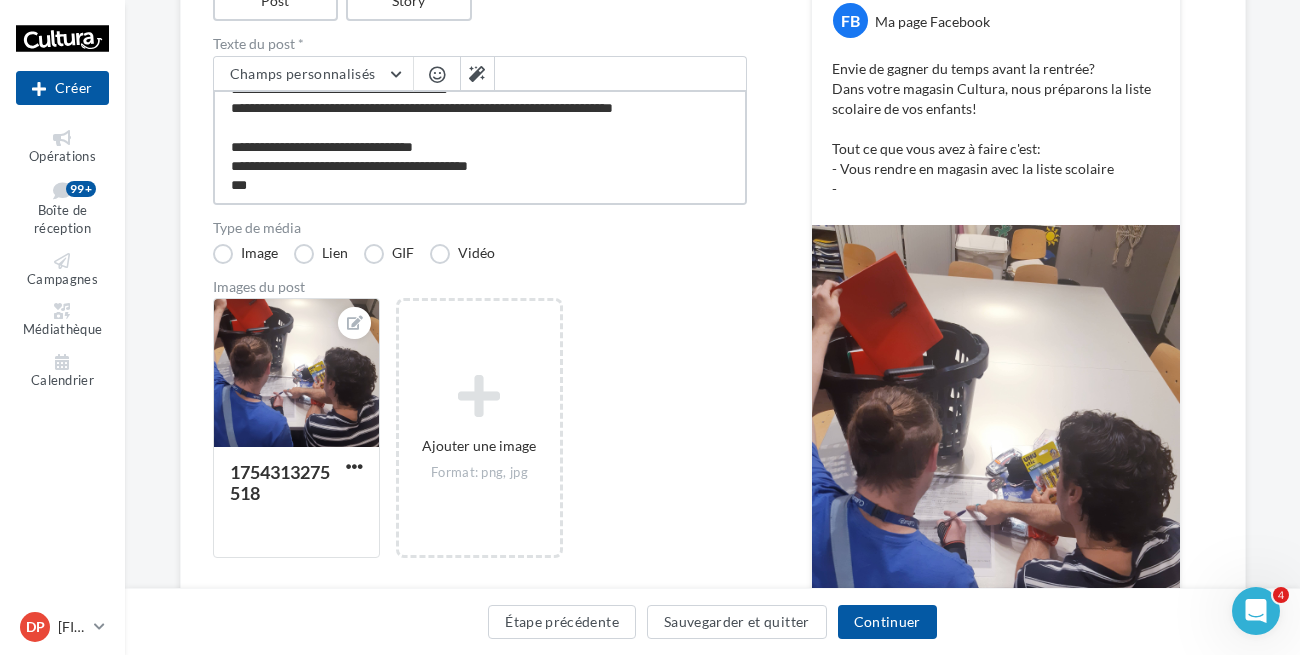 type on "**********" 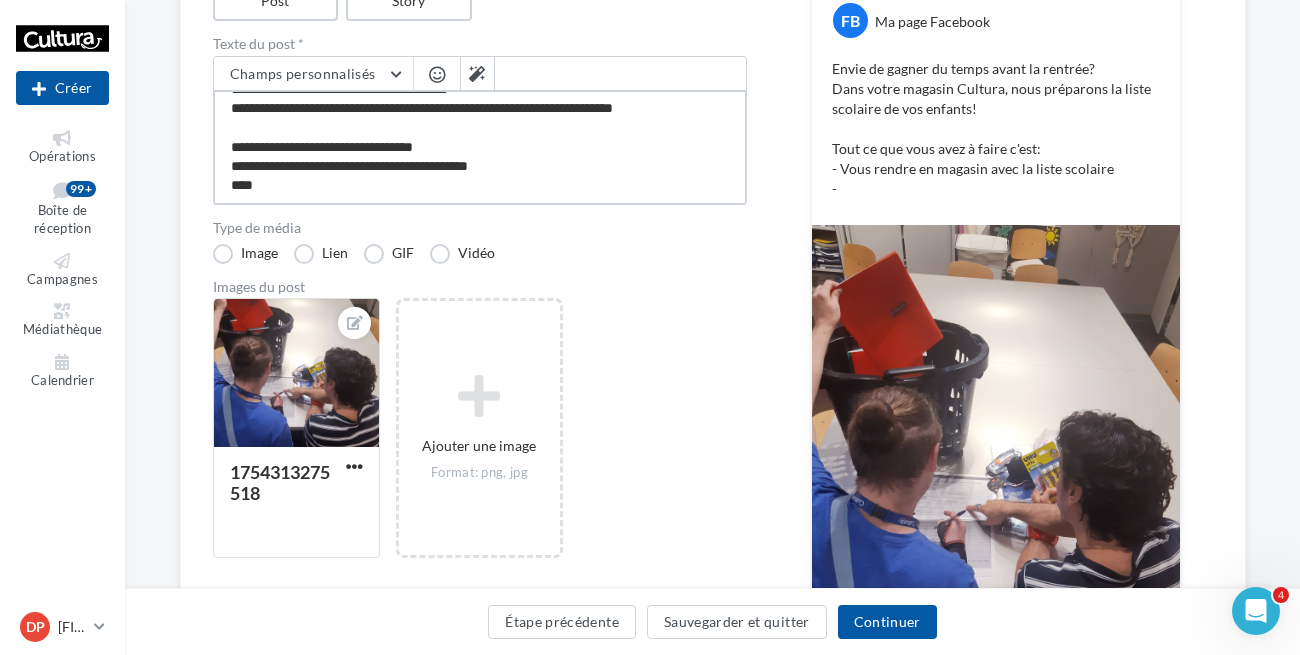 type on "**********" 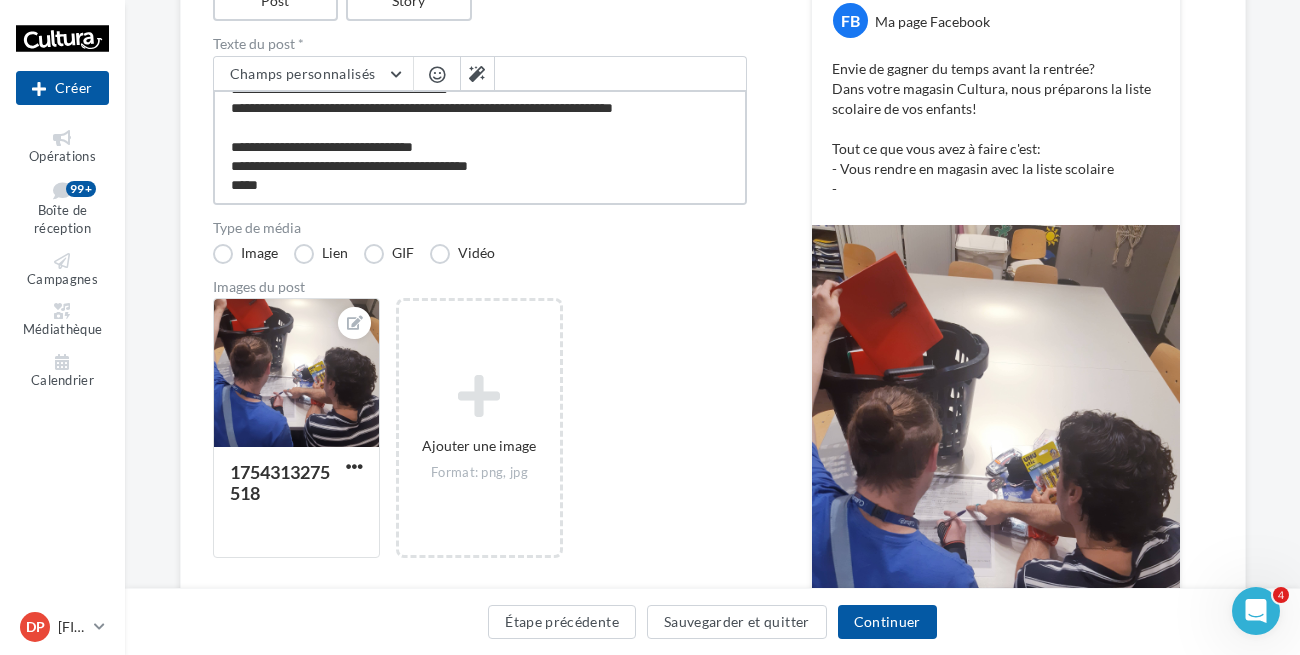 type on "**********" 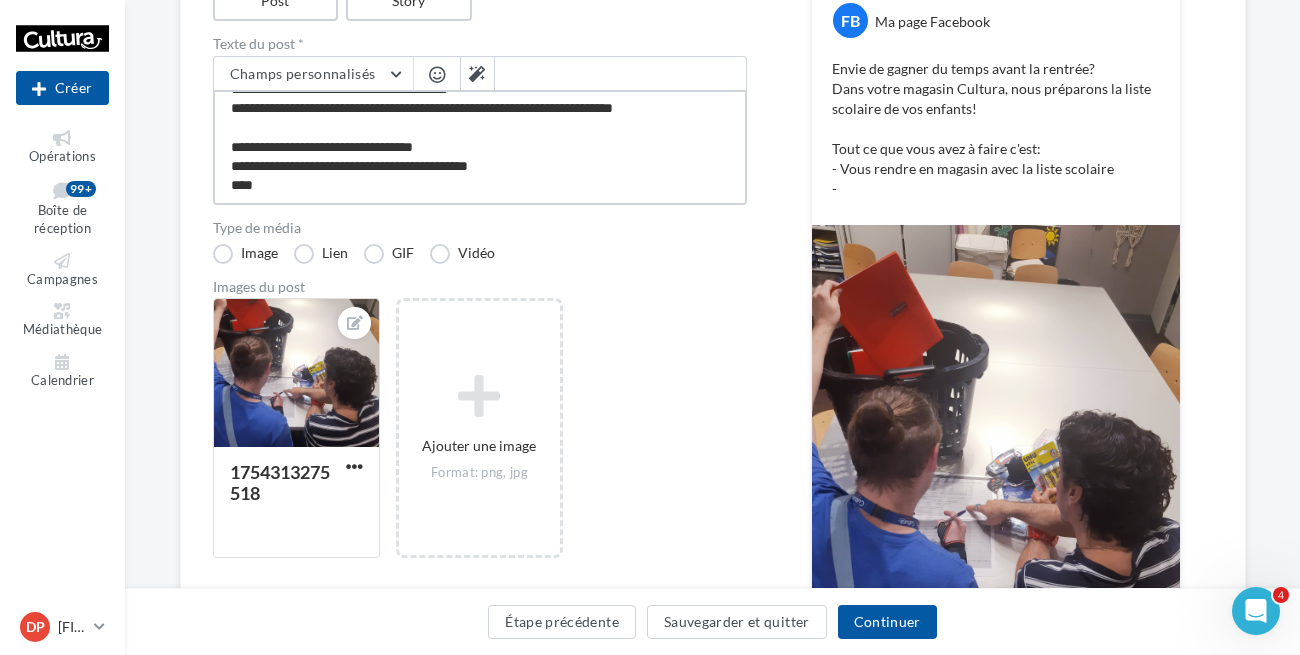 type on "**********" 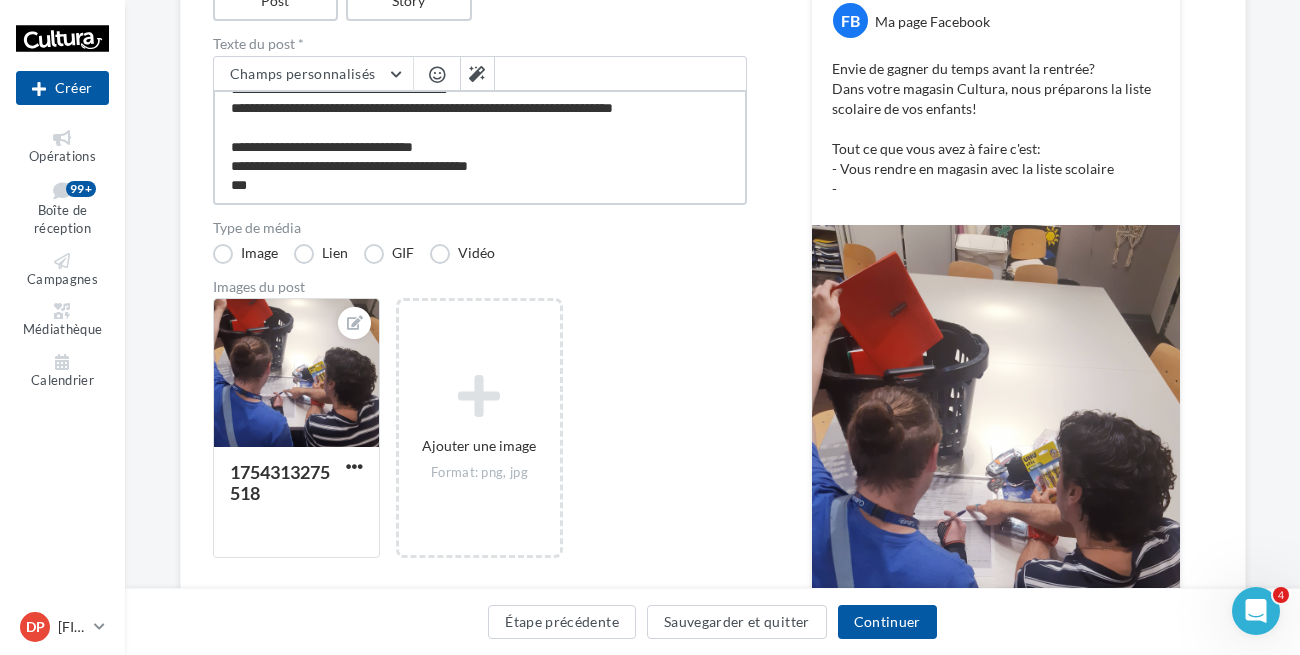 type on "**********" 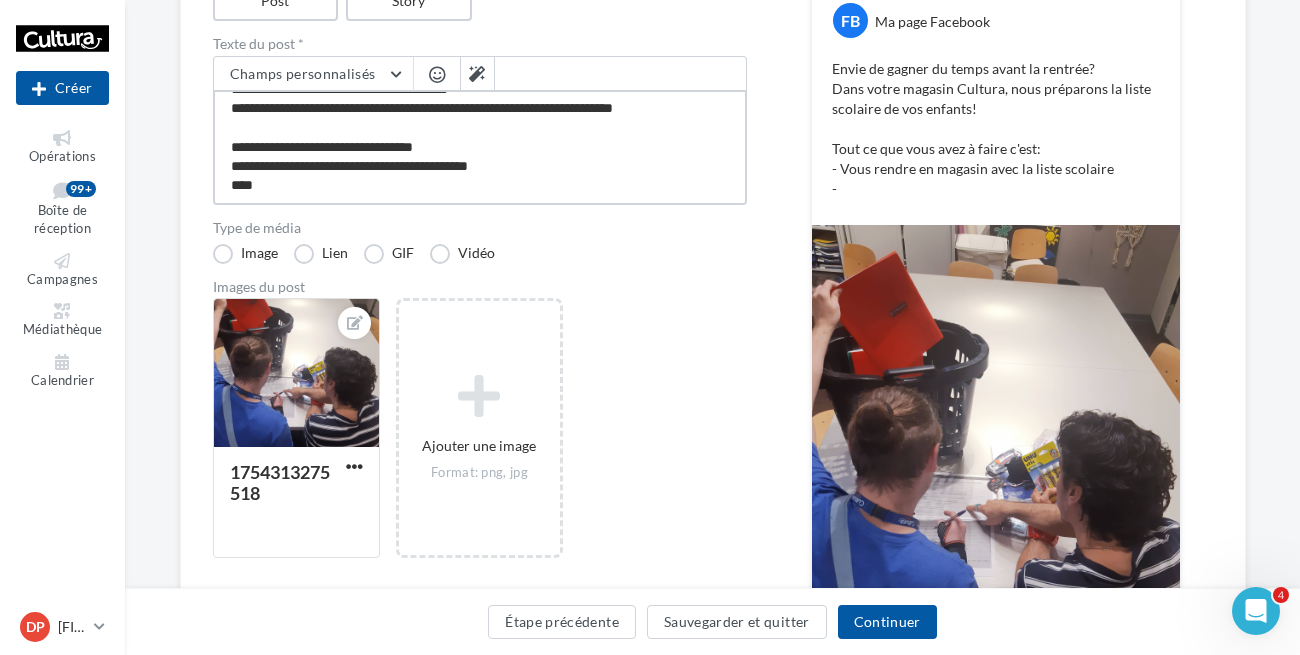 type on "**********" 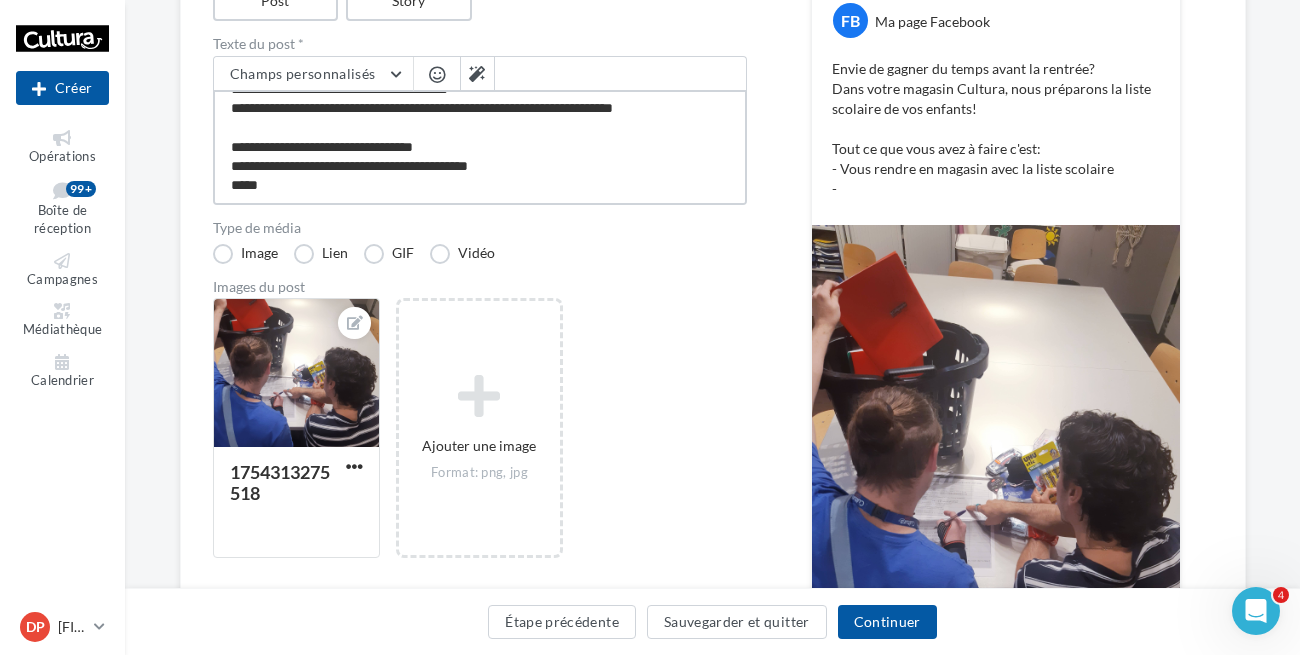 type on "**********" 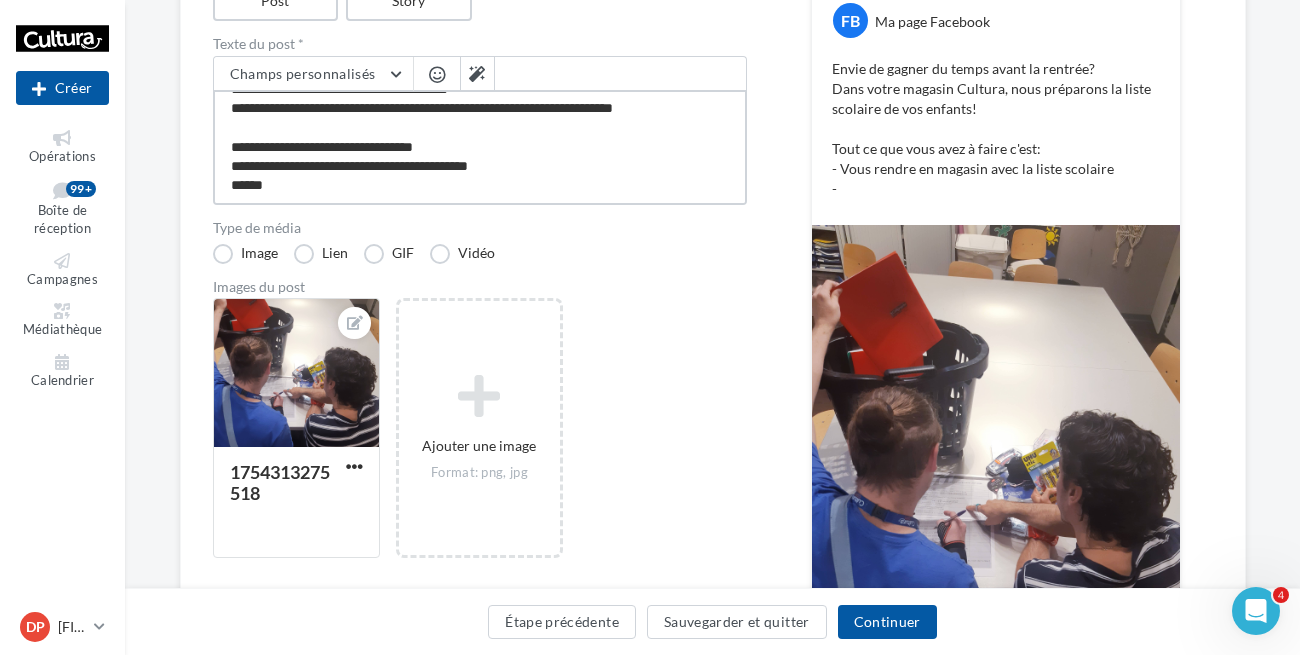 type on "**********" 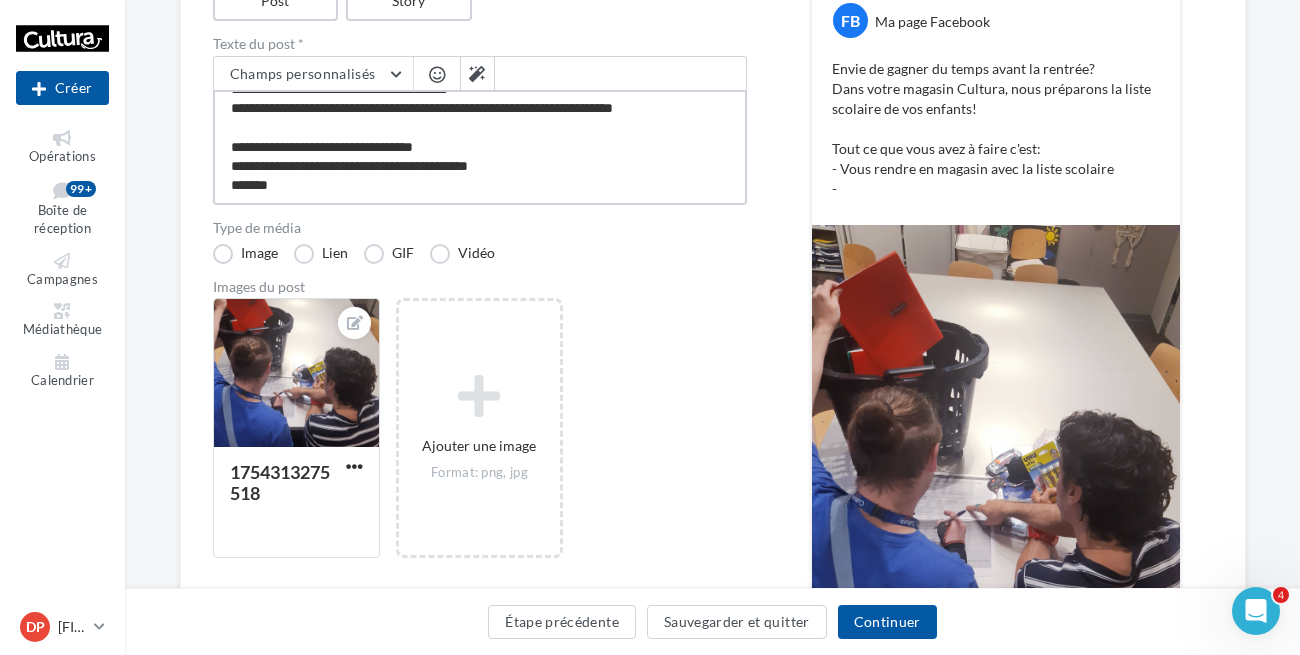 type on "**********" 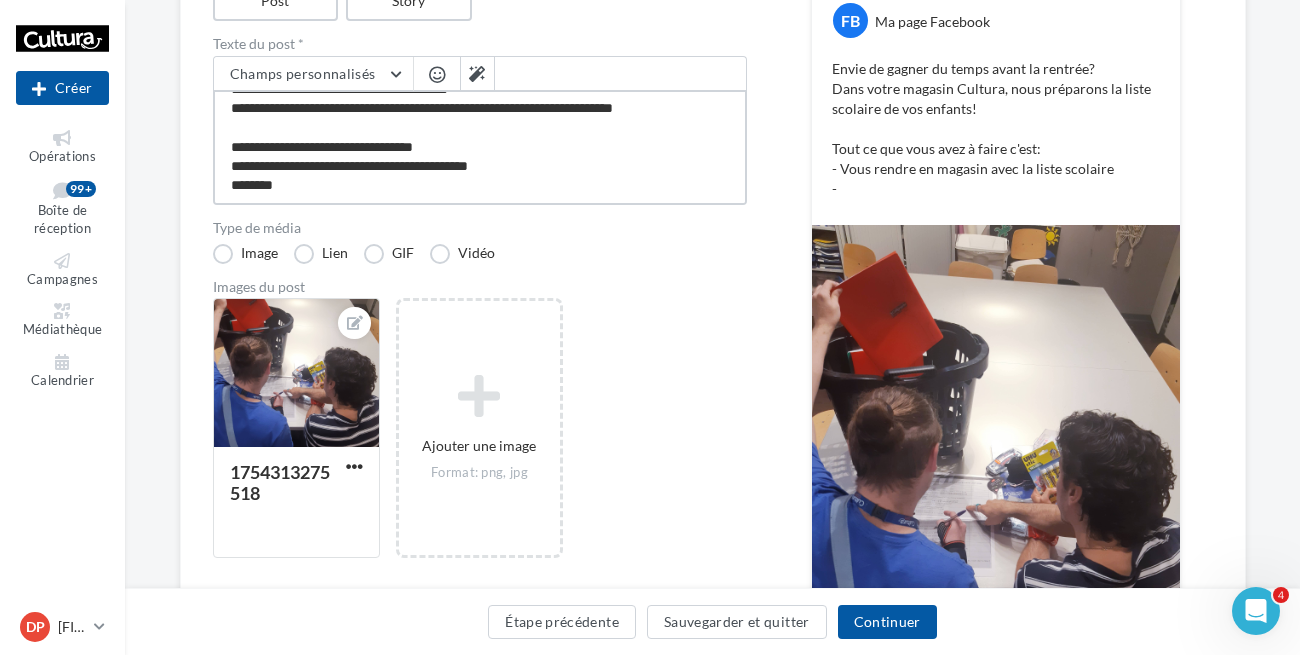 type on "**********" 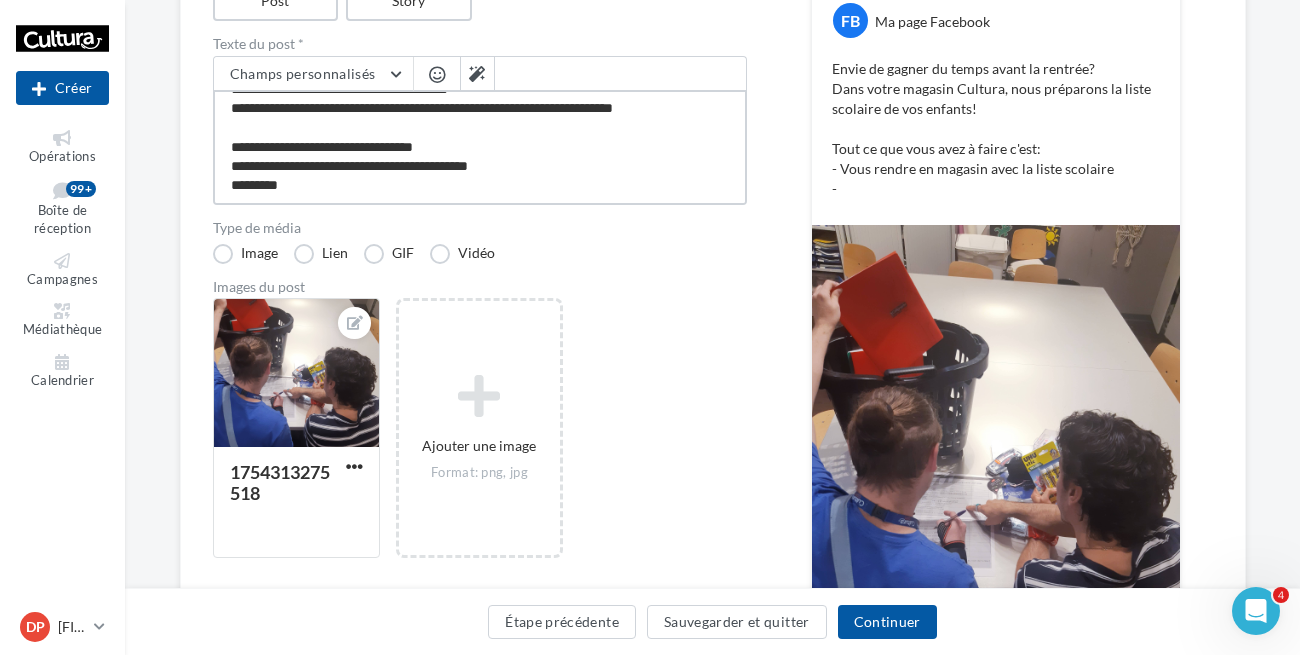 type on "**********" 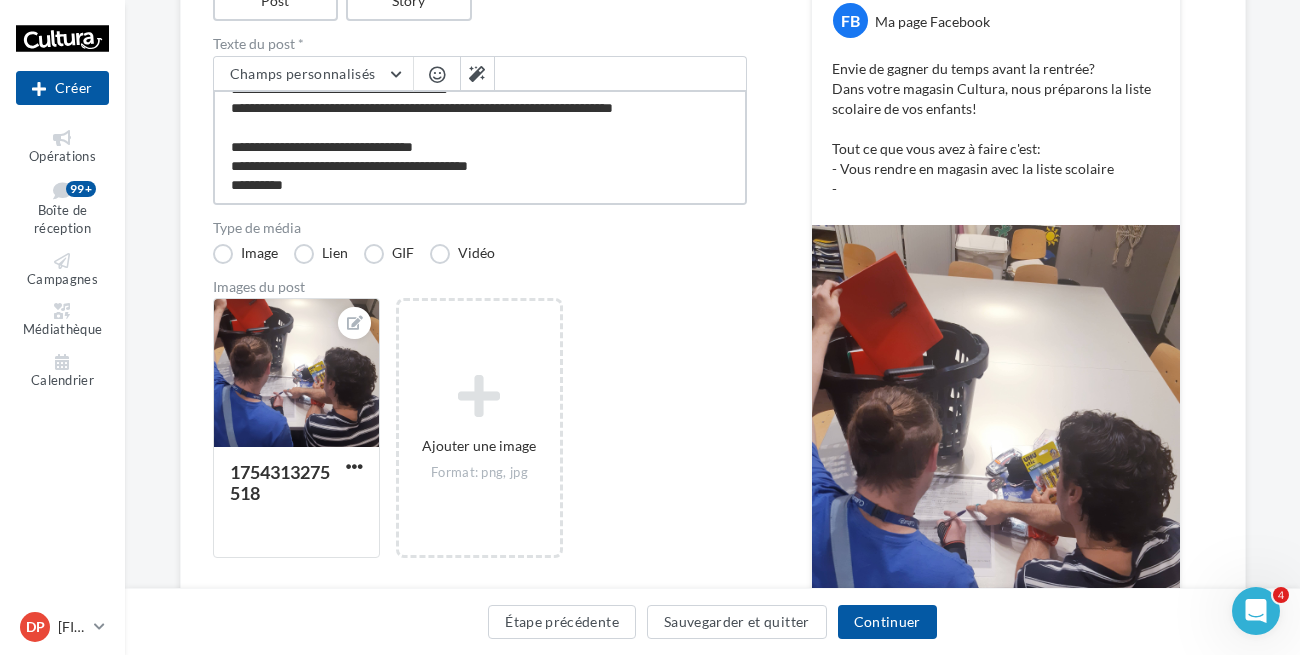 type on "**********" 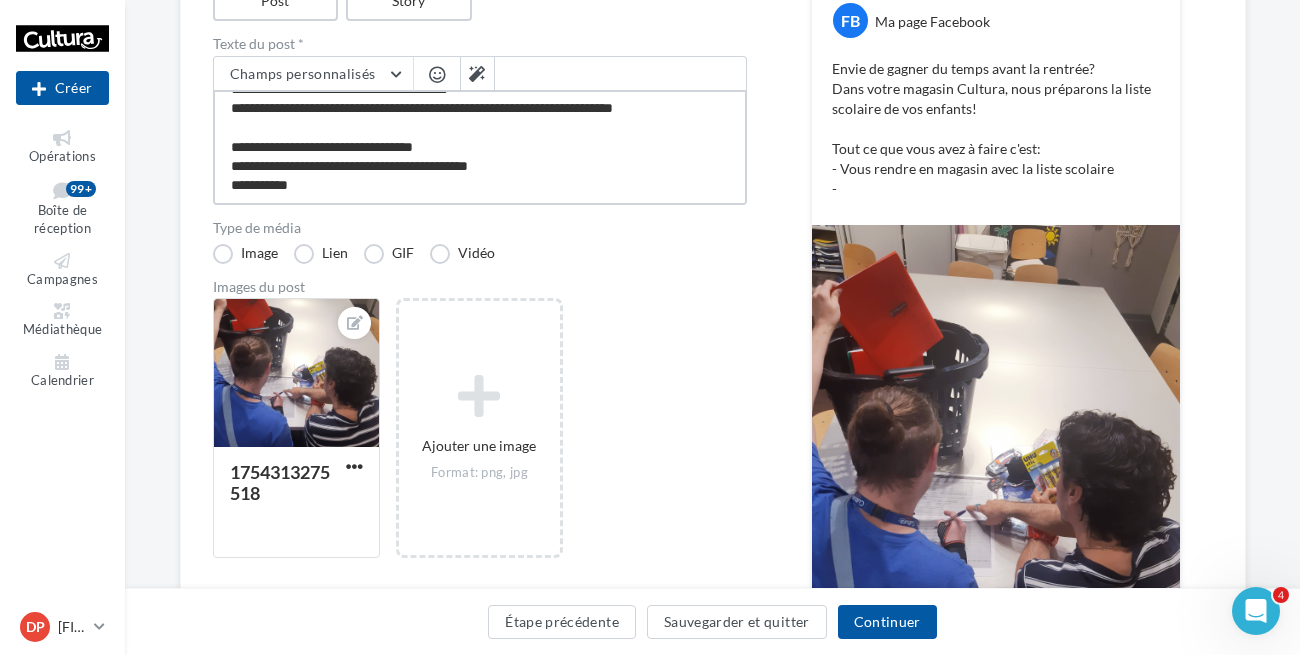 type on "**********" 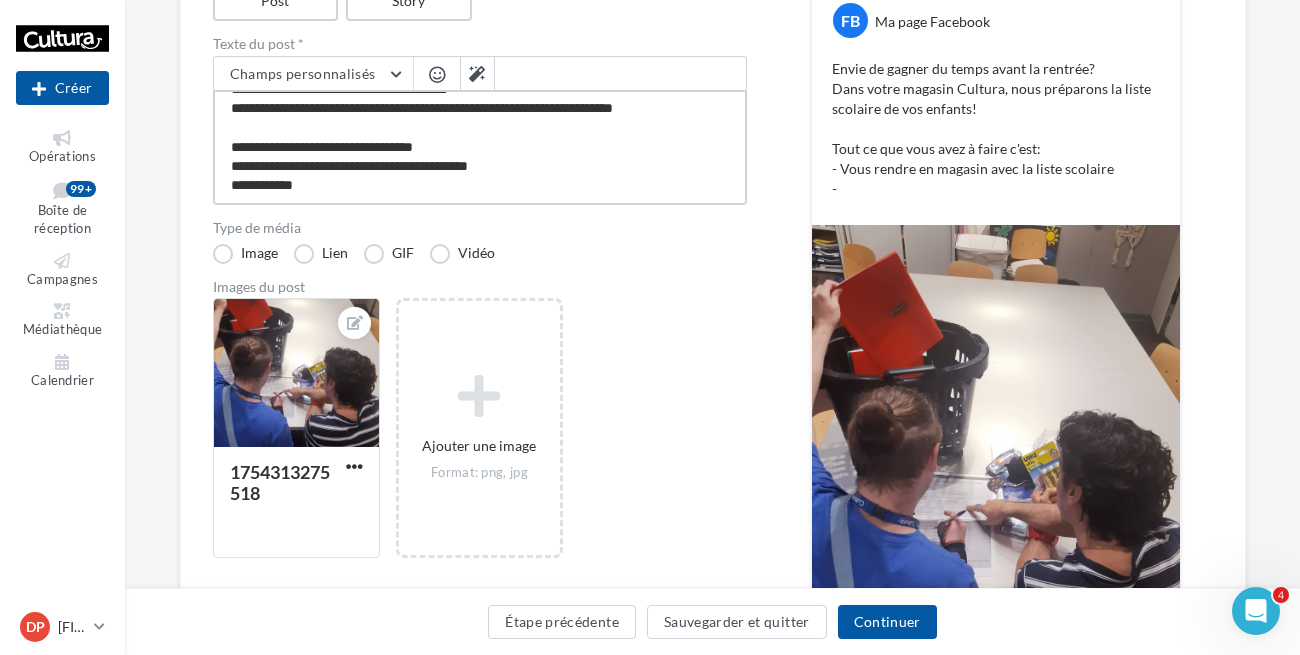 type on "**********" 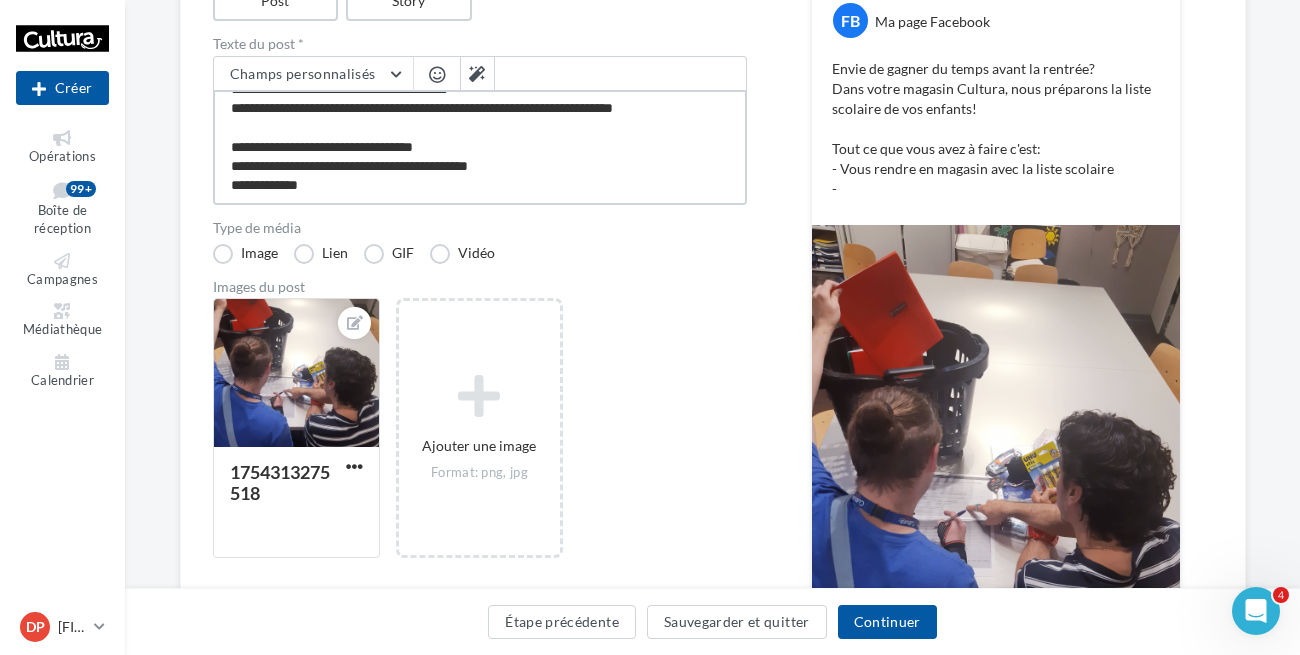 type on "**********" 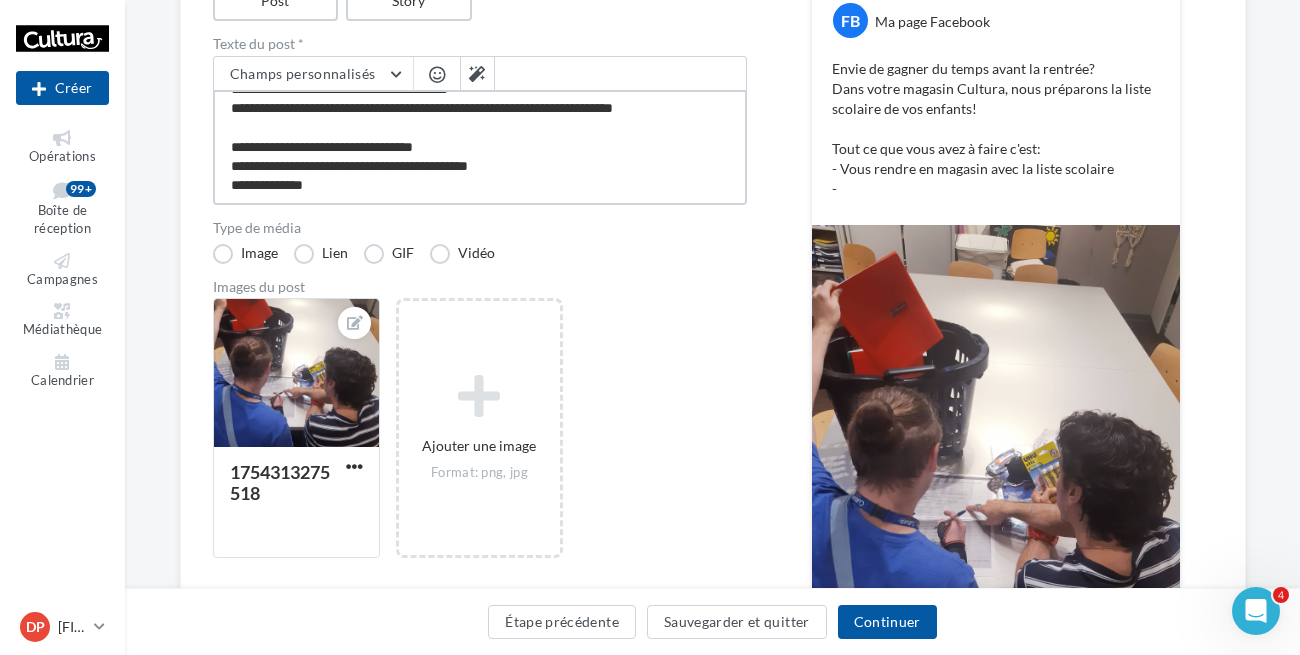 type on "**********" 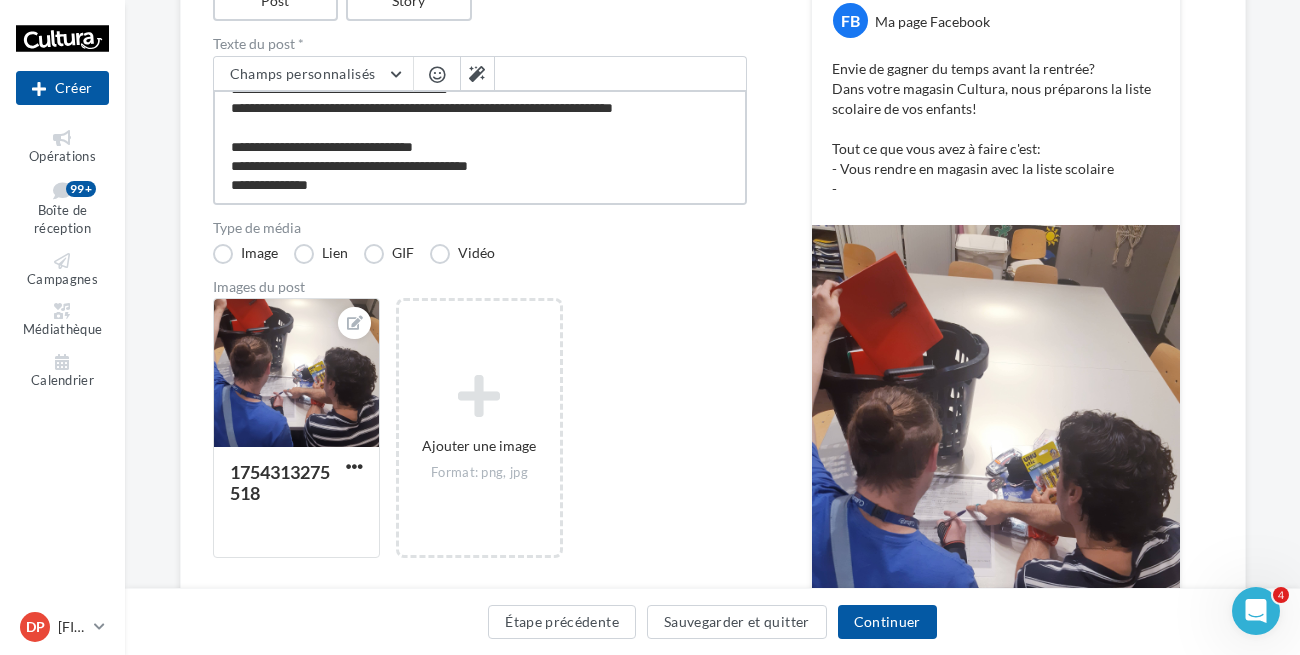 type on "**********" 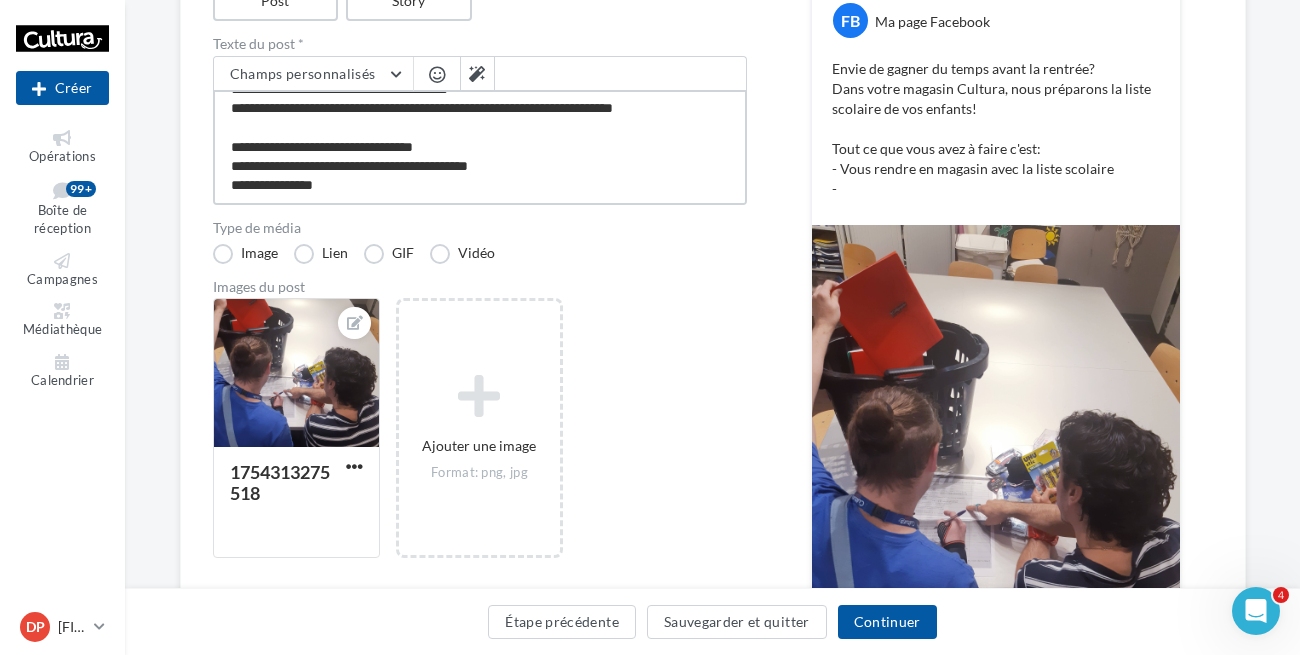 type on "**********" 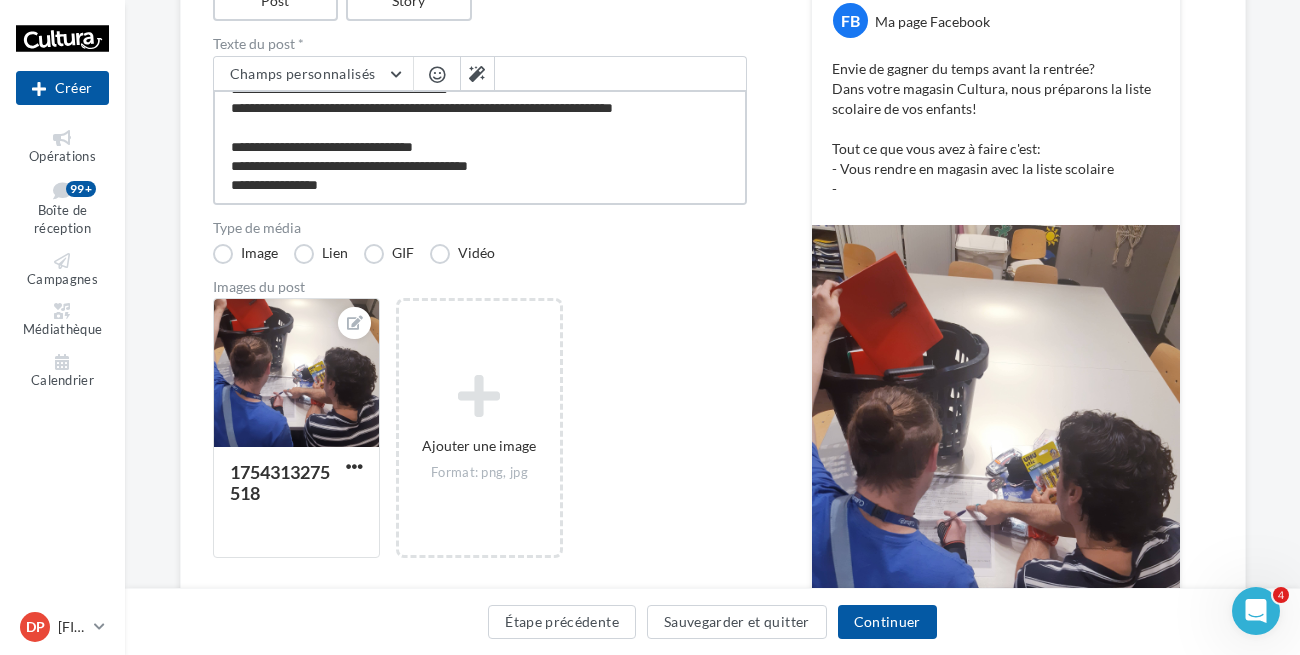 type on "**********" 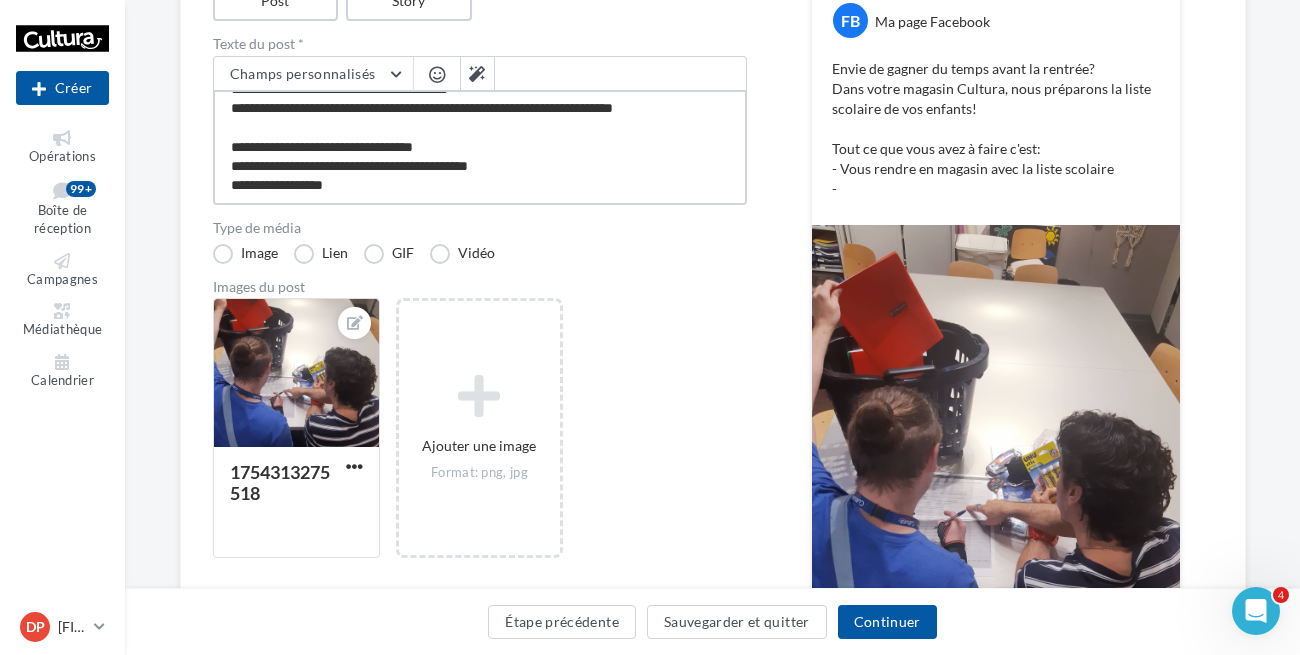 type on "**********" 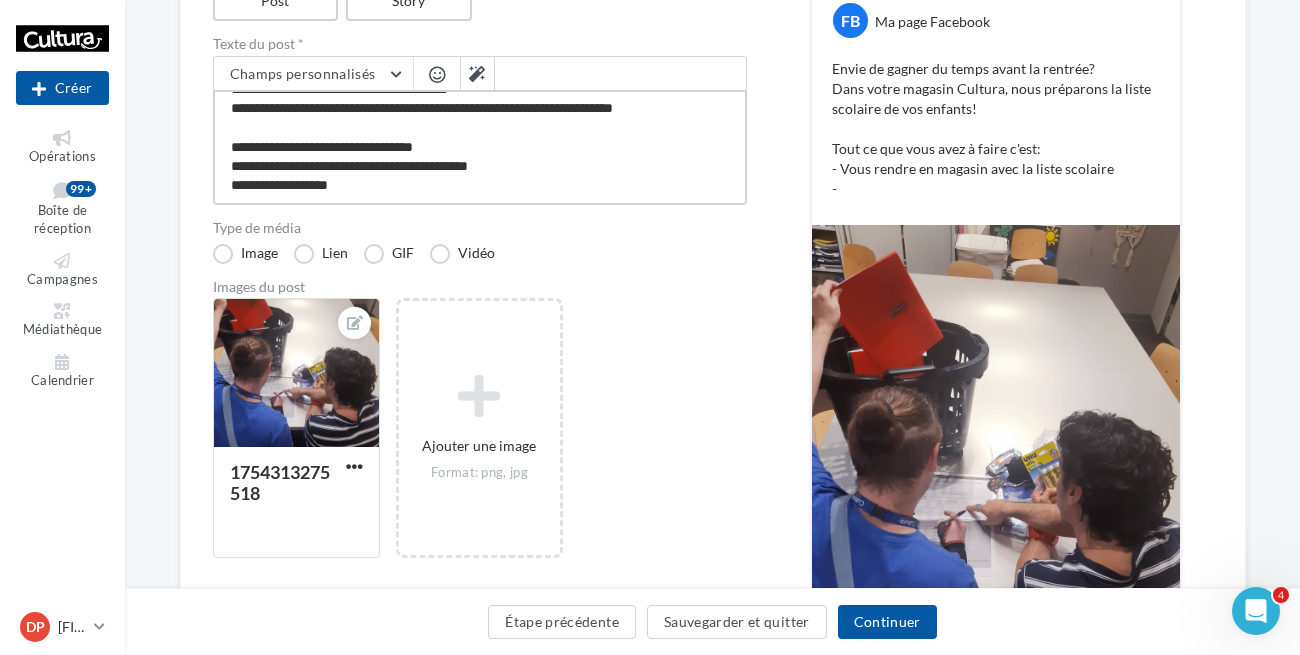 type on "**********" 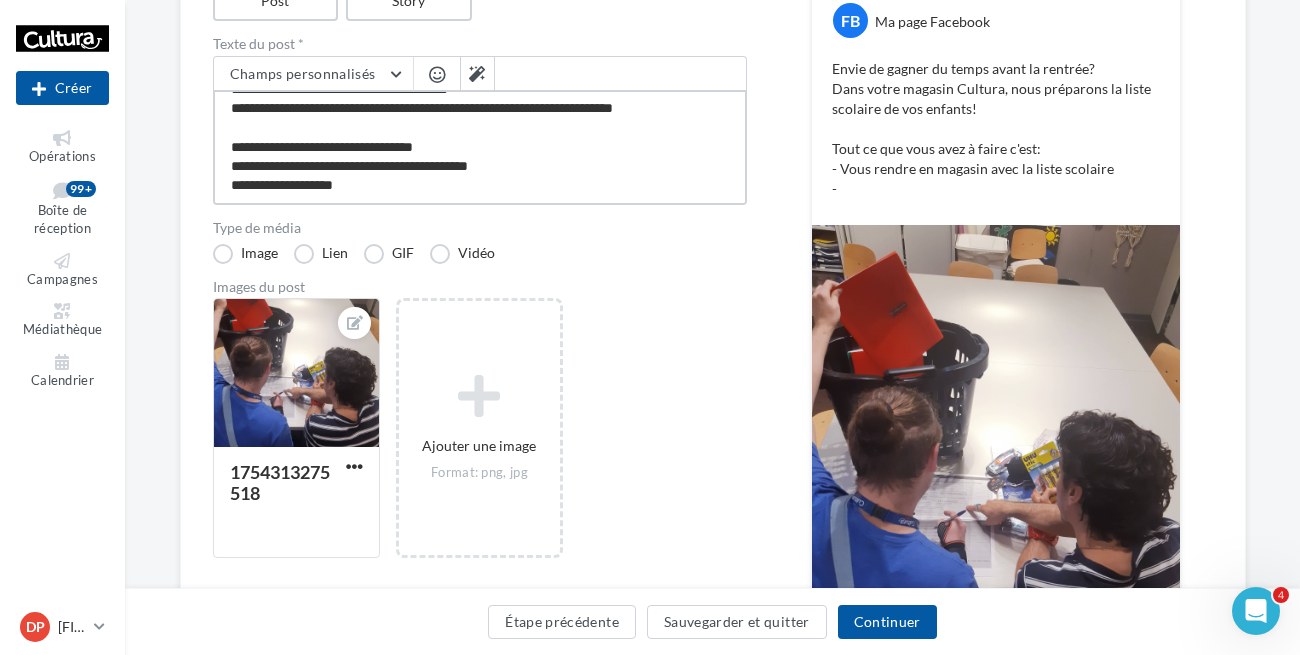 type on "**********" 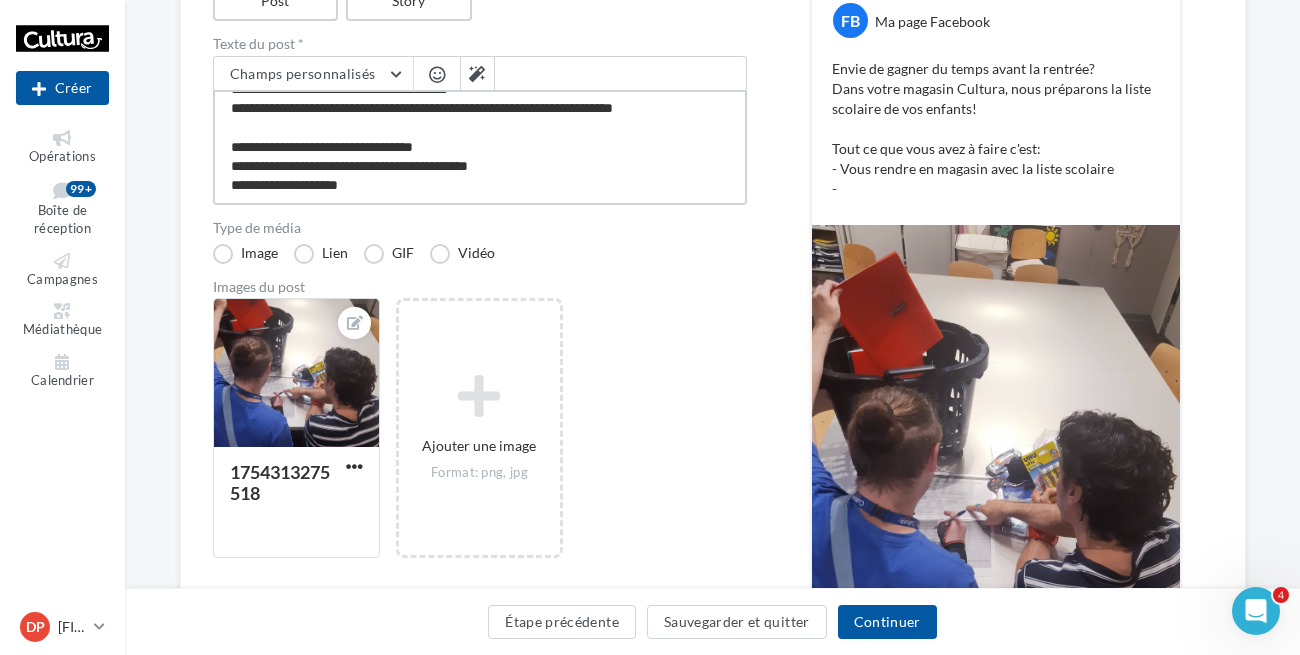 type on "**********" 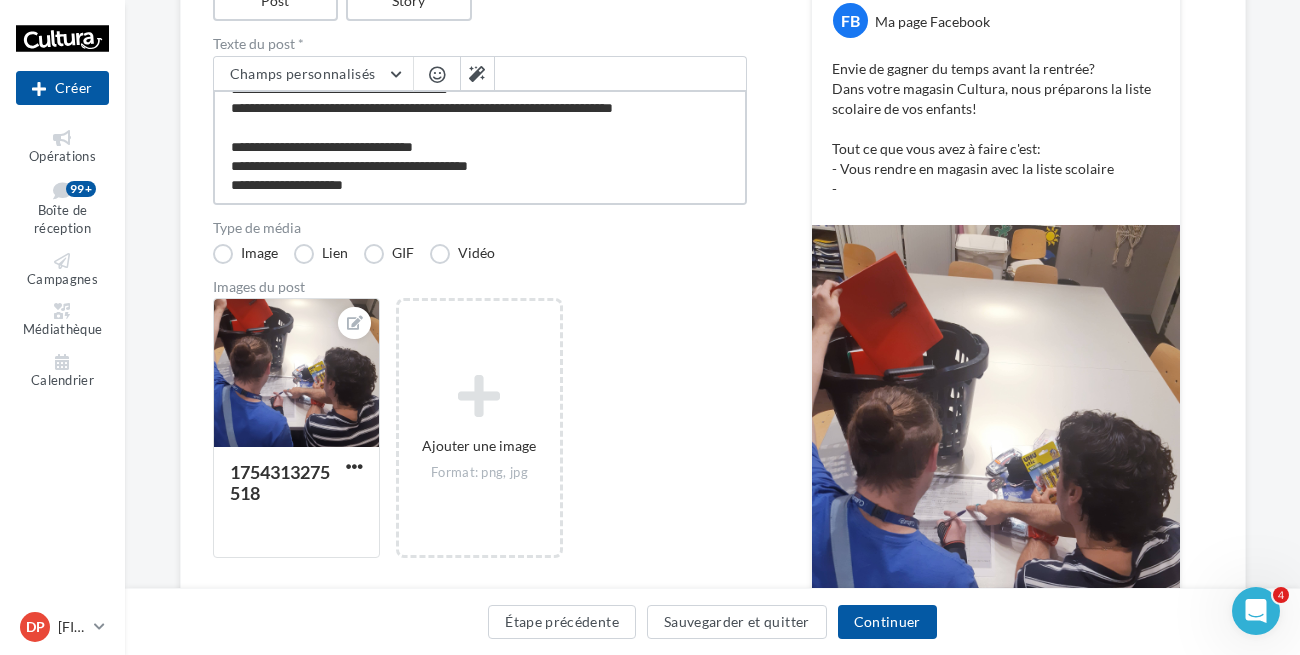 type on "**********" 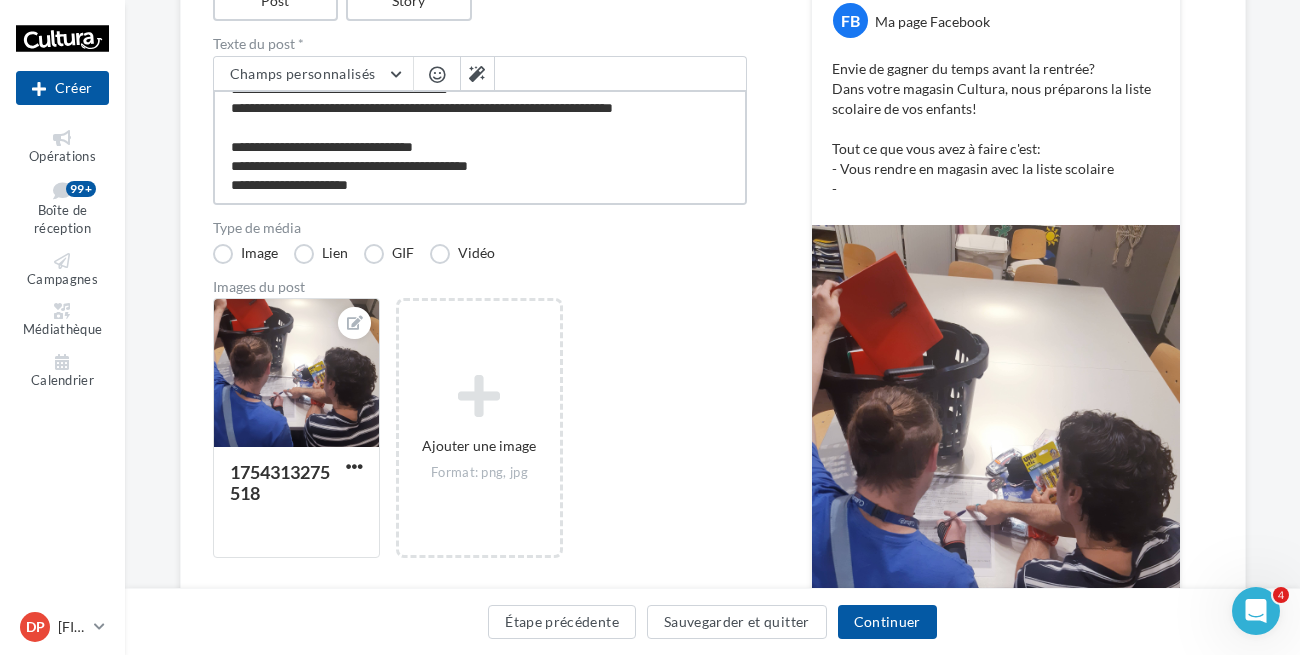 type on "**********" 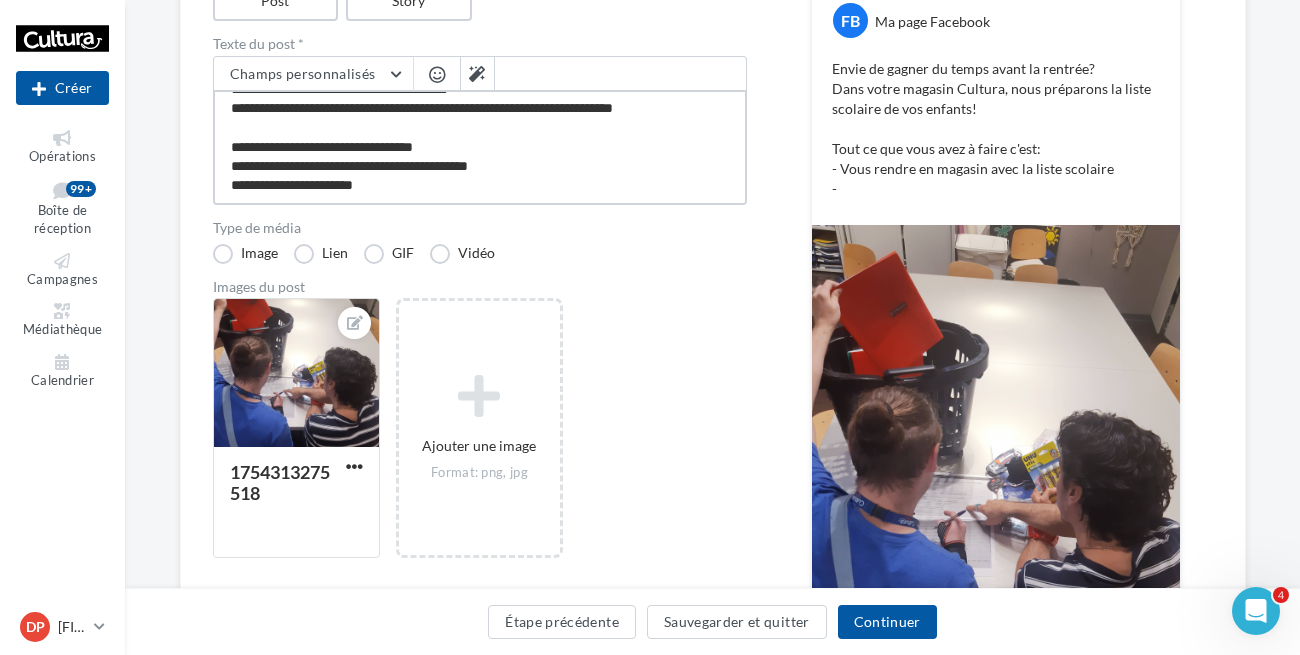 type on "**********" 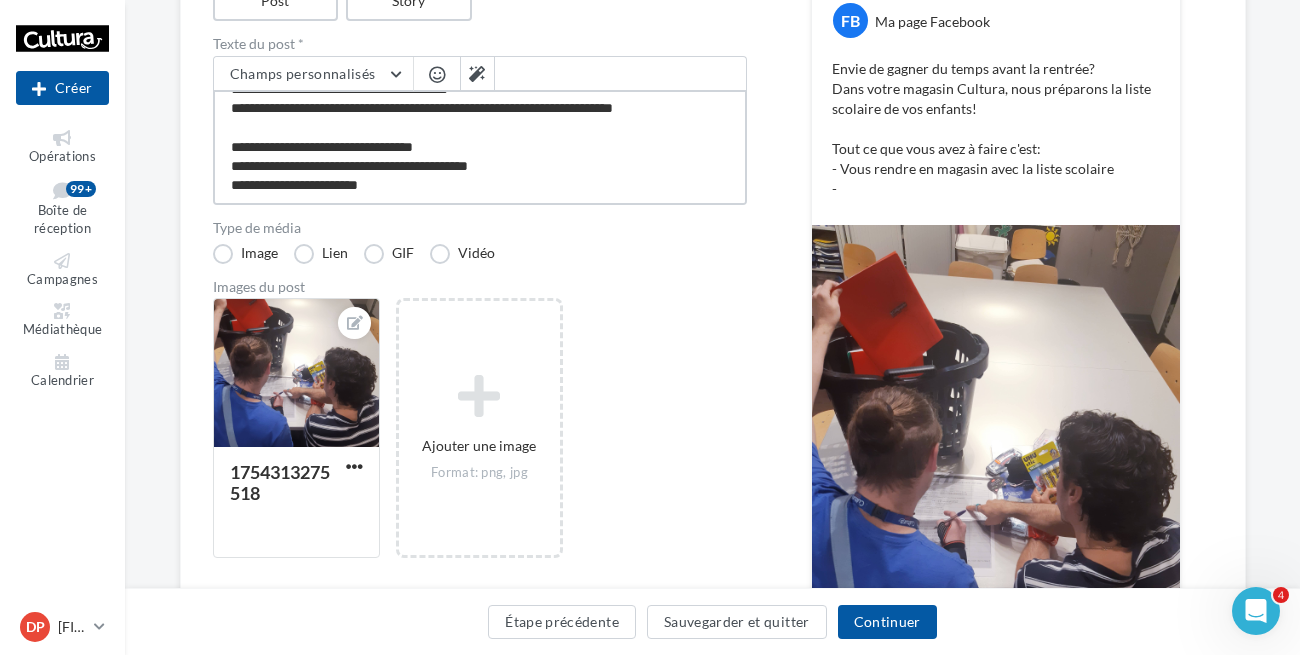 type on "**********" 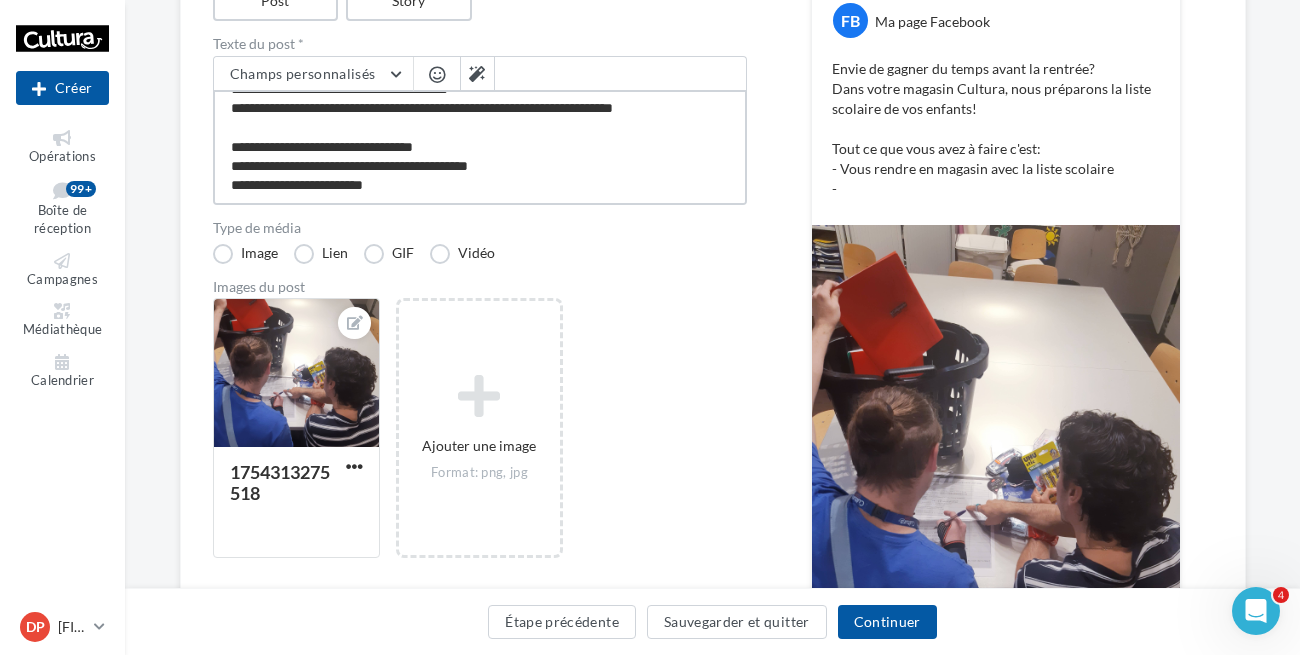 type on "**********" 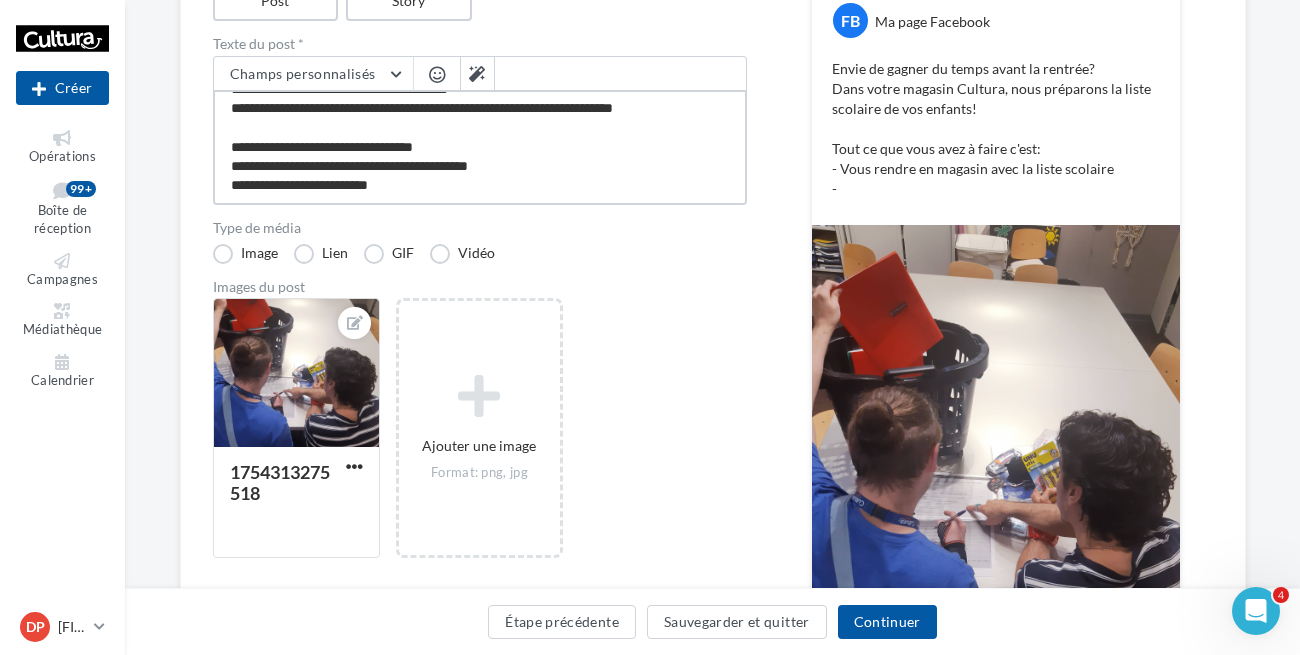 type on "**********" 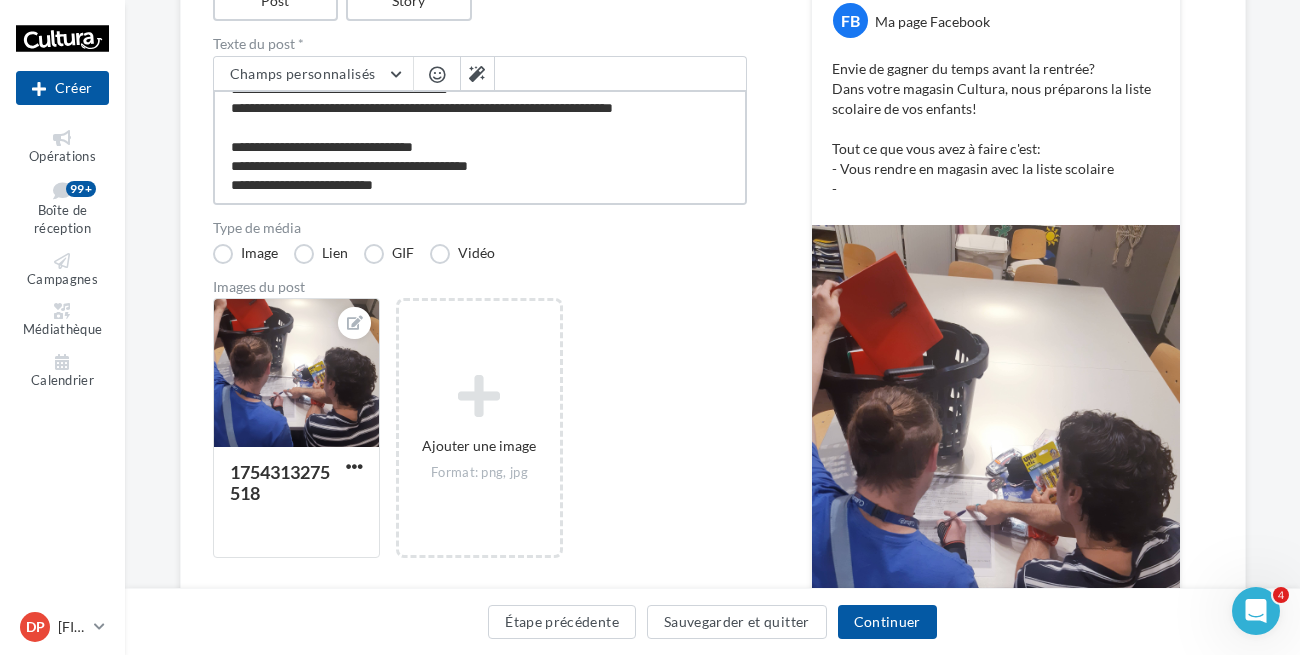 type on "**********" 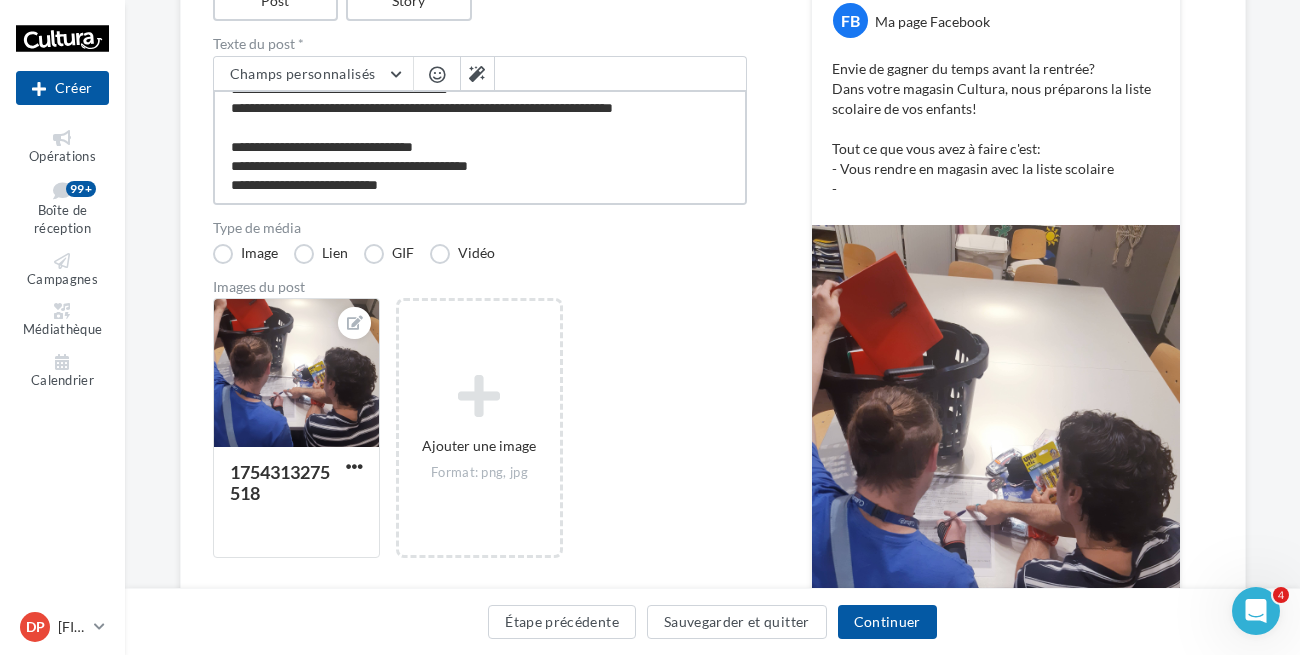 type on "**********" 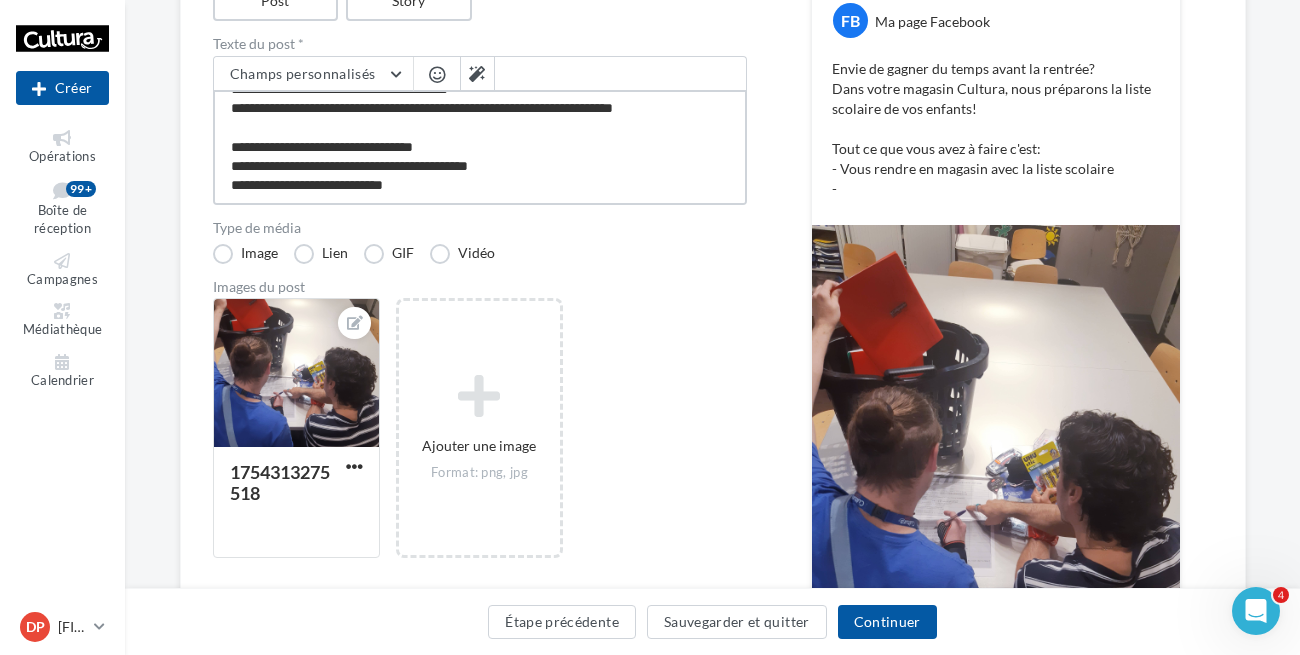 type on "**********" 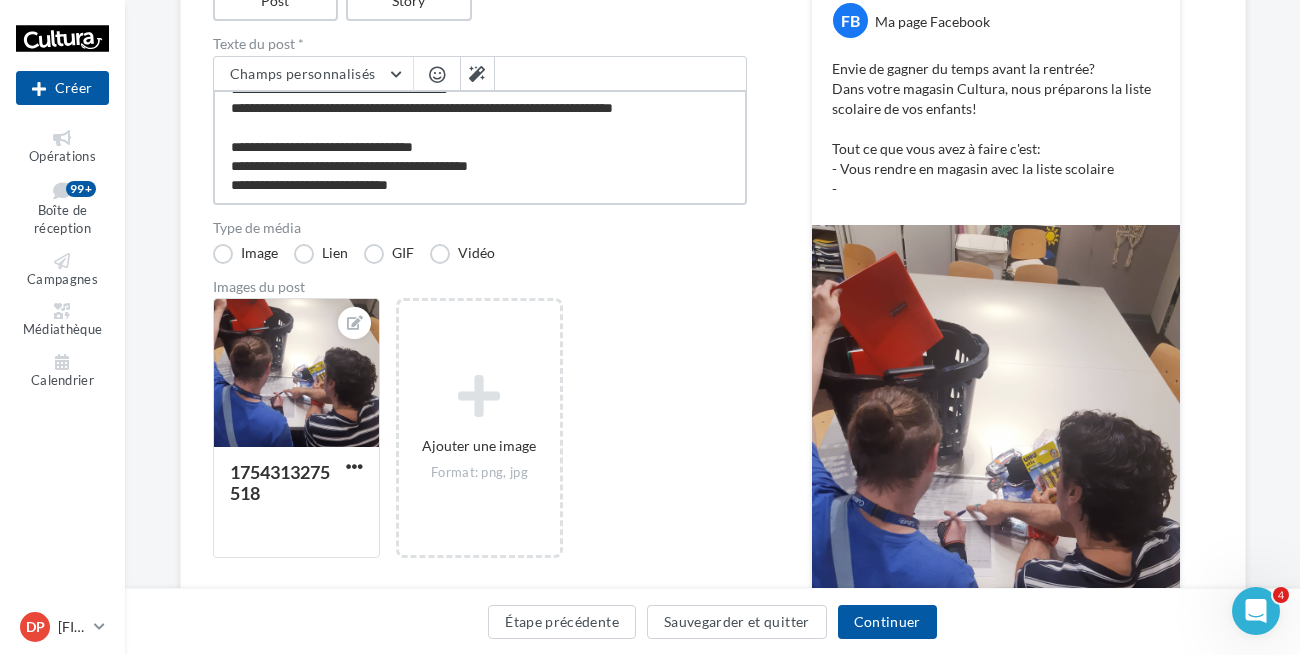 type on "**********" 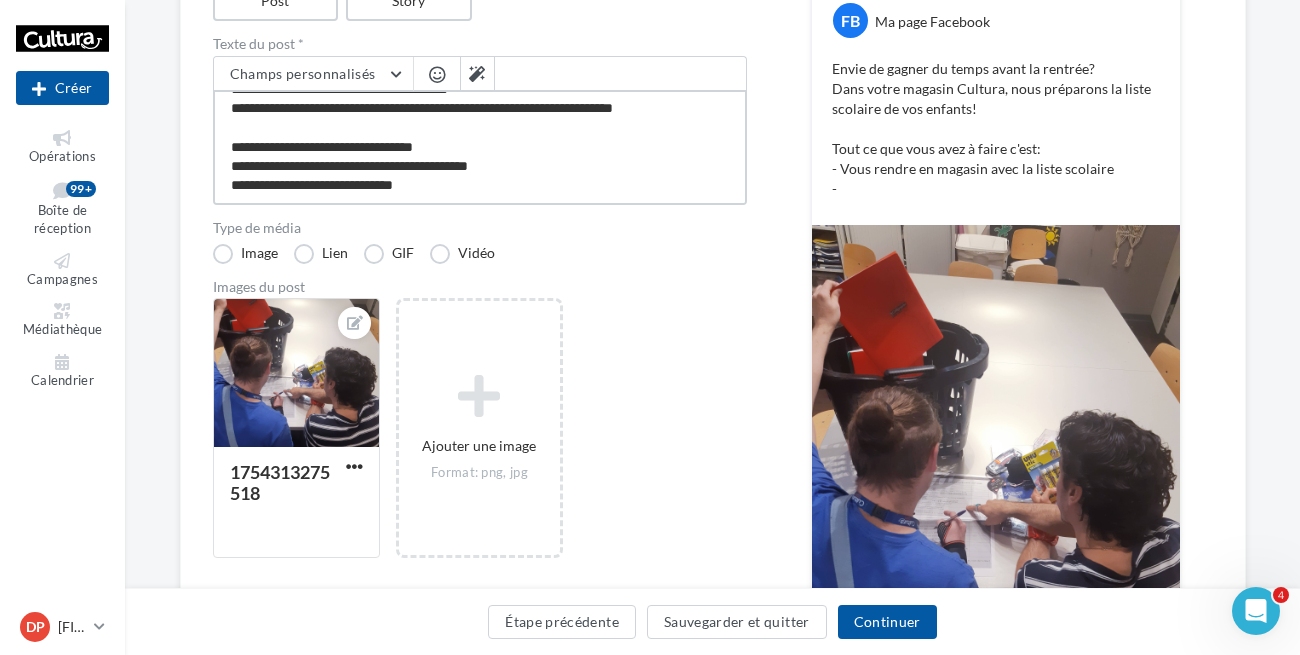 type on "**********" 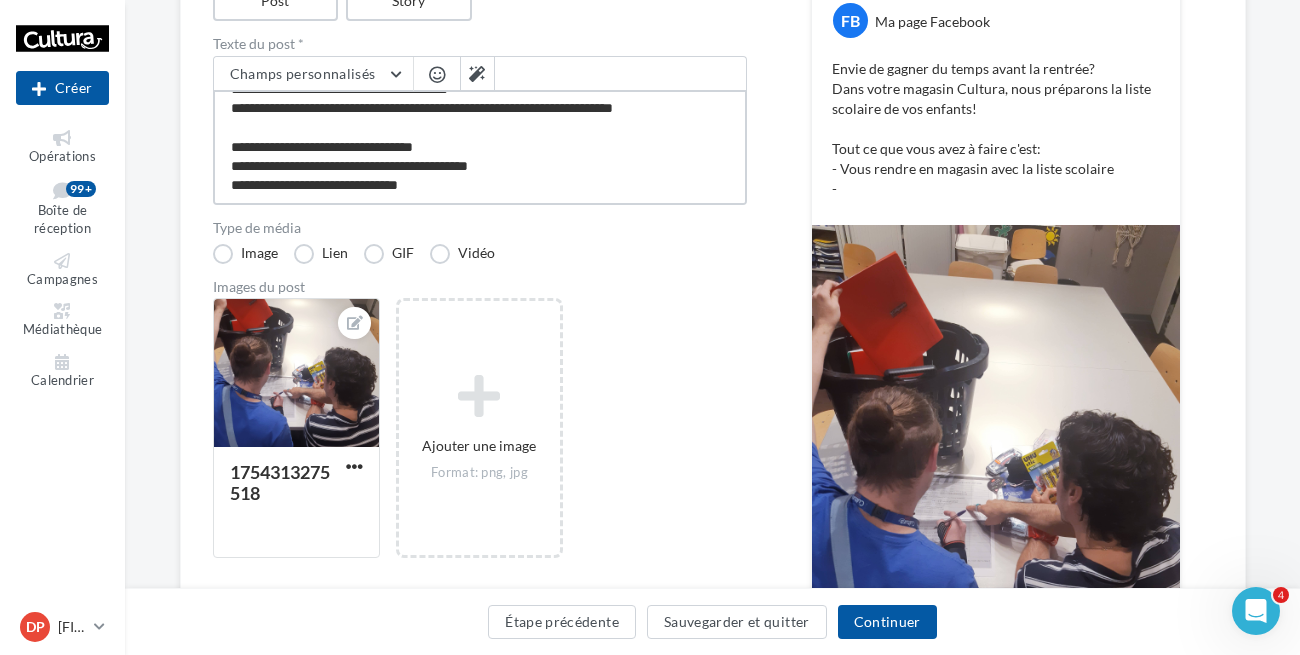type on "**********" 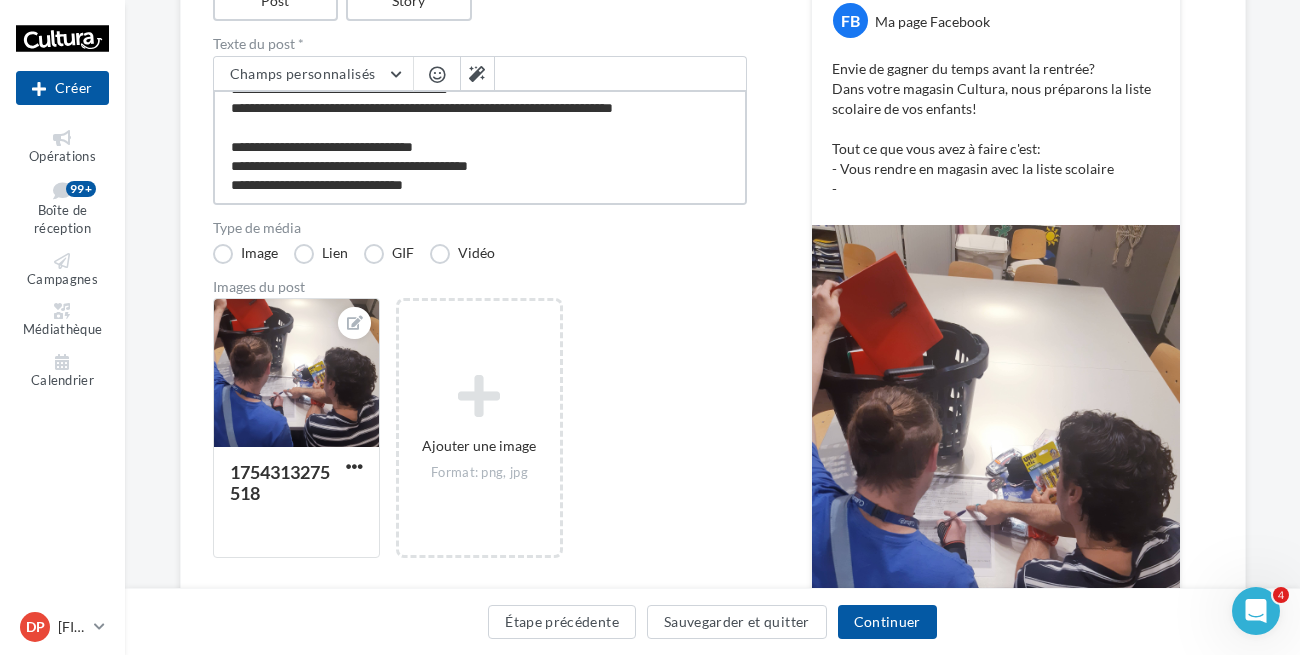 type on "**********" 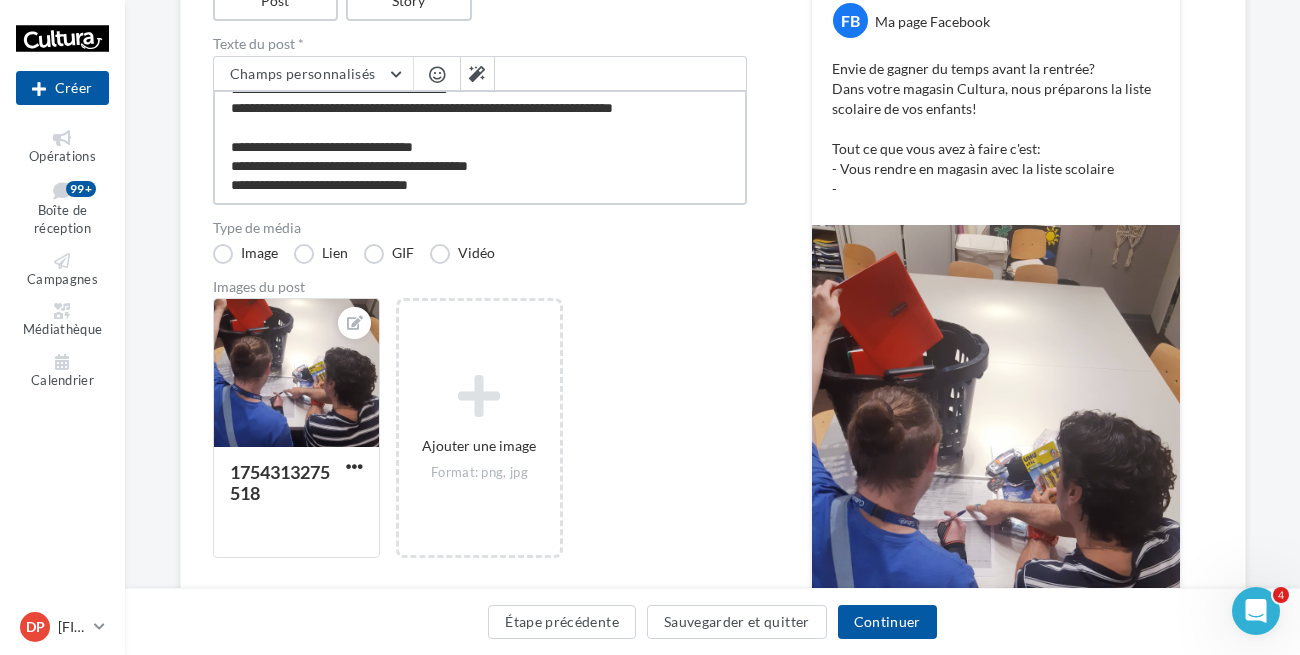 type on "**********" 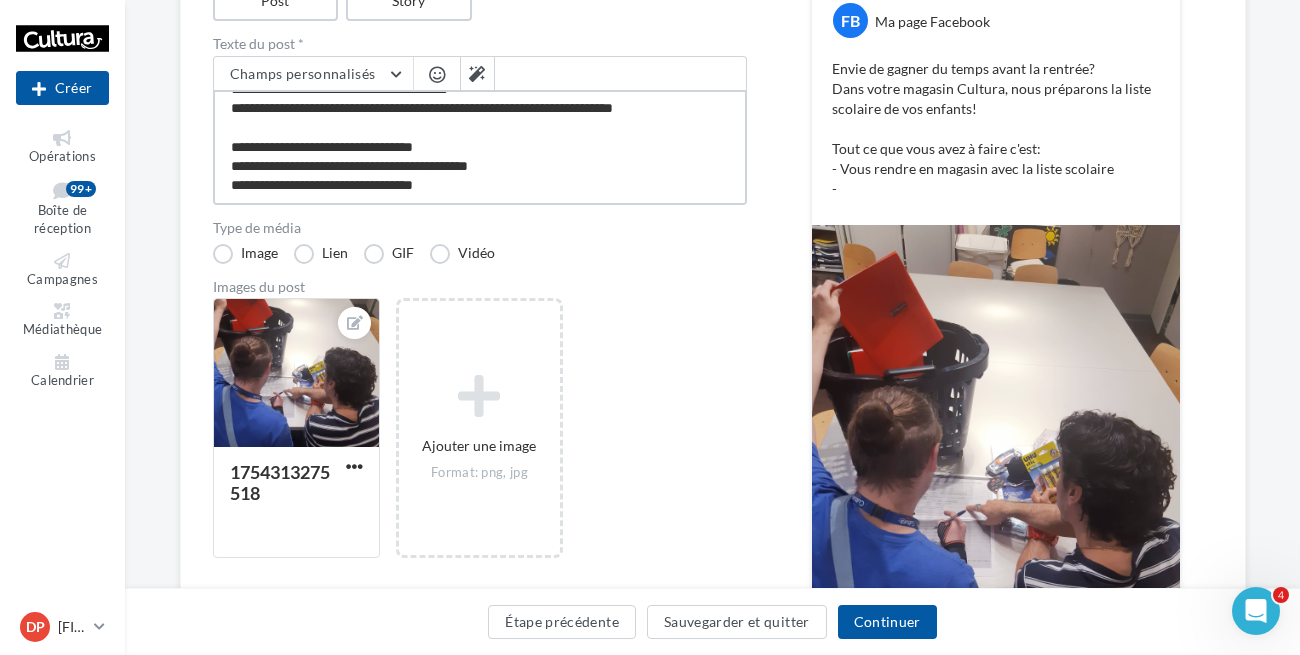 type on "**********" 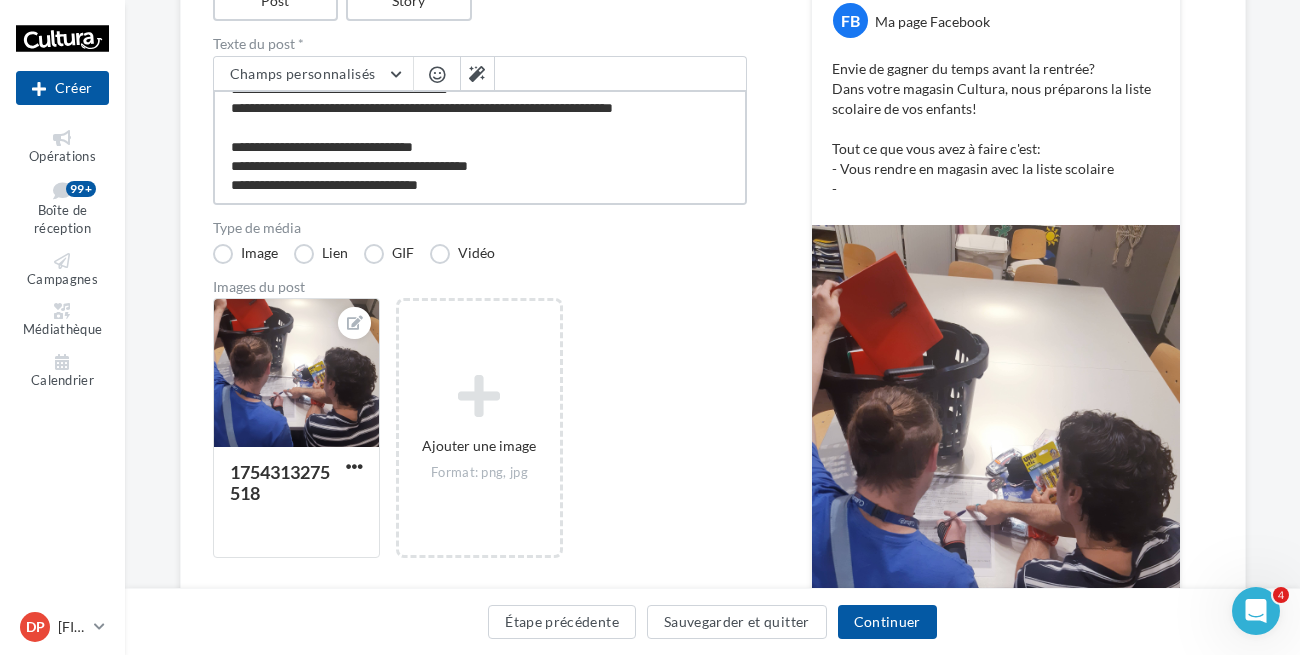 type on "**********" 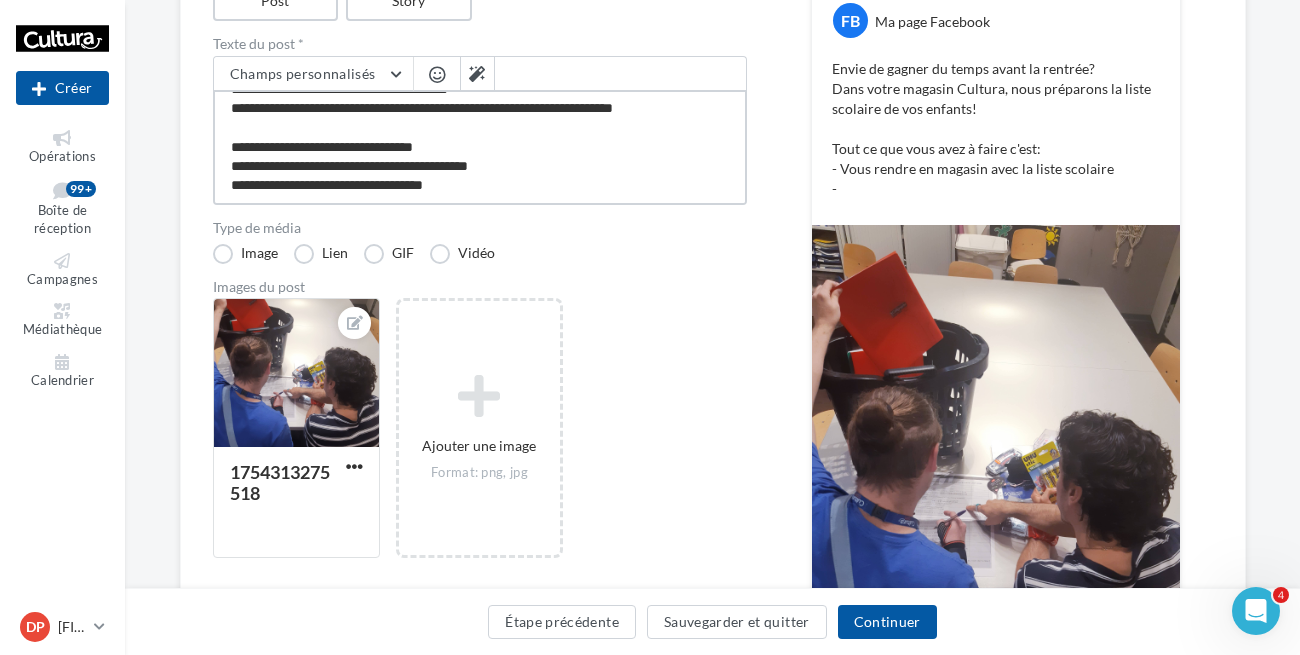 type on "**********" 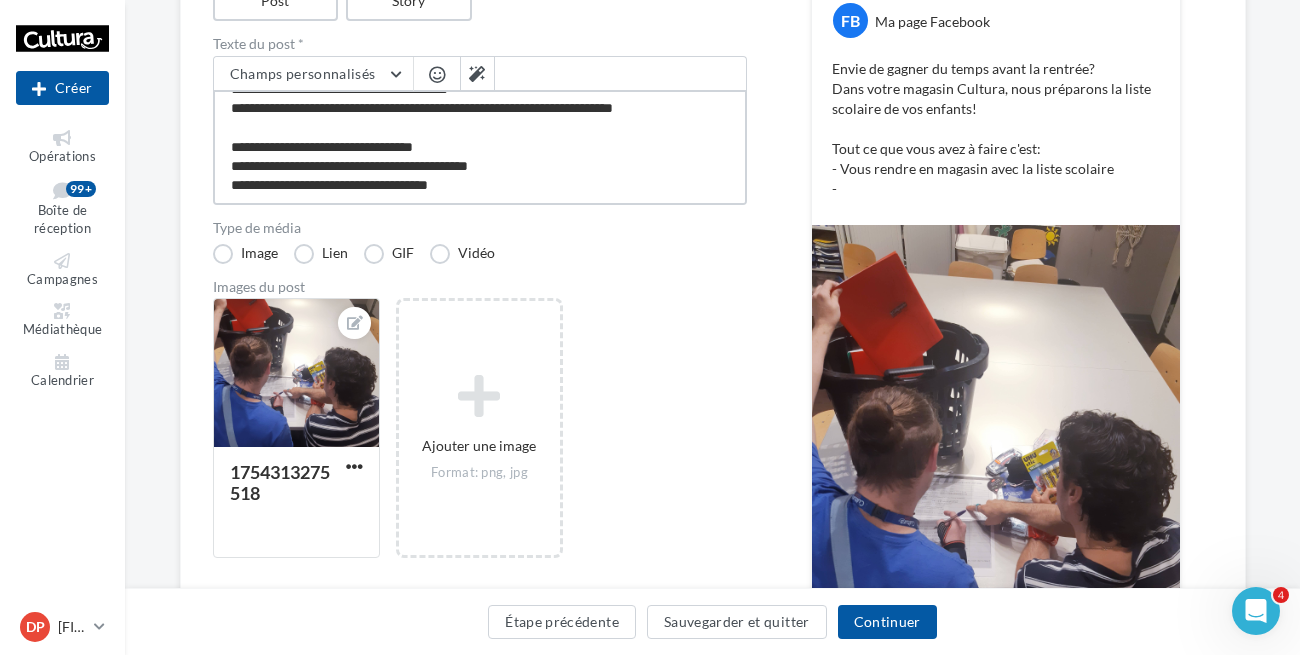 type on "**********" 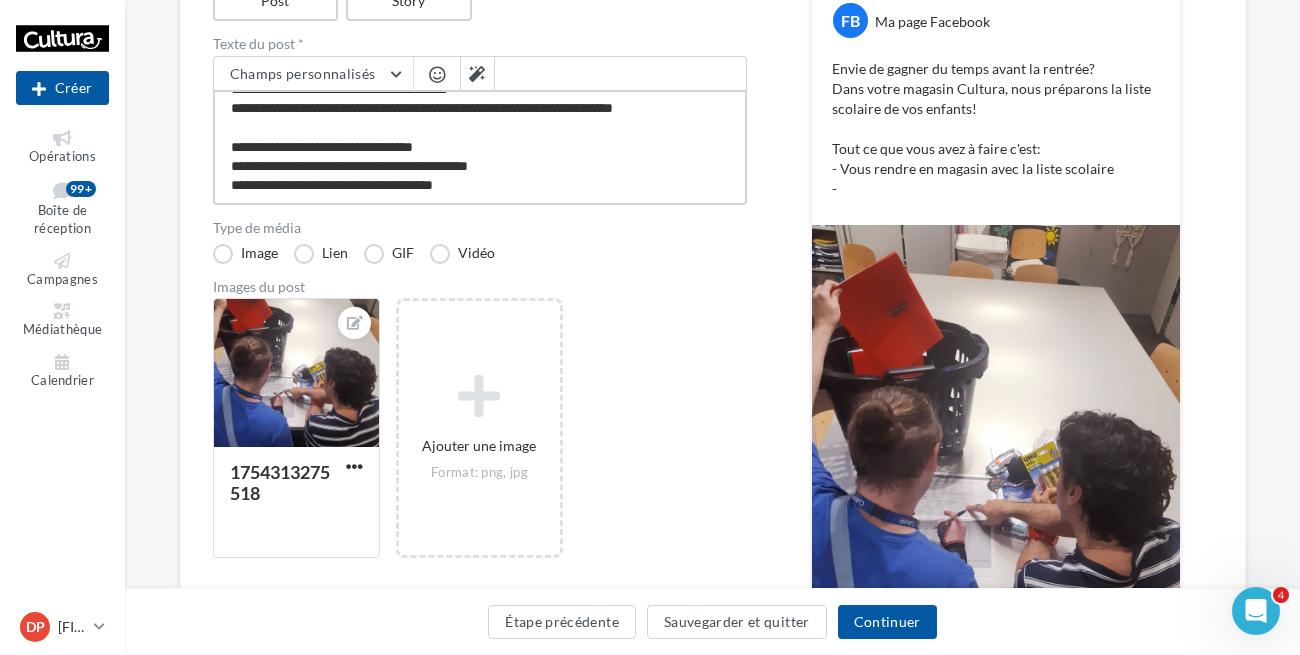 type on "**********" 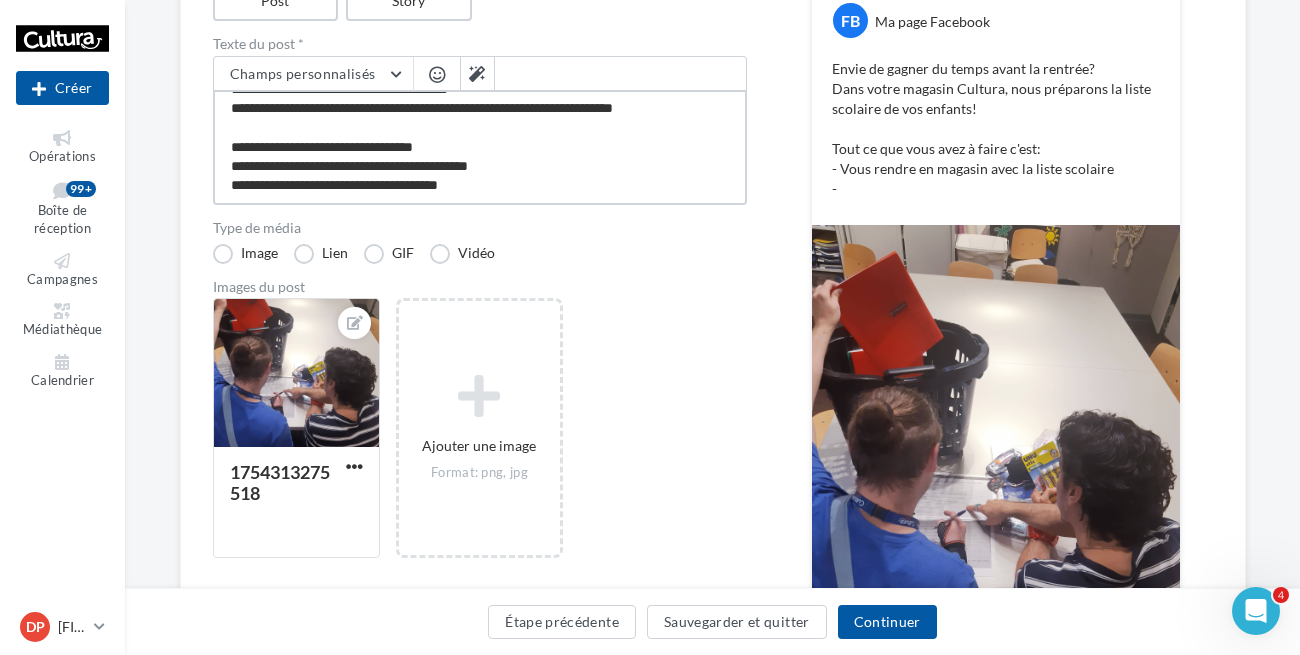 type on "**********" 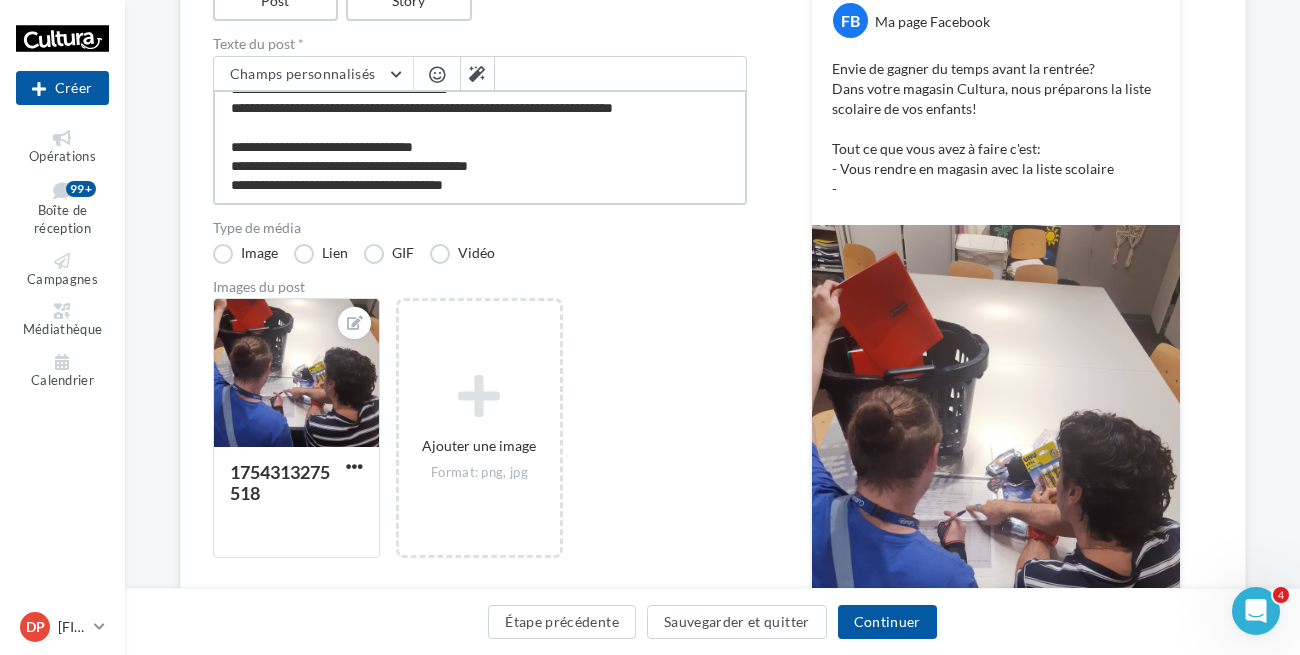 type on "**********" 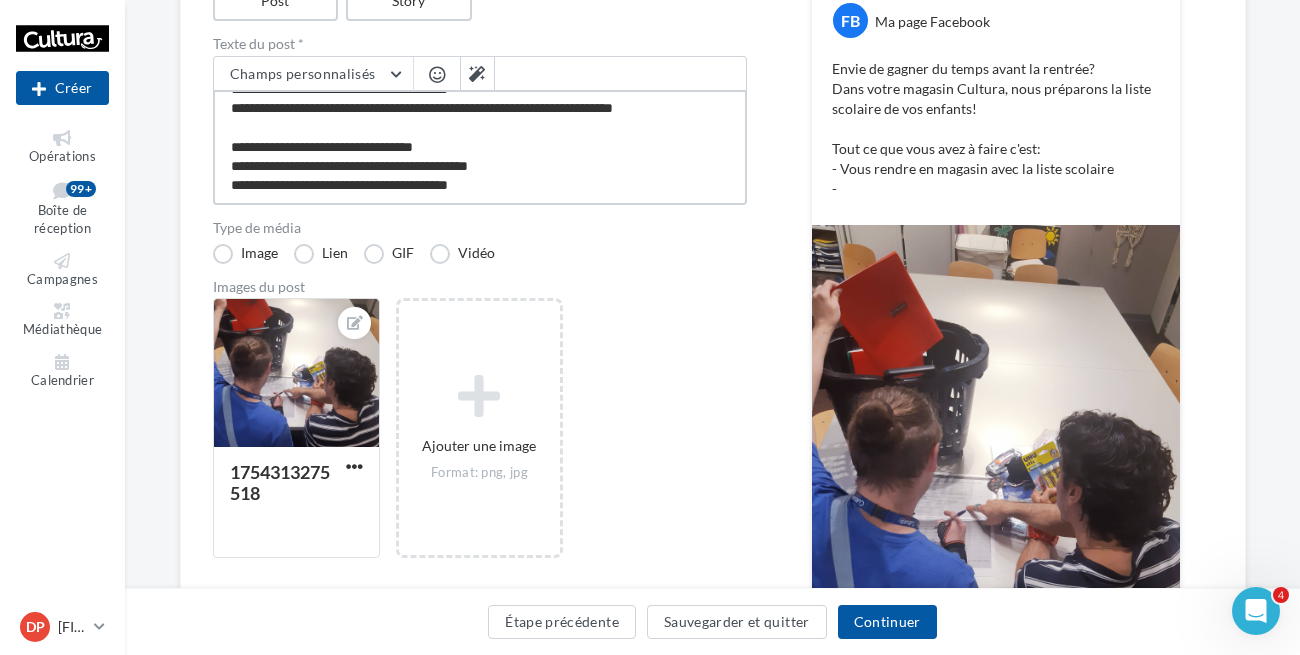 type on "**********" 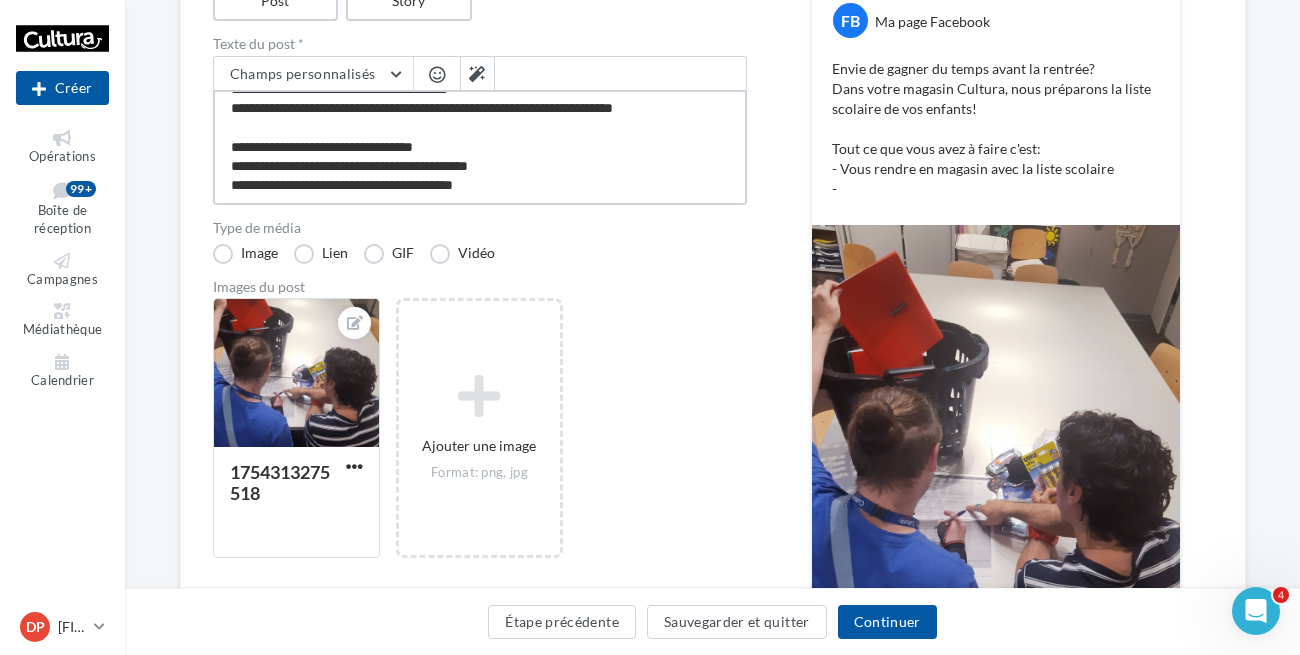 type on "**********" 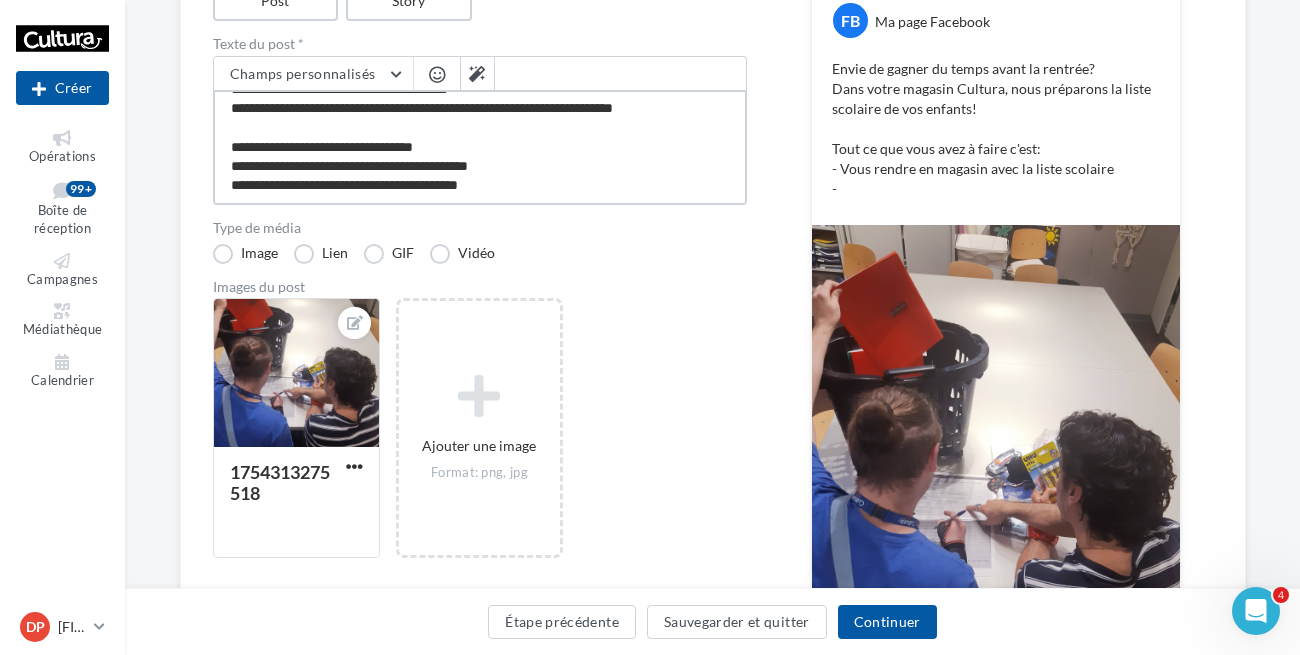 type on "**********" 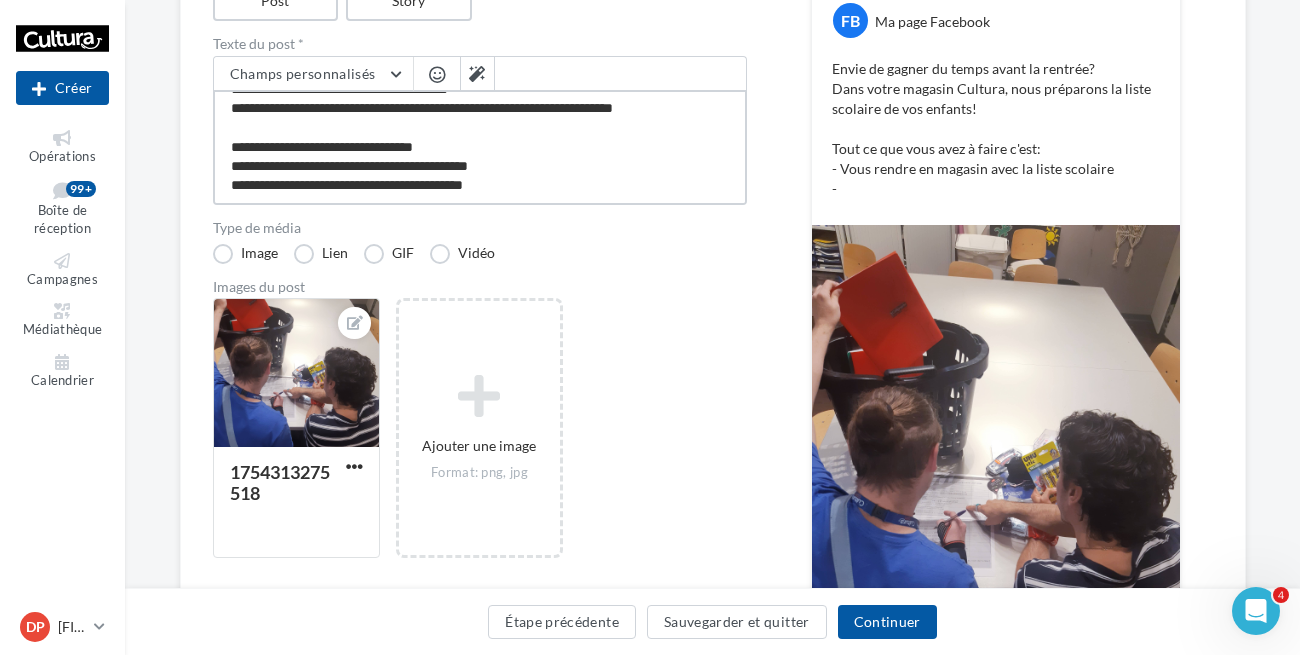 type on "**********" 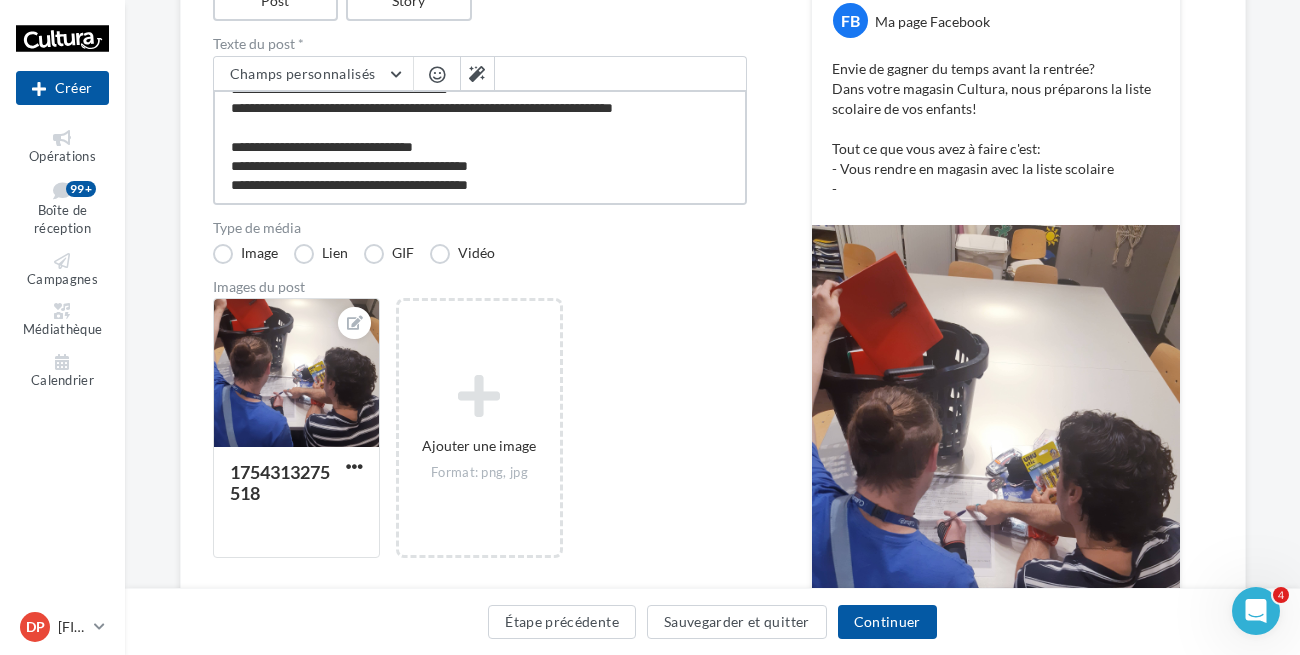 type on "**********" 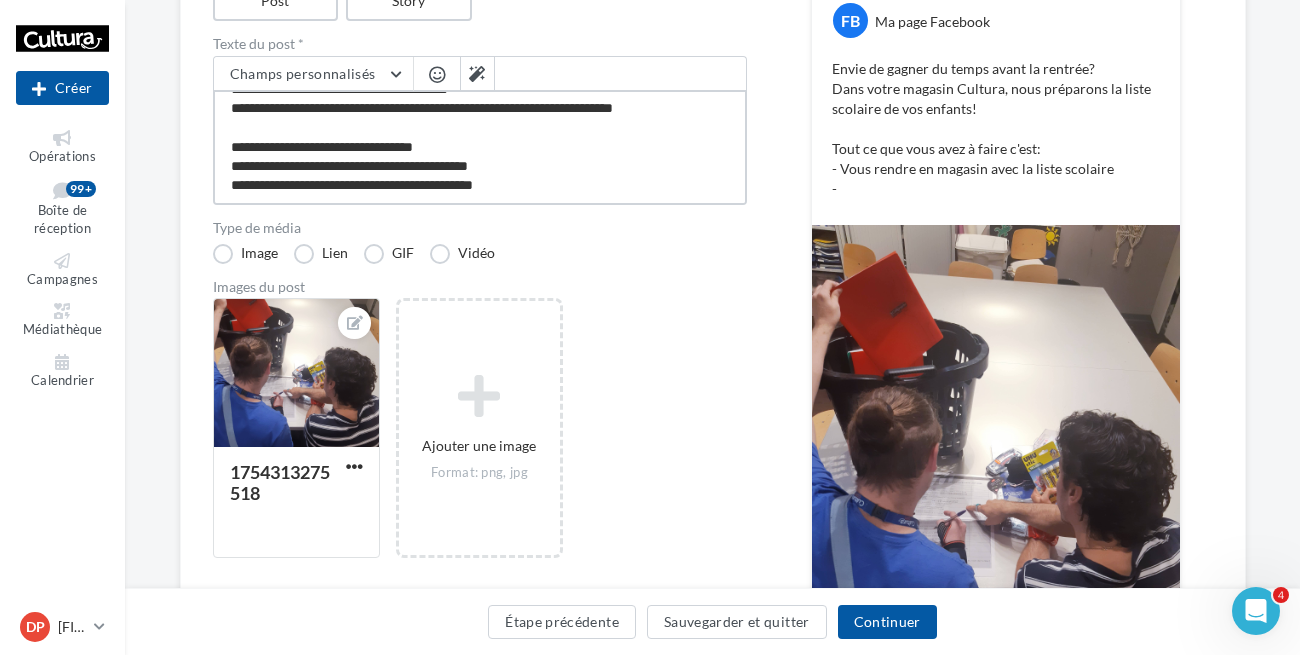 type on "**********" 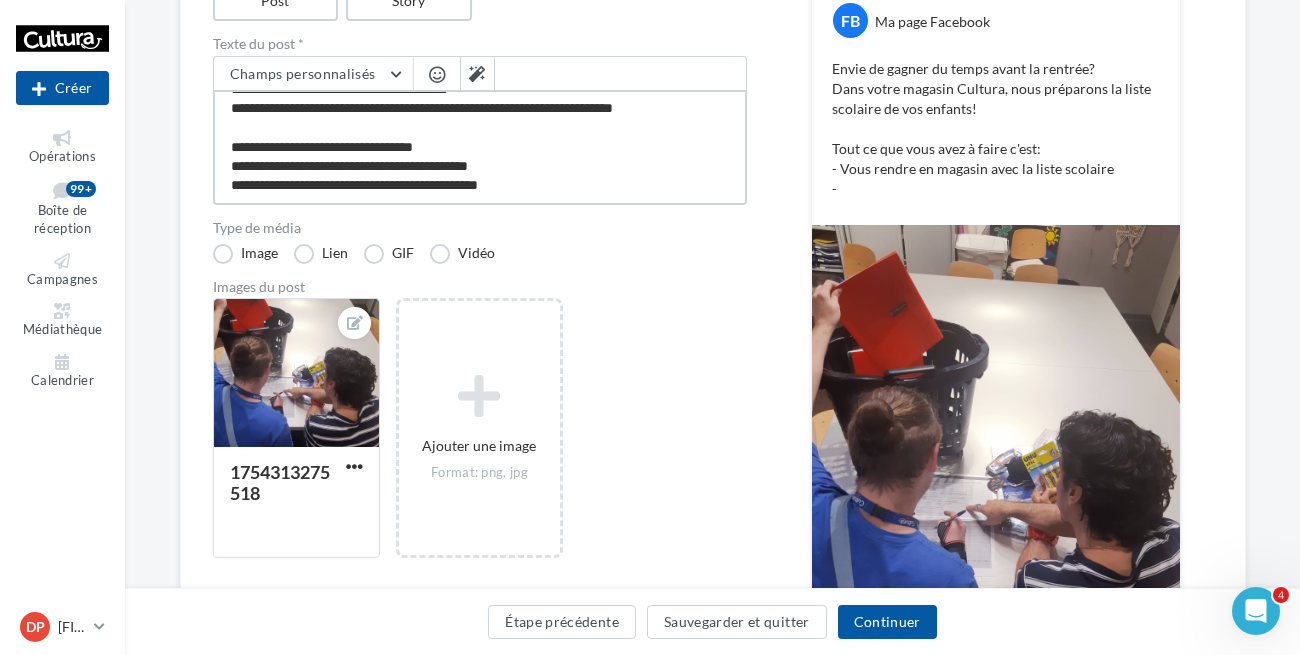 type on "**********" 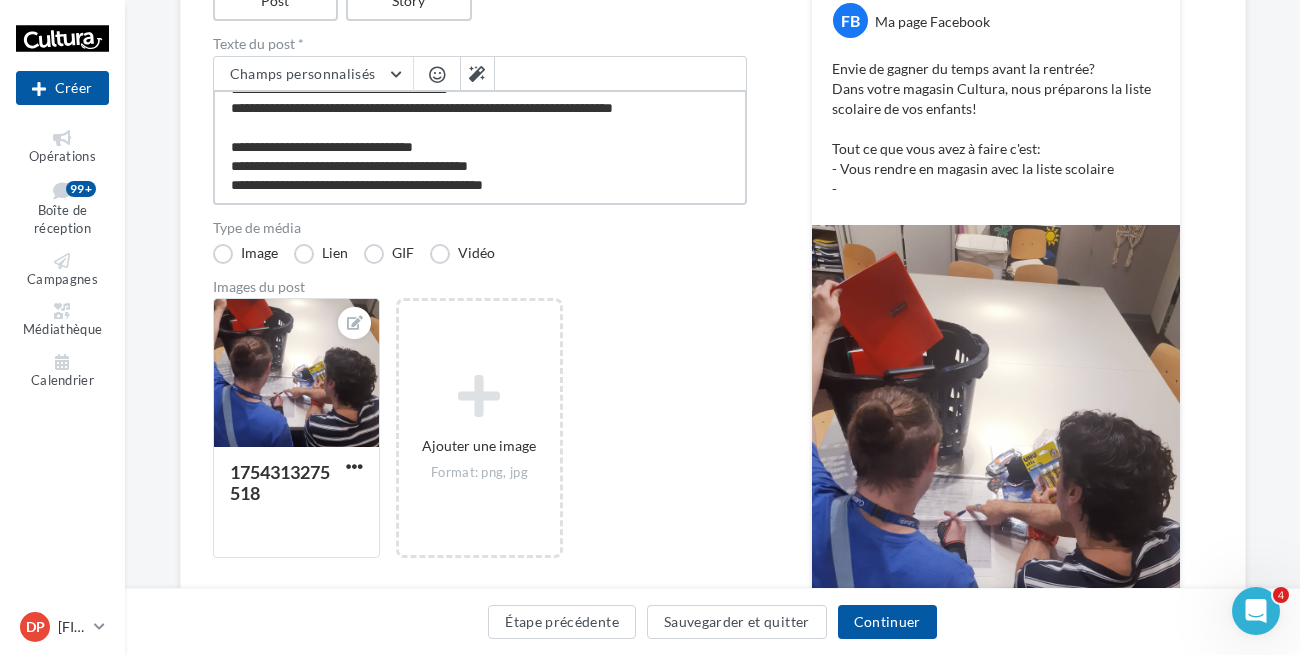 type on "**********" 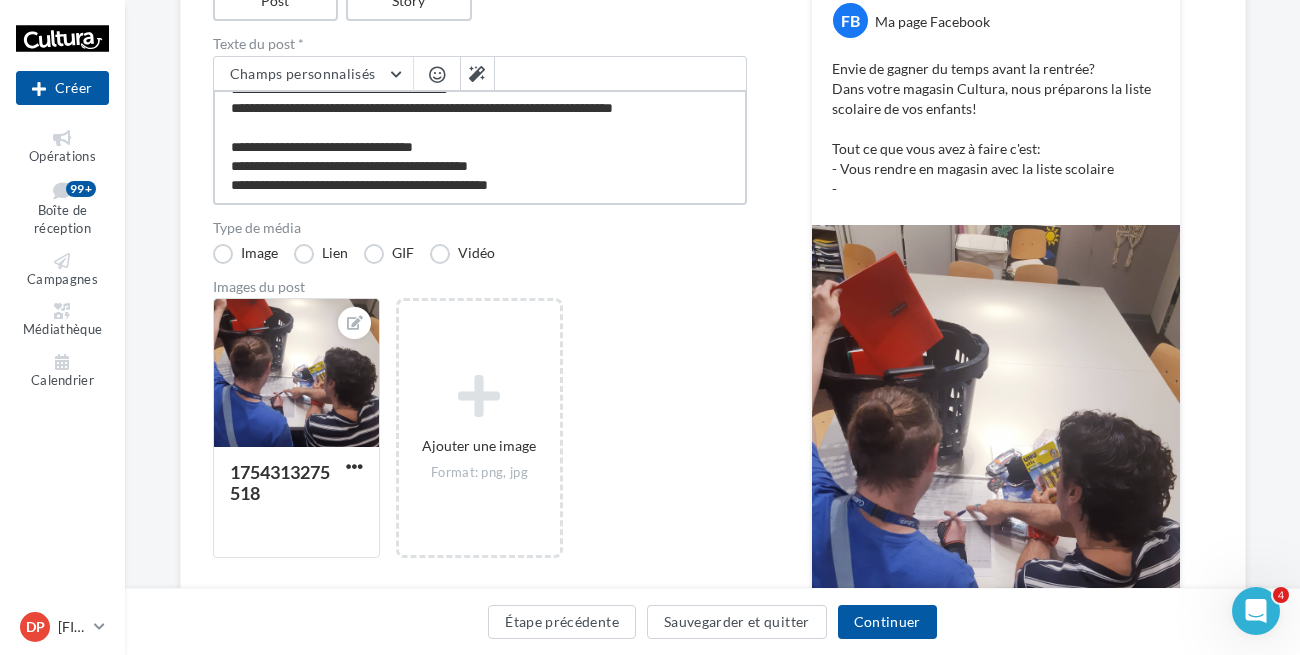 type on "**********" 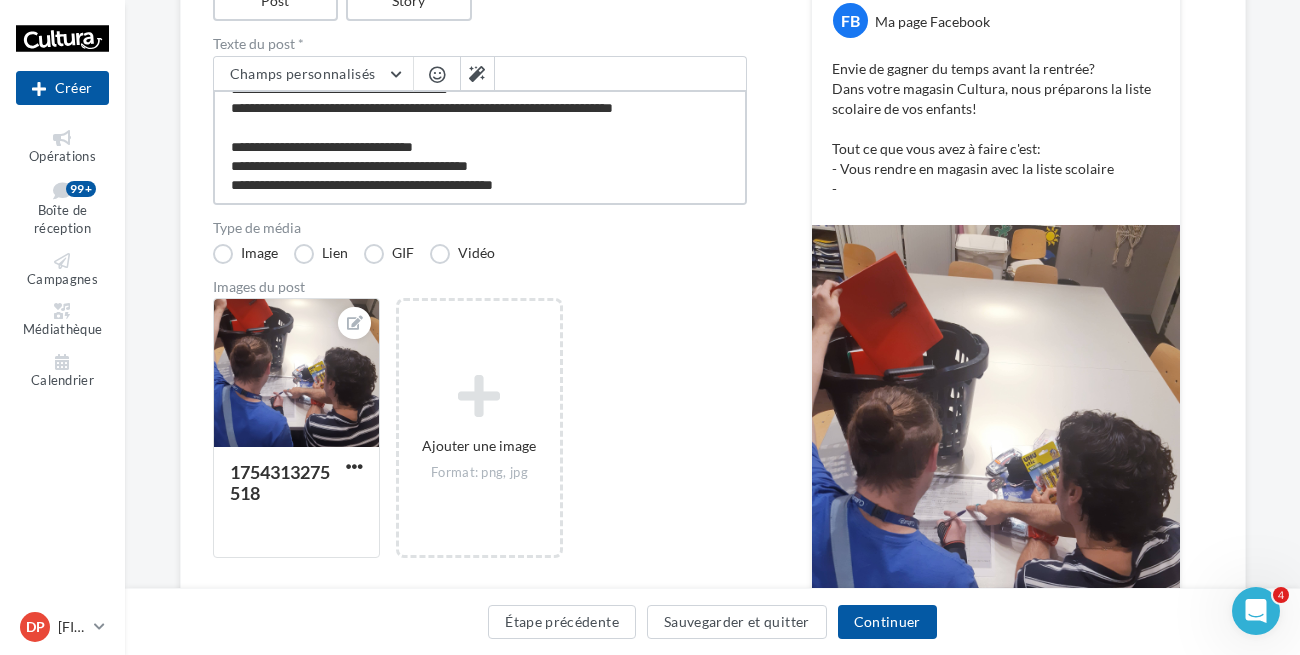 type on "**********" 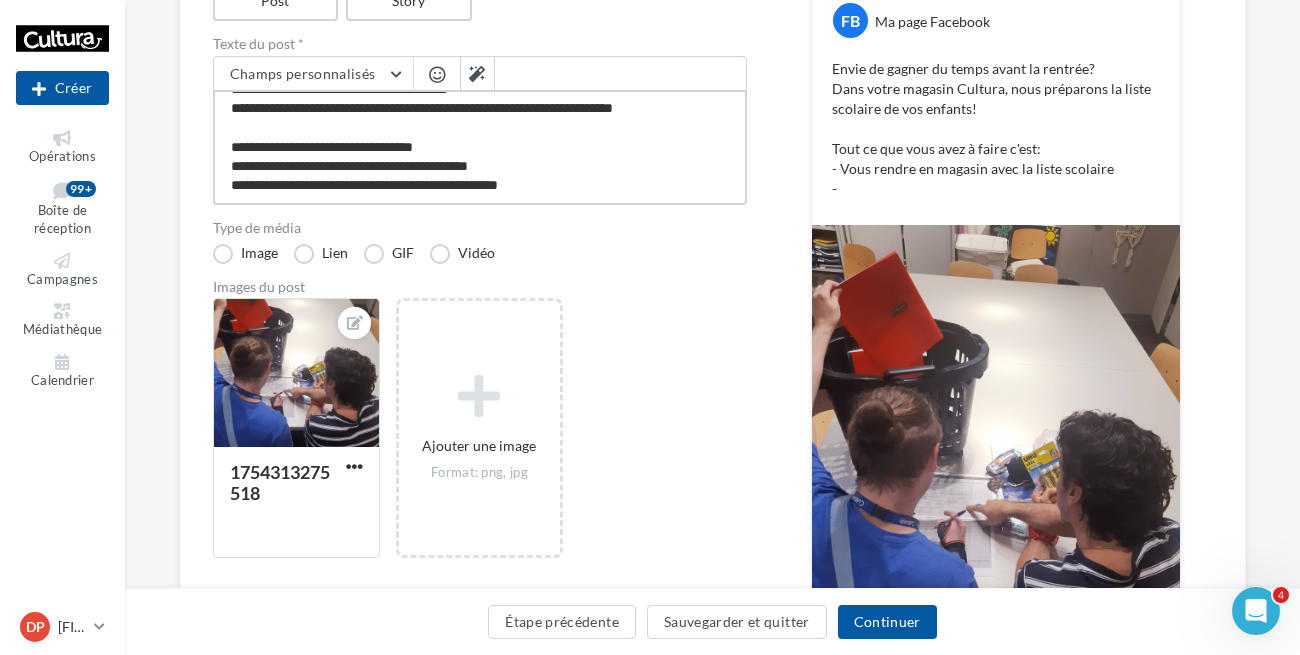 type on "**********" 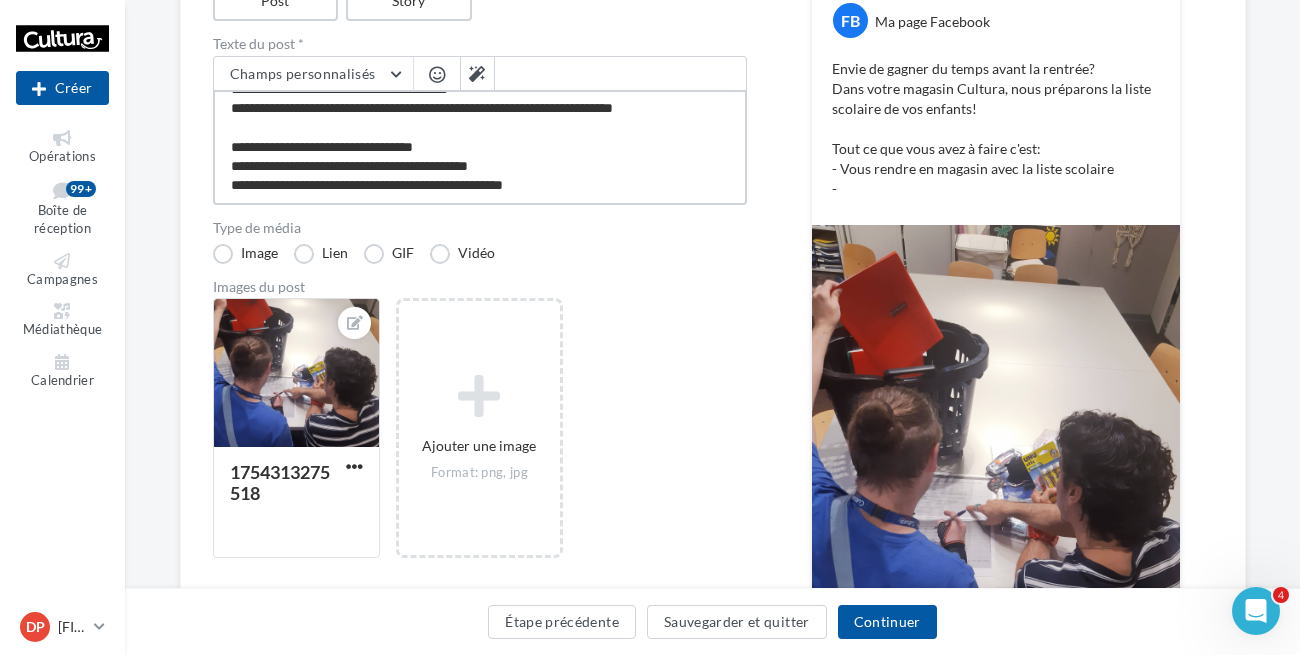 type on "**********" 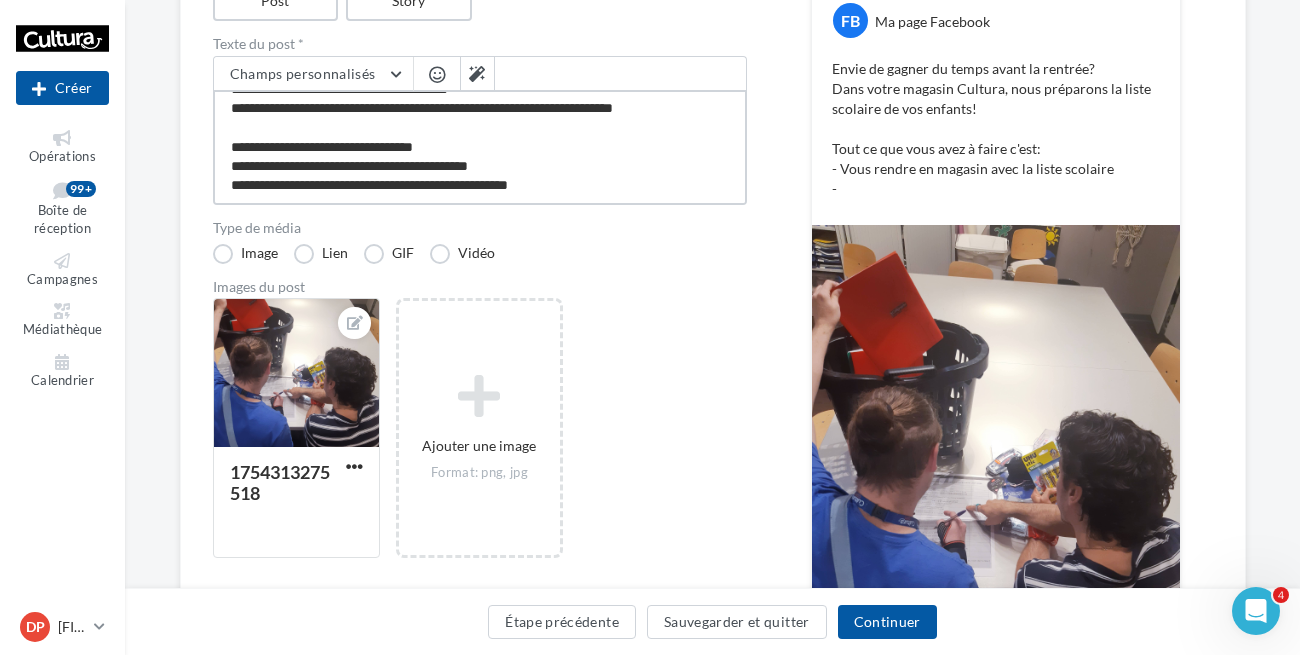 type on "**********" 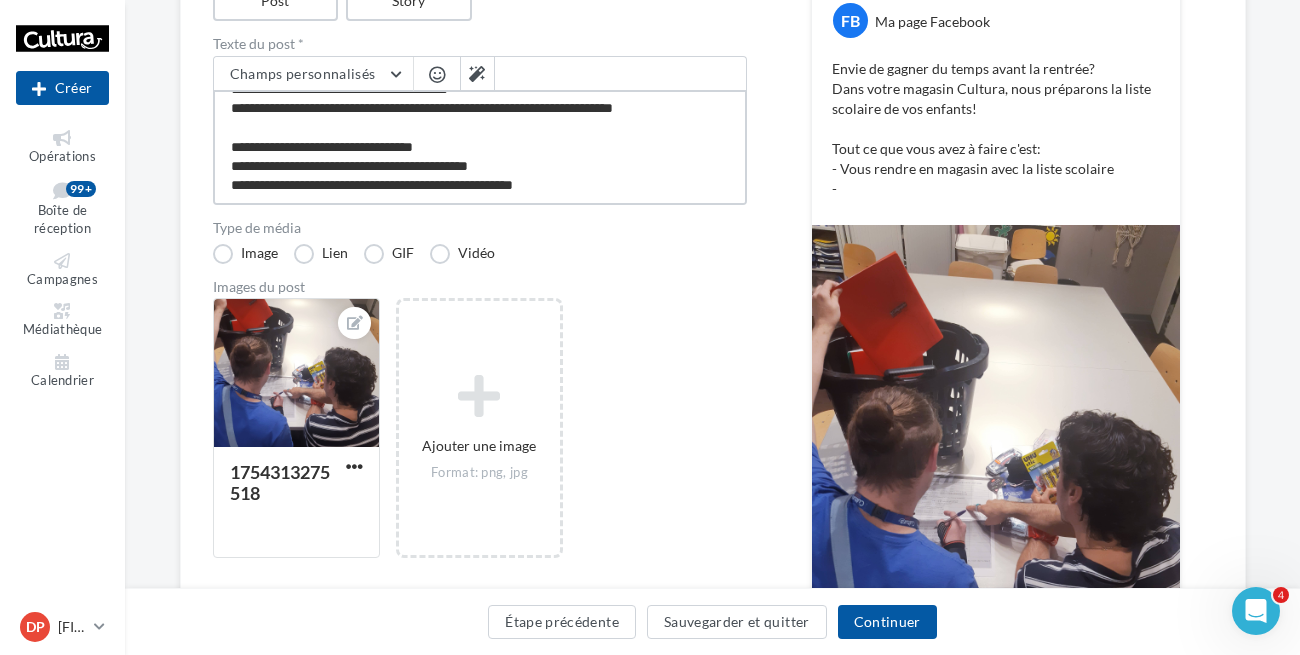 type on "**********" 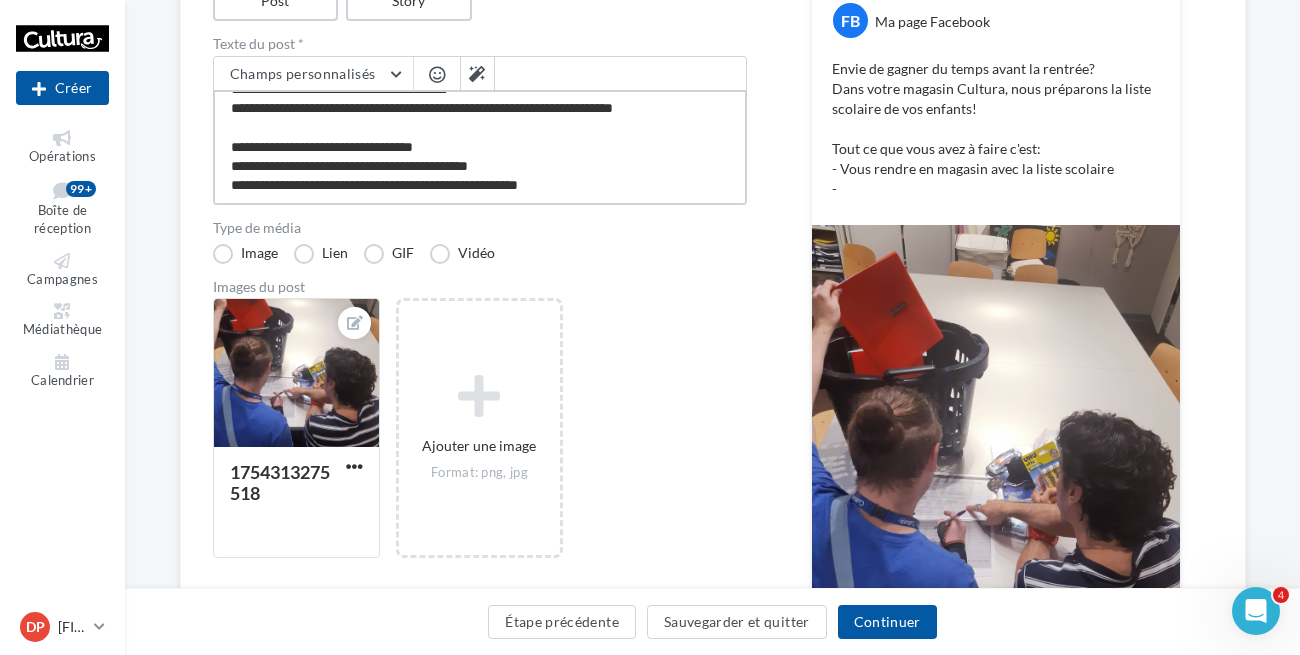 type on "**********" 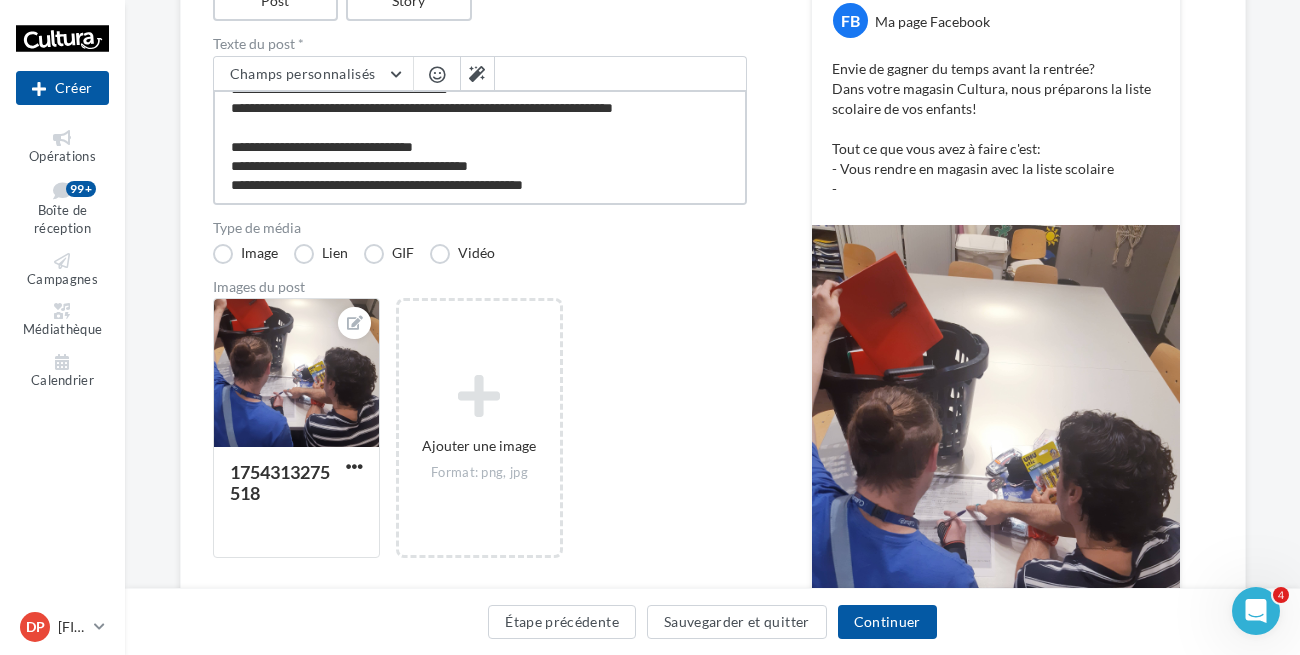 type on "**********" 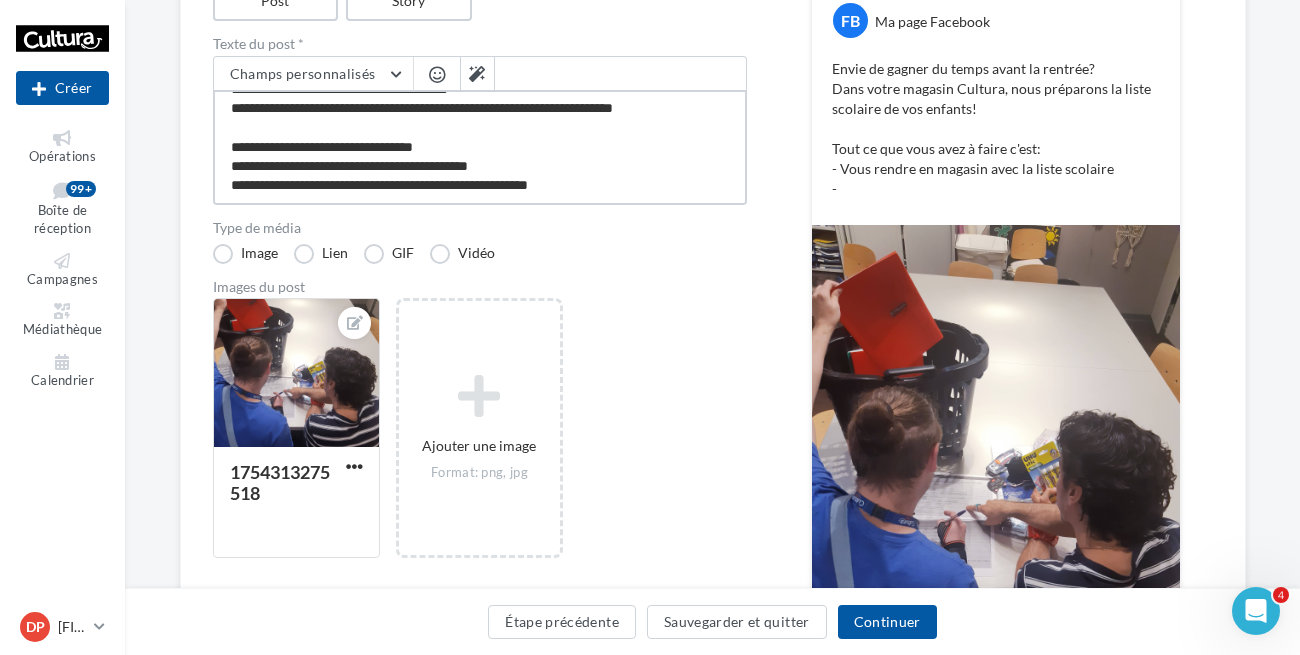 type on "**********" 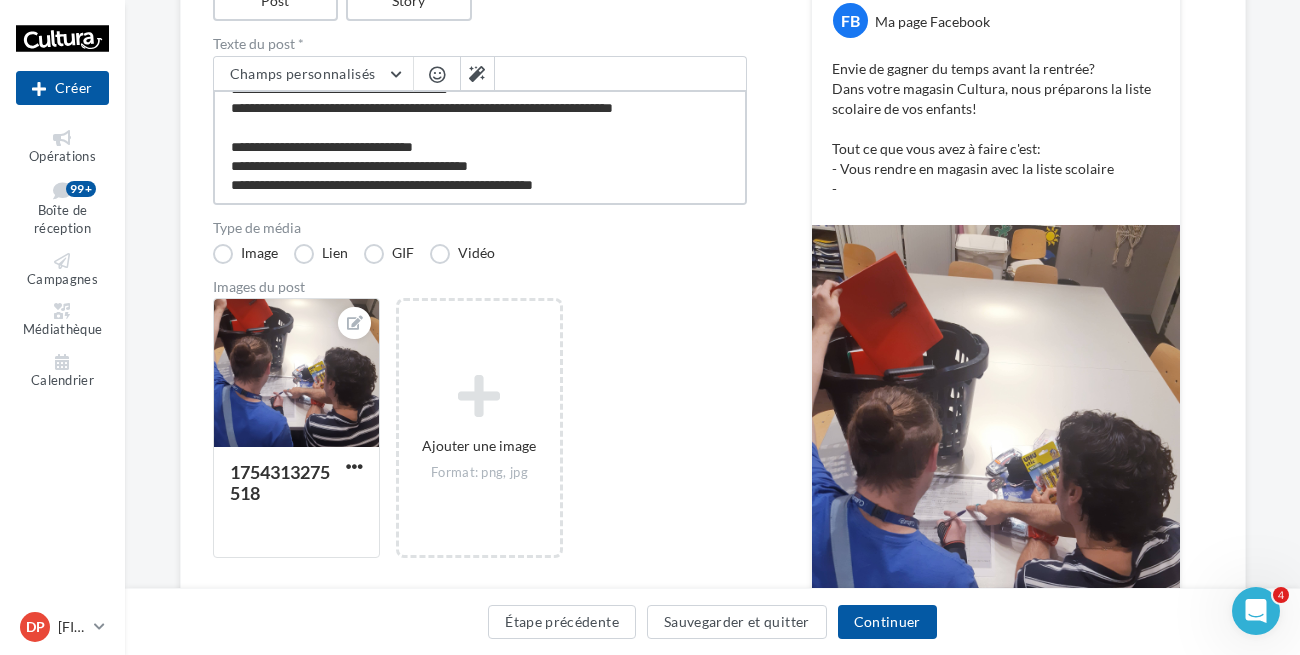 scroll, scrollTop: 30, scrollLeft: 0, axis: vertical 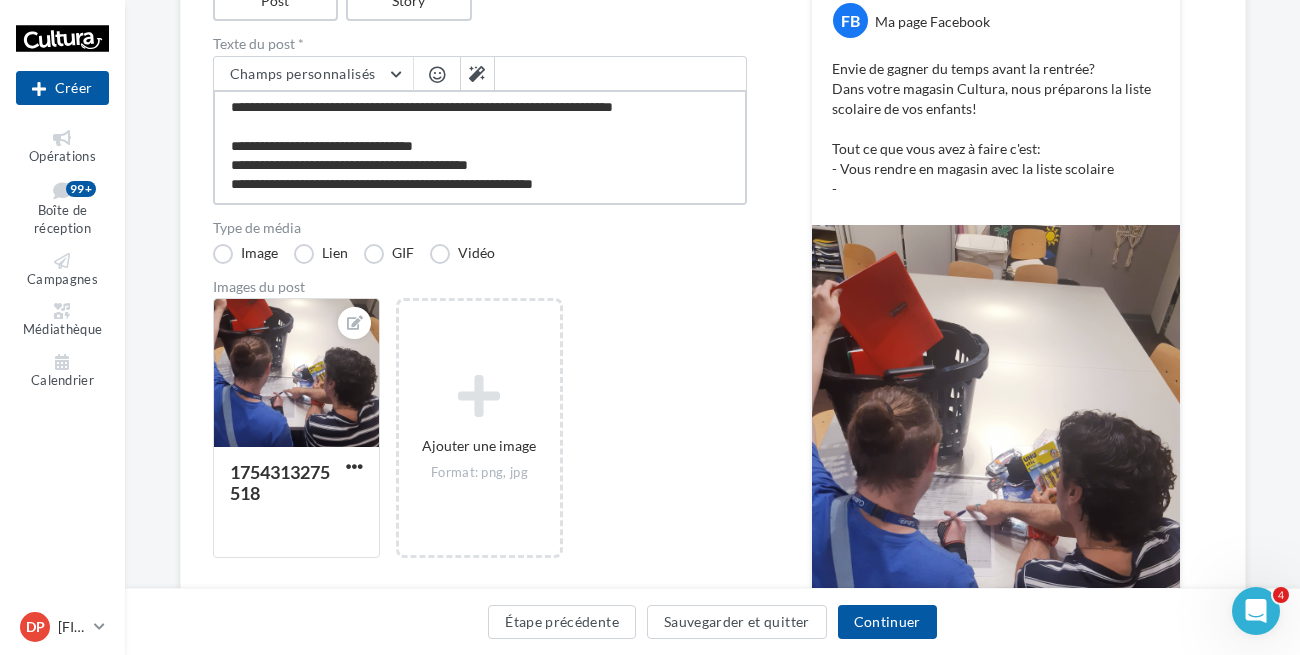 type on "**********" 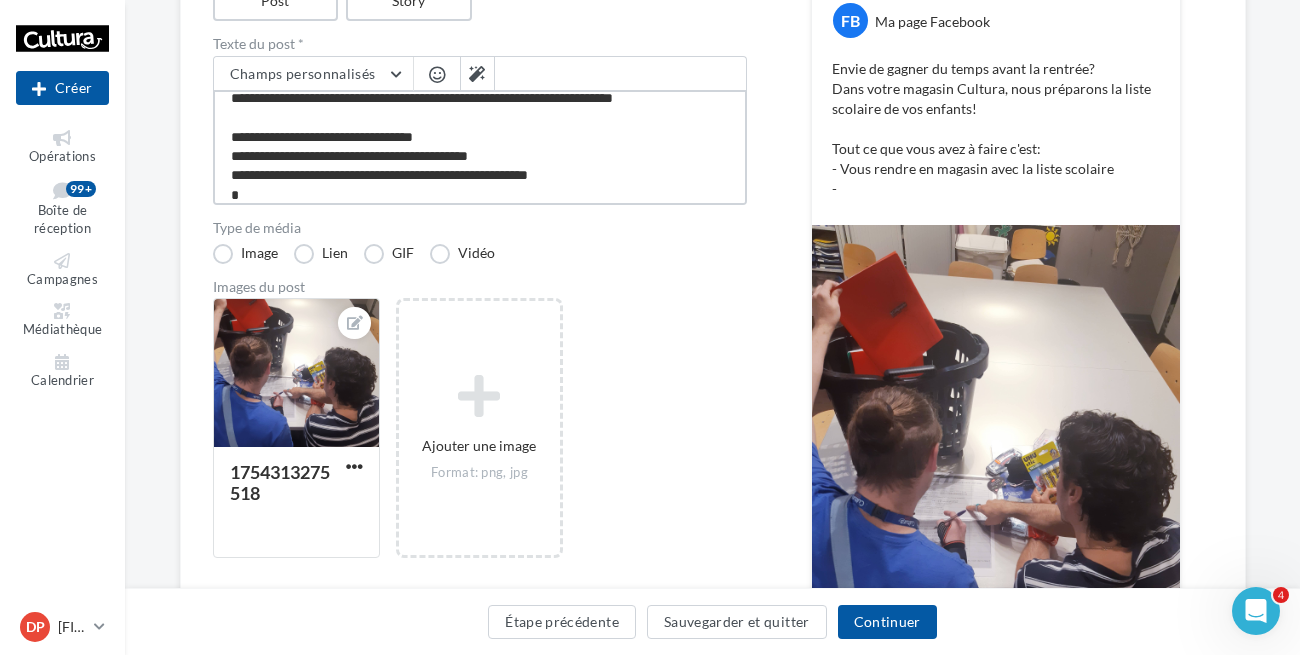 type on "**********" 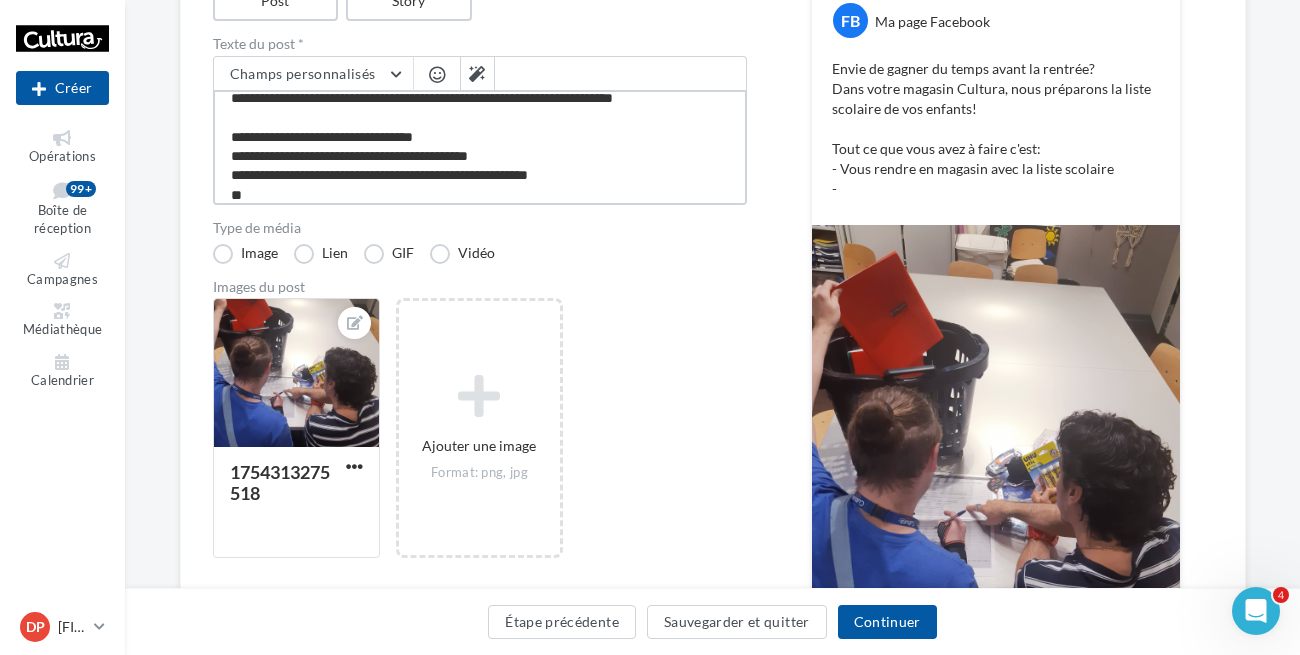 type on "**********" 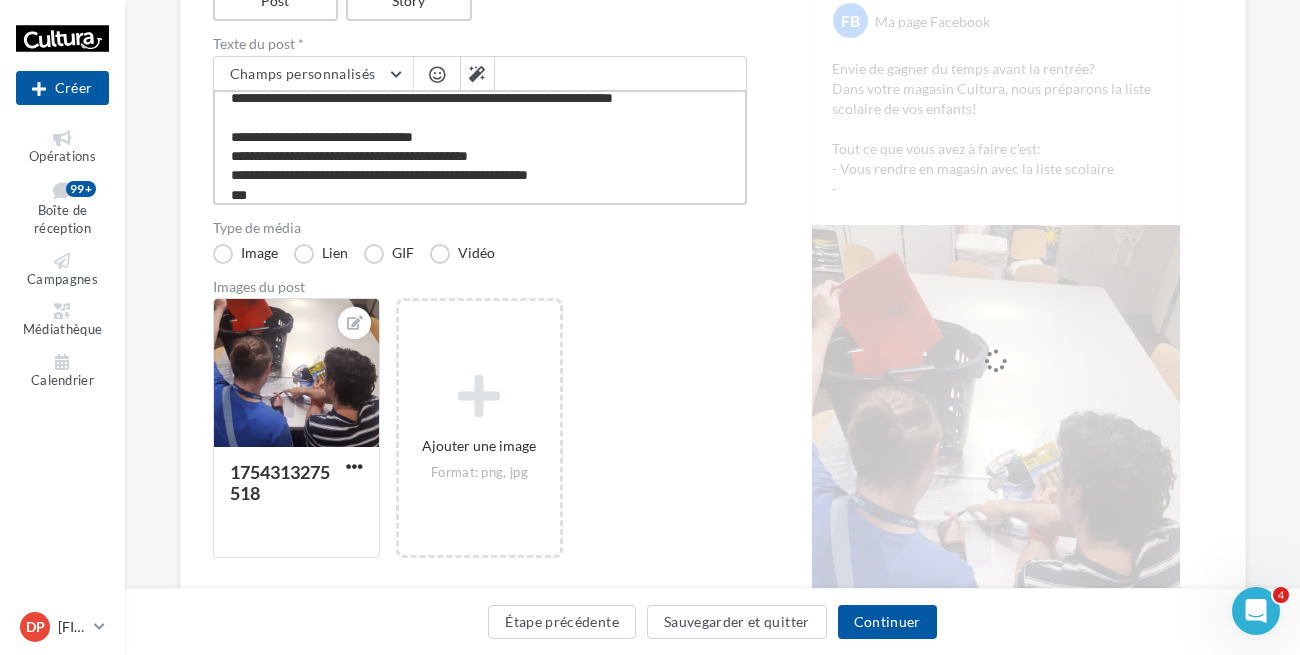 type on "**********" 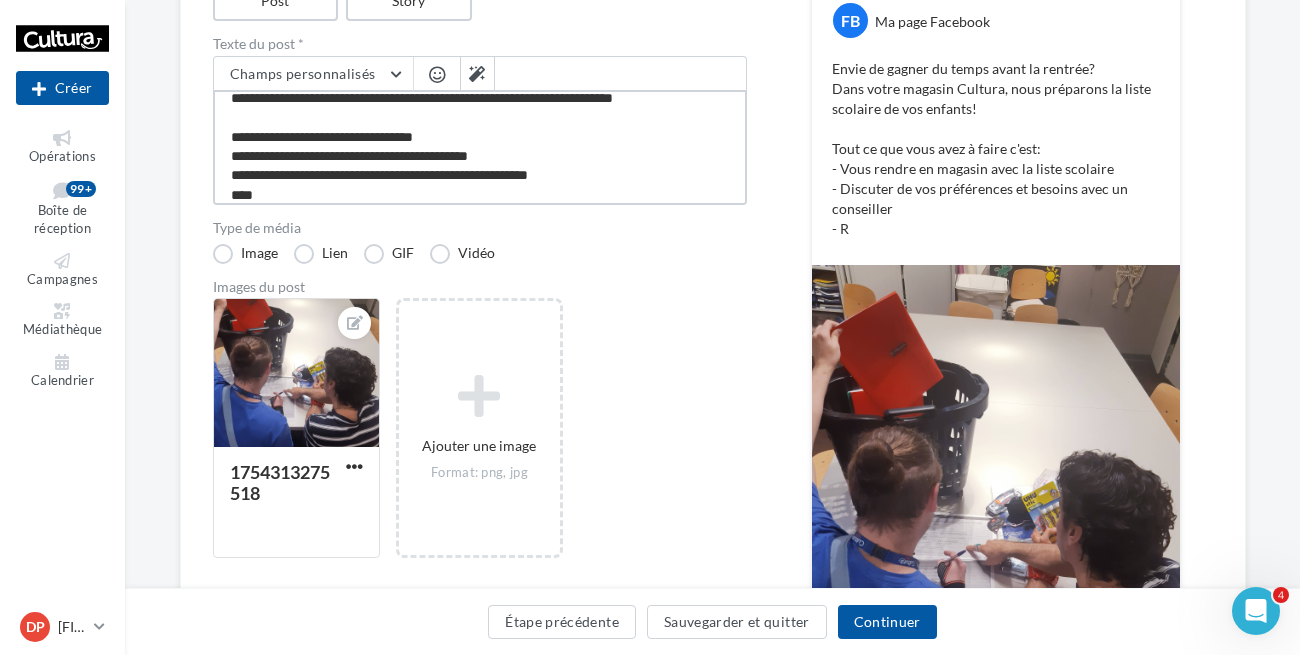type on "**********" 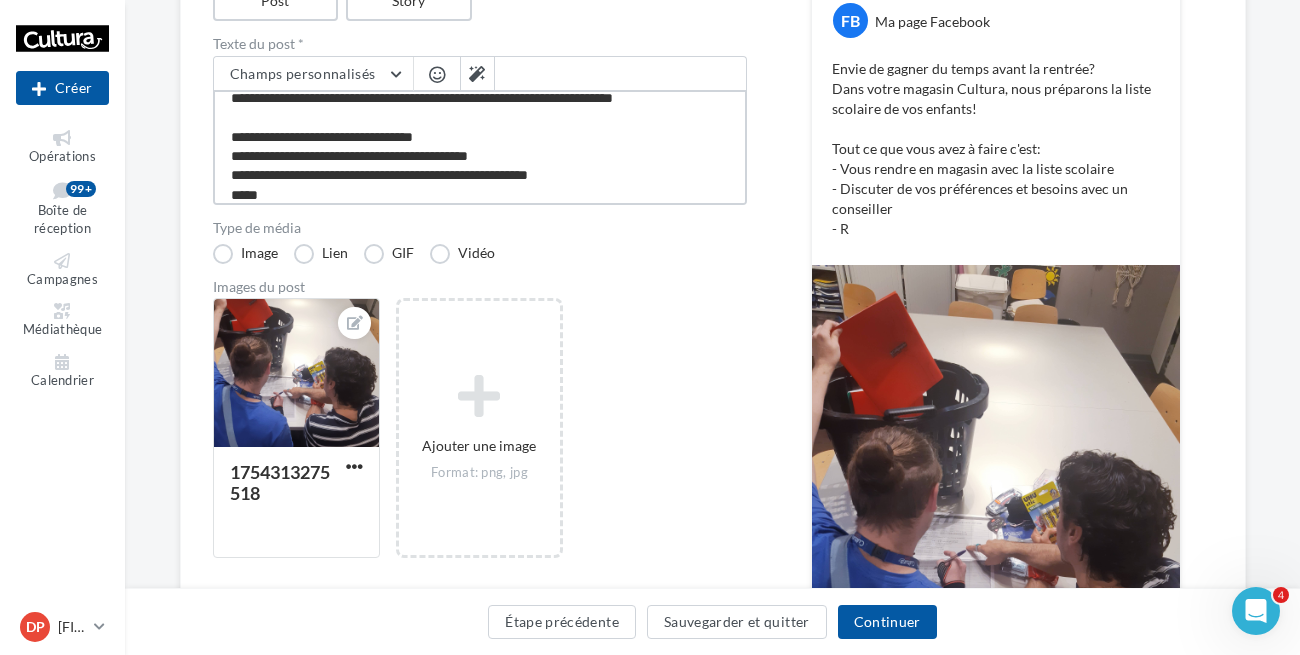 type on "**********" 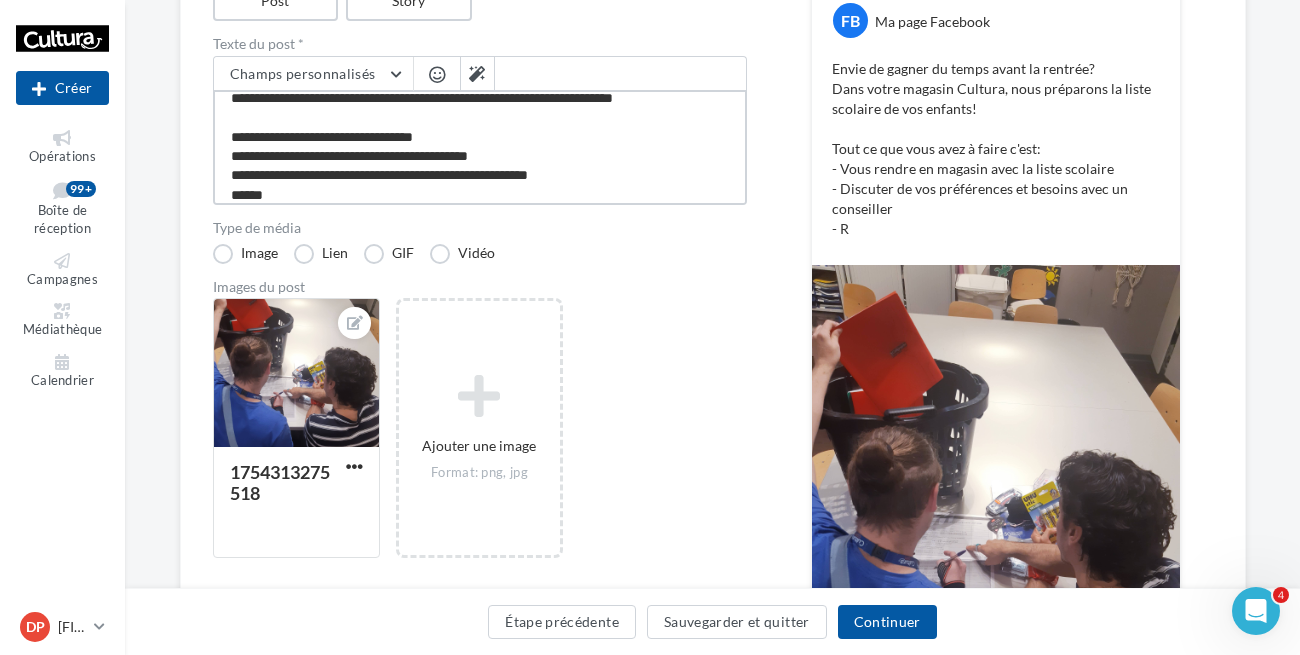 type on "**********" 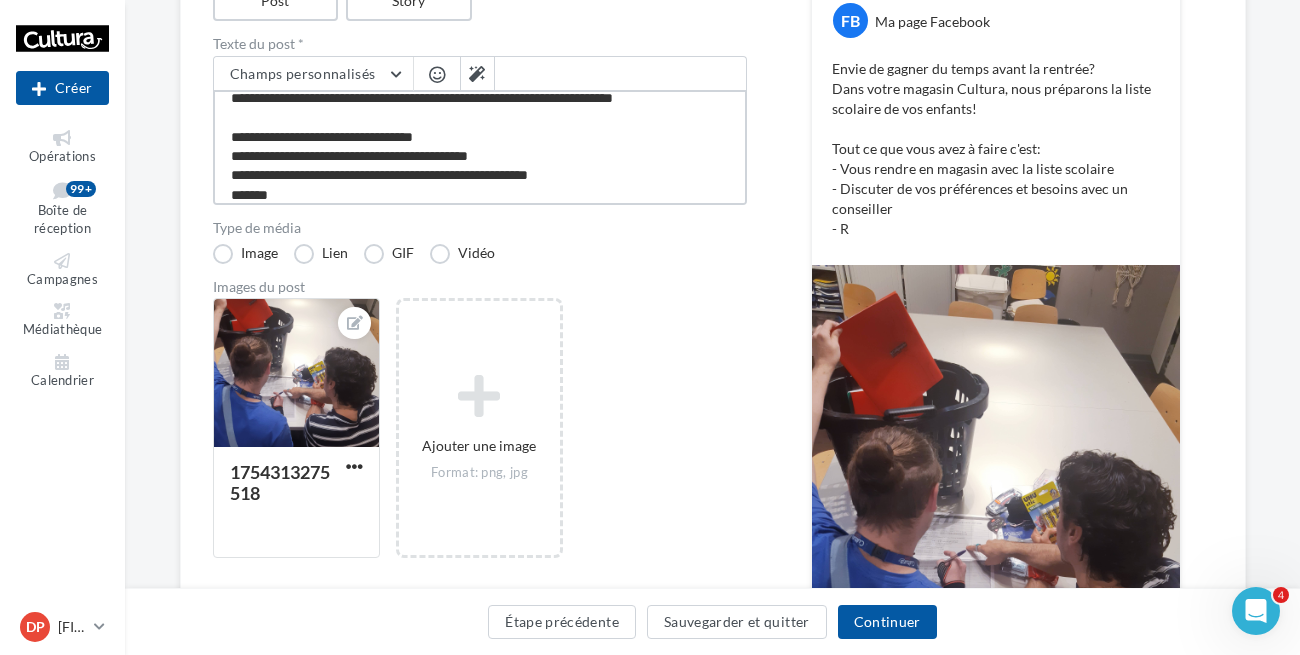 type on "**********" 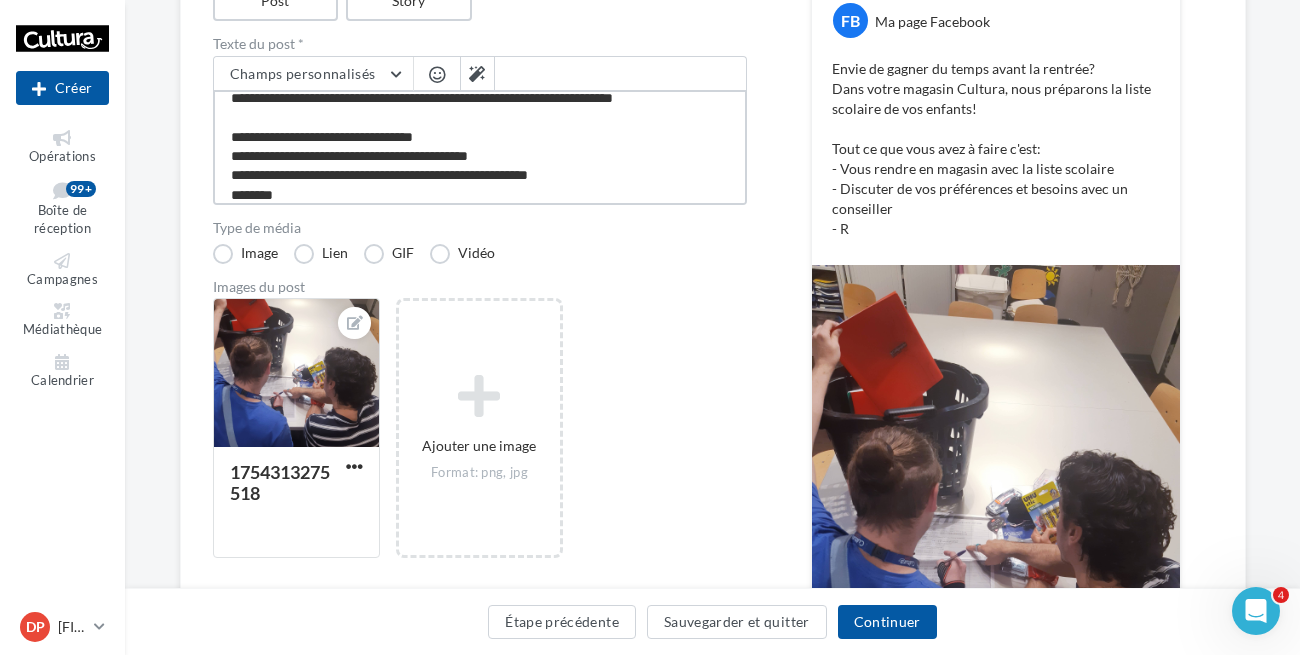 type on "**********" 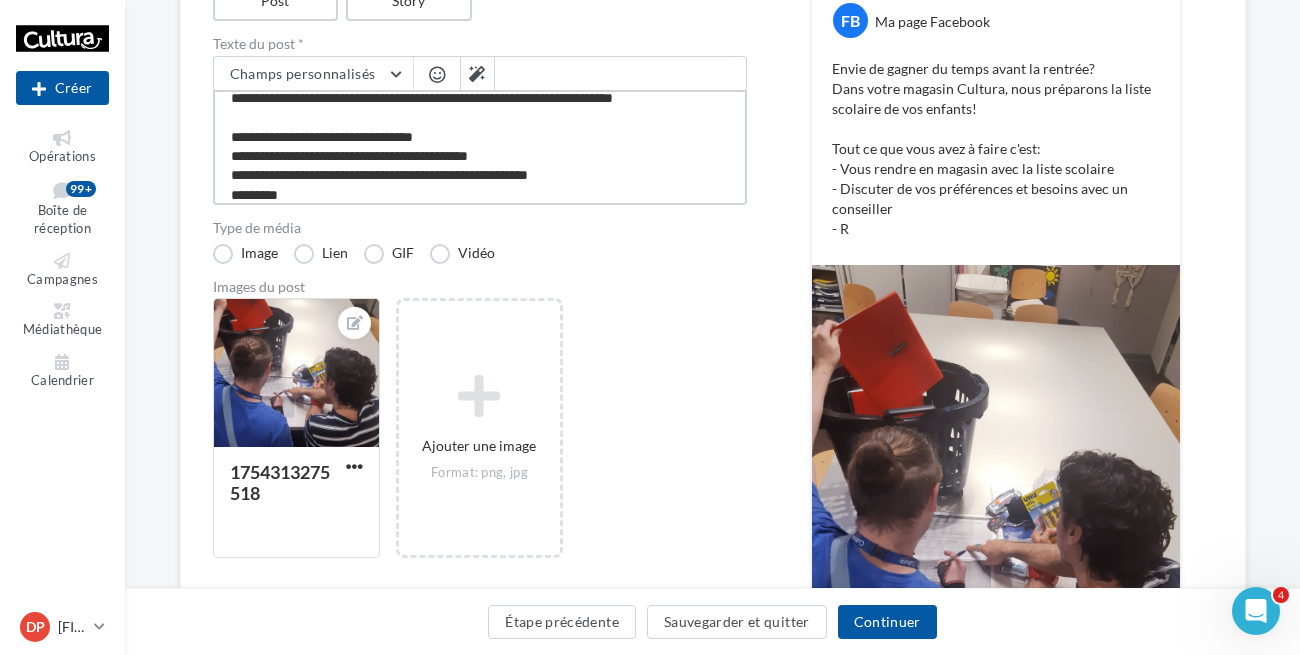 type on "**********" 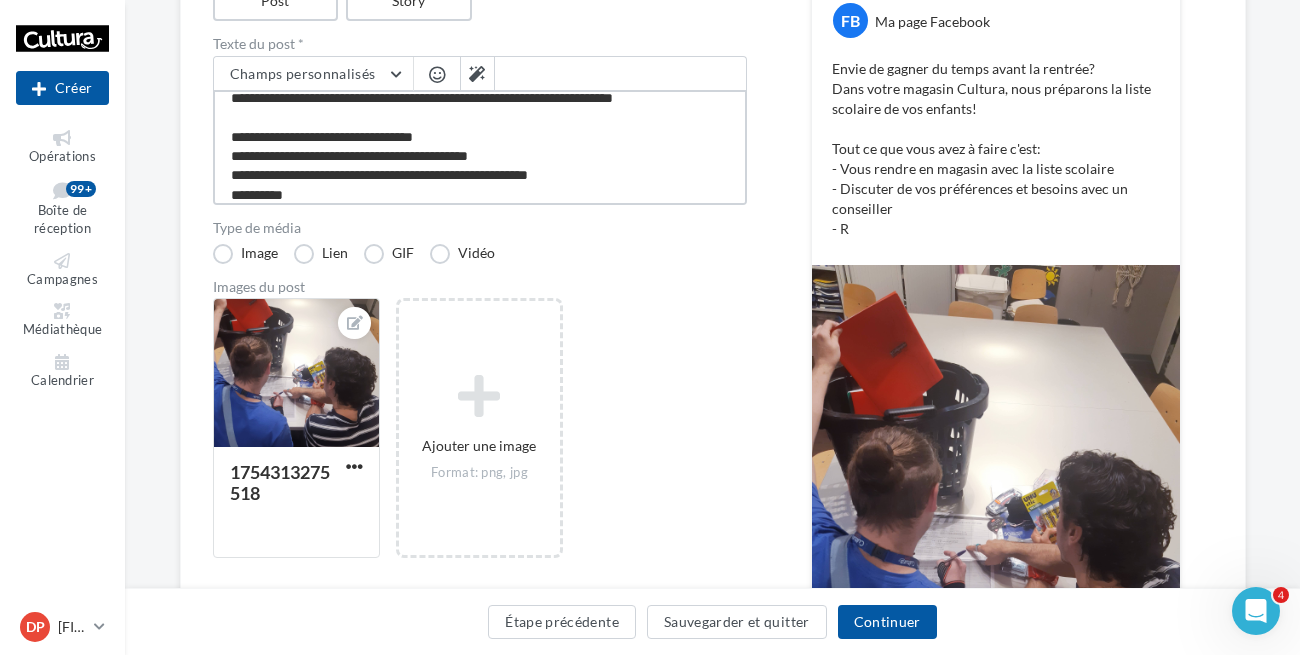 type on "**********" 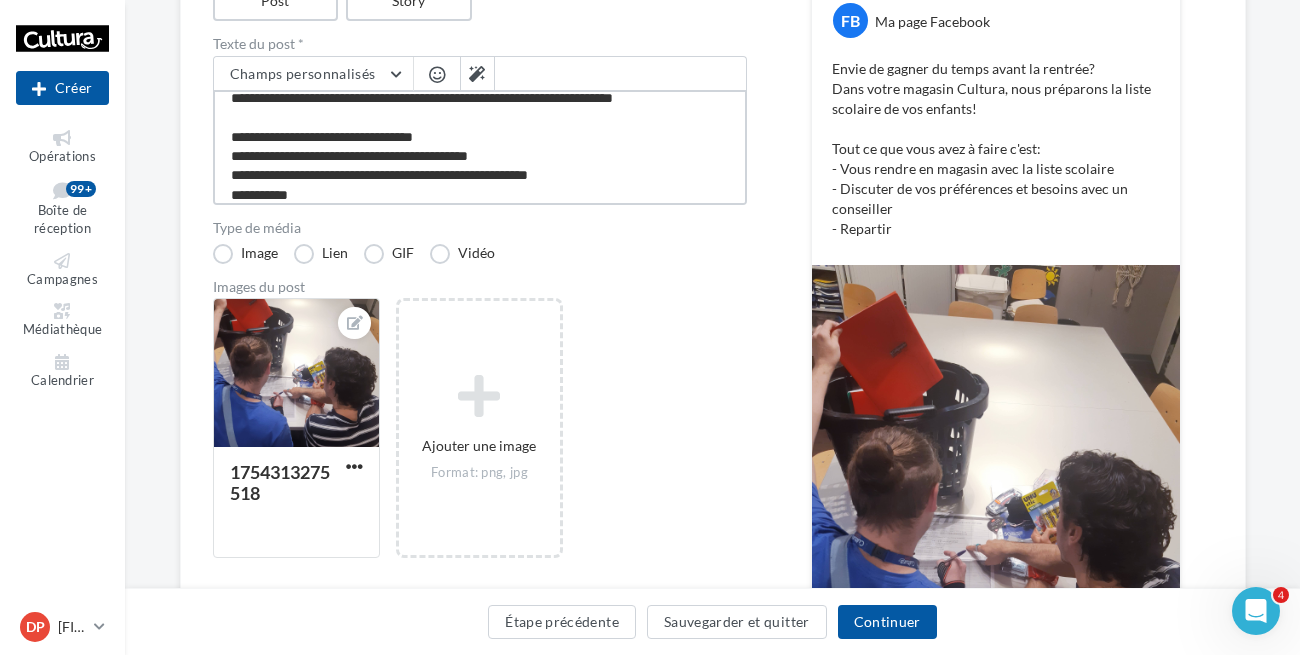 type on "**********" 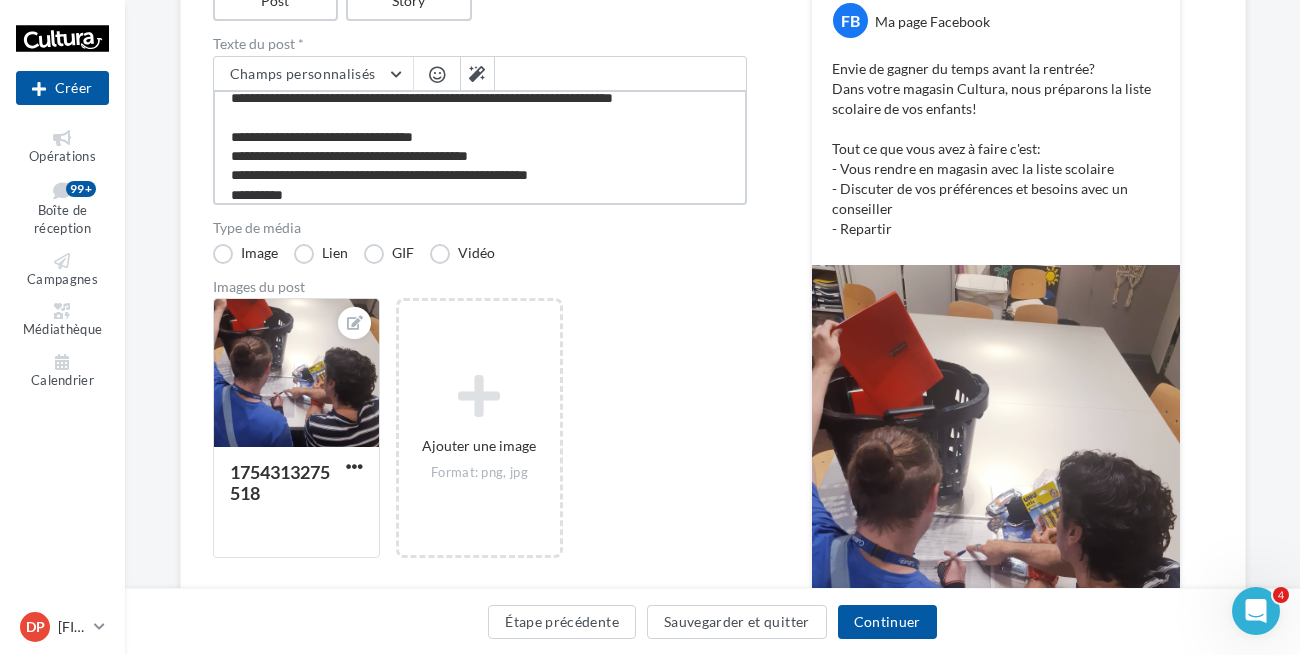 type on "**********" 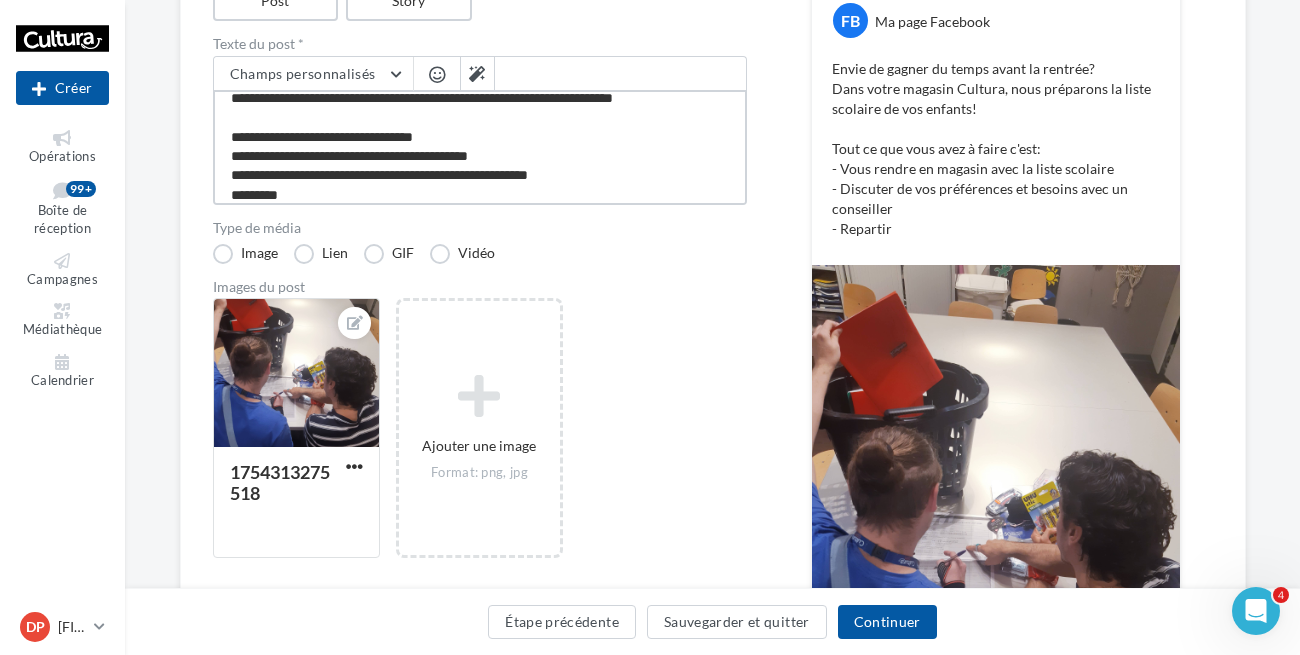 type on "**********" 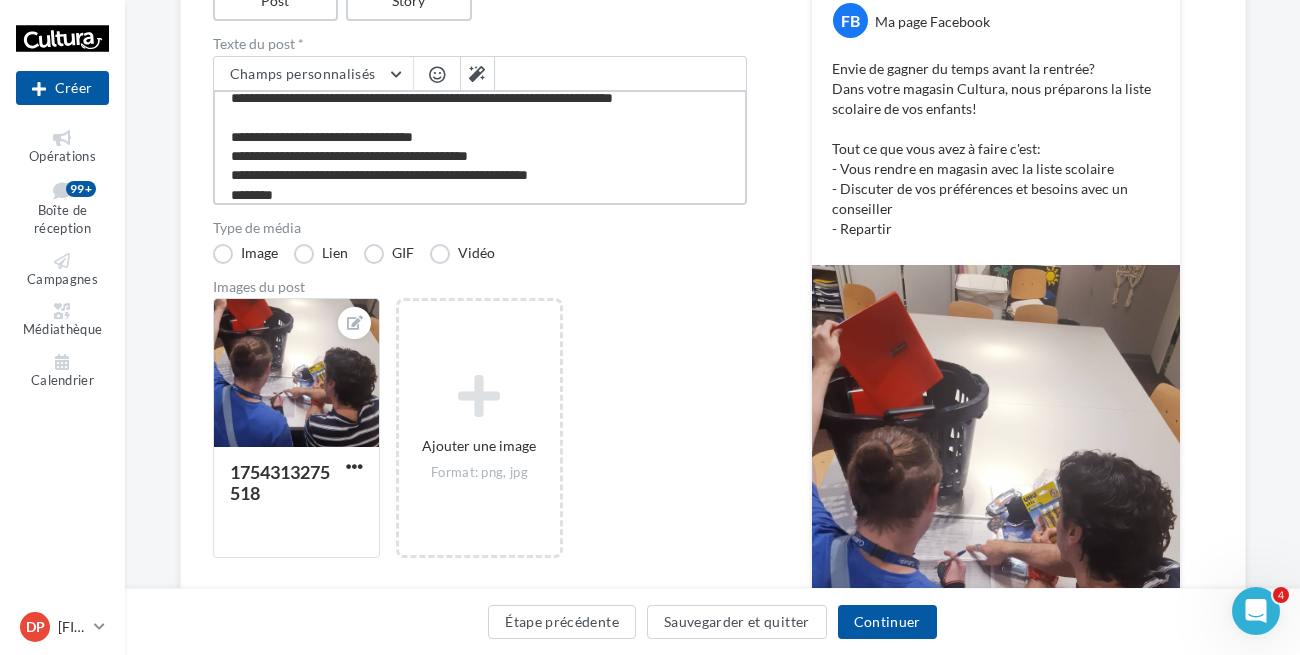 type on "**********" 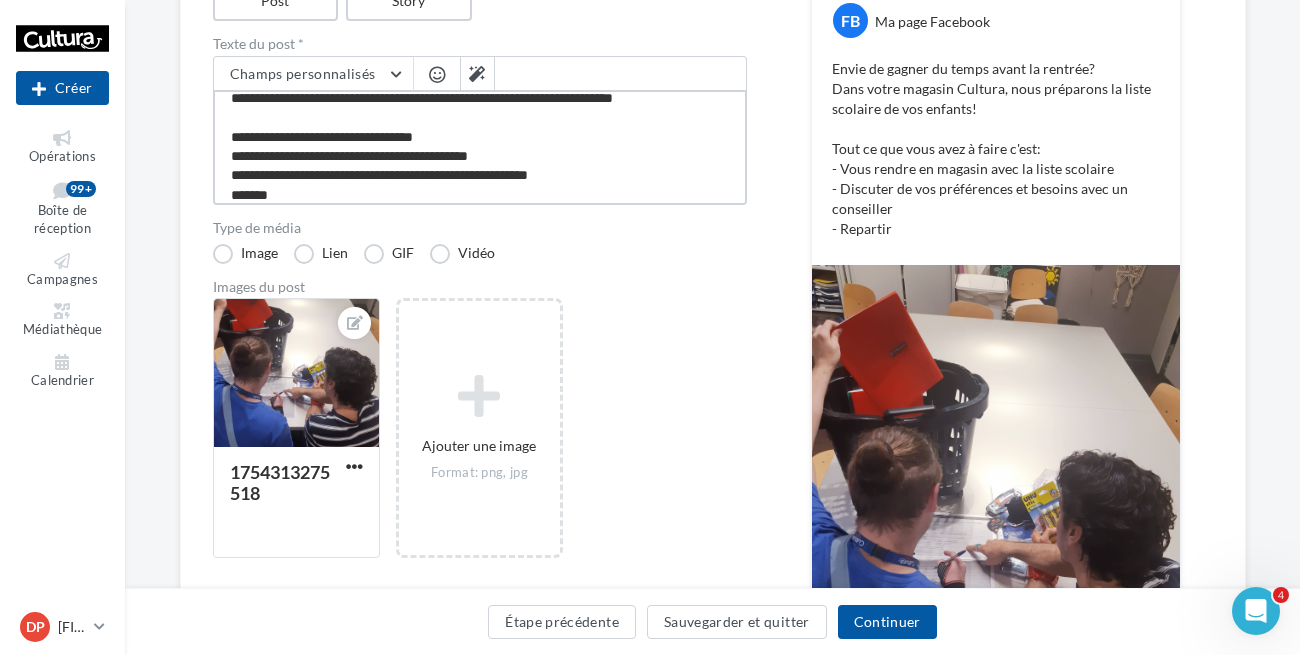 type on "**********" 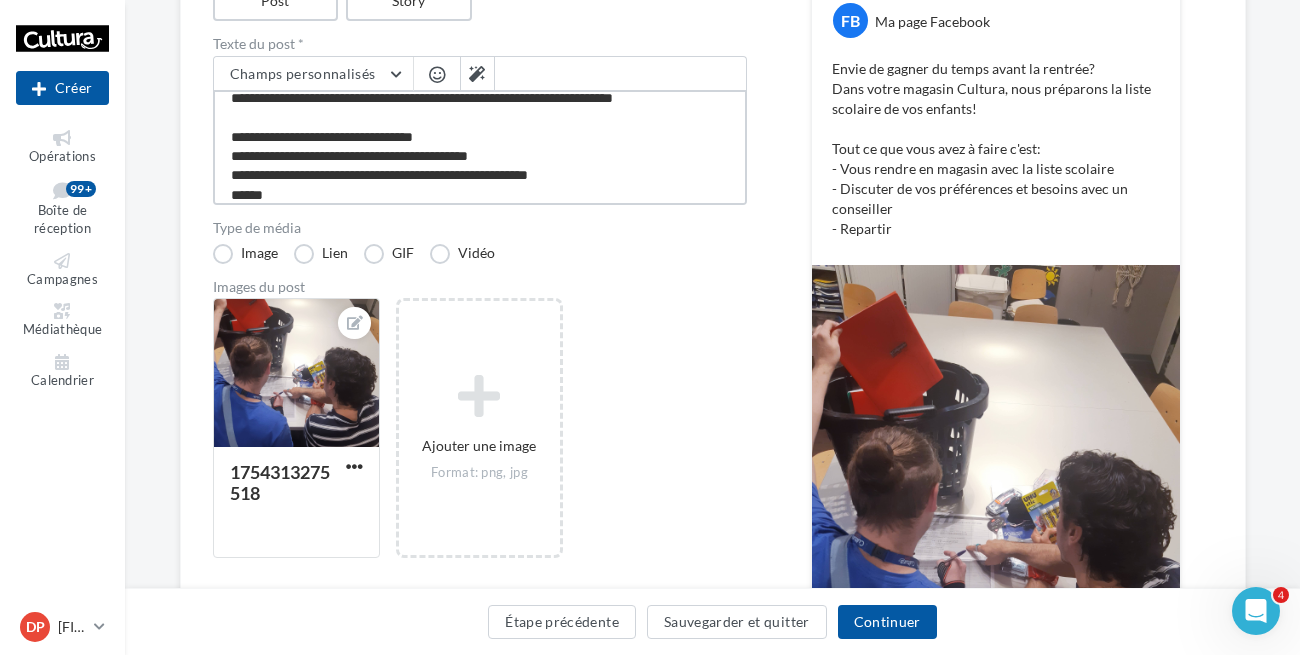 type on "**********" 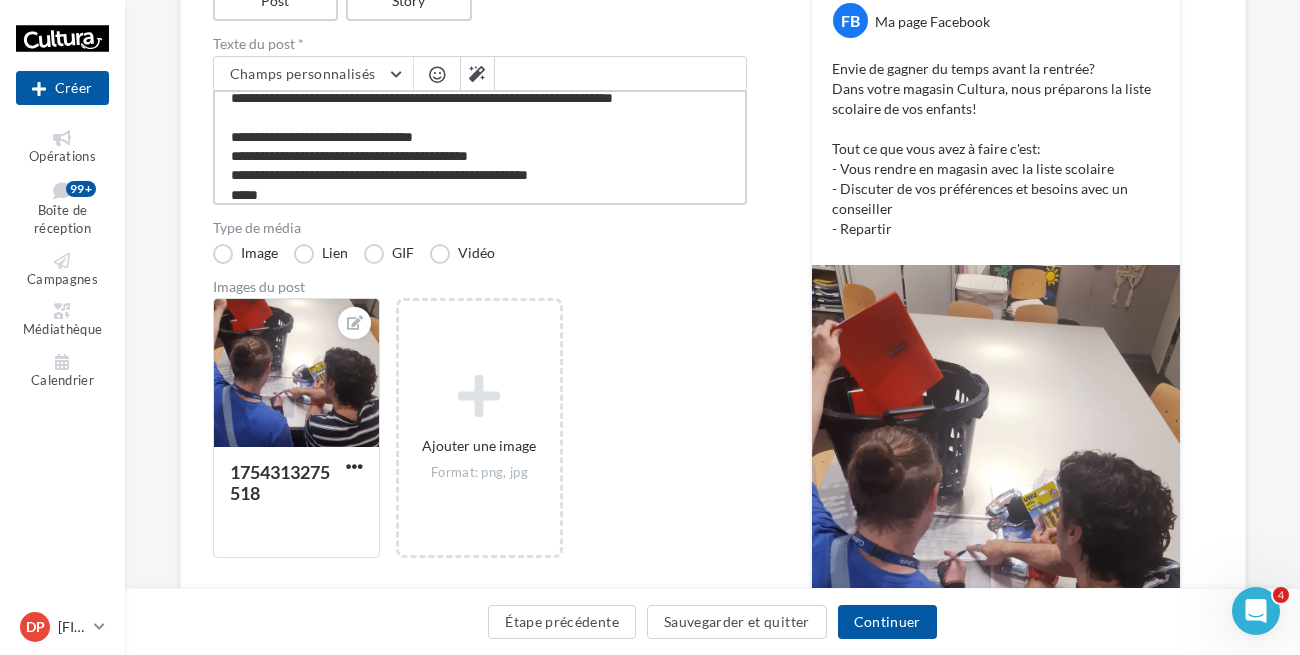 type on "**********" 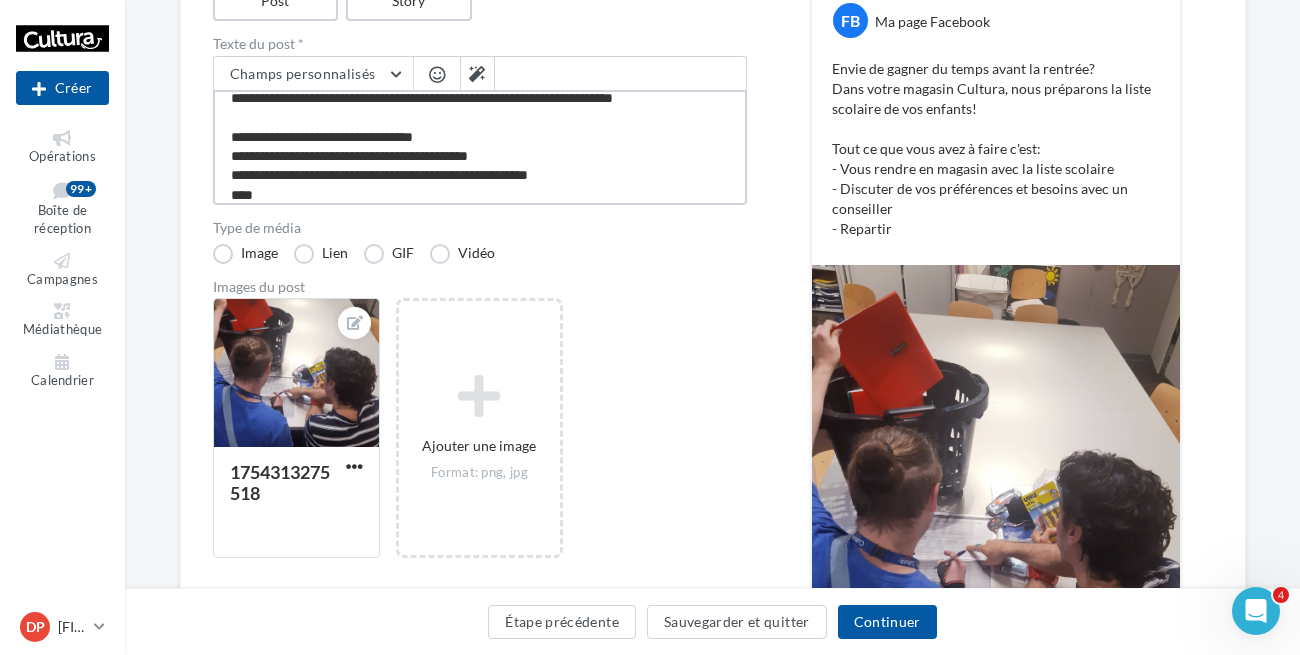type on "**********" 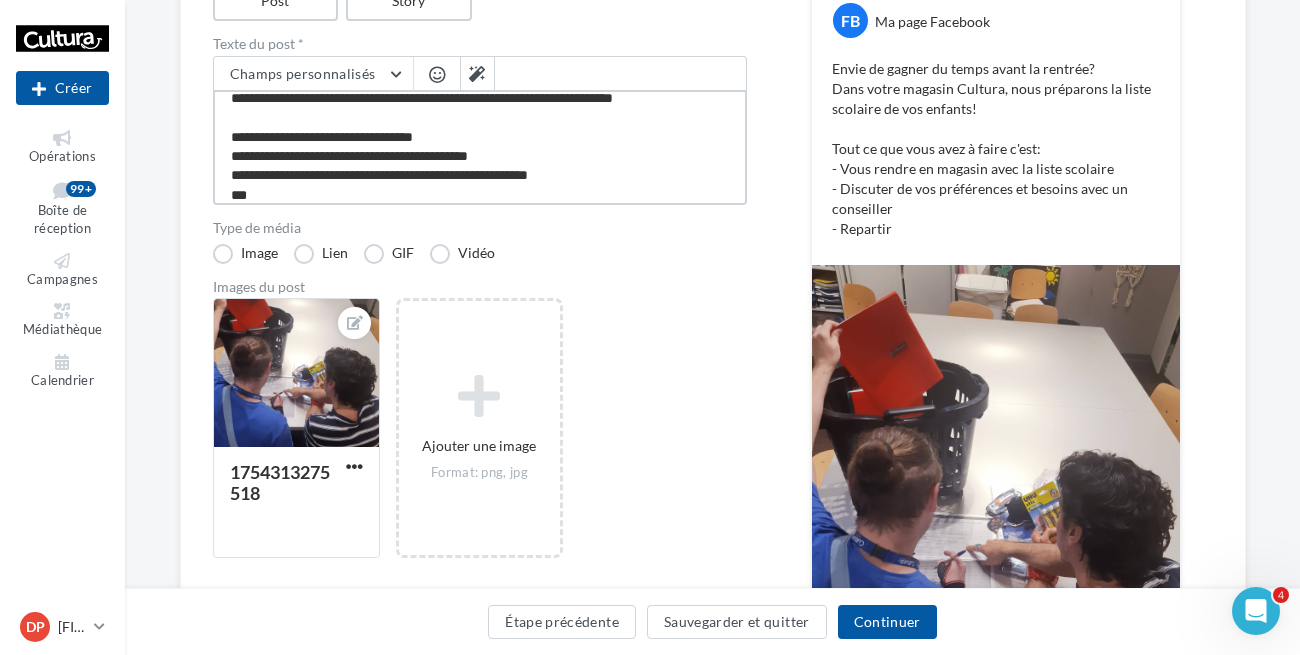 type on "**********" 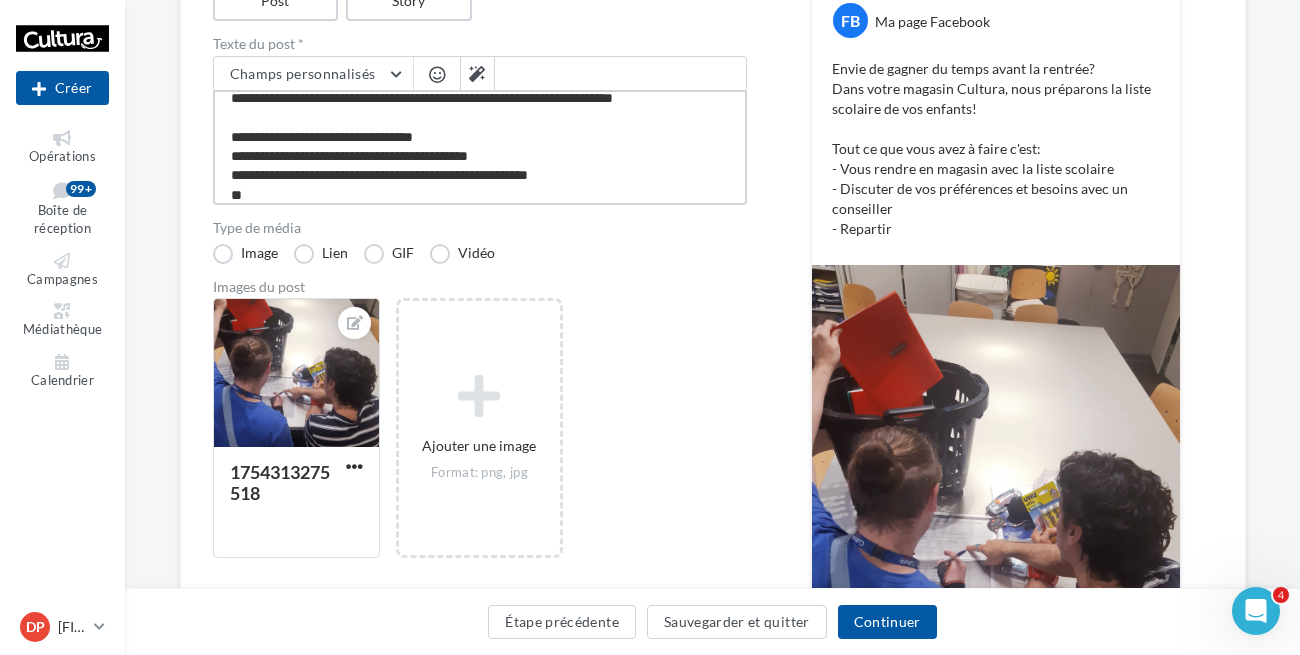 type on "**********" 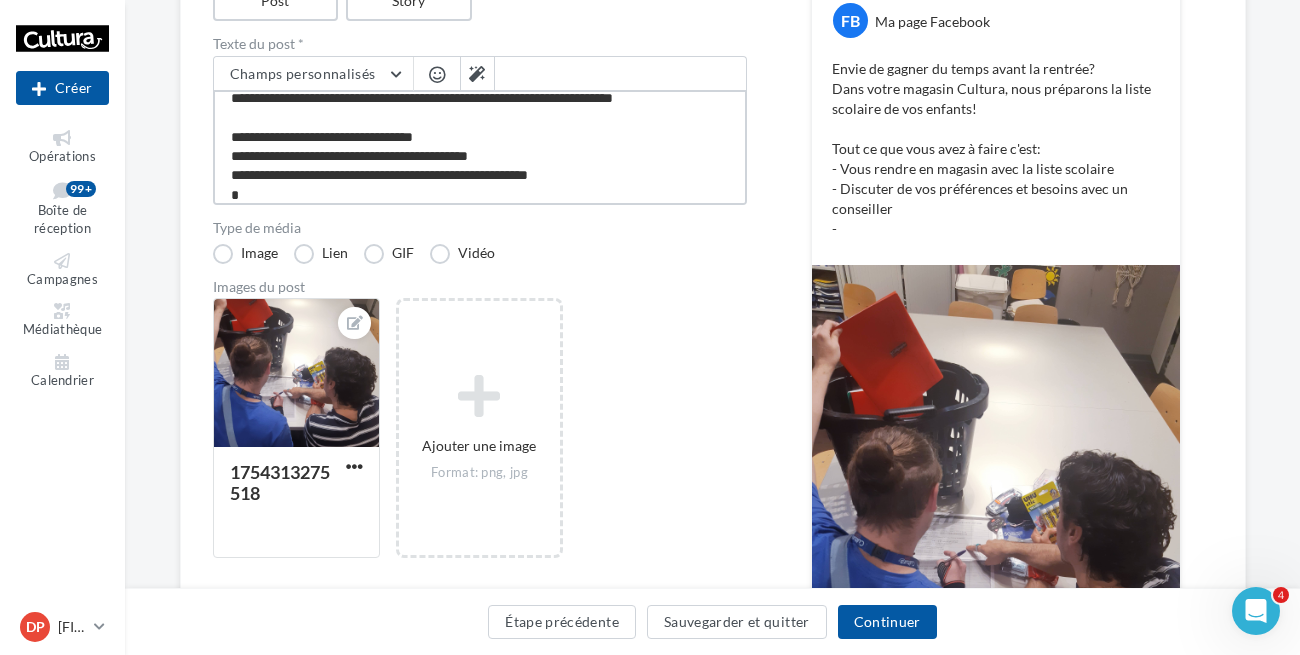 type on "**********" 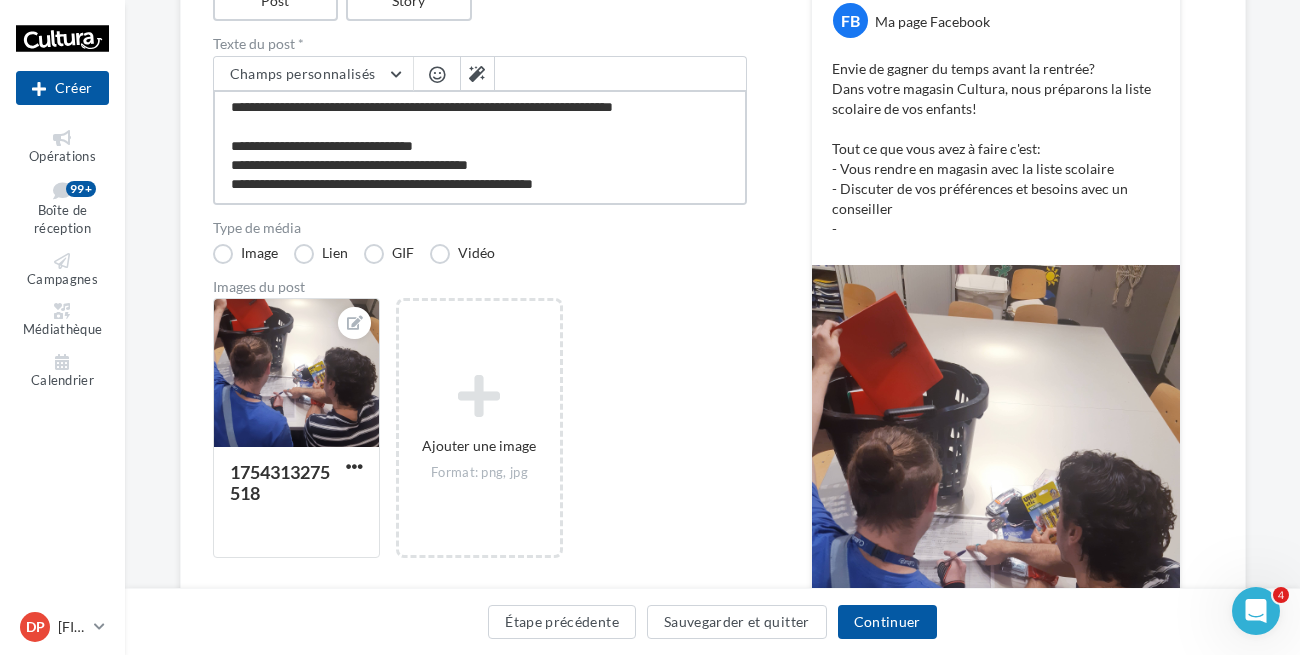 type on "**********" 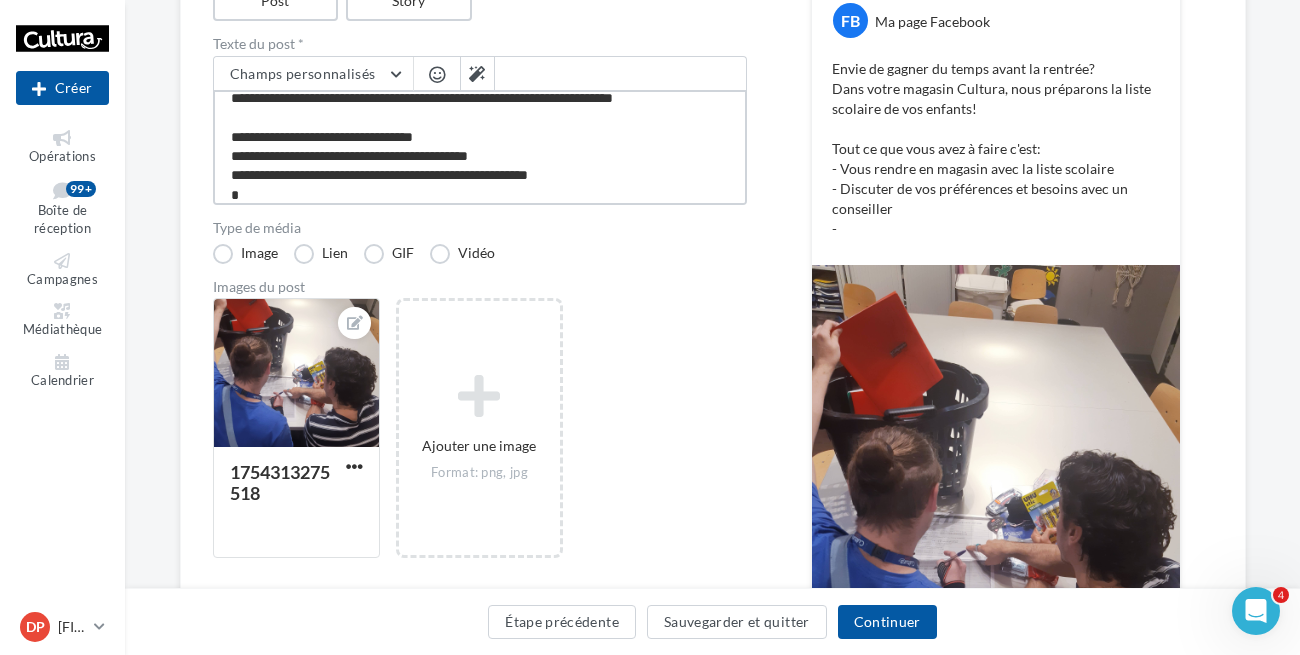 type on "**********" 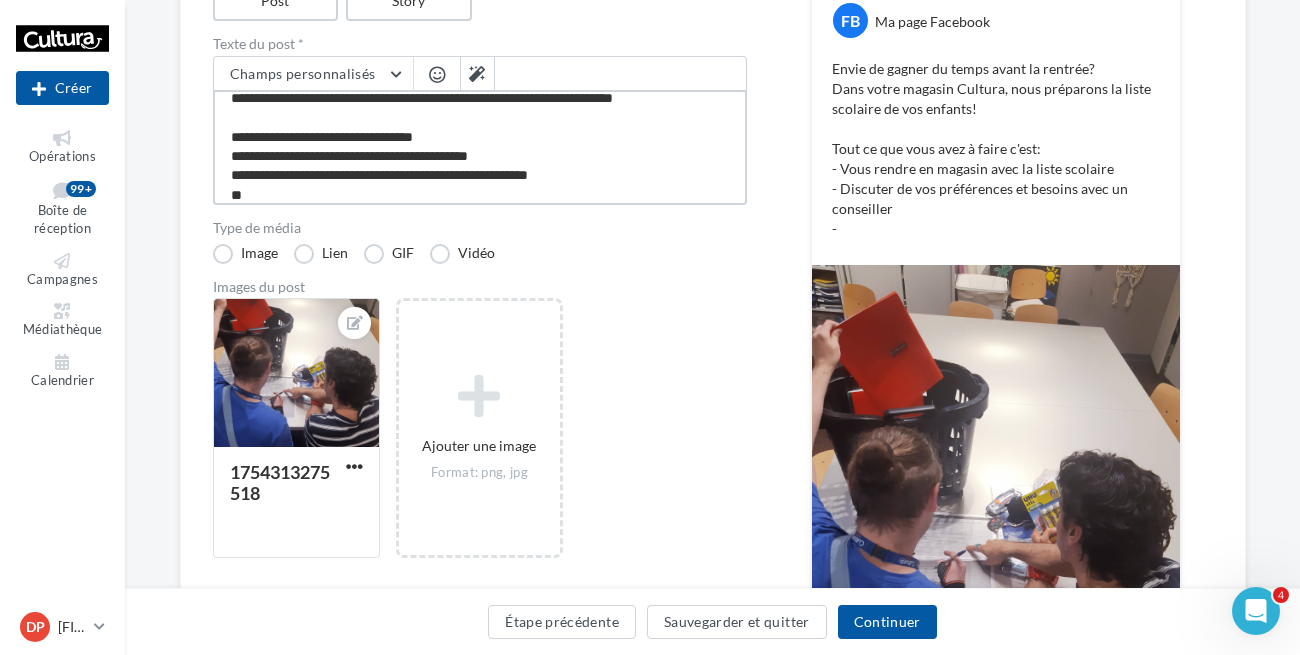 type on "**********" 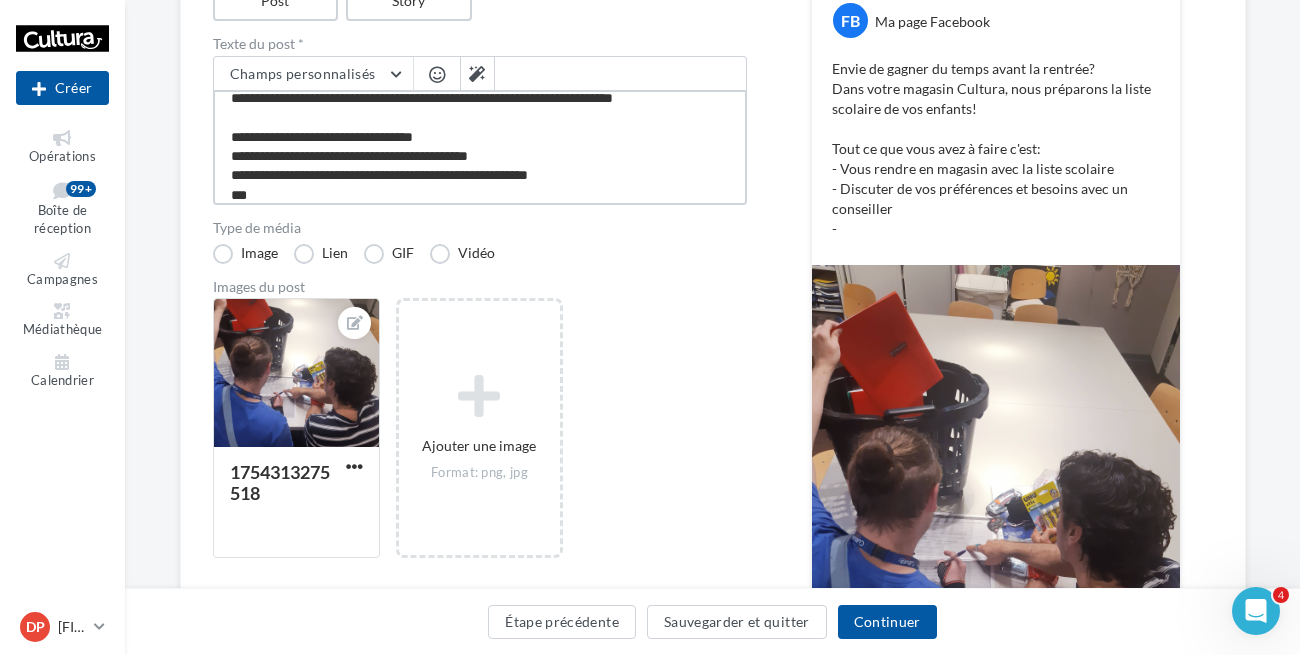 type on "**********" 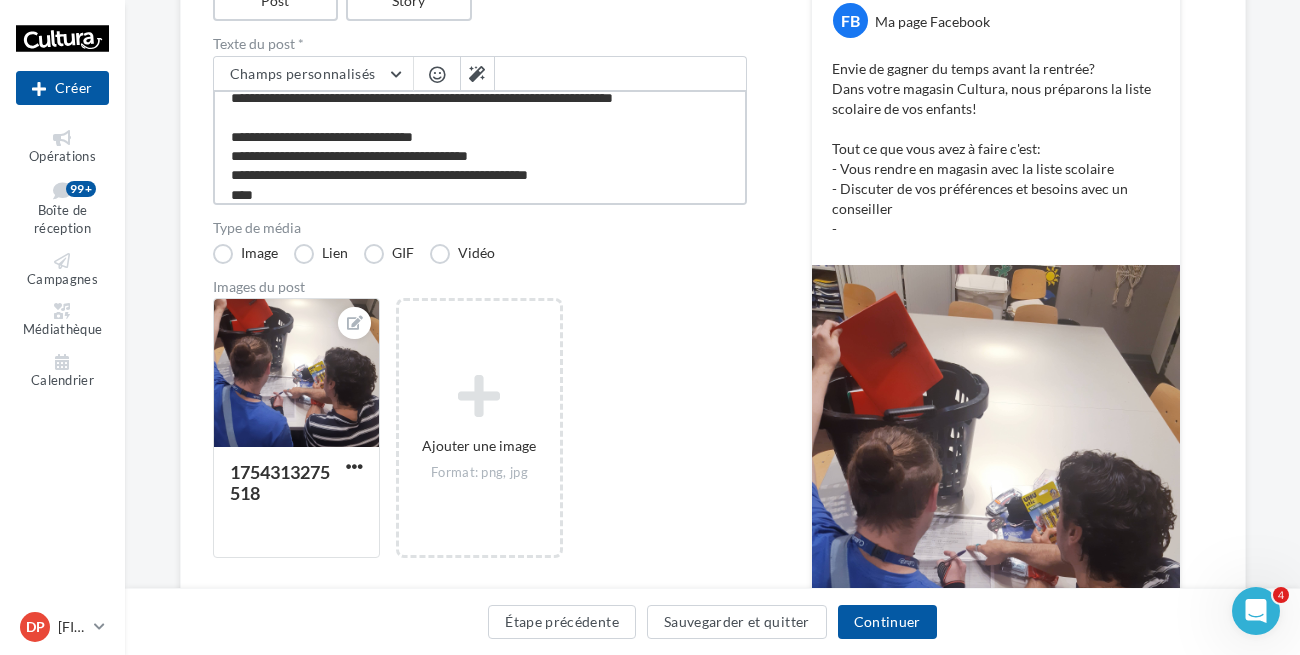 type on "**********" 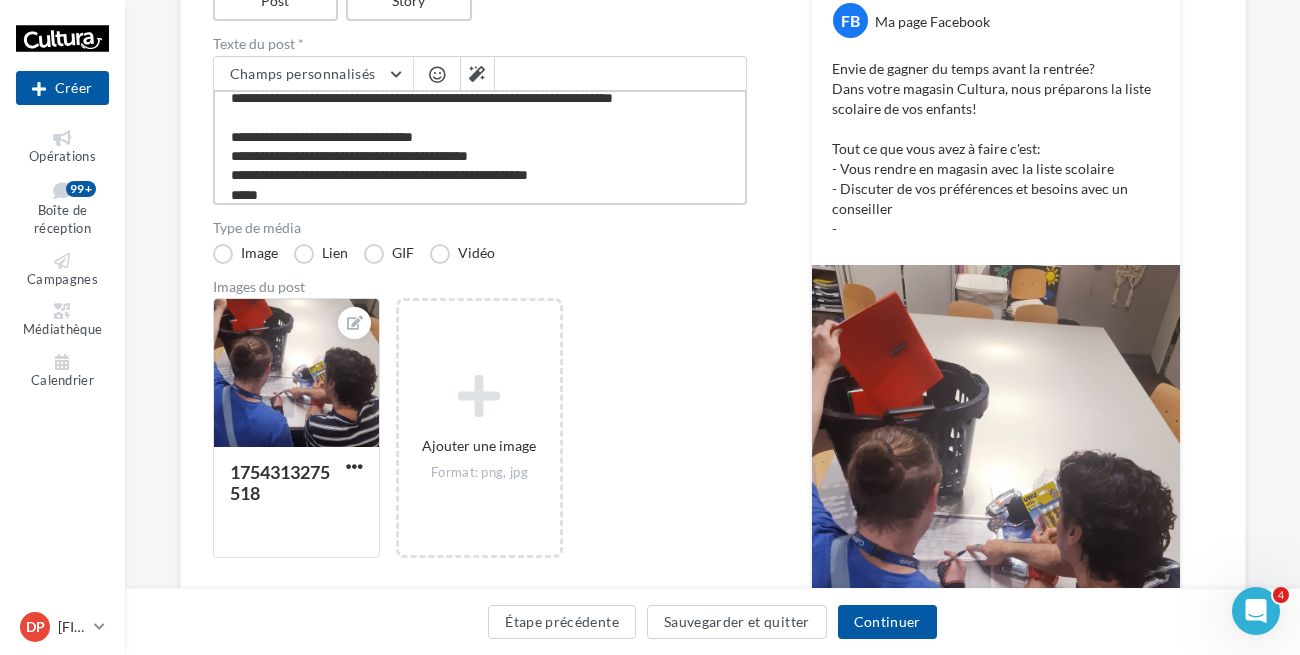 type on "**********" 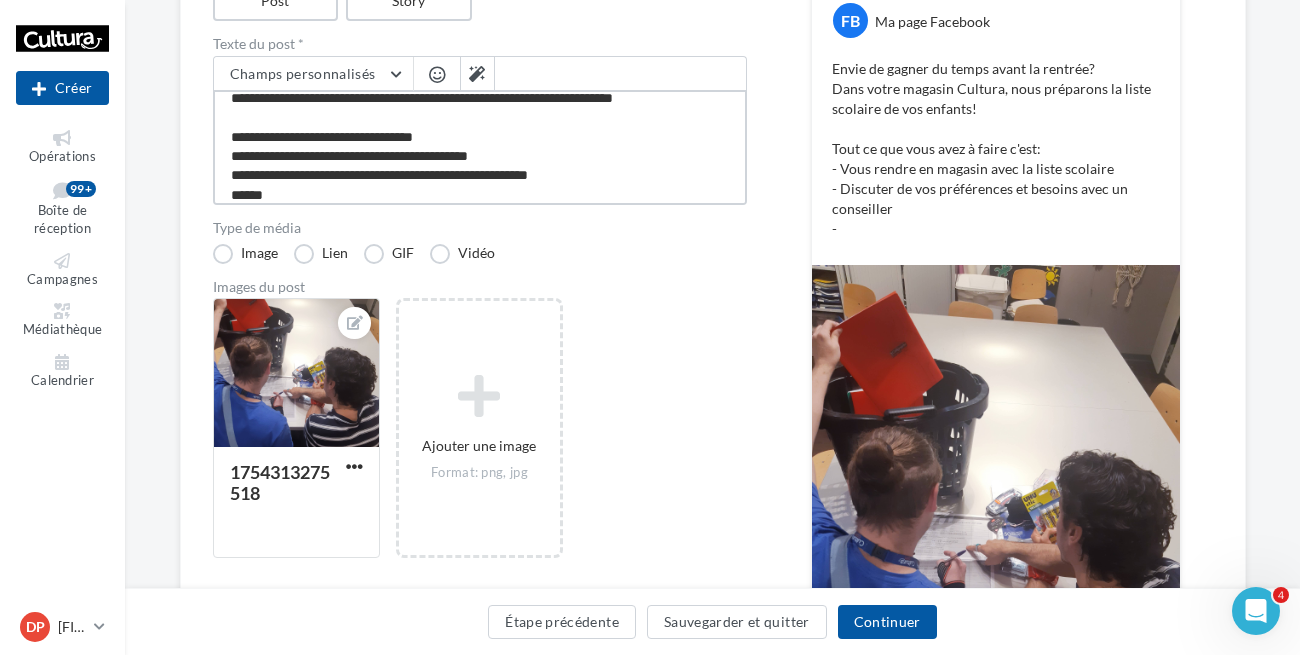 type on "**********" 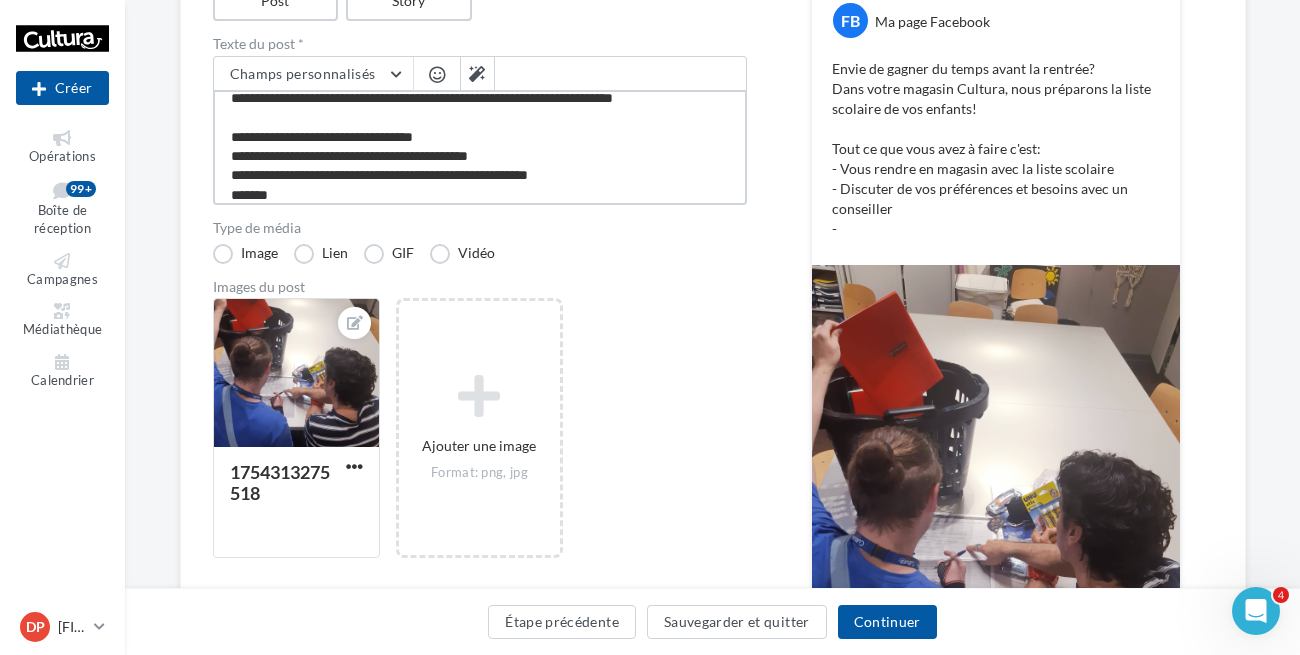 type on "**********" 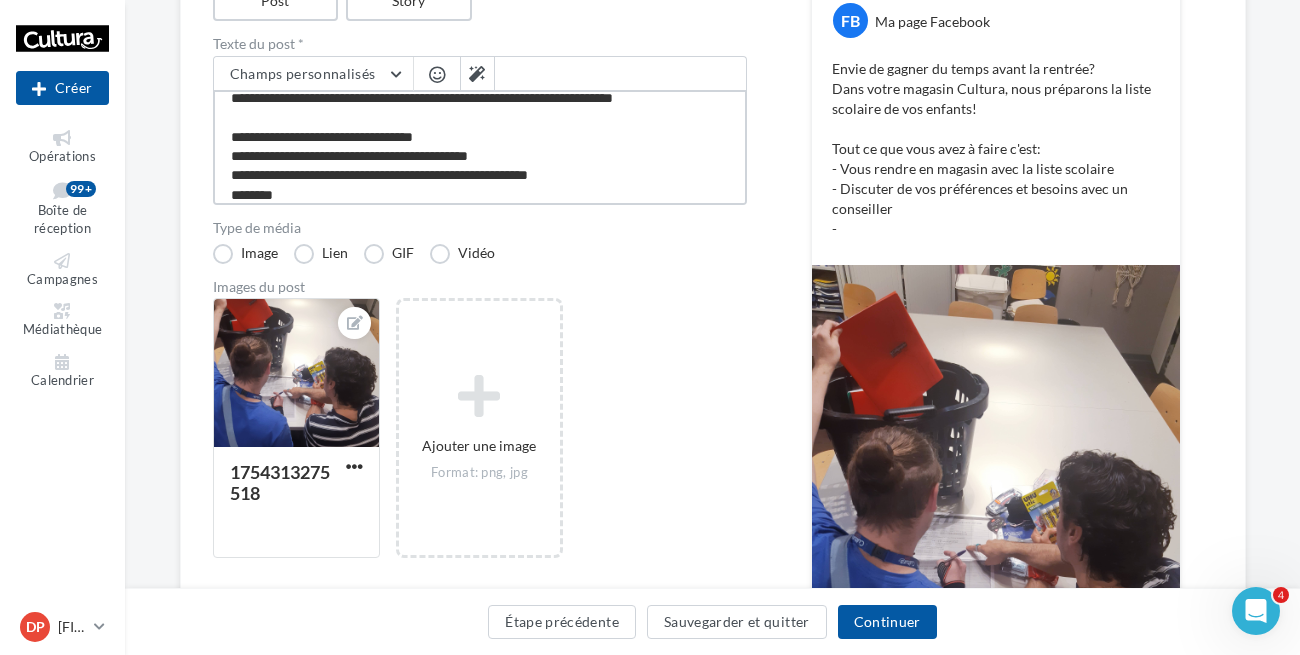 type on "**********" 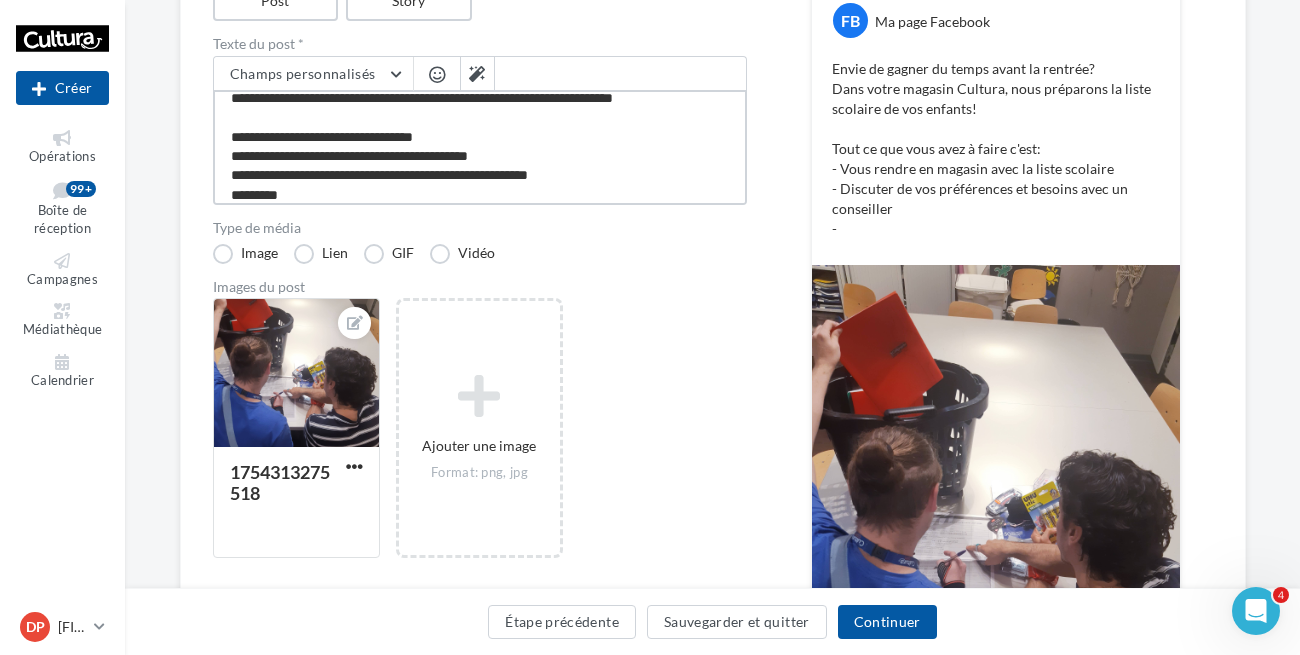 type on "**********" 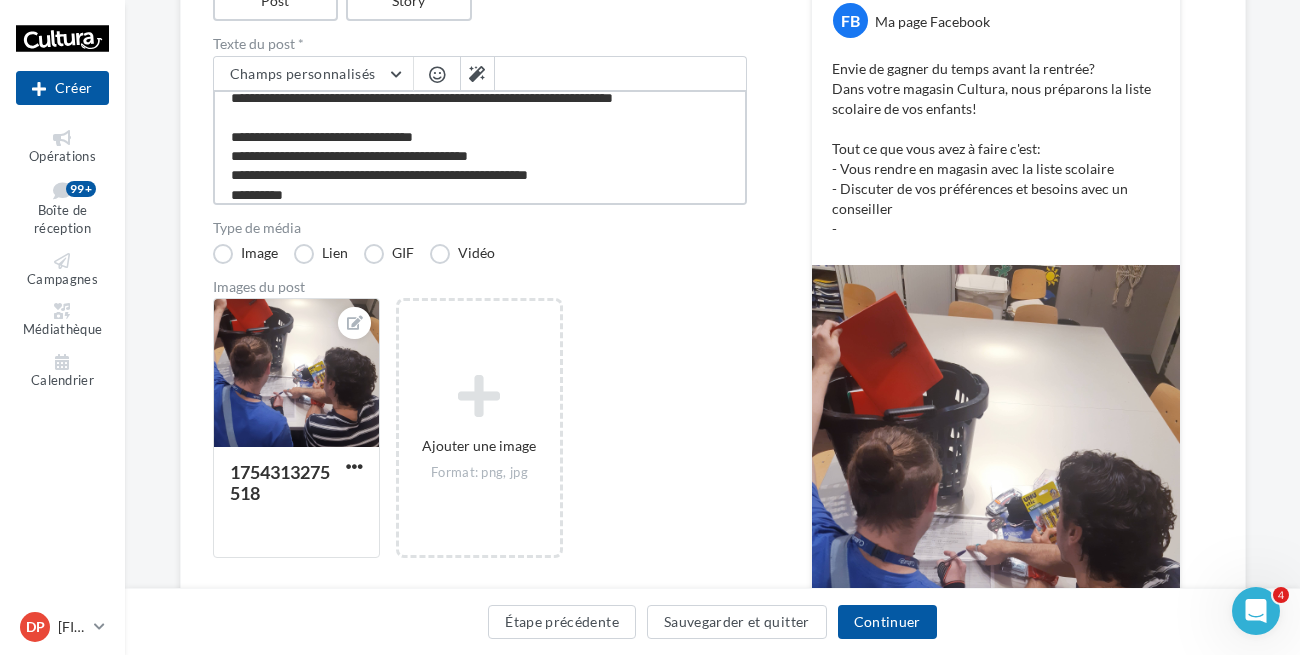 type on "**********" 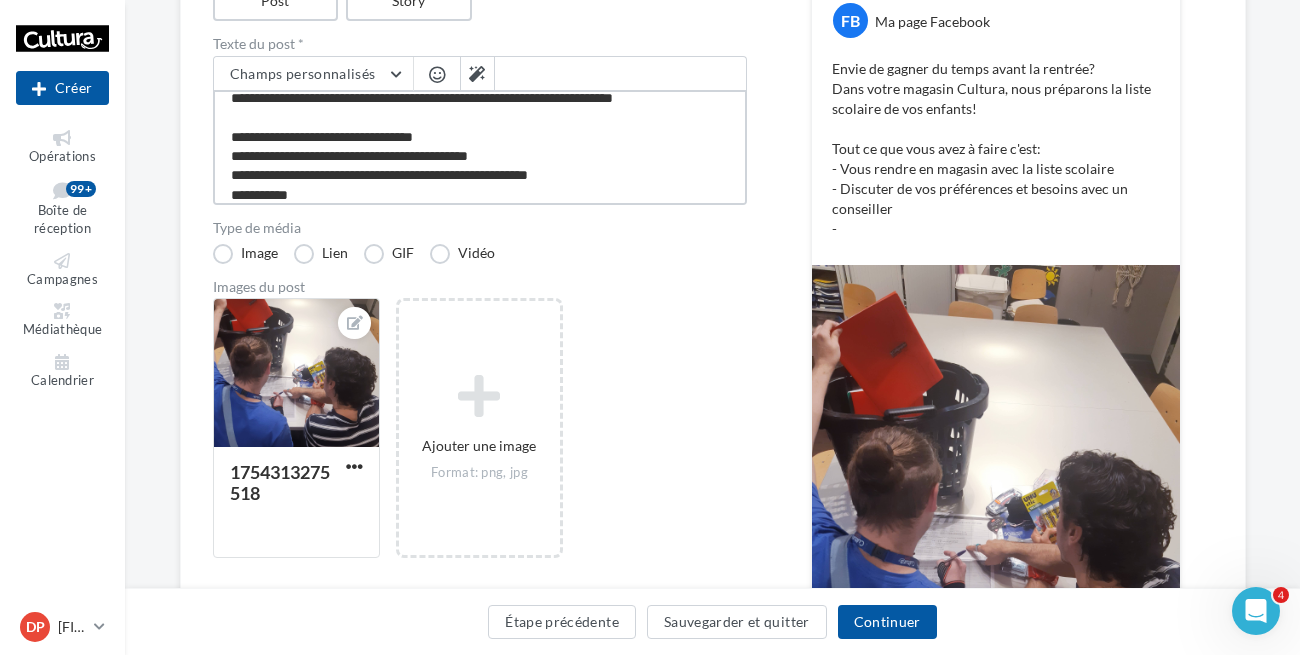 type on "**********" 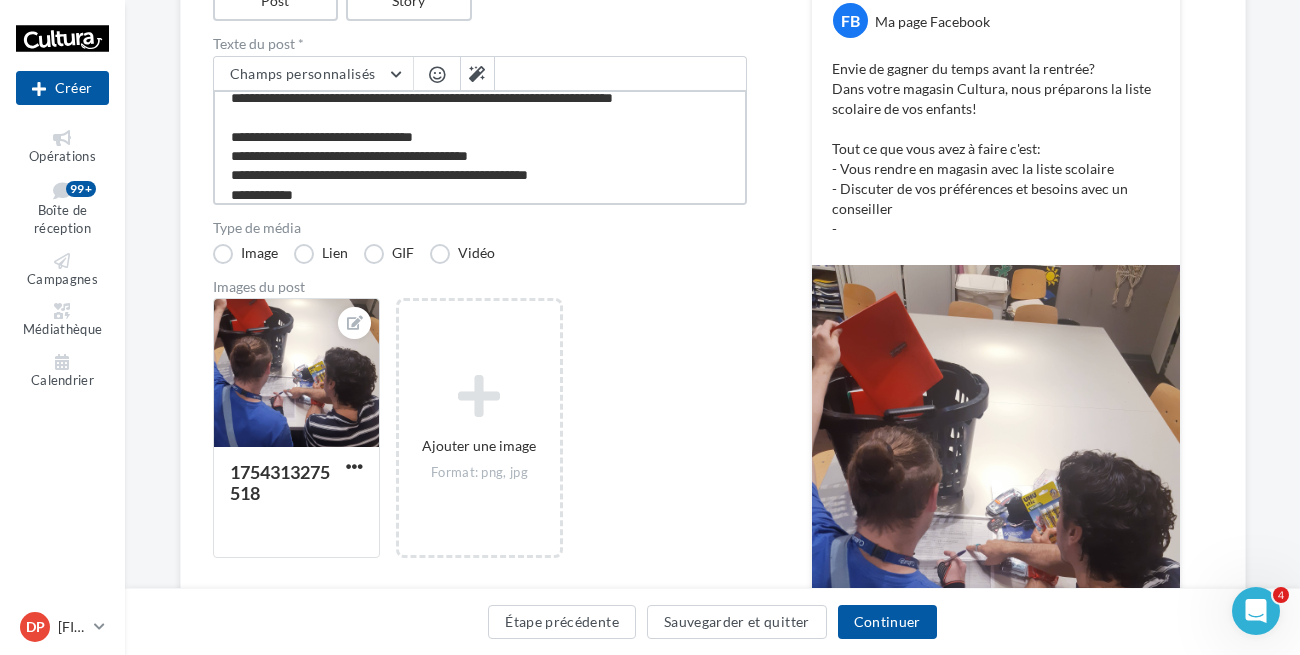 type on "**********" 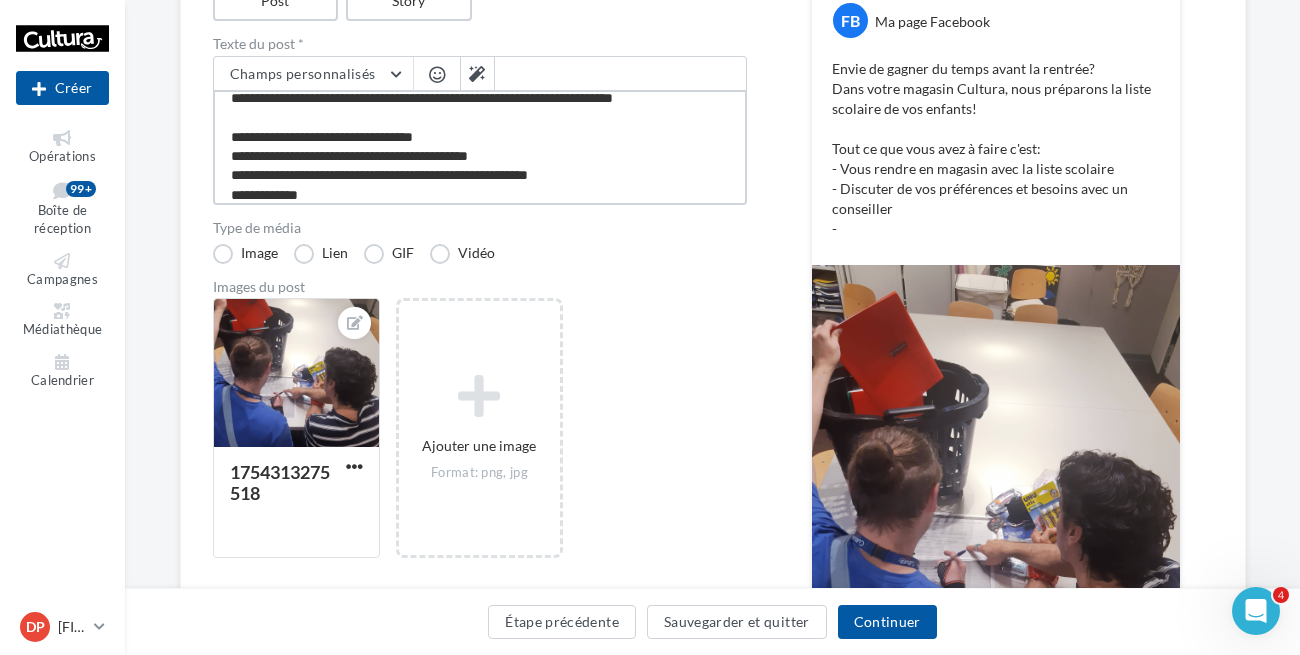 type on "**********" 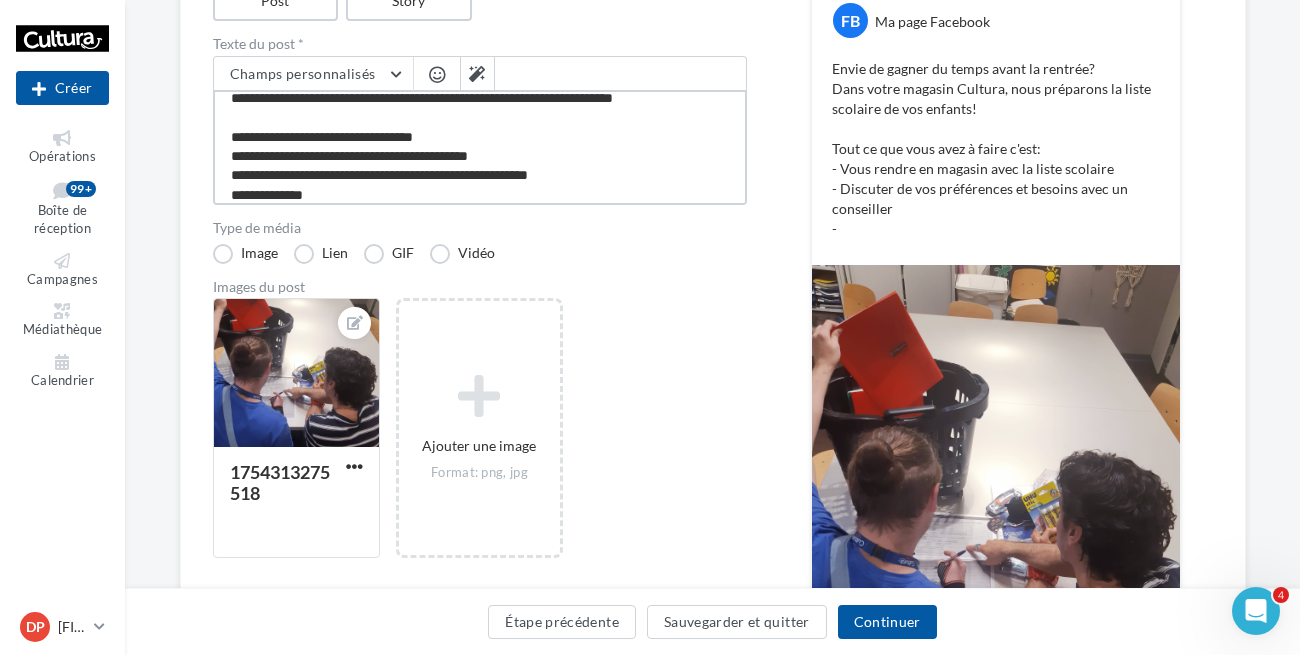 type on "**********" 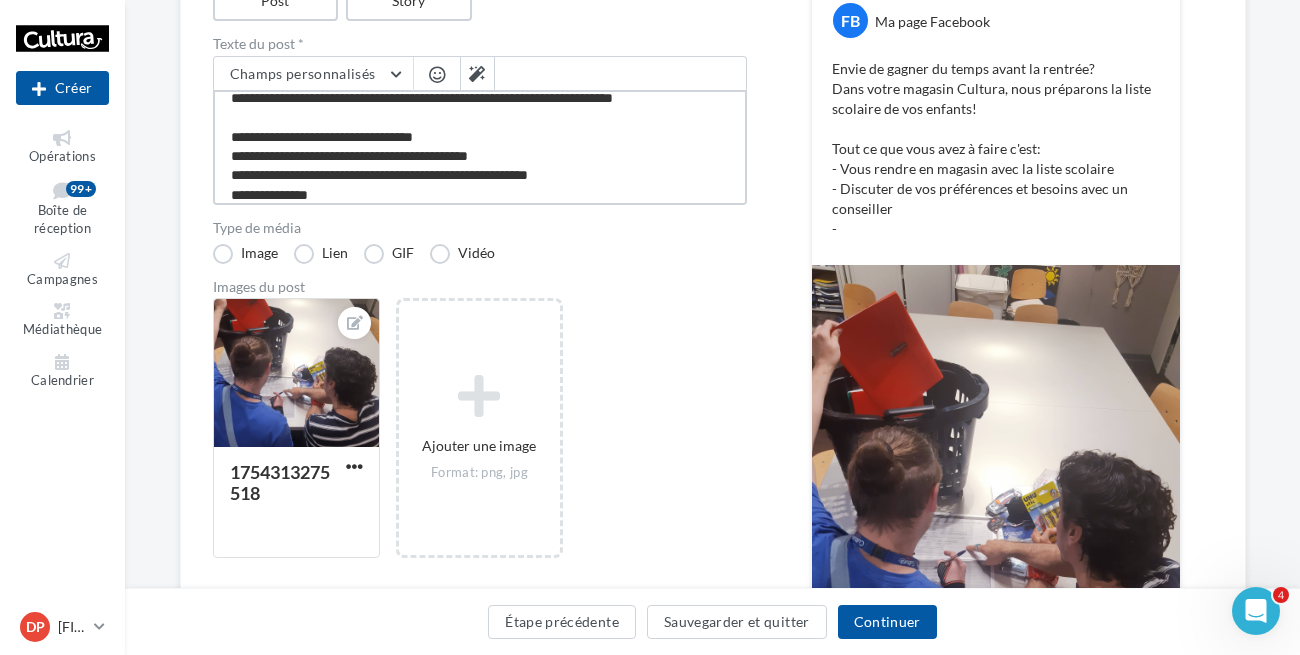 type on "**********" 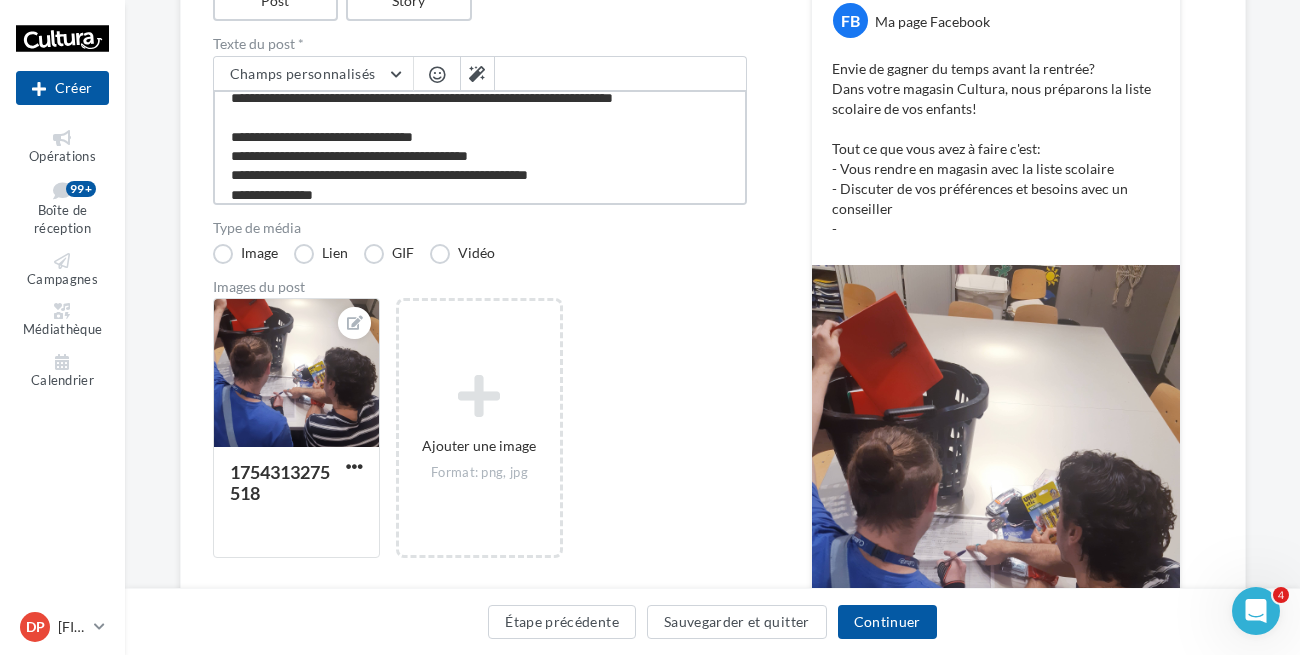 type 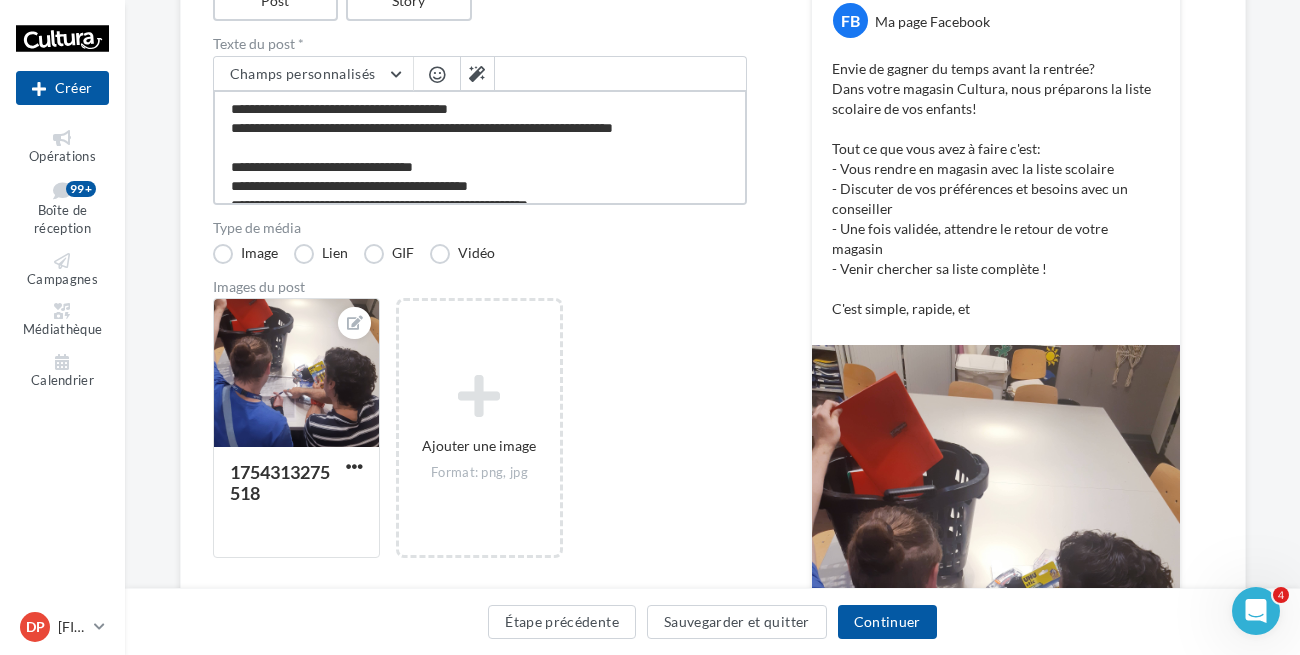scroll, scrollTop: 0, scrollLeft: 0, axis: both 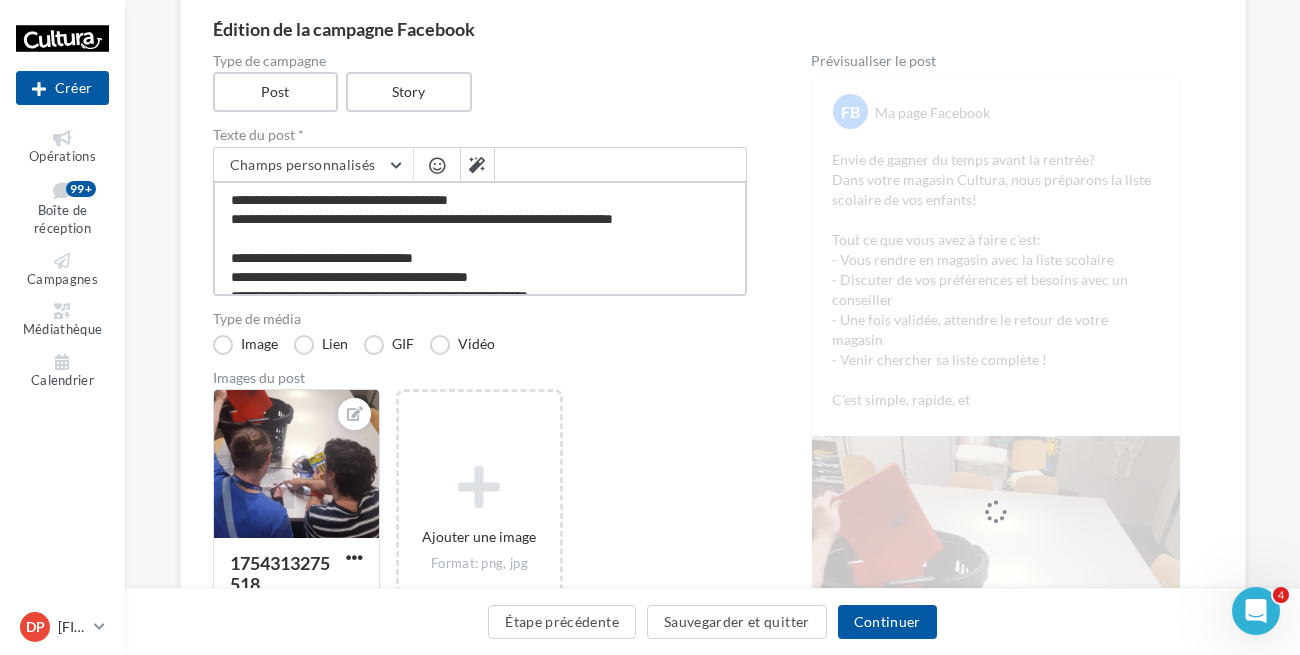 click on "**********" at bounding box center (480, 238) 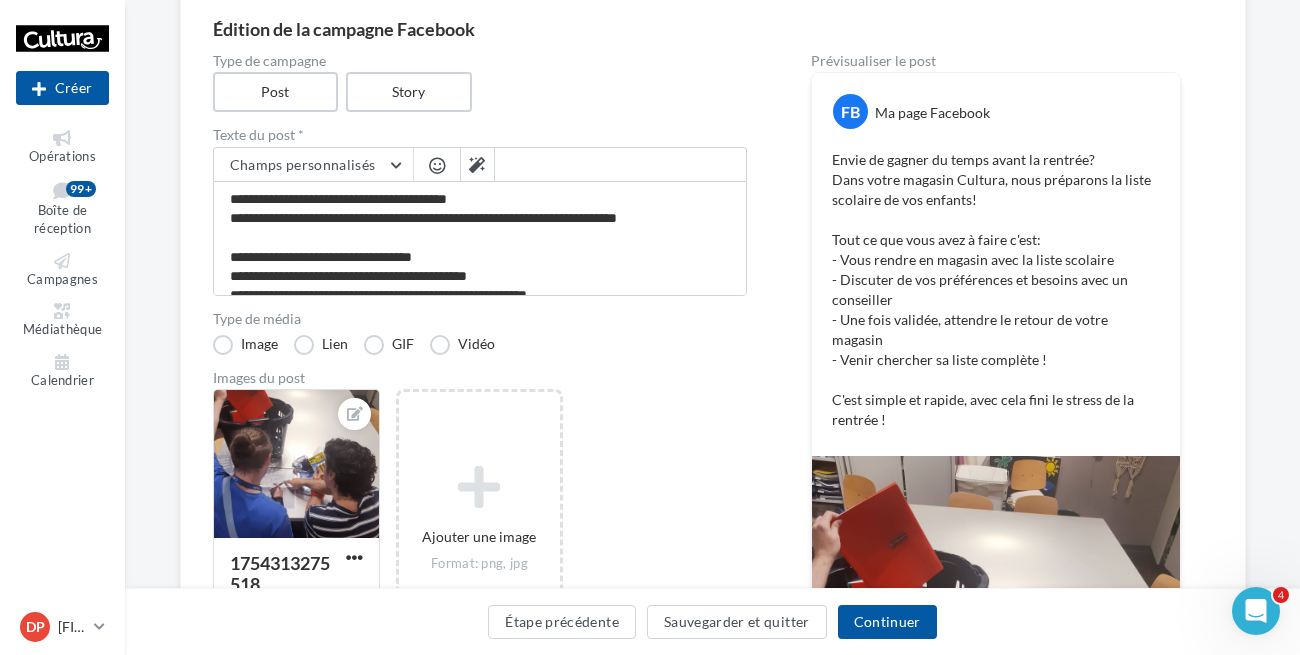 click at bounding box center (437, 165) 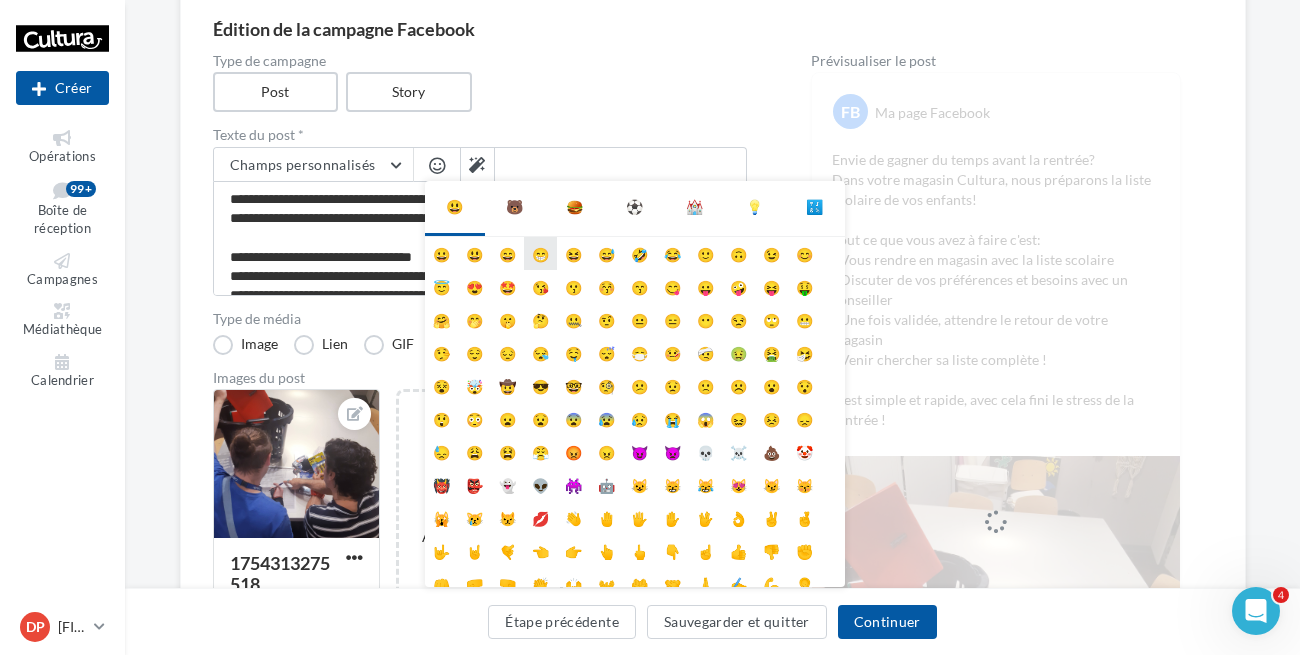 click on "😁" at bounding box center [540, 253] 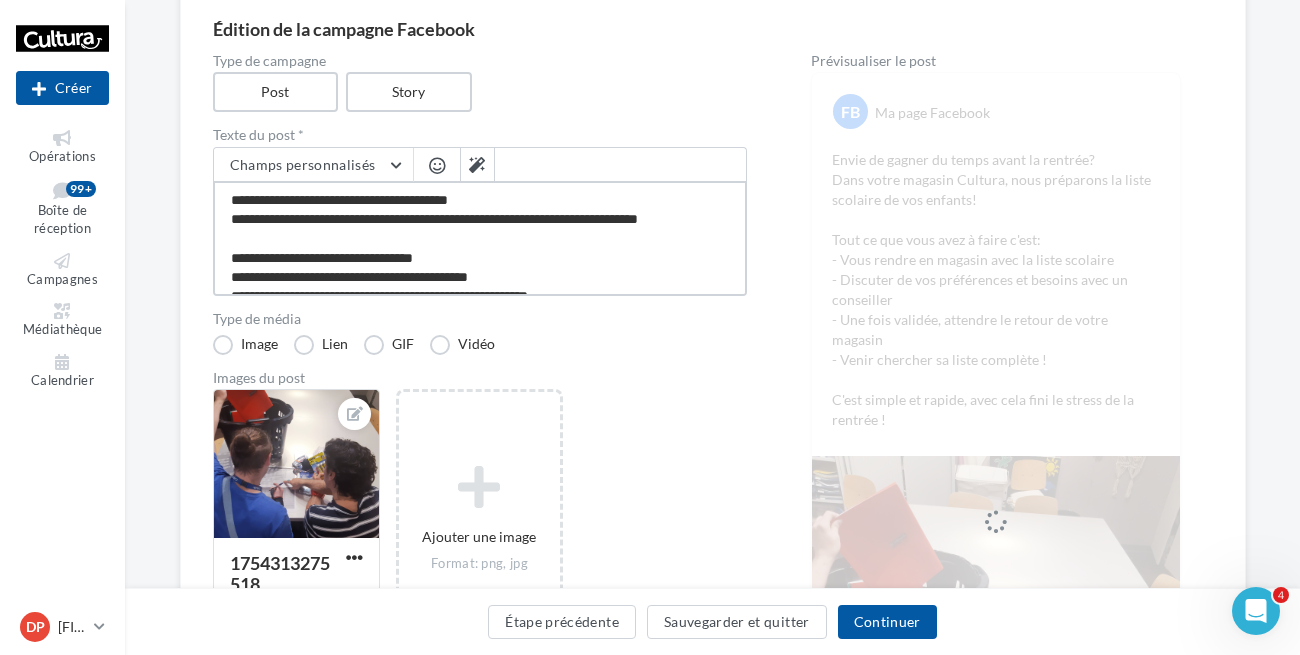 scroll, scrollTop: 90, scrollLeft: 0, axis: vertical 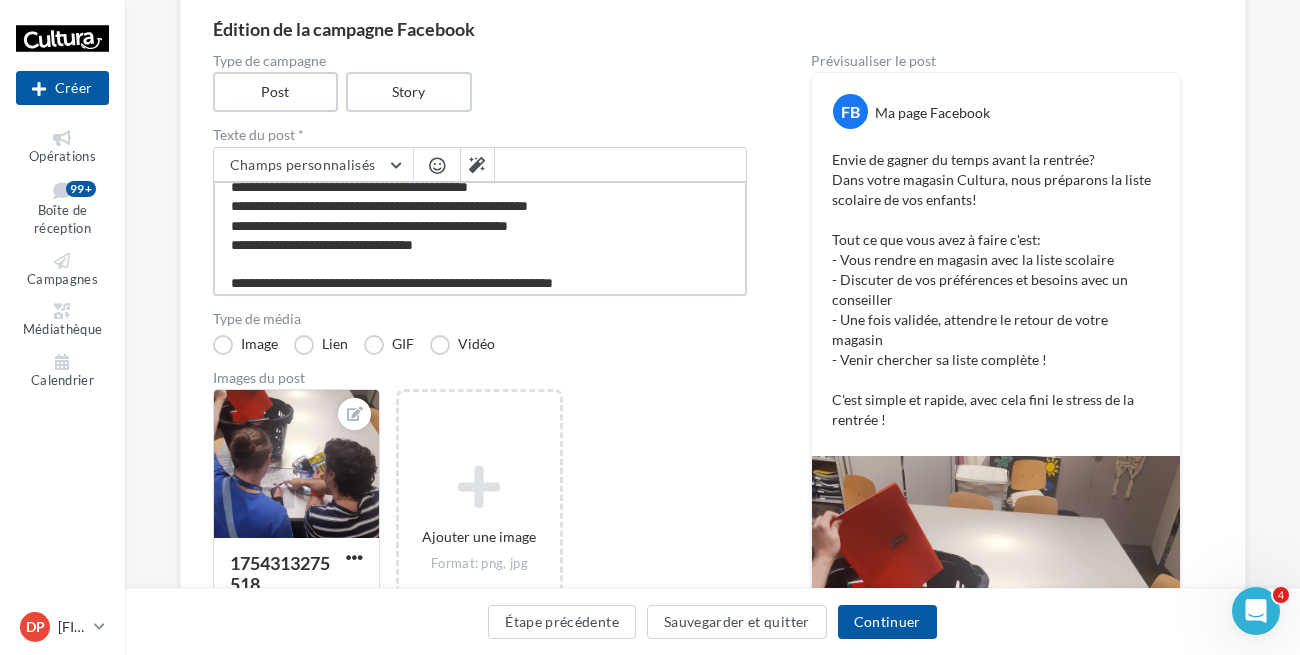 click on "**********" at bounding box center [480, 238] 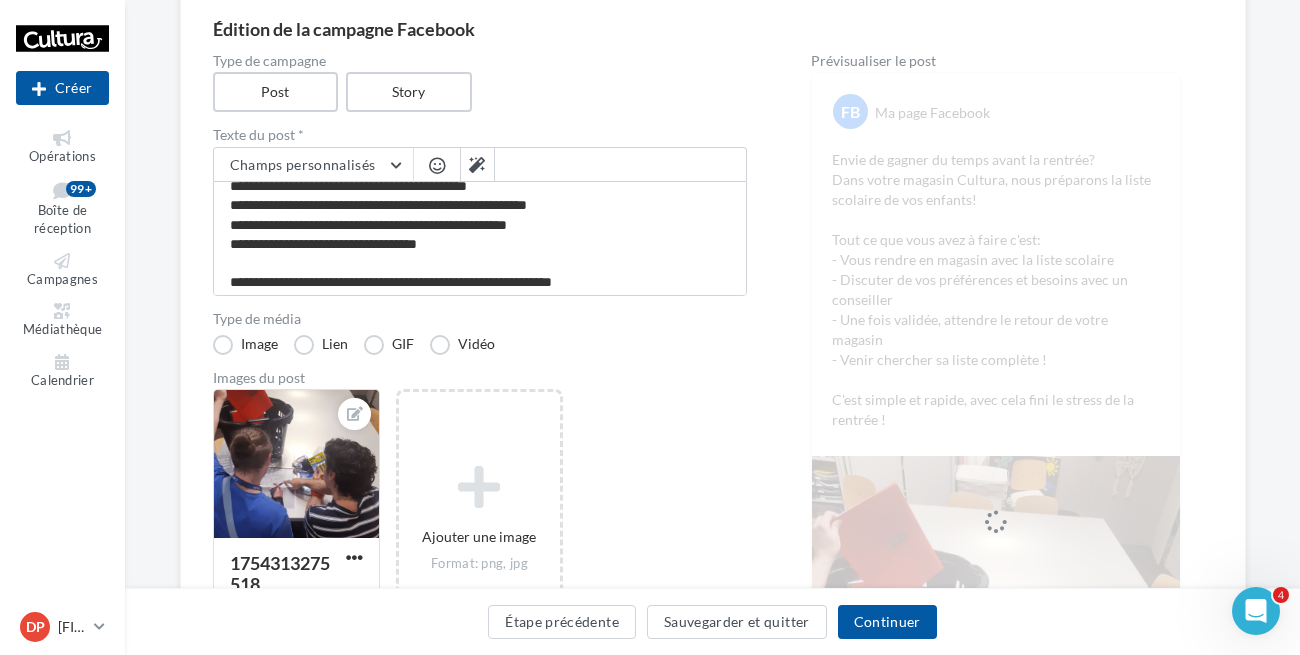 click at bounding box center (437, 165) 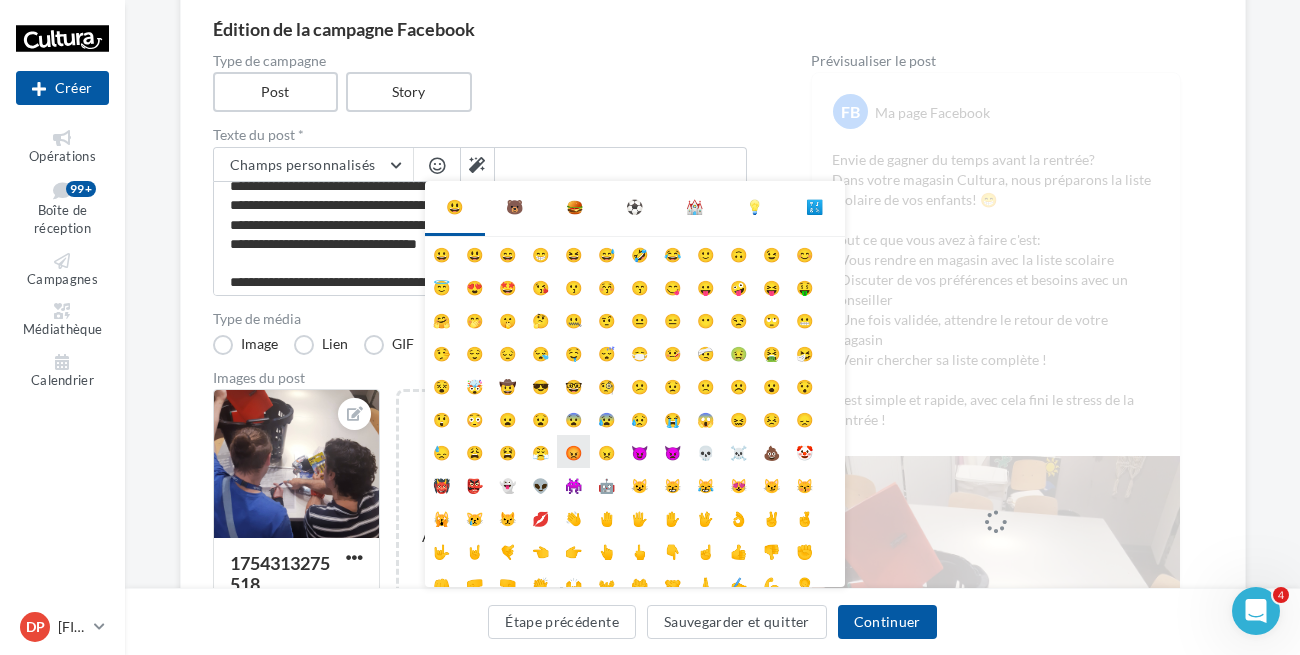 scroll, scrollTop: 79, scrollLeft: 0, axis: vertical 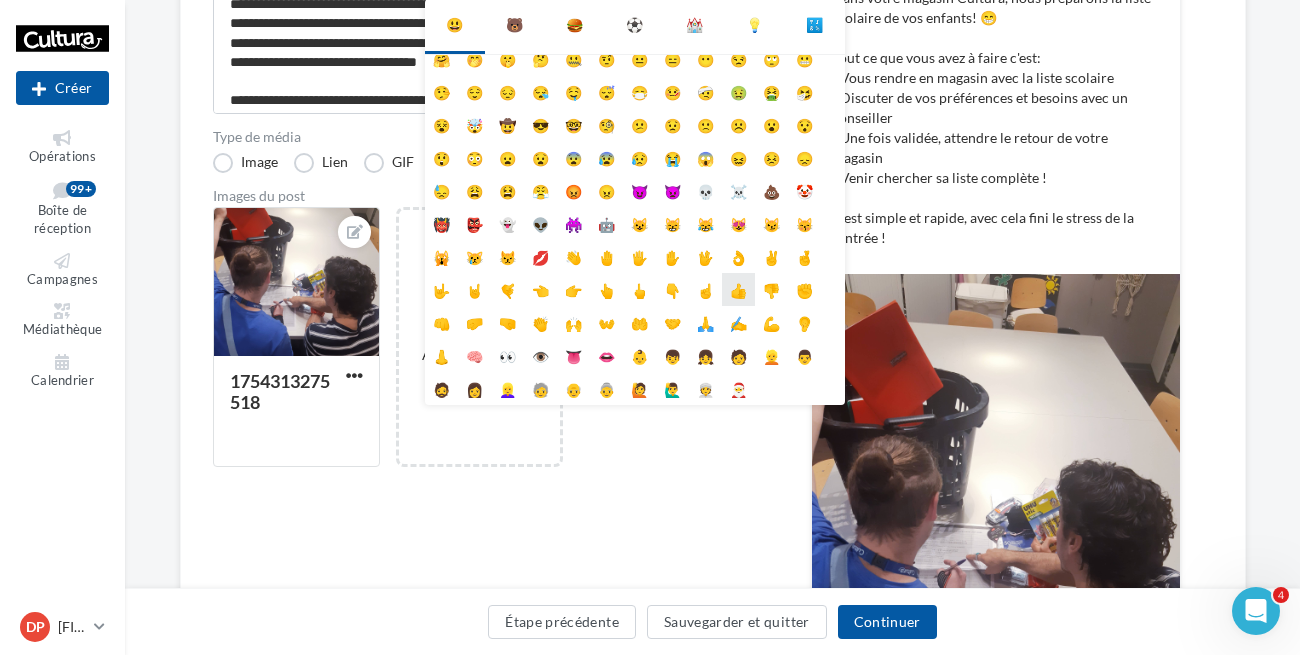 click on "👍" at bounding box center (738, 289) 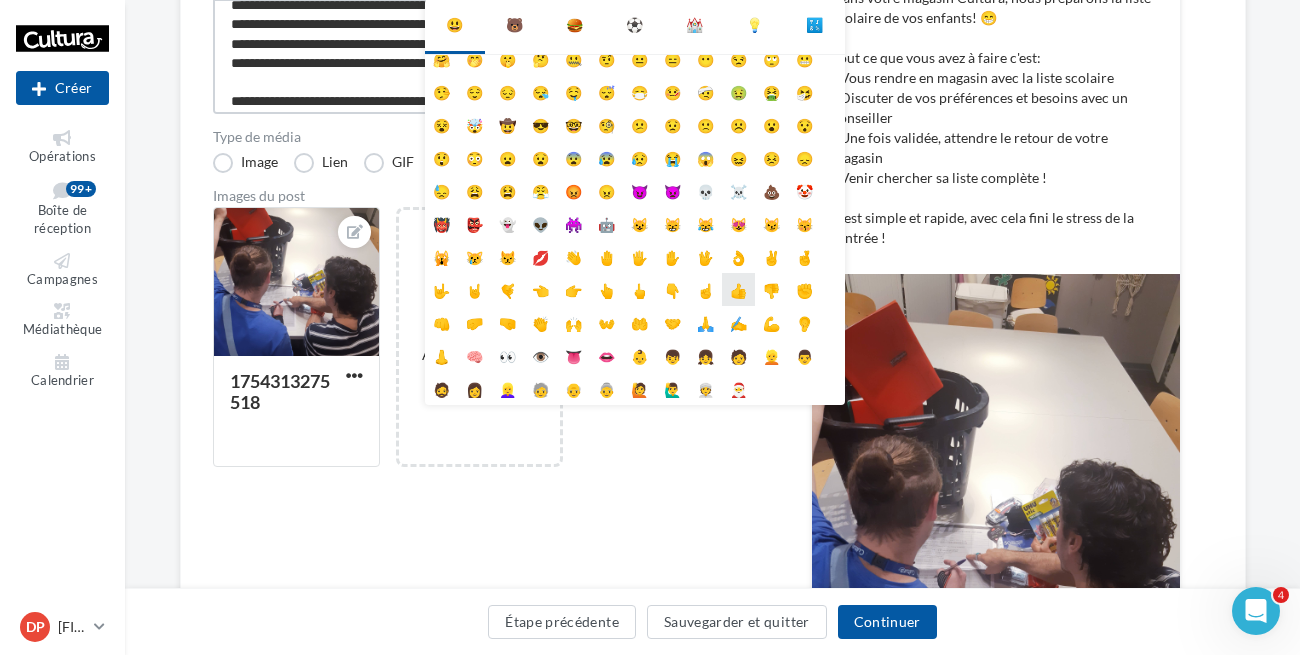 scroll, scrollTop: 90, scrollLeft: 0, axis: vertical 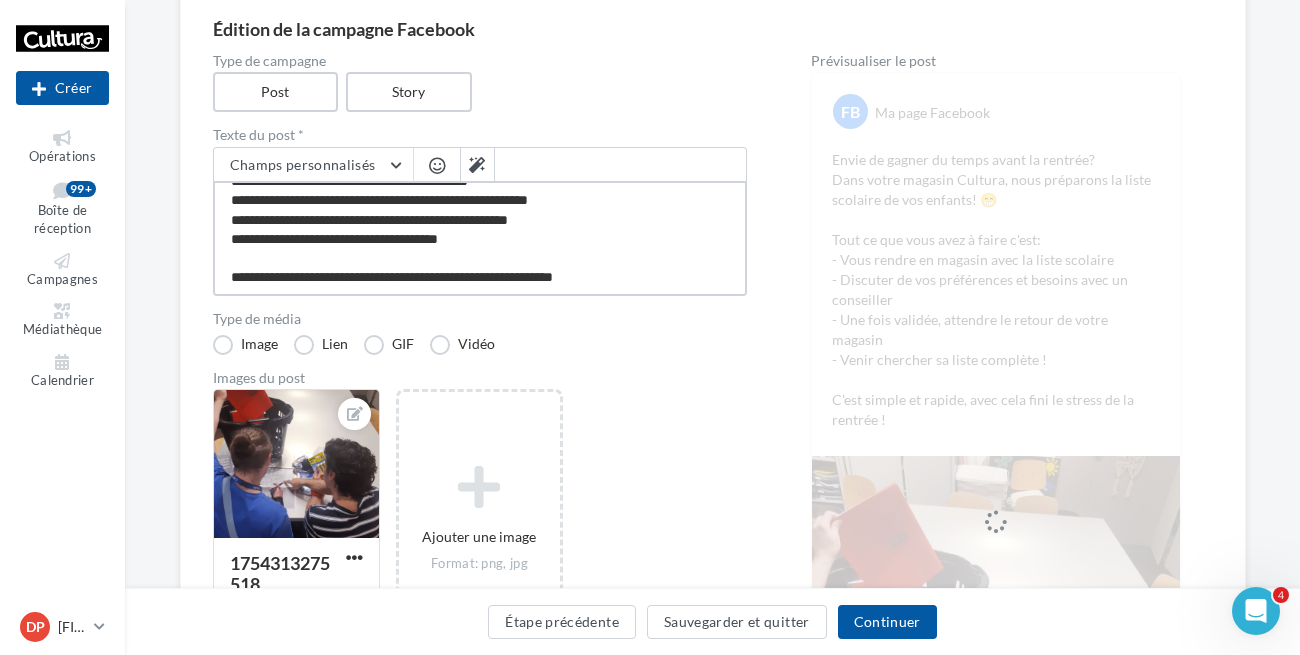 click on "**********" at bounding box center (480, 238) 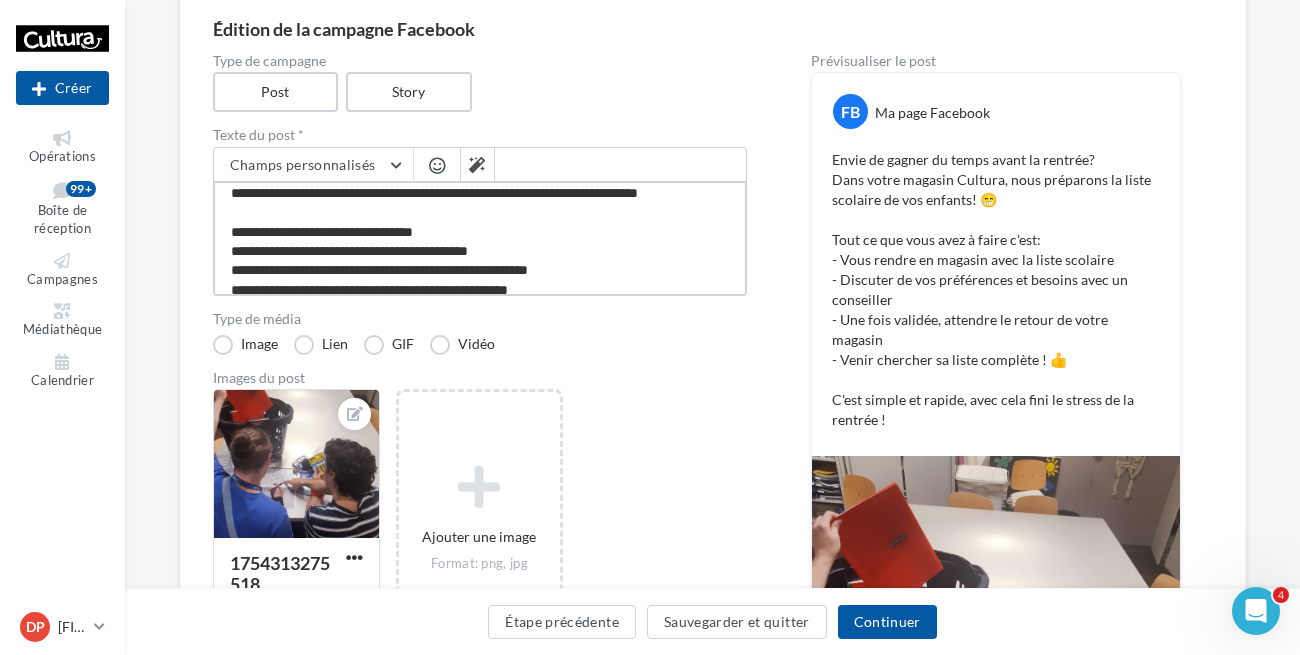 scroll, scrollTop: 6, scrollLeft: 0, axis: vertical 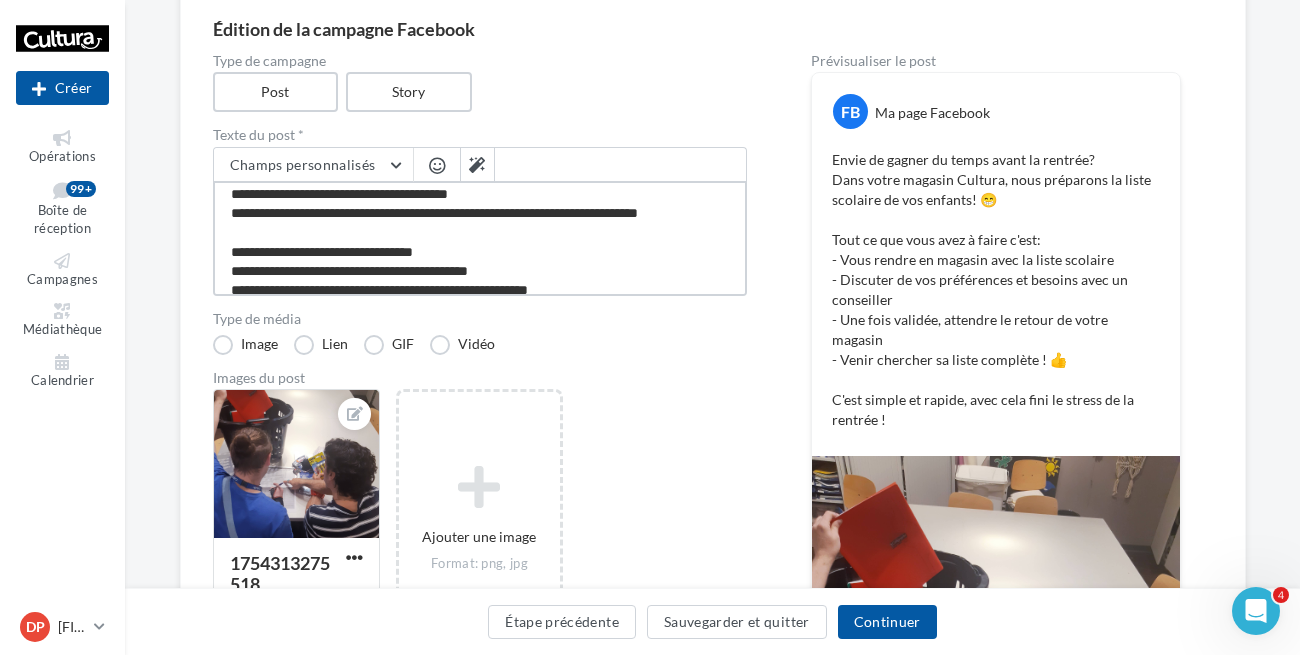 click on "**********" at bounding box center (480, 238) 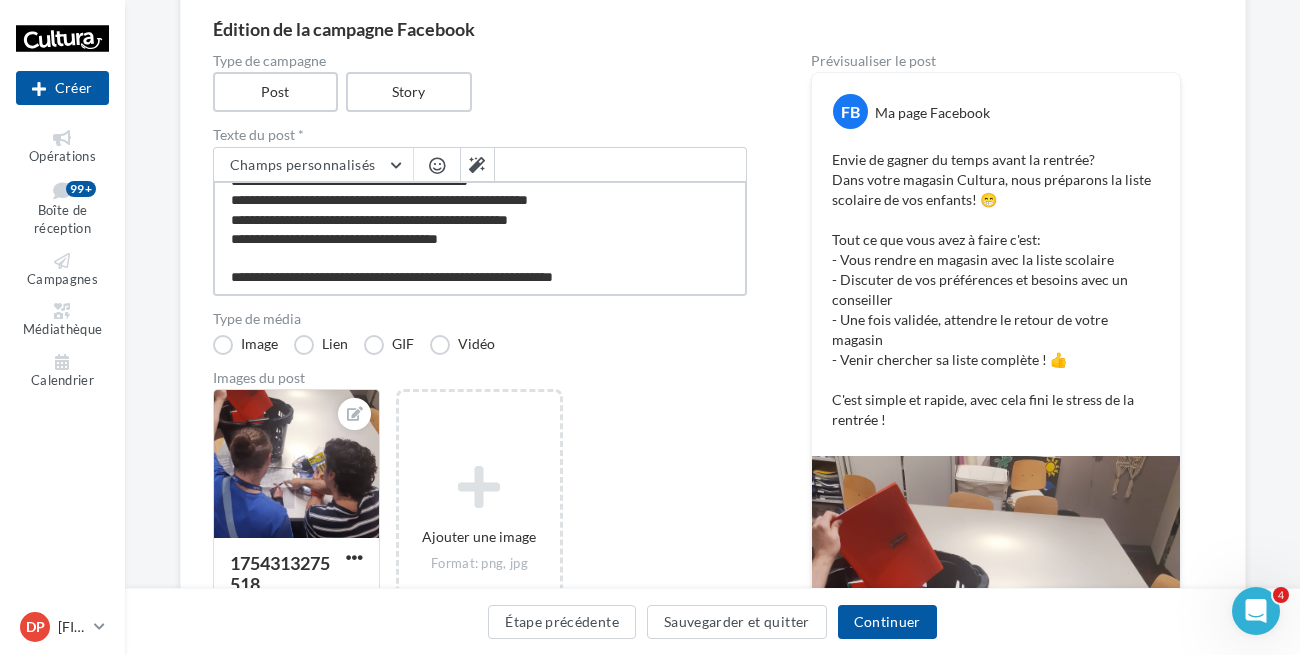scroll, scrollTop: 6, scrollLeft: 0, axis: vertical 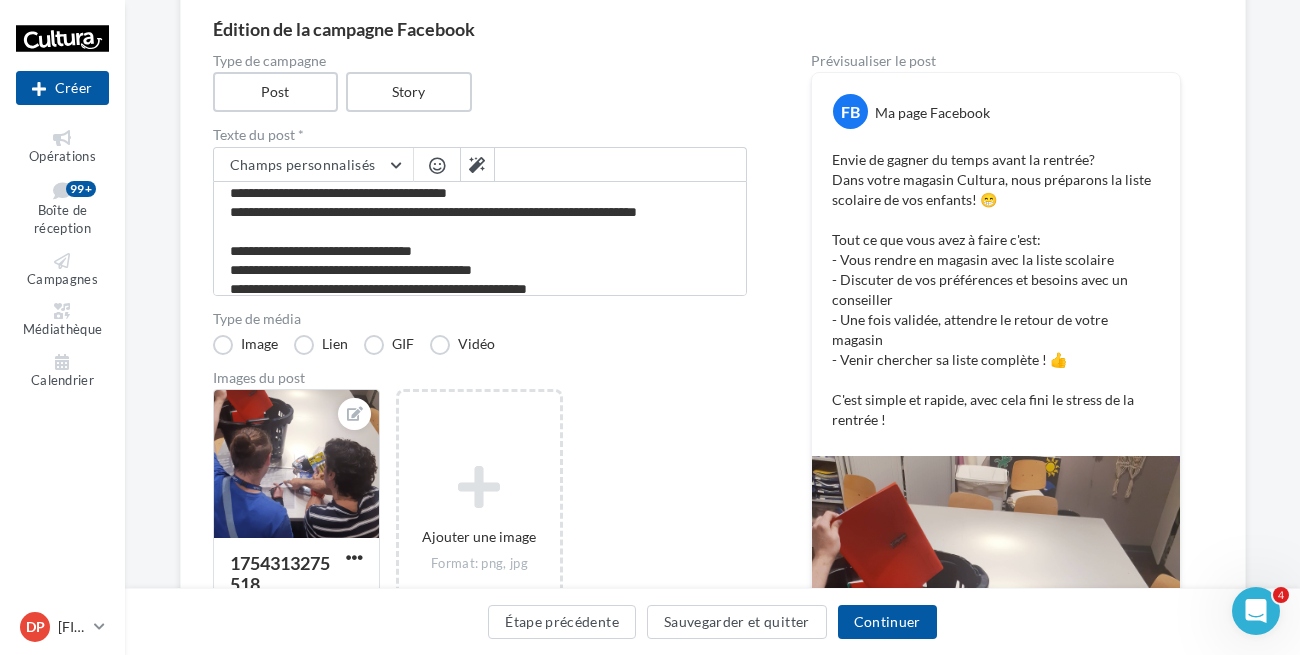 click at bounding box center (437, 167) 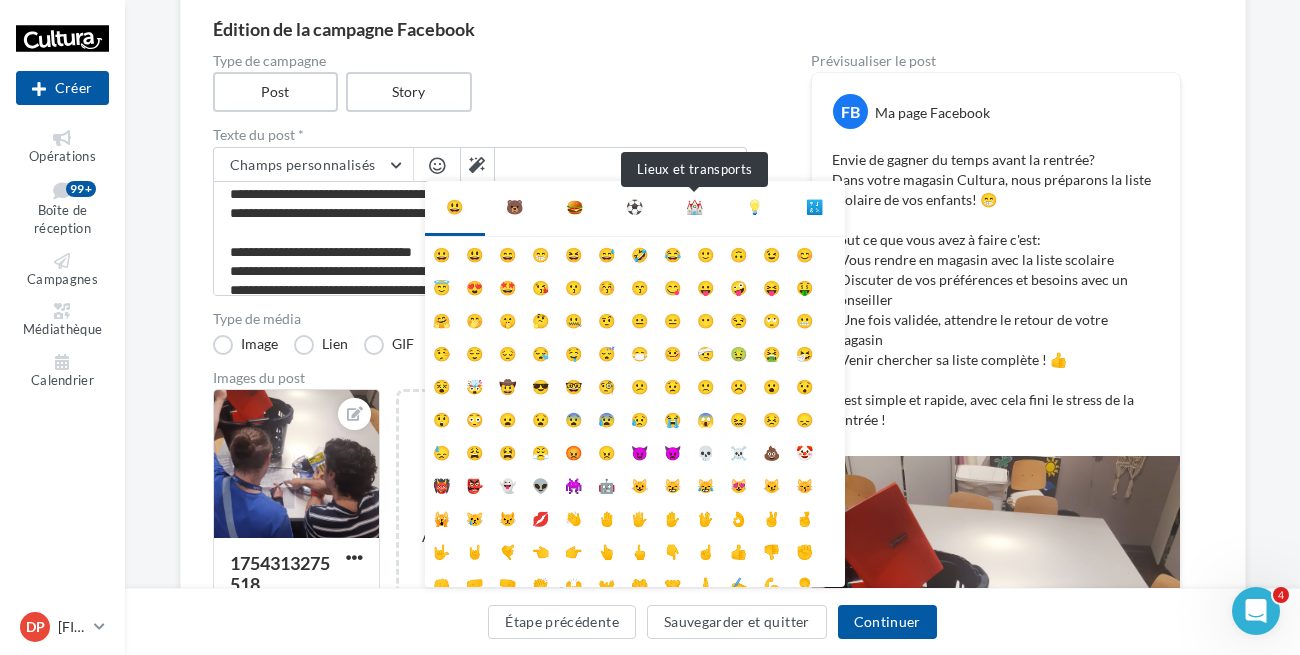 click on "⛪" at bounding box center (694, 207) 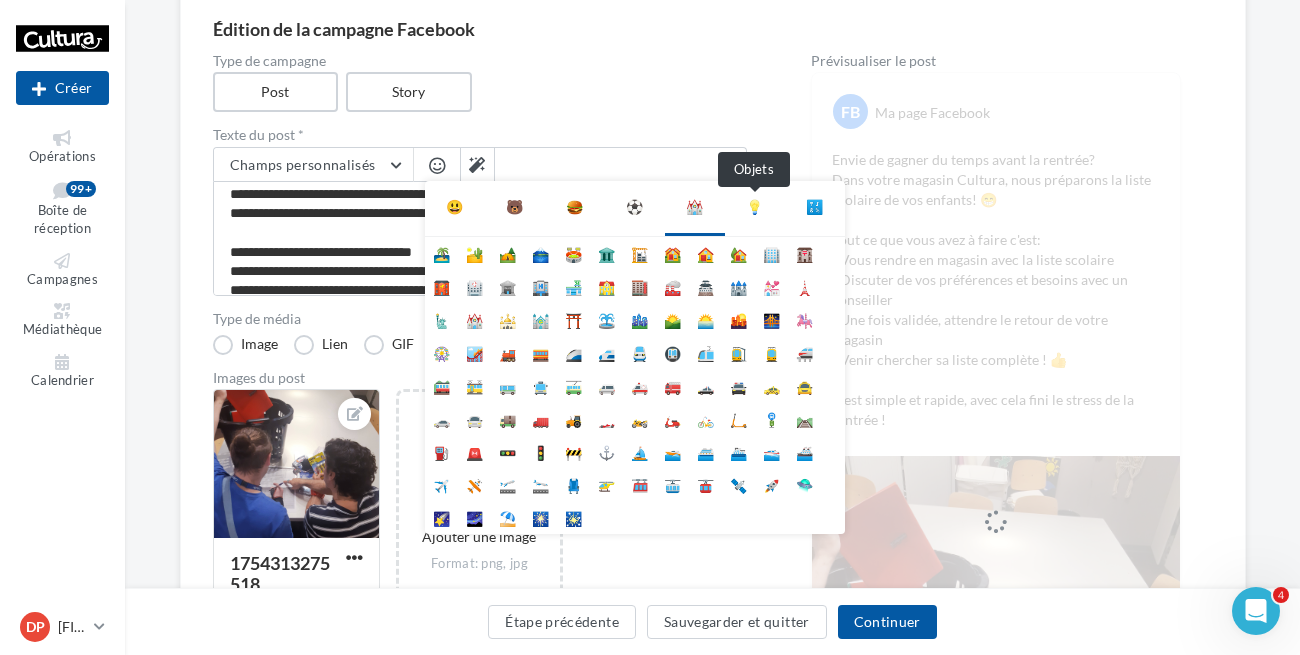 click on "💡" at bounding box center (754, 207) 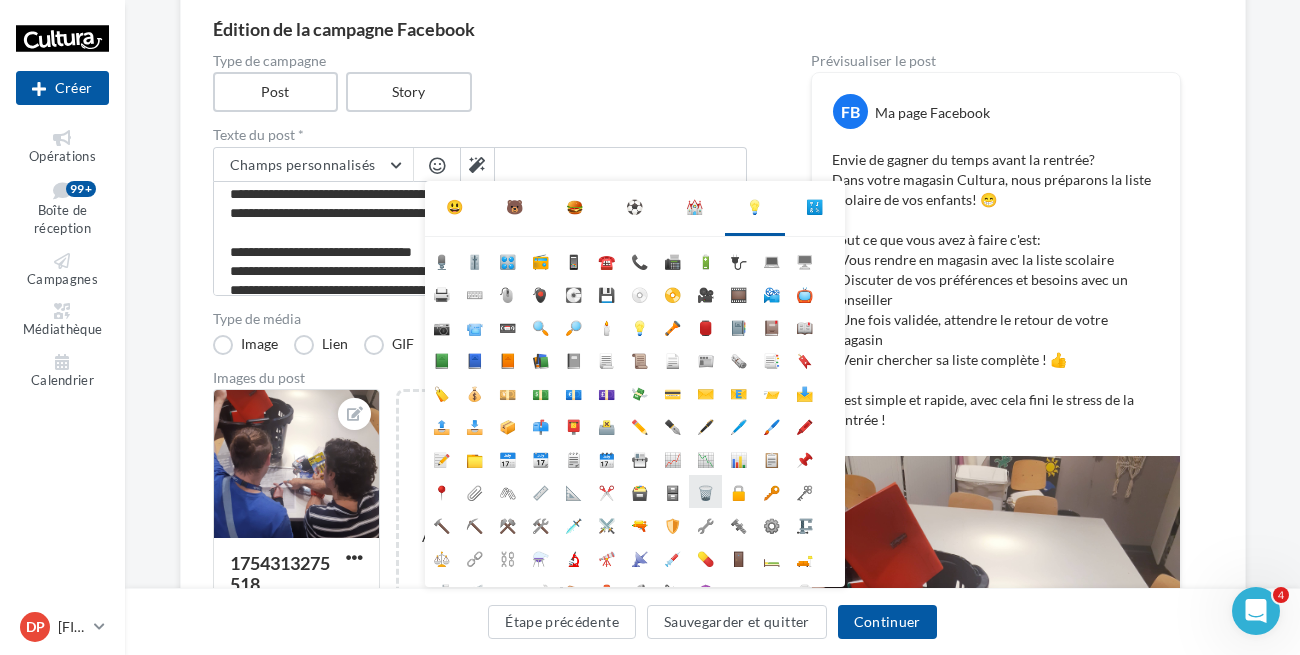 scroll, scrollTop: 90, scrollLeft: 0, axis: vertical 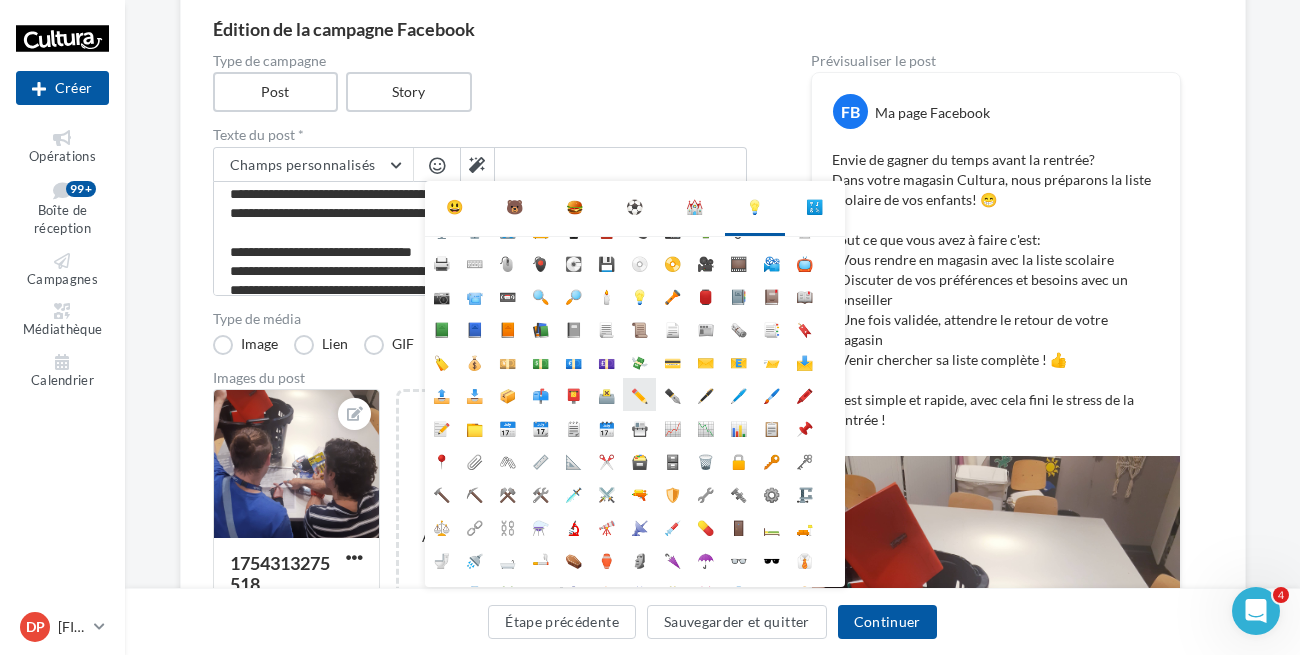 click on "✏️" at bounding box center [639, 394] 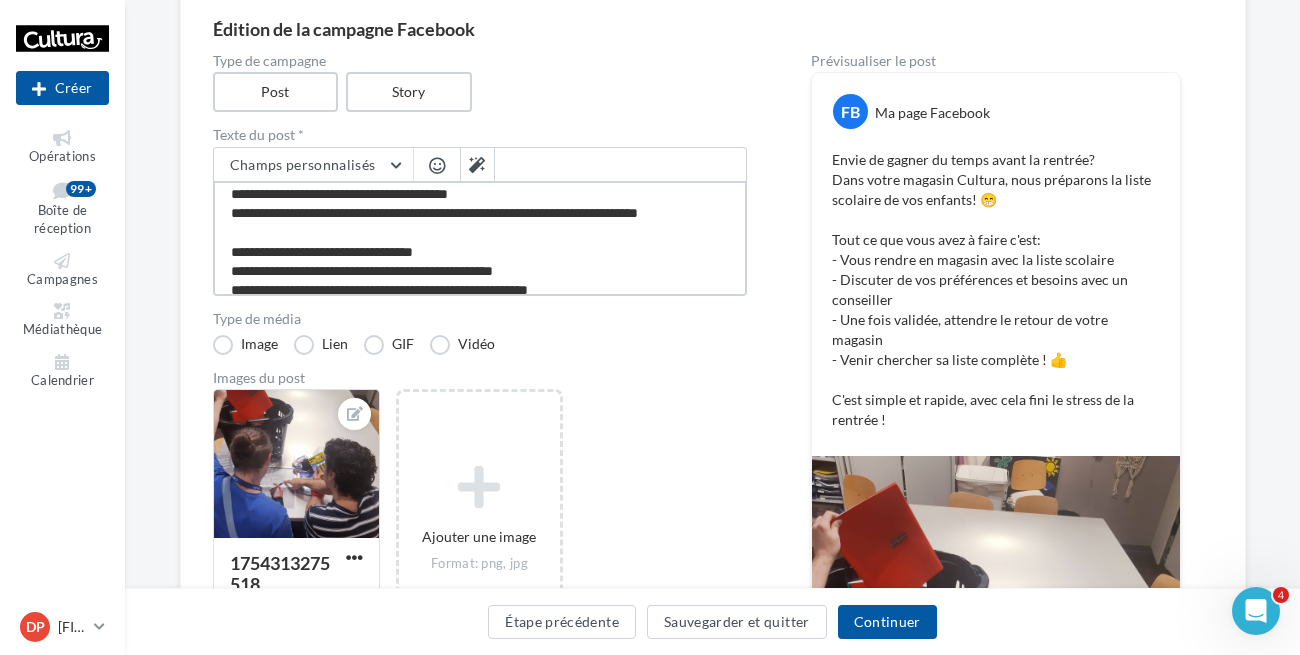 scroll, scrollTop: 96, scrollLeft: 0, axis: vertical 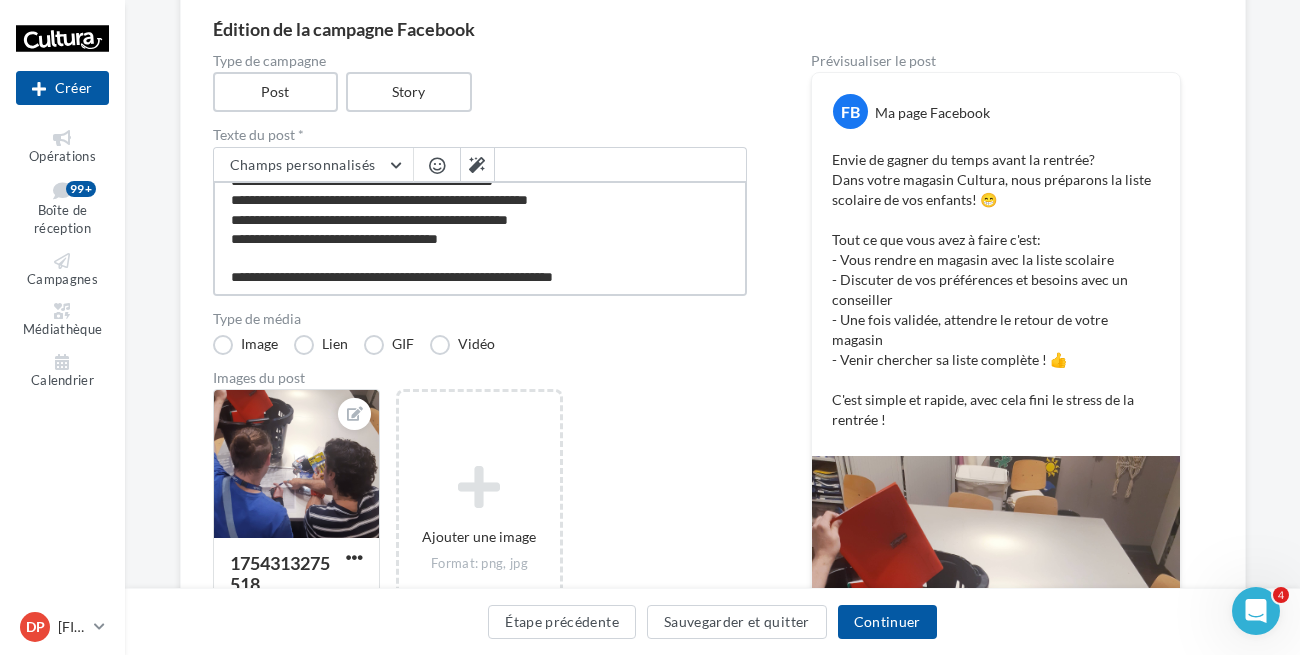 click on "**********" at bounding box center (480, 238) 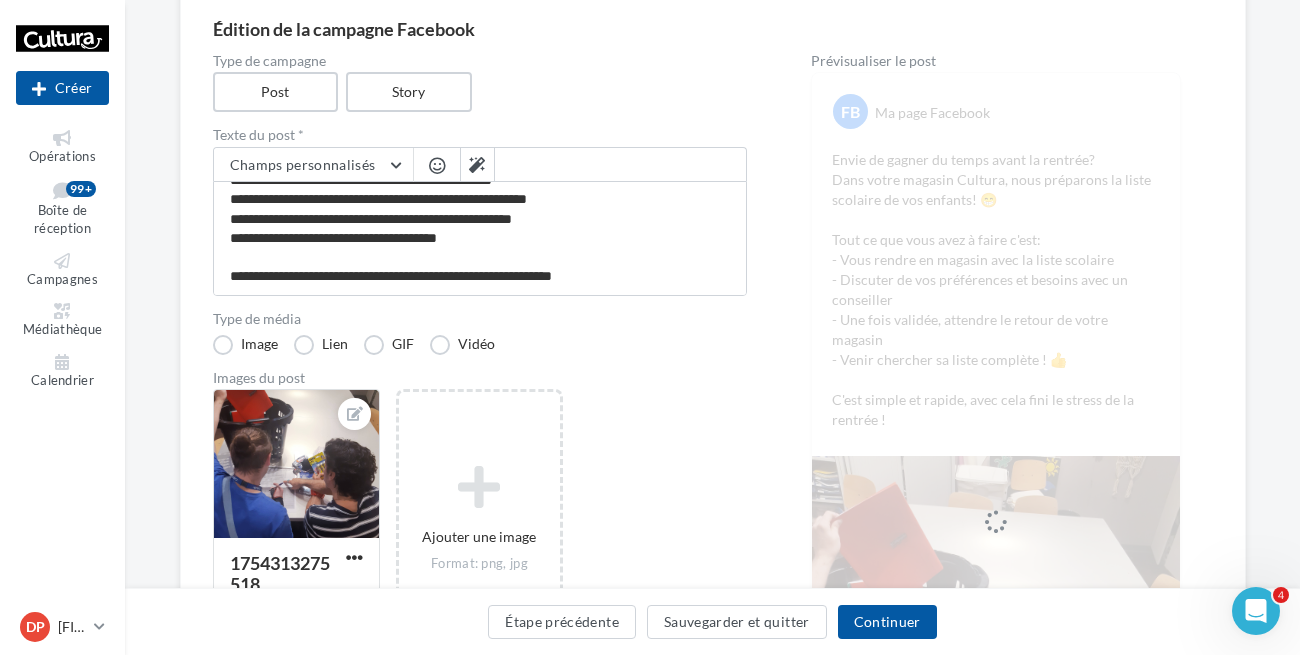 click at bounding box center [437, 165] 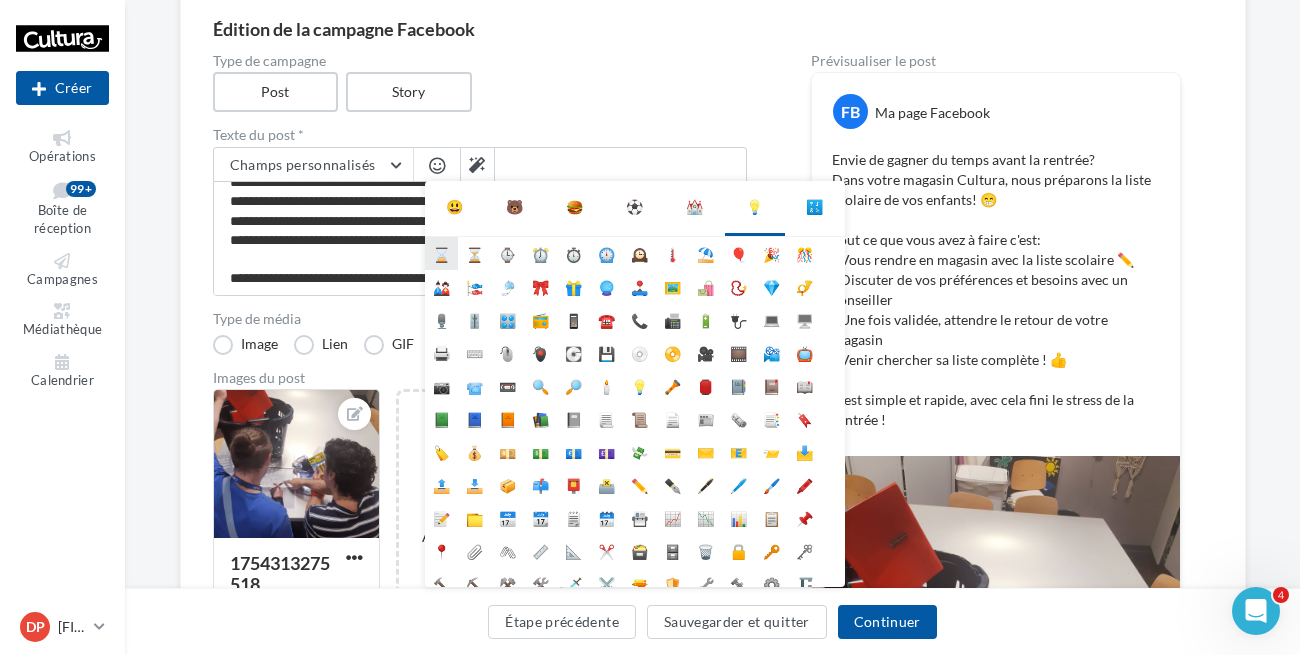click on "⌛" at bounding box center (441, 253) 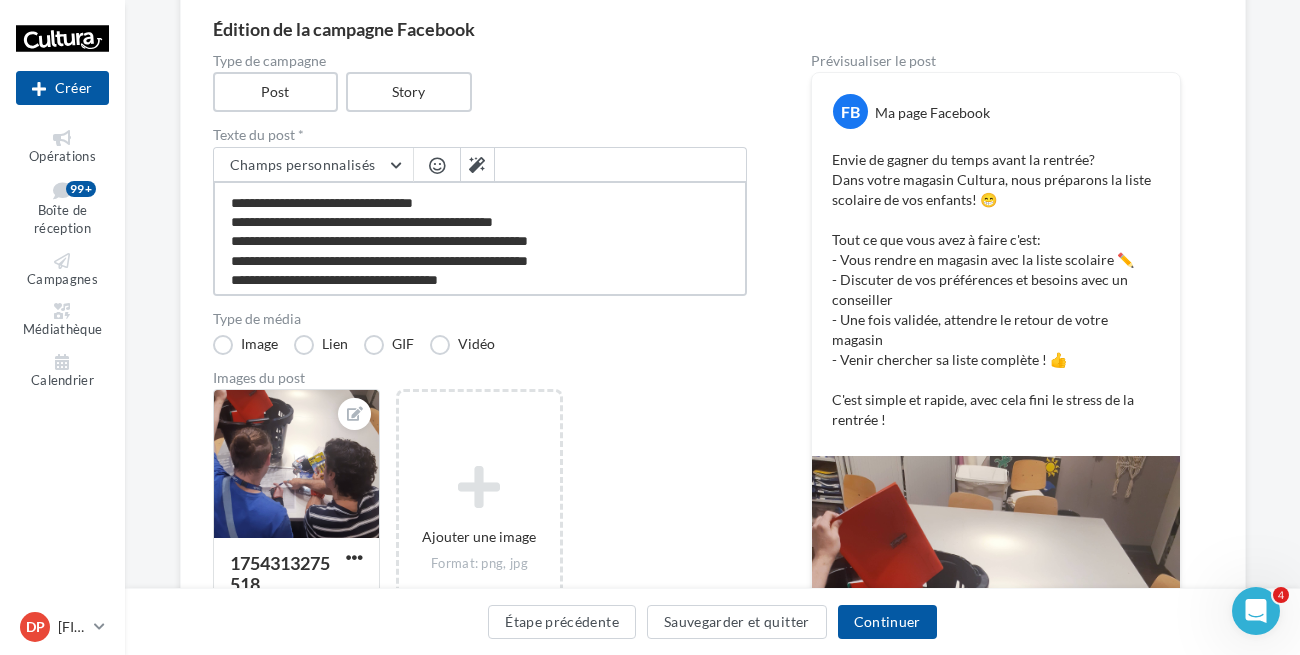 scroll, scrollTop: 96, scrollLeft: 0, axis: vertical 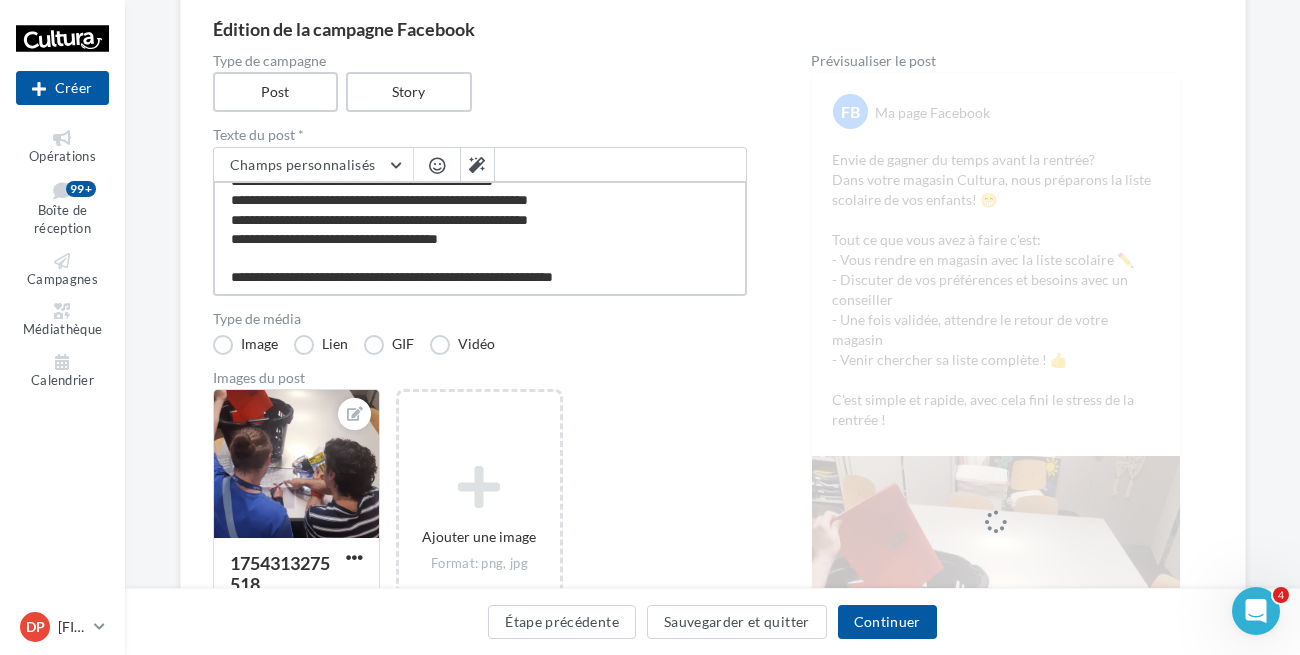 click on "**********" at bounding box center [480, 238] 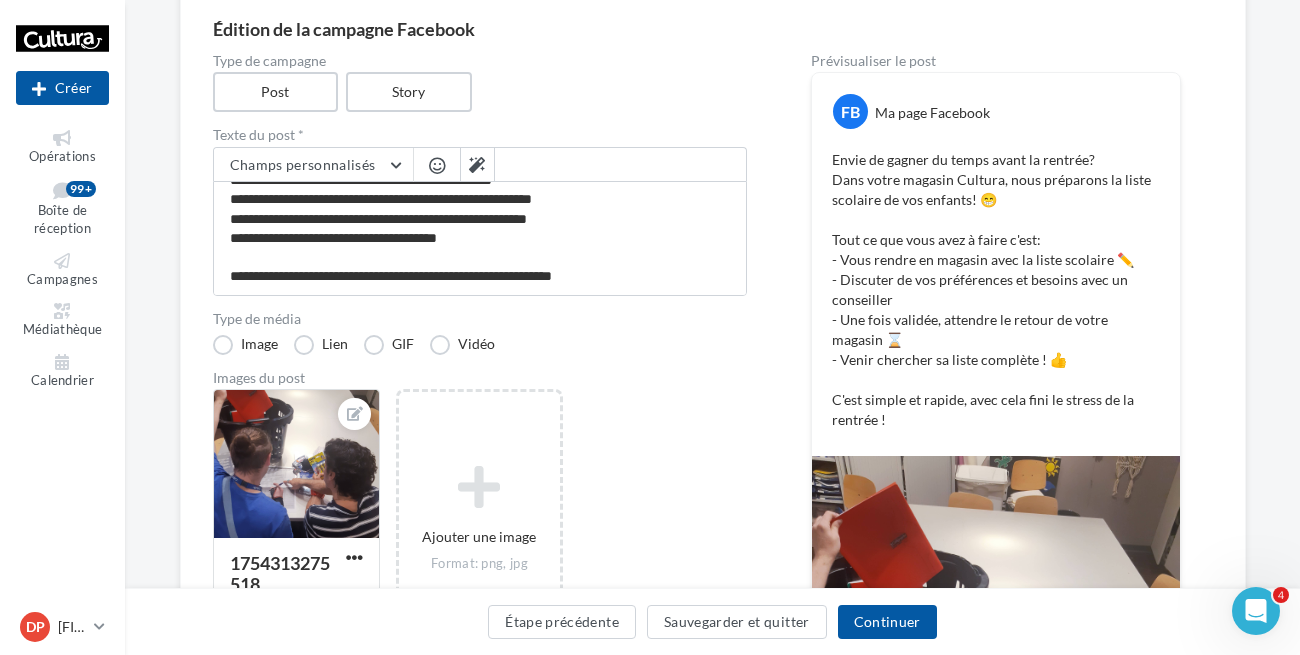 click at bounding box center (437, 165) 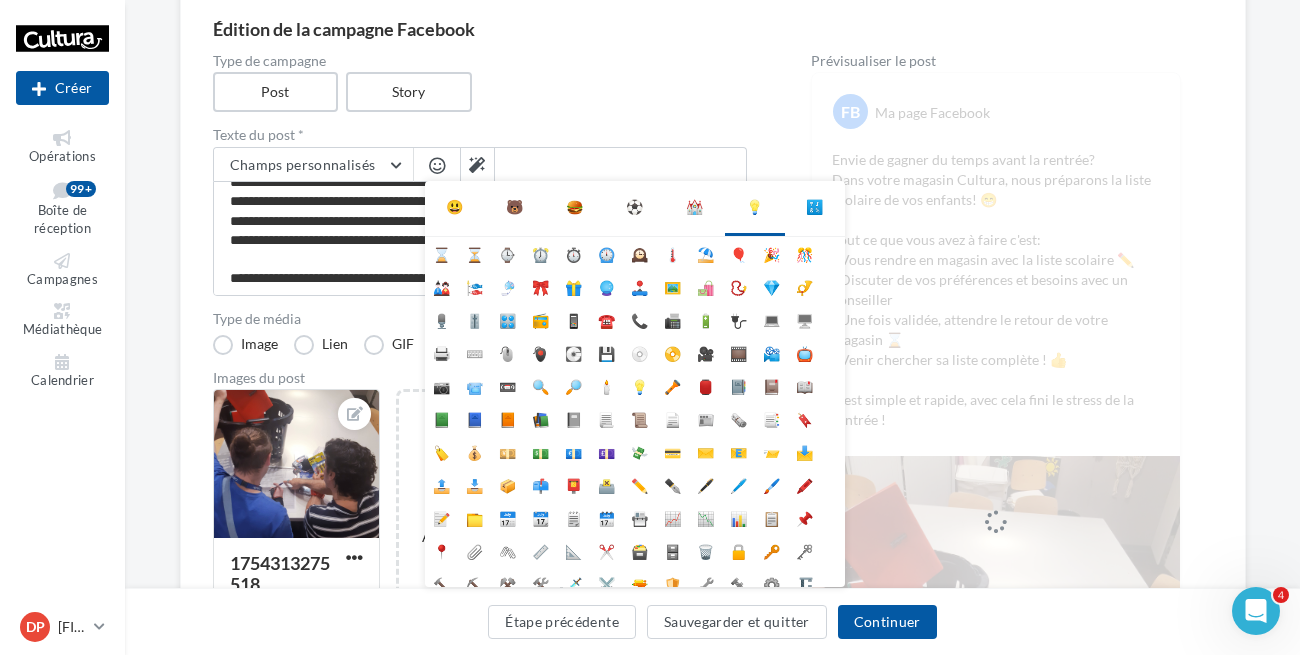 click on "😃" at bounding box center (454, 207) 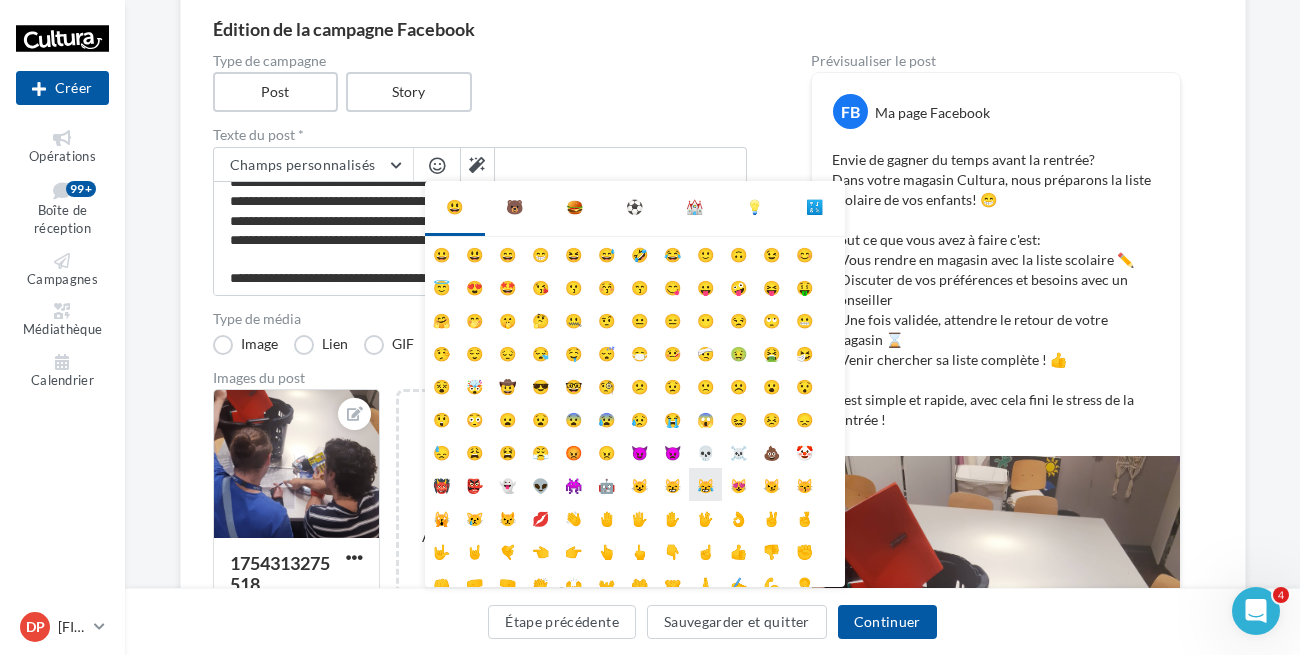 scroll, scrollTop: 79, scrollLeft: 0, axis: vertical 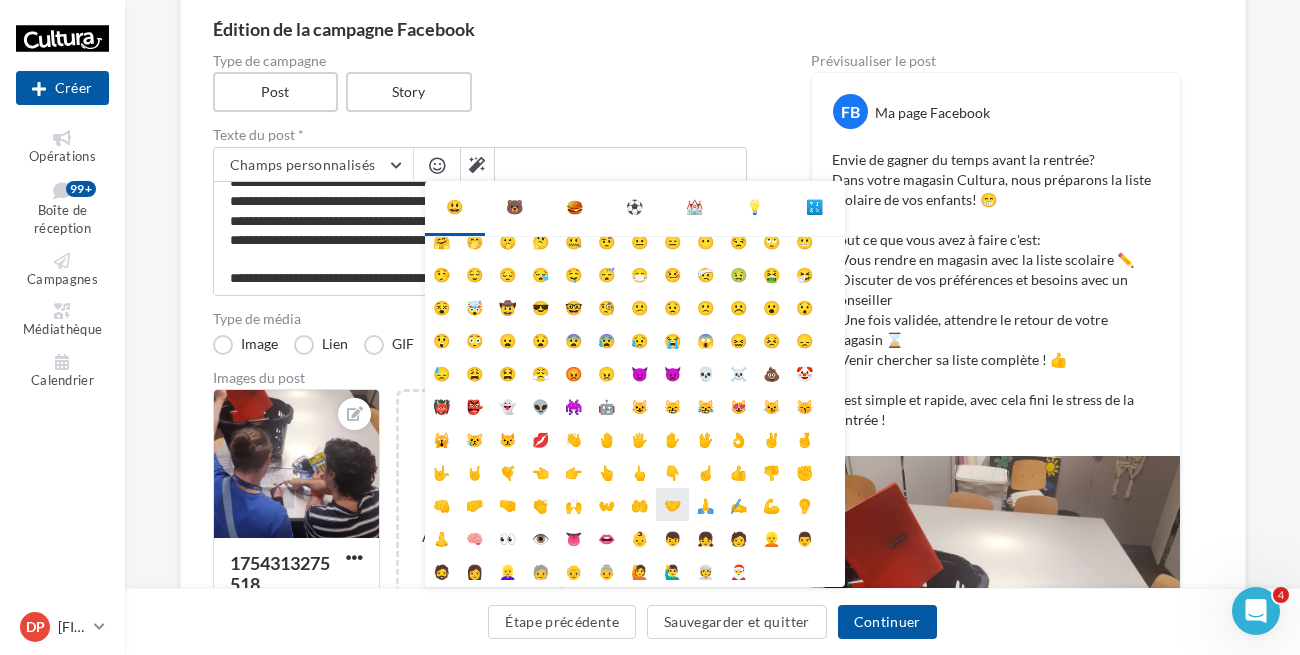 click on "🤝" at bounding box center (672, 504) 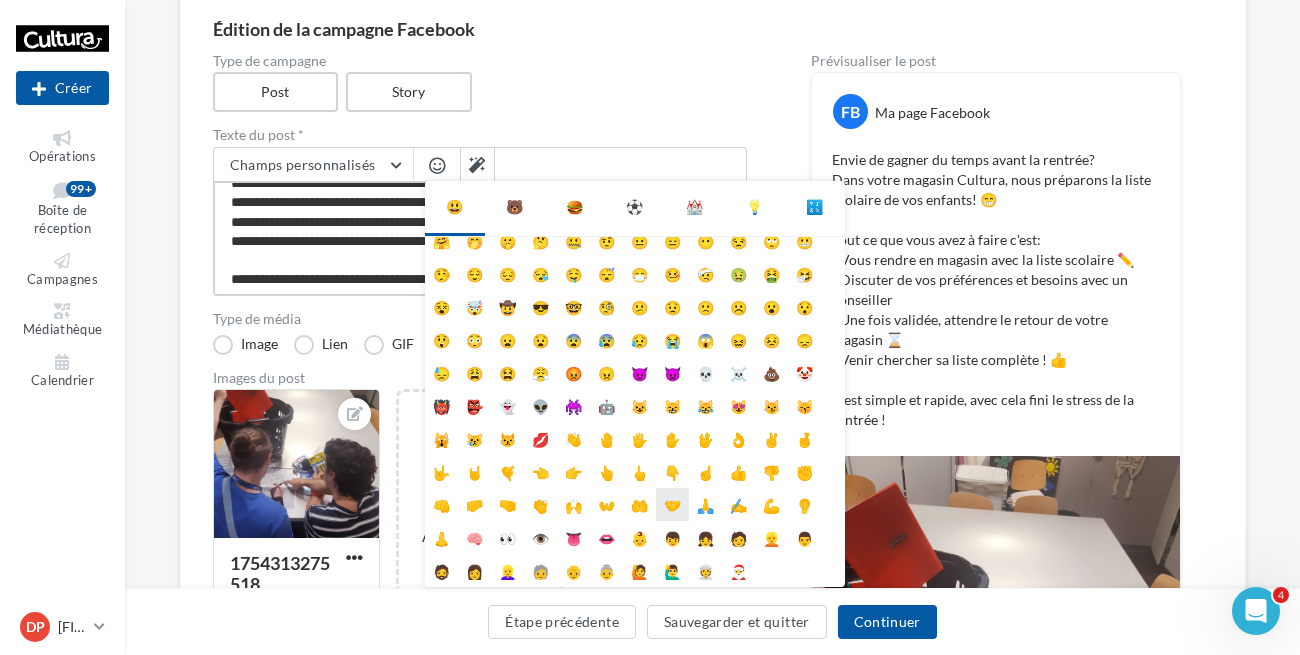 scroll, scrollTop: 96, scrollLeft: 0, axis: vertical 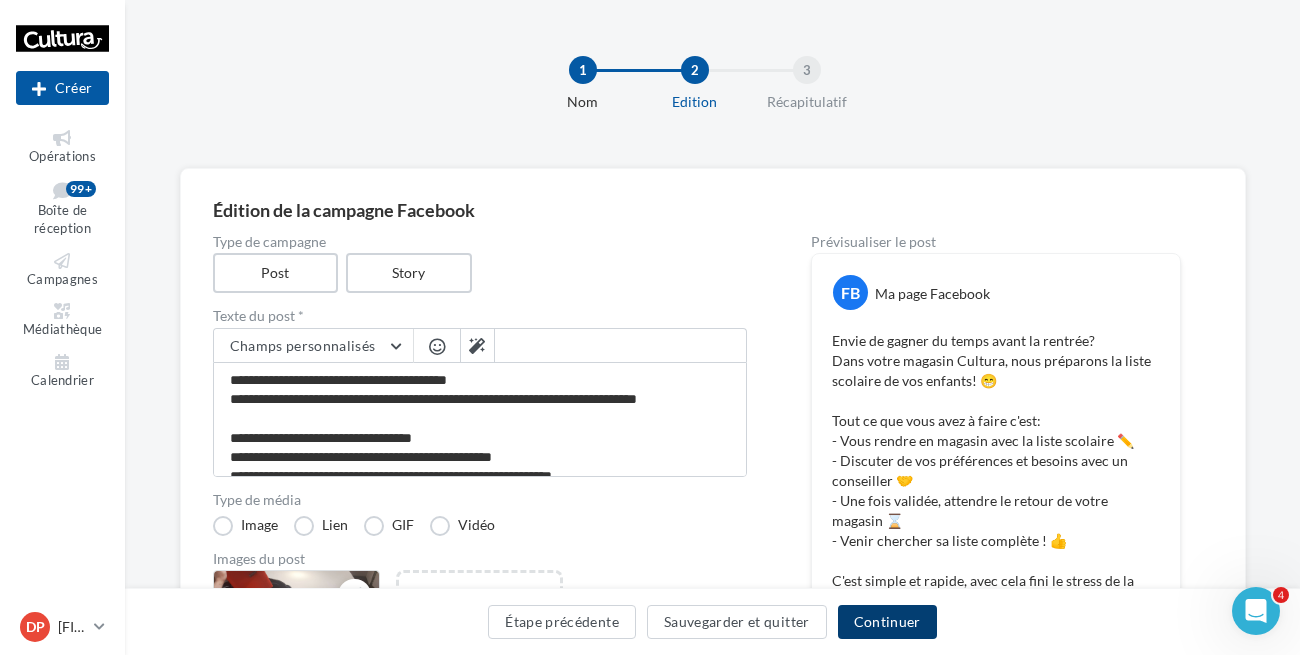 click on "Continuer" at bounding box center (887, 622) 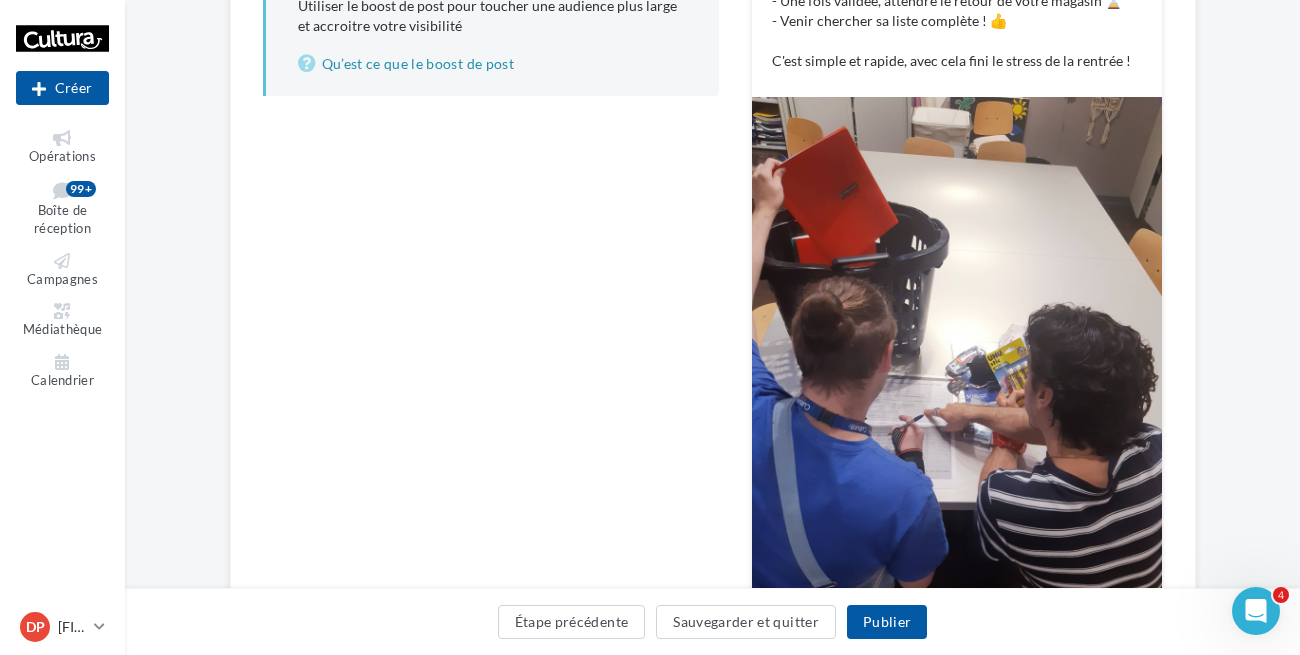 scroll, scrollTop: 680, scrollLeft: 0, axis: vertical 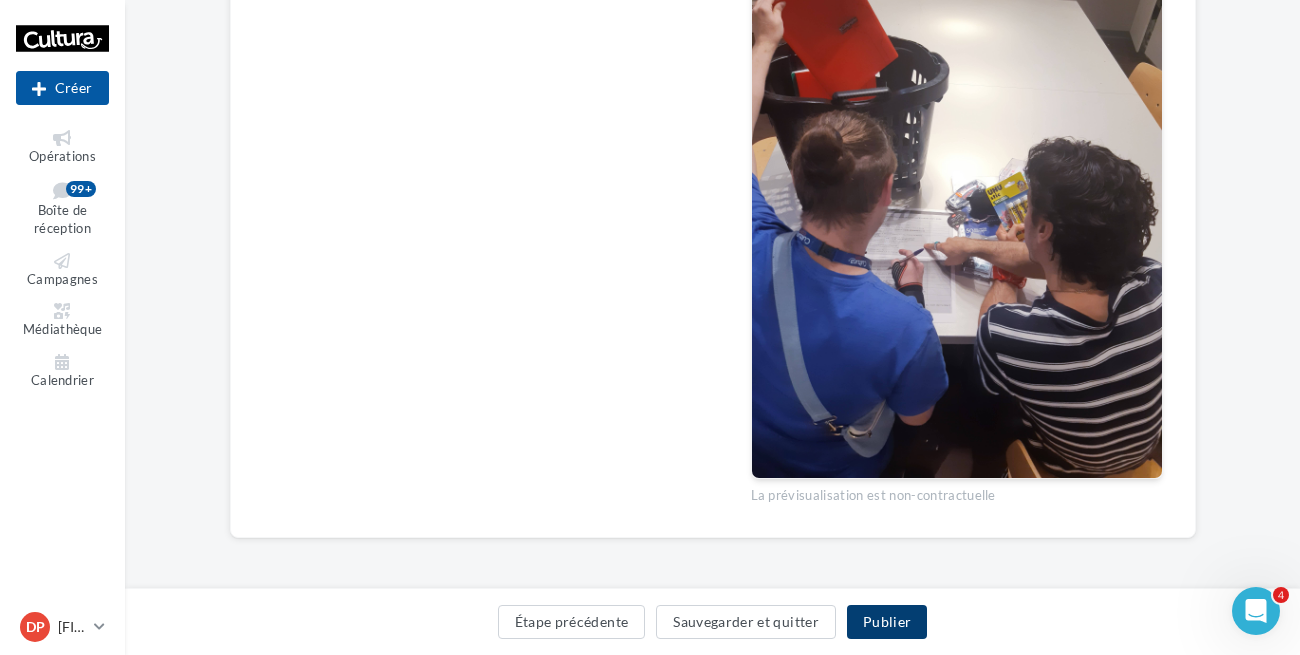 click on "Publier" at bounding box center (887, 622) 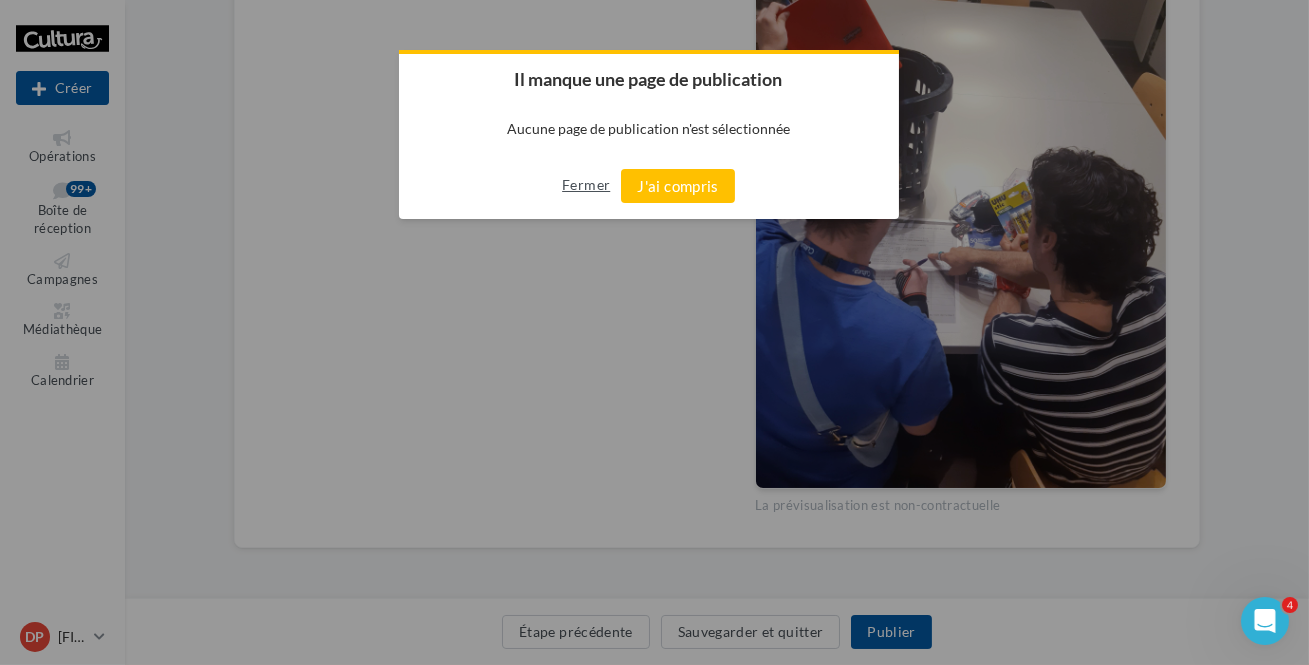 click on "Fermer" at bounding box center (586, 185) 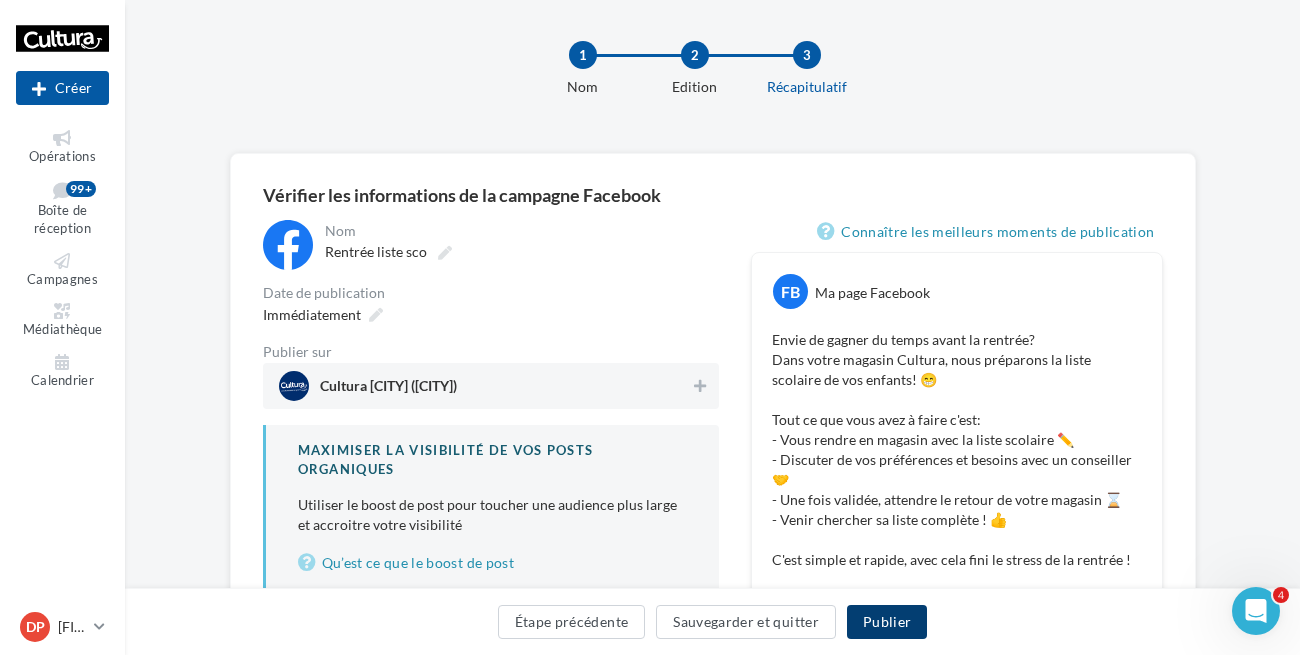 scroll, scrollTop: 0, scrollLeft: 0, axis: both 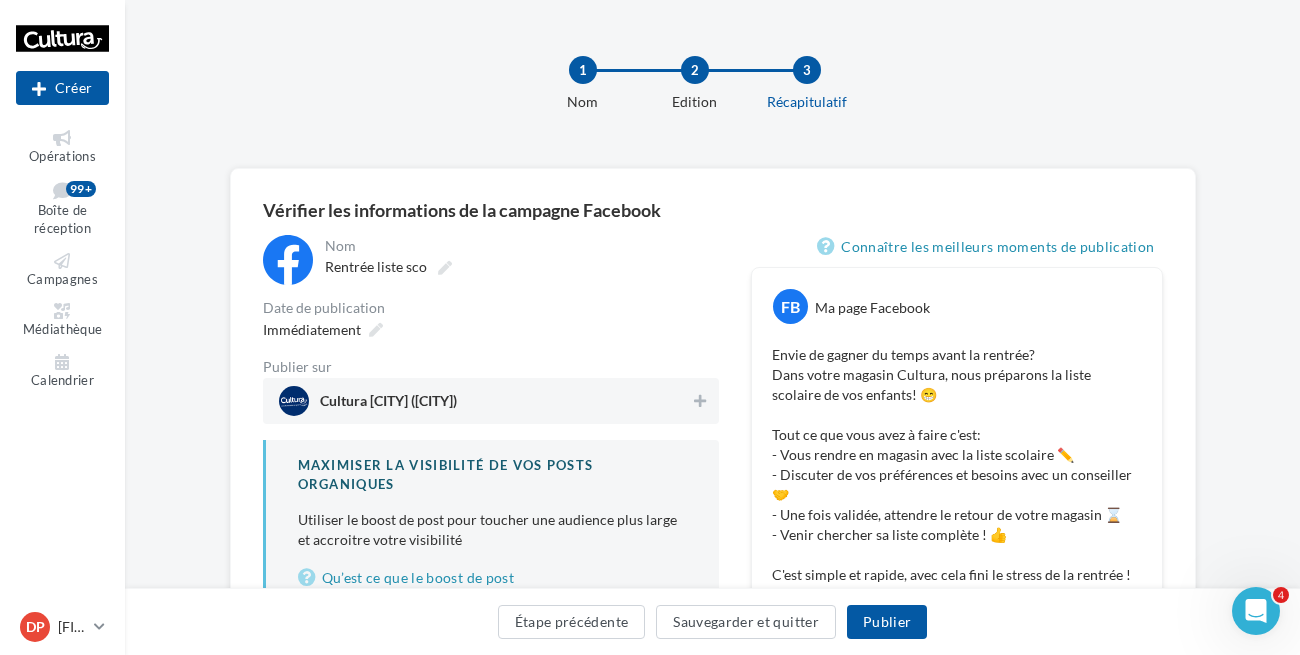 click on "Cultura [CITY] ([CITY])" at bounding box center [485, 401] 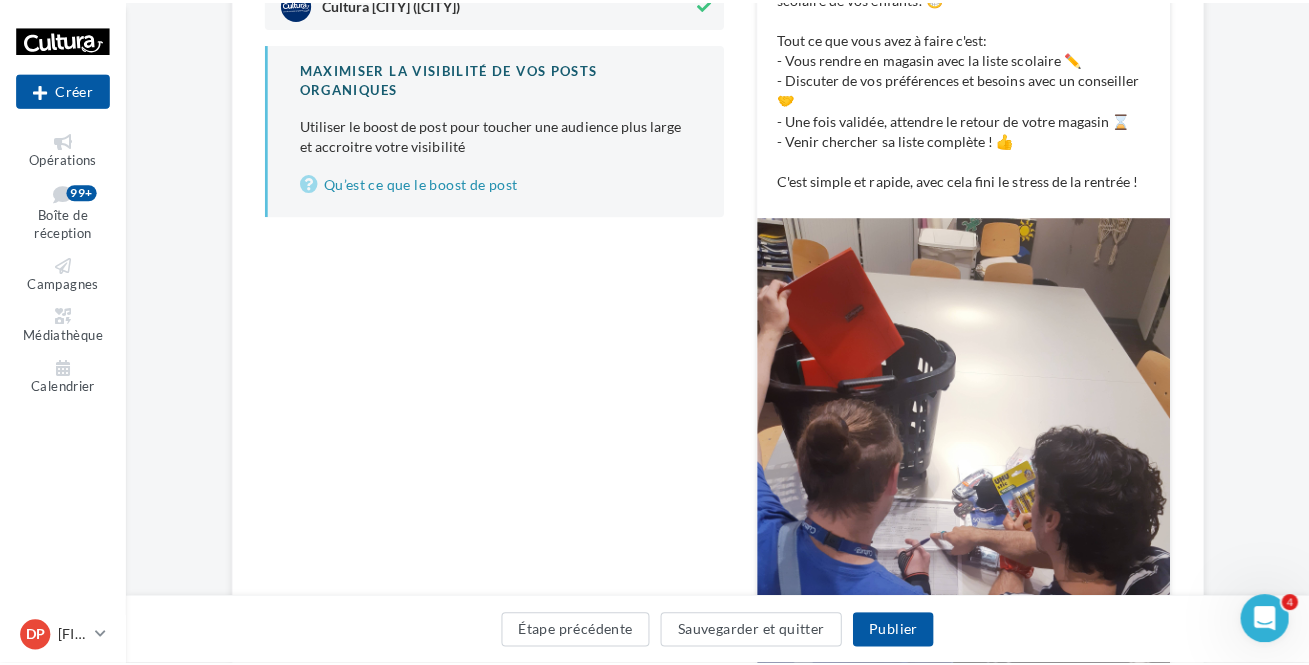 scroll, scrollTop: 545, scrollLeft: 0, axis: vertical 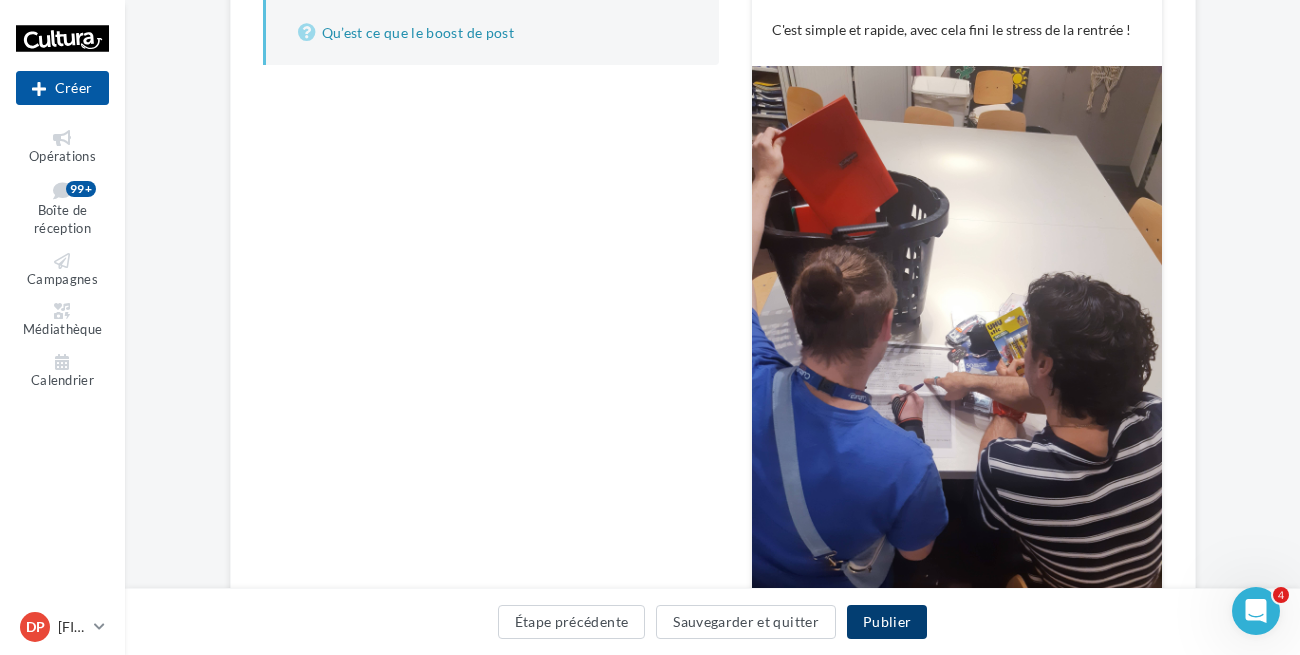 click on "Publier" at bounding box center [887, 622] 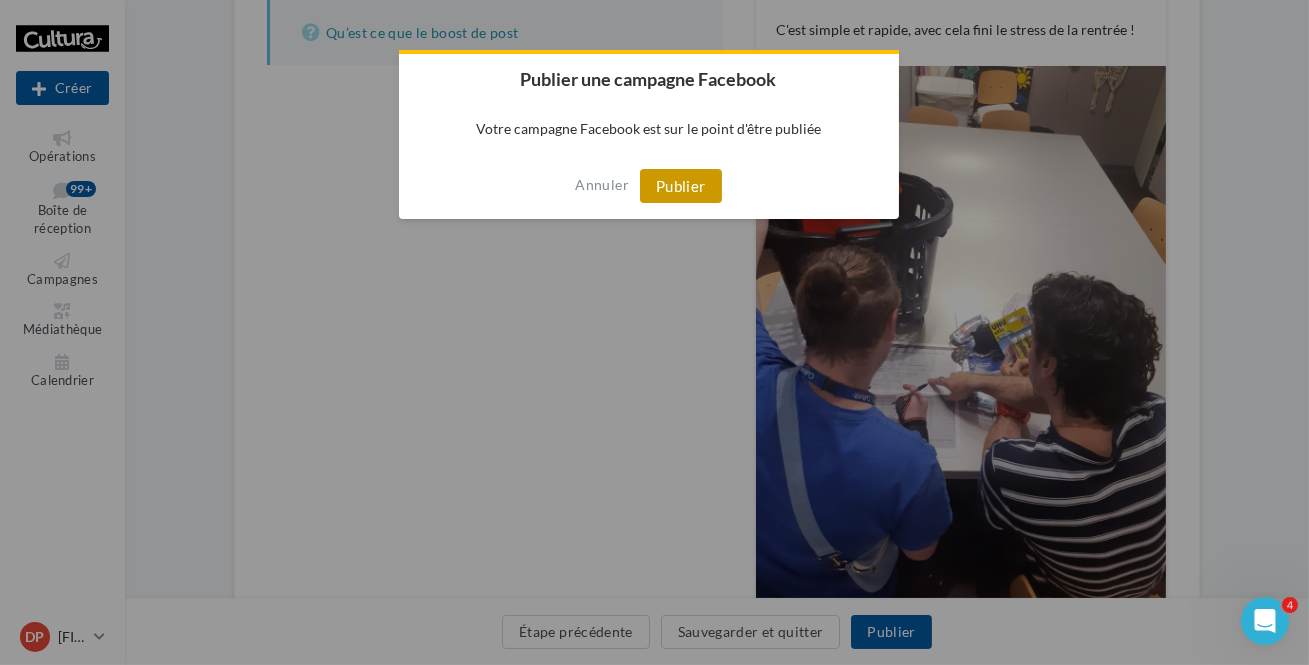click on "Publier" at bounding box center (681, 186) 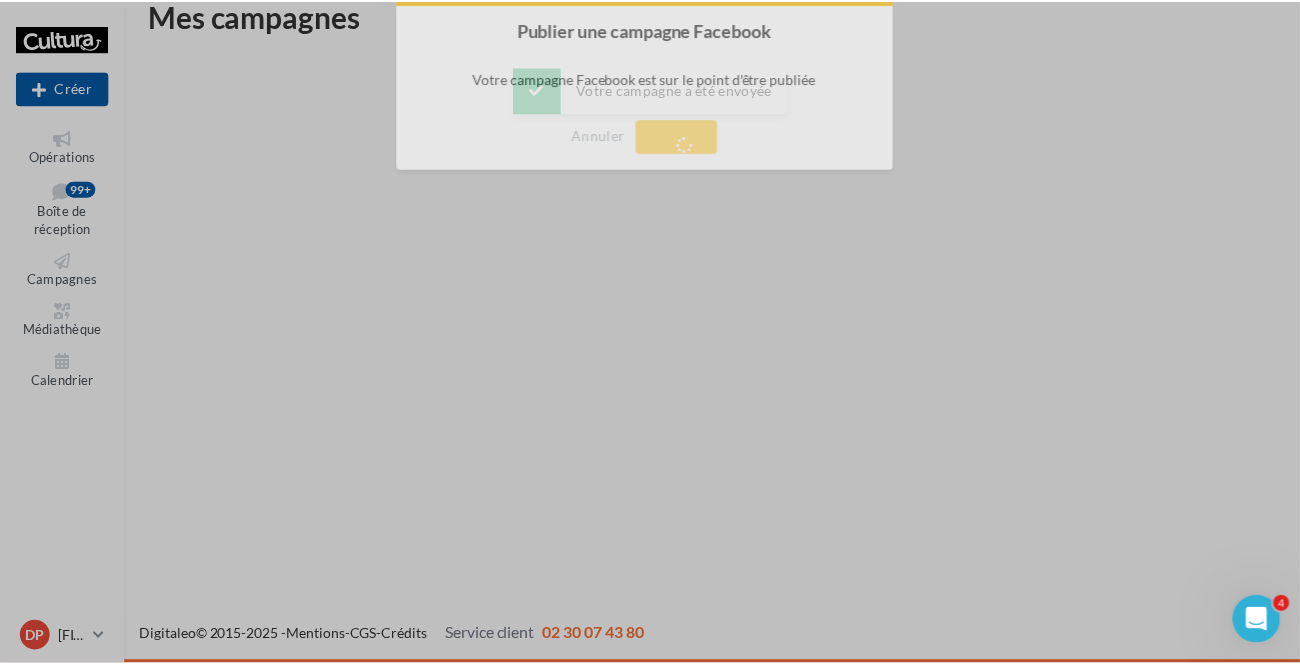 scroll, scrollTop: 31, scrollLeft: 0, axis: vertical 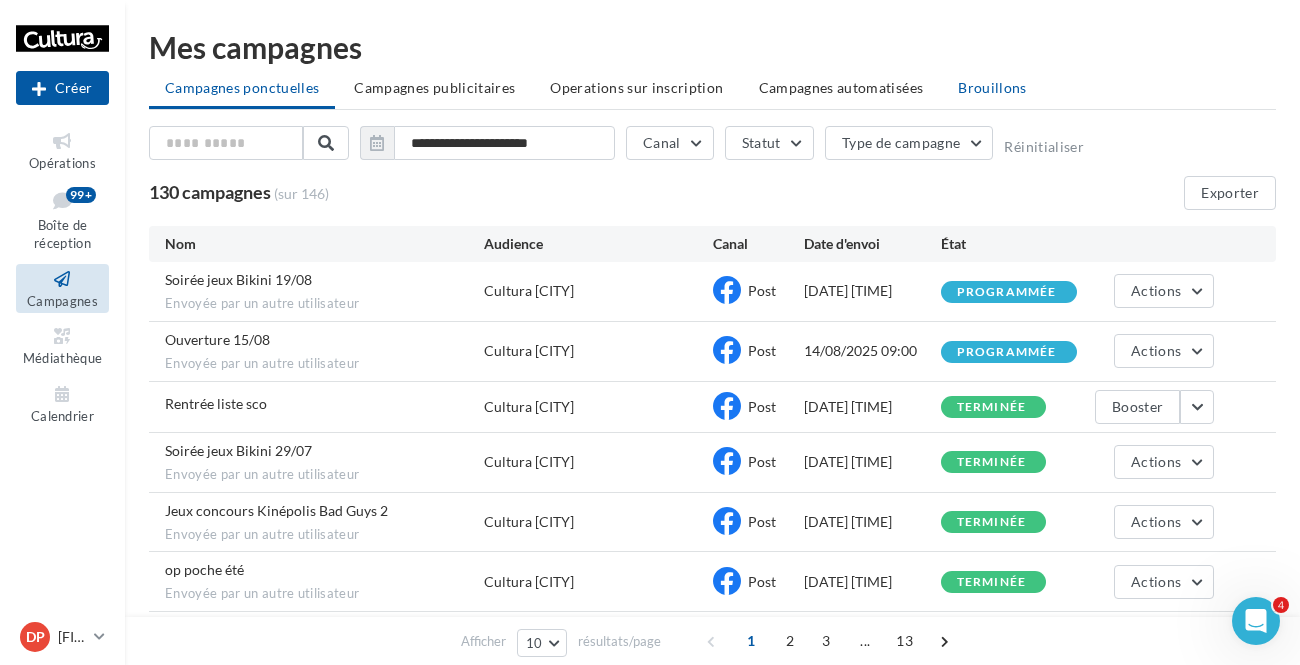 click on "Brouillons" at bounding box center [992, 87] 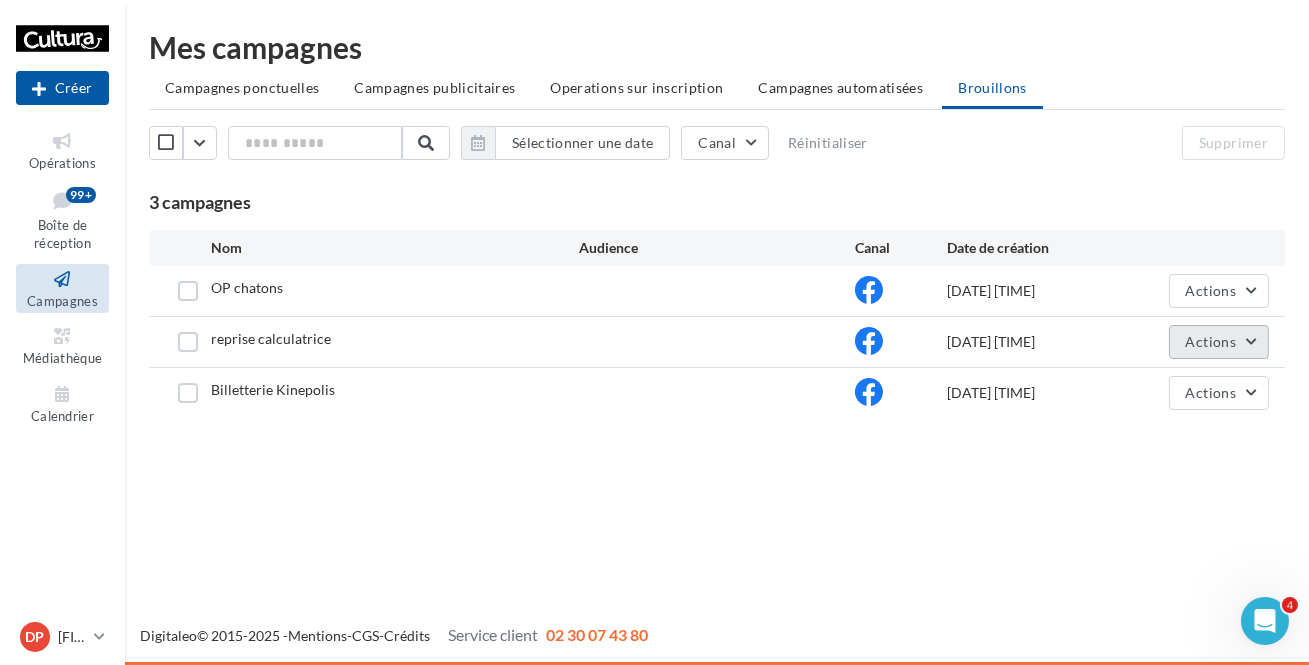 click on "Actions" at bounding box center [1219, 342] 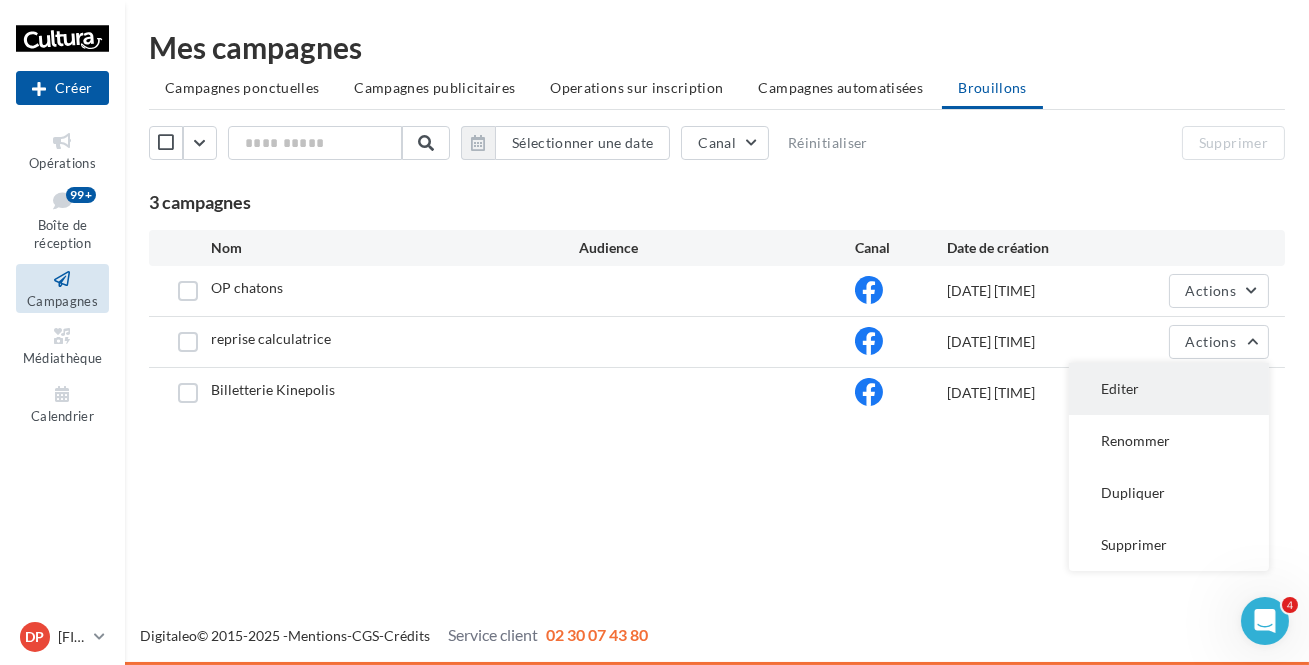 click on "Editer" at bounding box center [1169, 389] 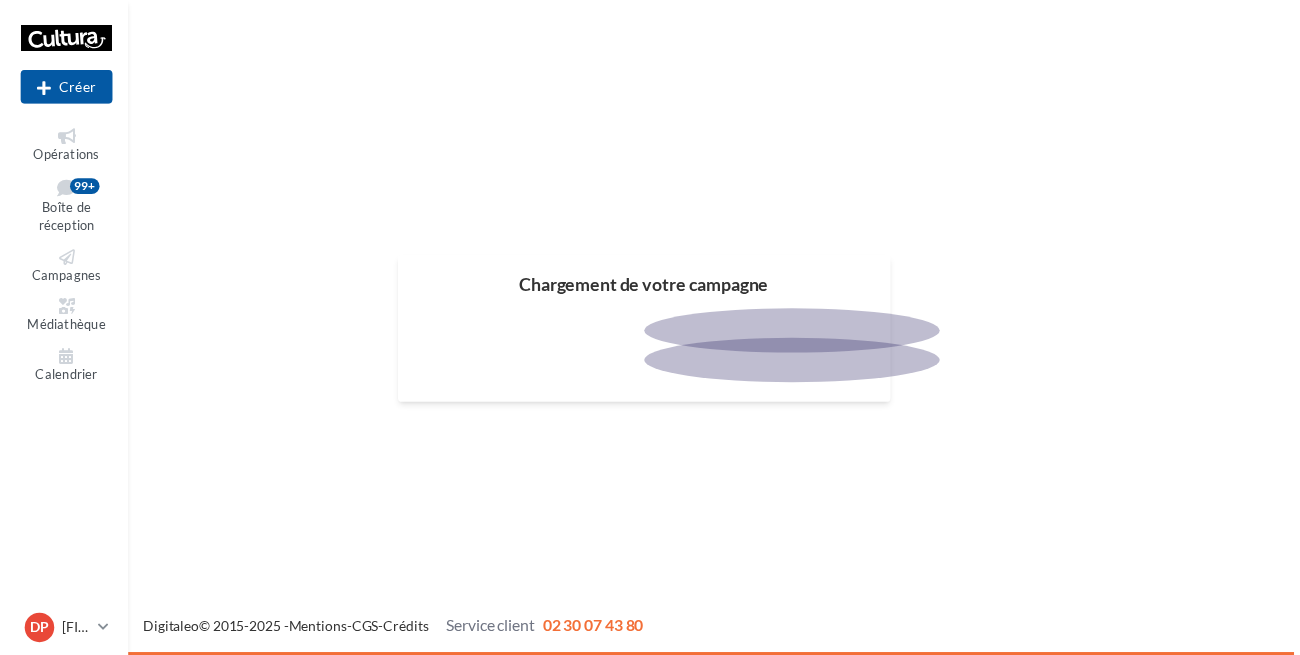scroll, scrollTop: 0, scrollLeft: 0, axis: both 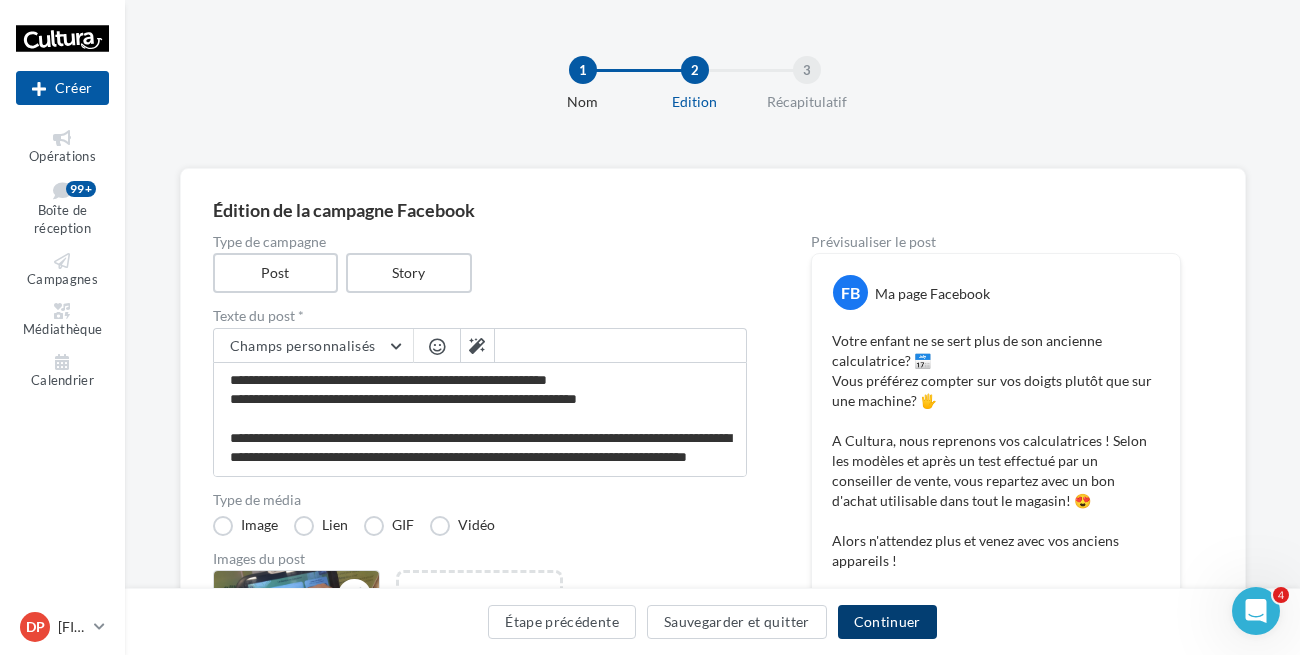 click on "Continuer" at bounding box center [887, 622] 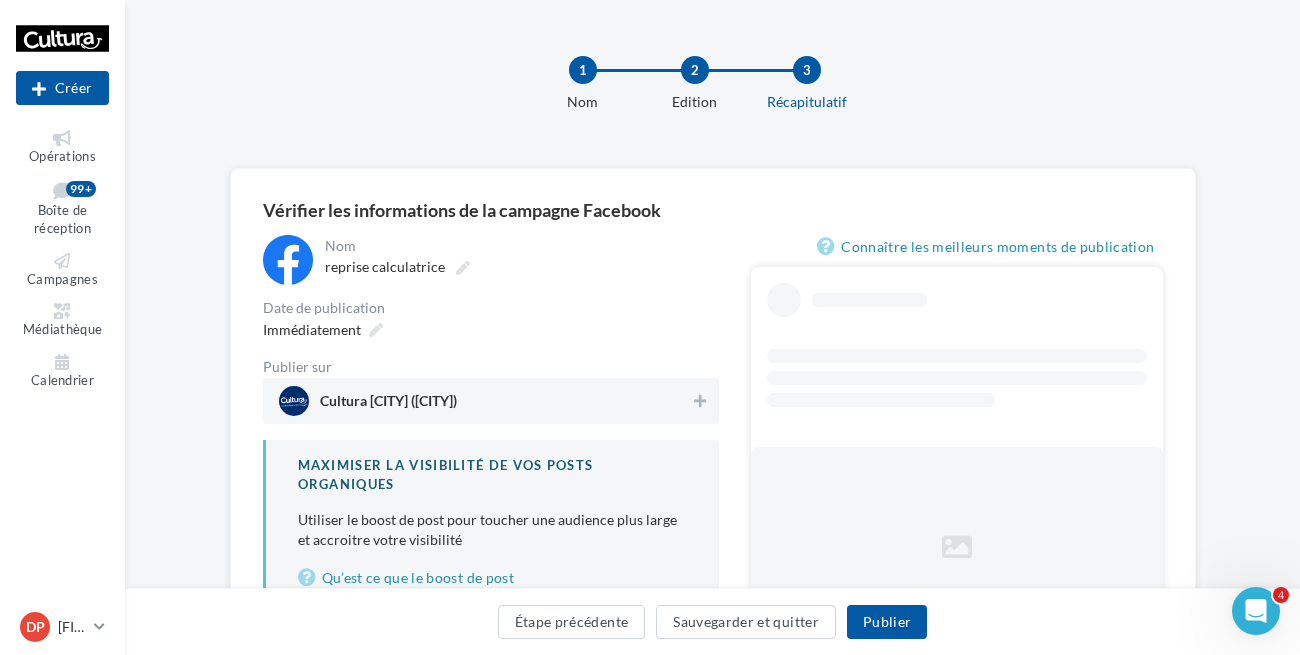 click on "Cultura Fenouillet (Fenouillet)" at bounding box center (485, 401) 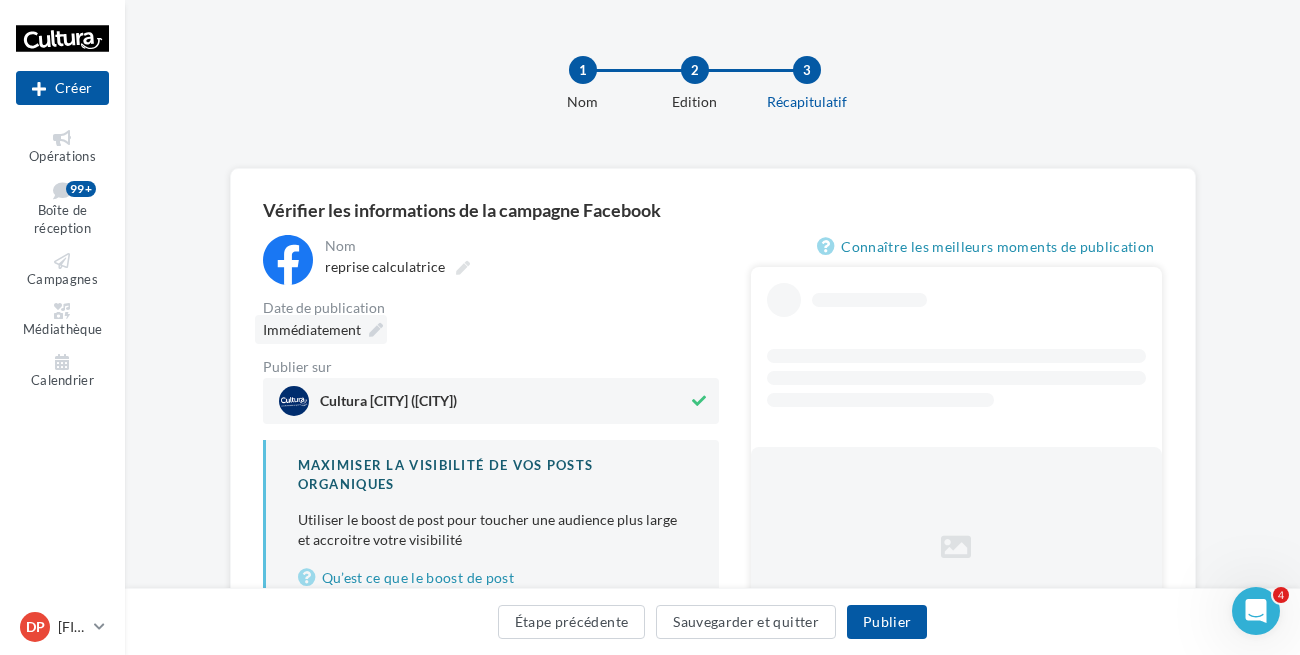 click at bounding box center (376, 330) 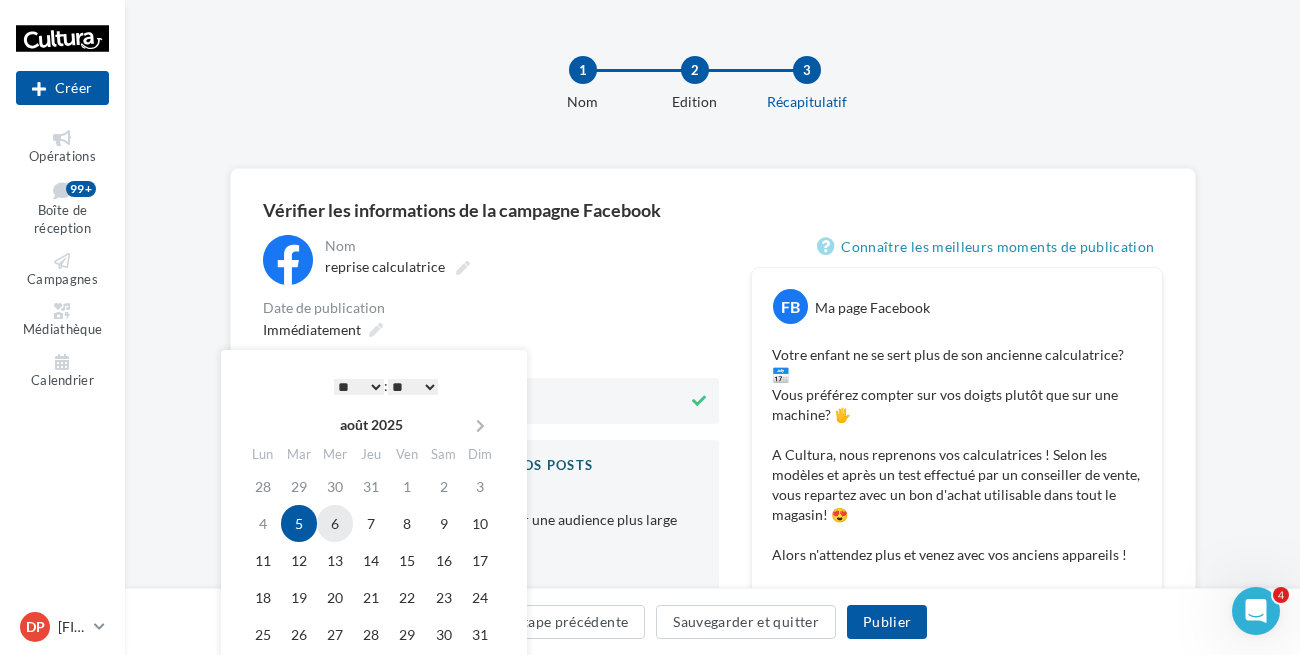 click on "6" at bounding box center [335, 523] 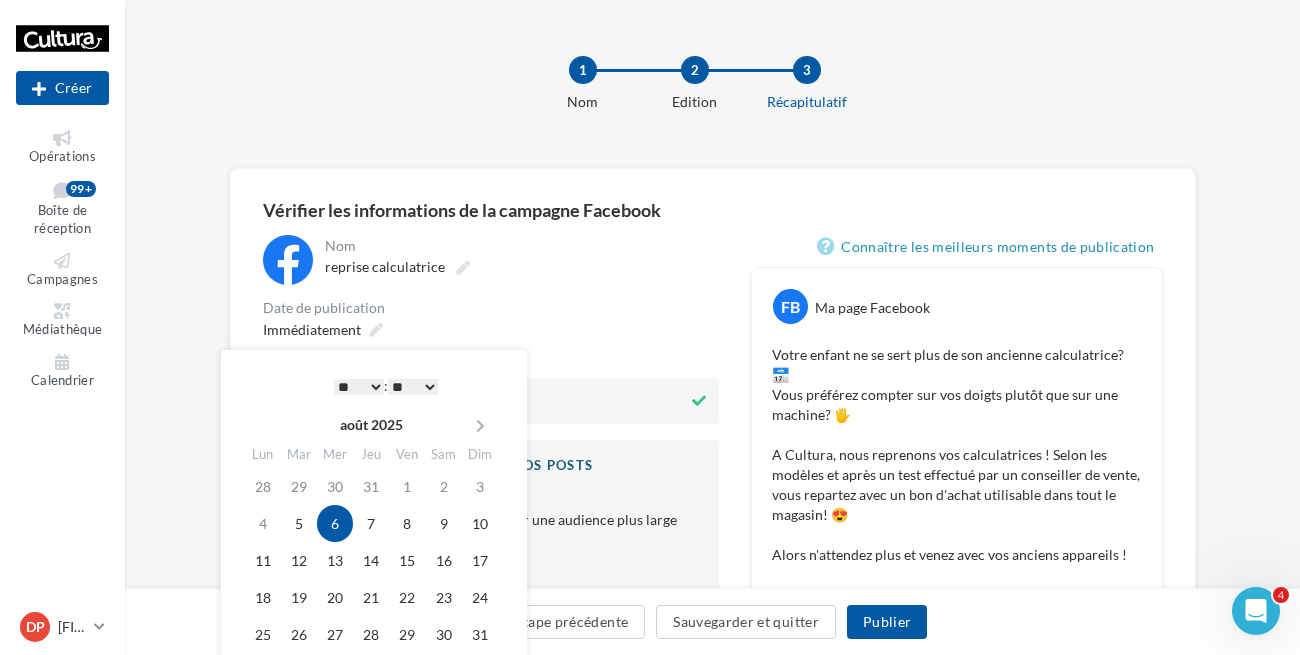 click on "* * * * * * * * * * ** ** ** ** ** ** ** ** ** ** ** ** ** **" at bounding box center (359, 387) 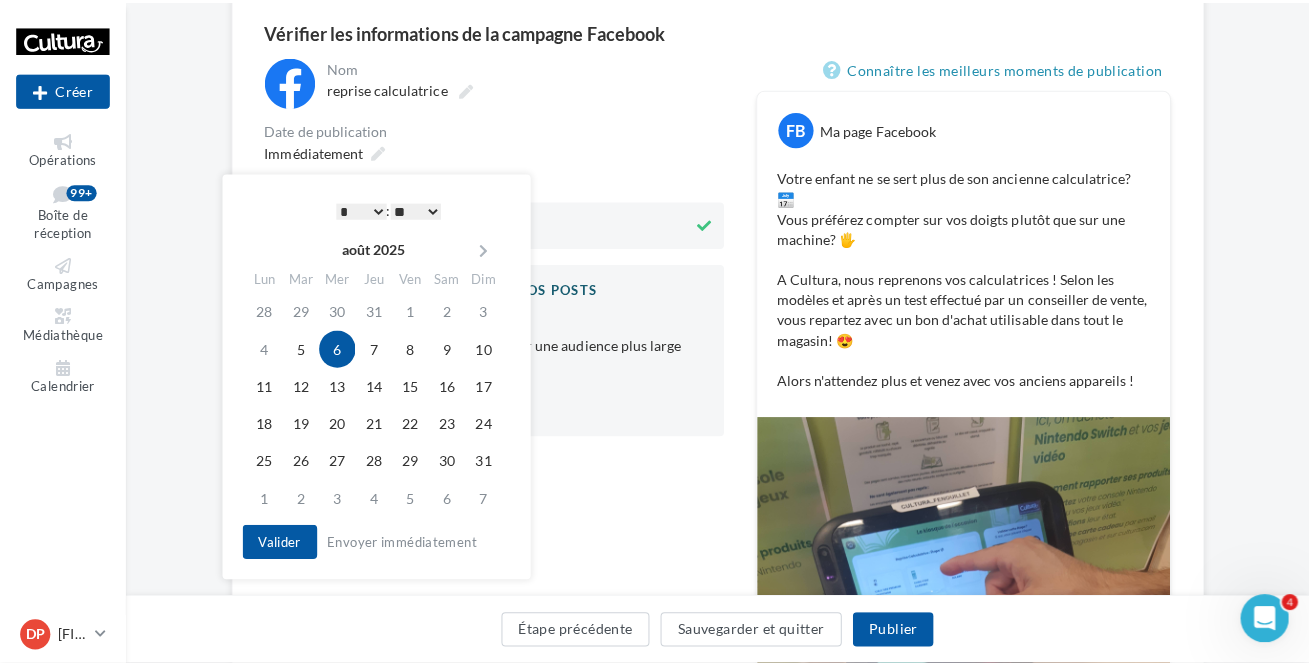 scroll, scrollTop: 181, scrollLeft: 0, axis: vertical 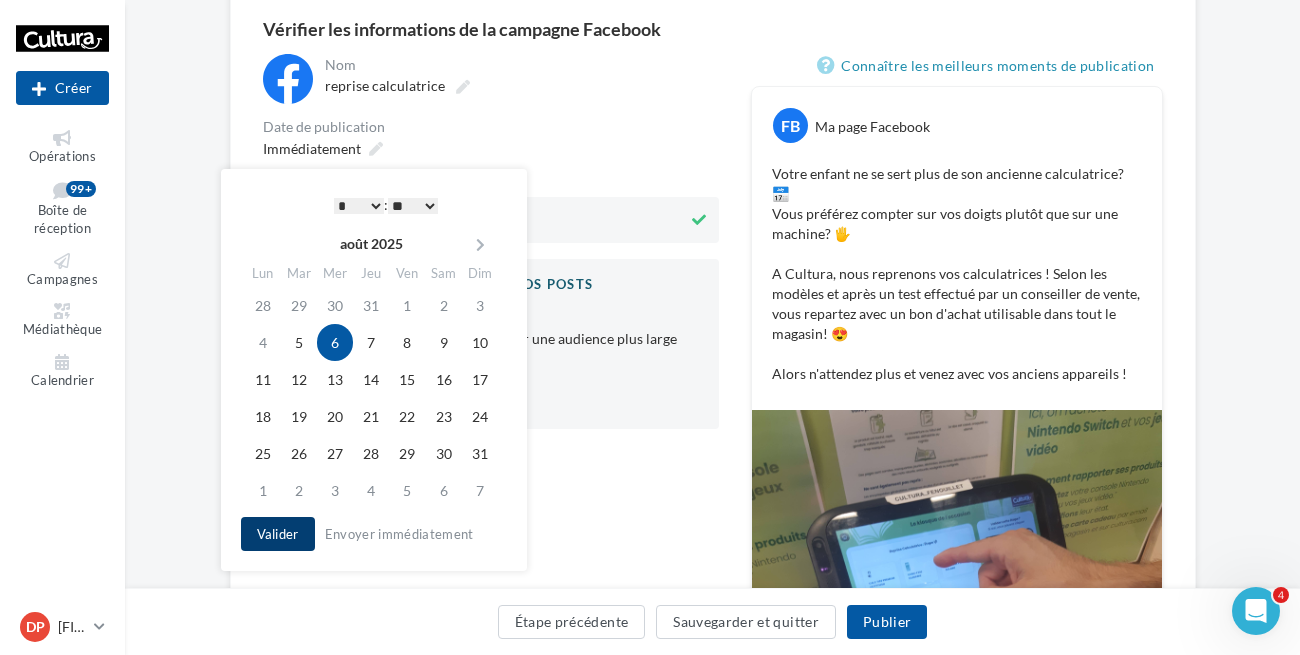 click on "Valider" at bounding box center [278, 534] 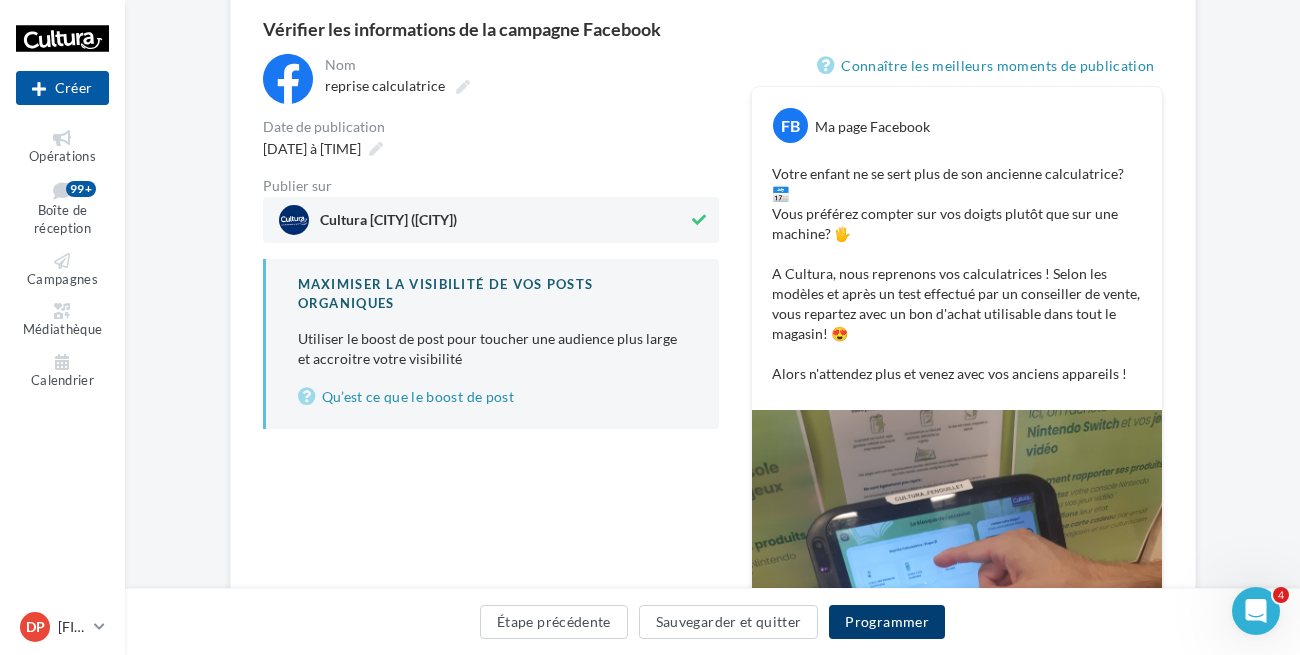 click on "Programmer" at bounding box center (887, 622) 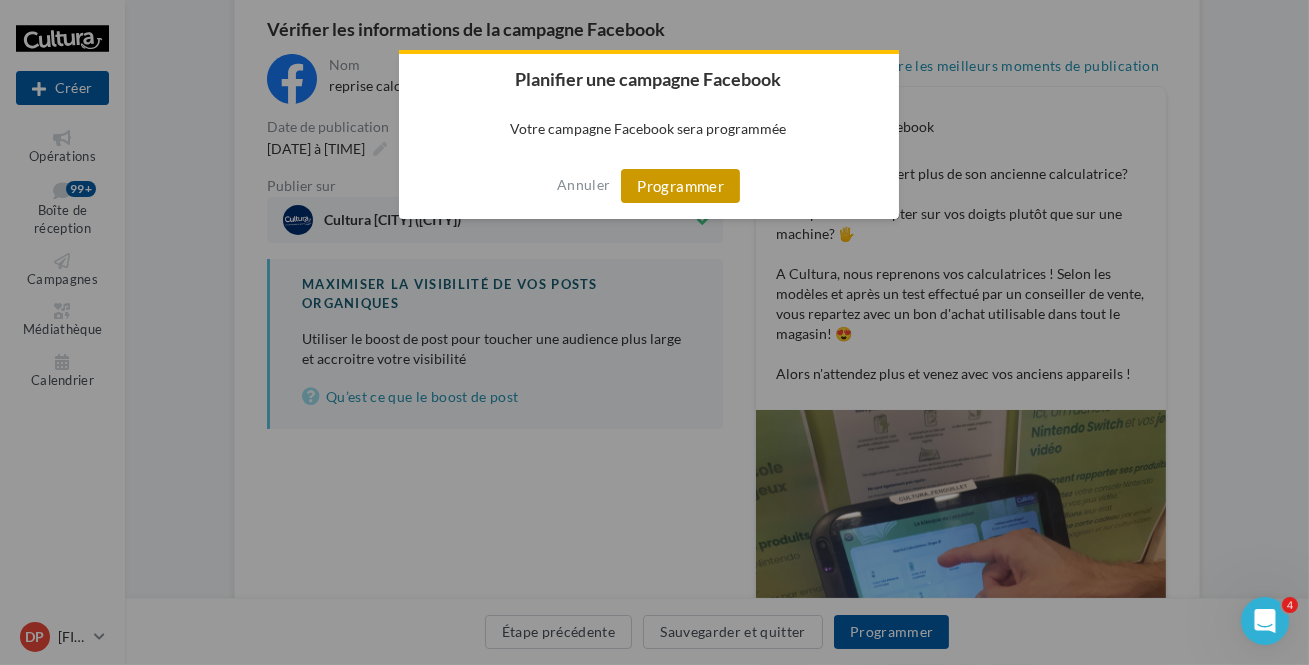click on "Programmer" at bounding box center (680, 186) 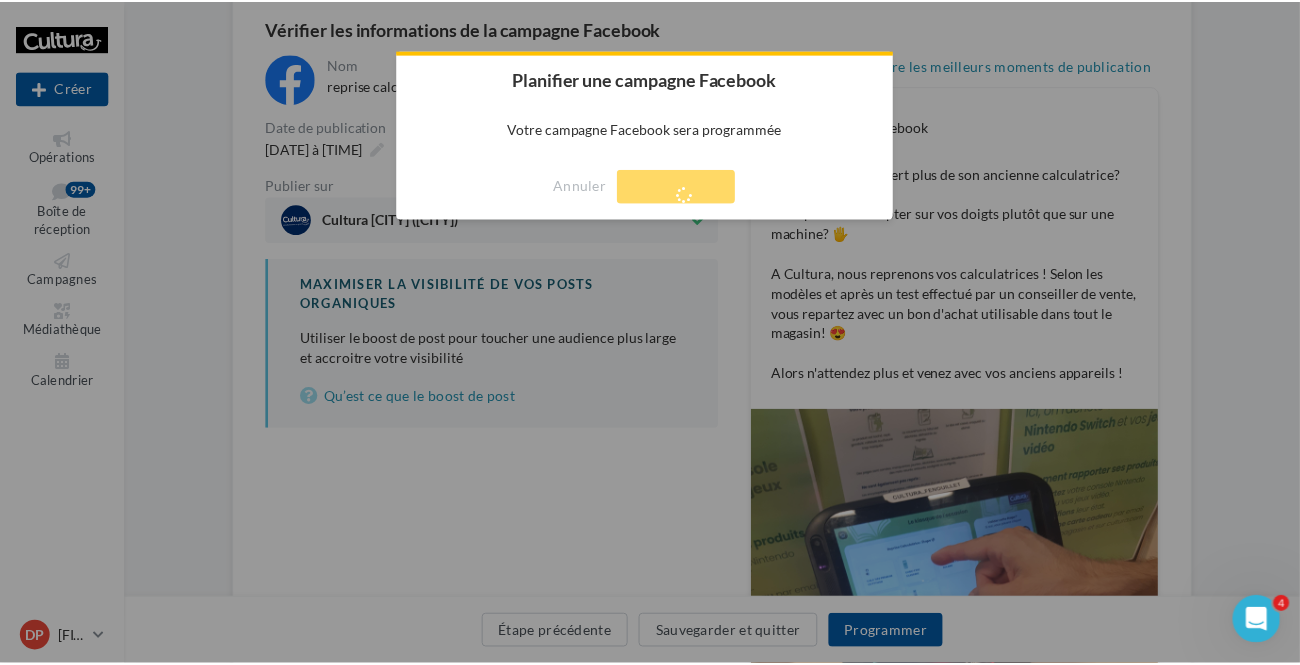 scroll, scrollTop: 31, scrollLeft: 0, axis: vertical 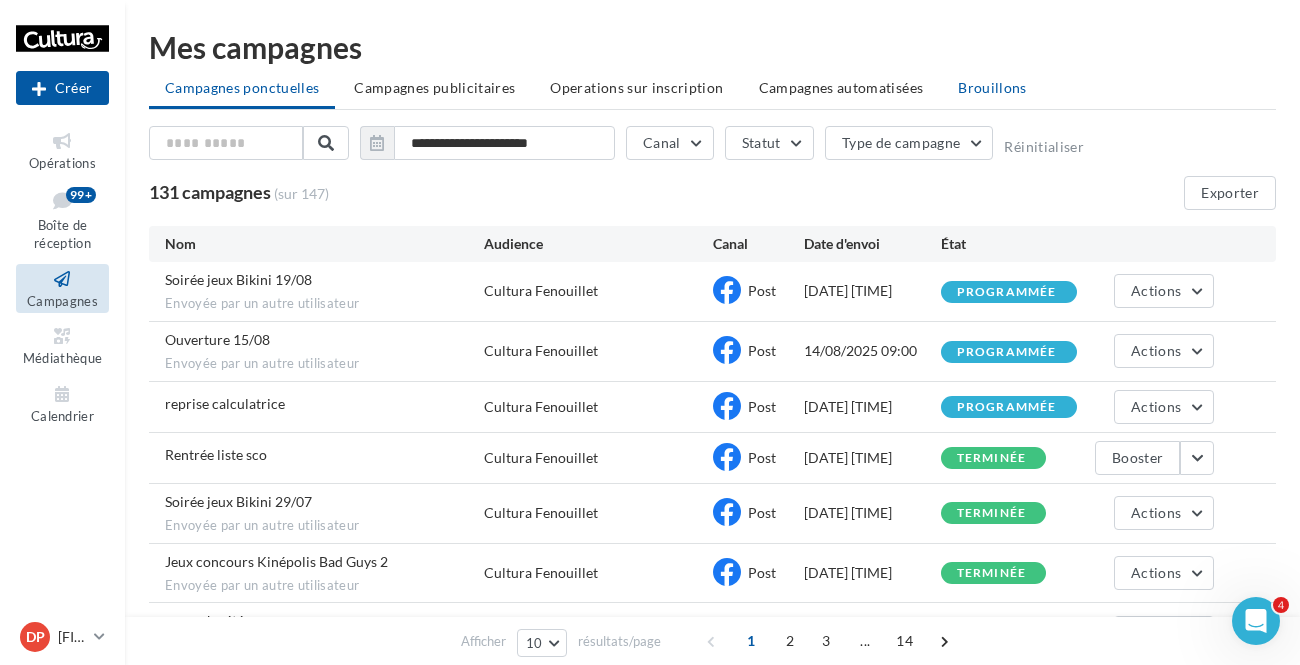 click on "Brouillons" at bounding box center (992, 87) 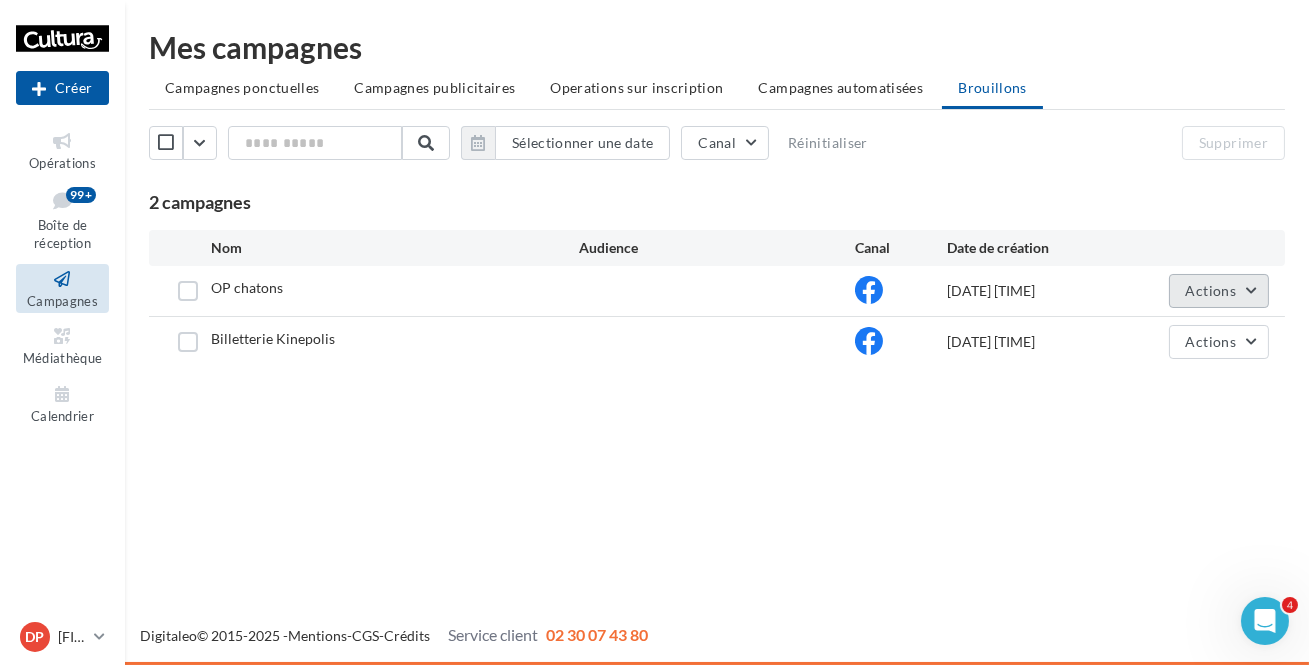 click on "Actions" at bounding box center (1211, 290) 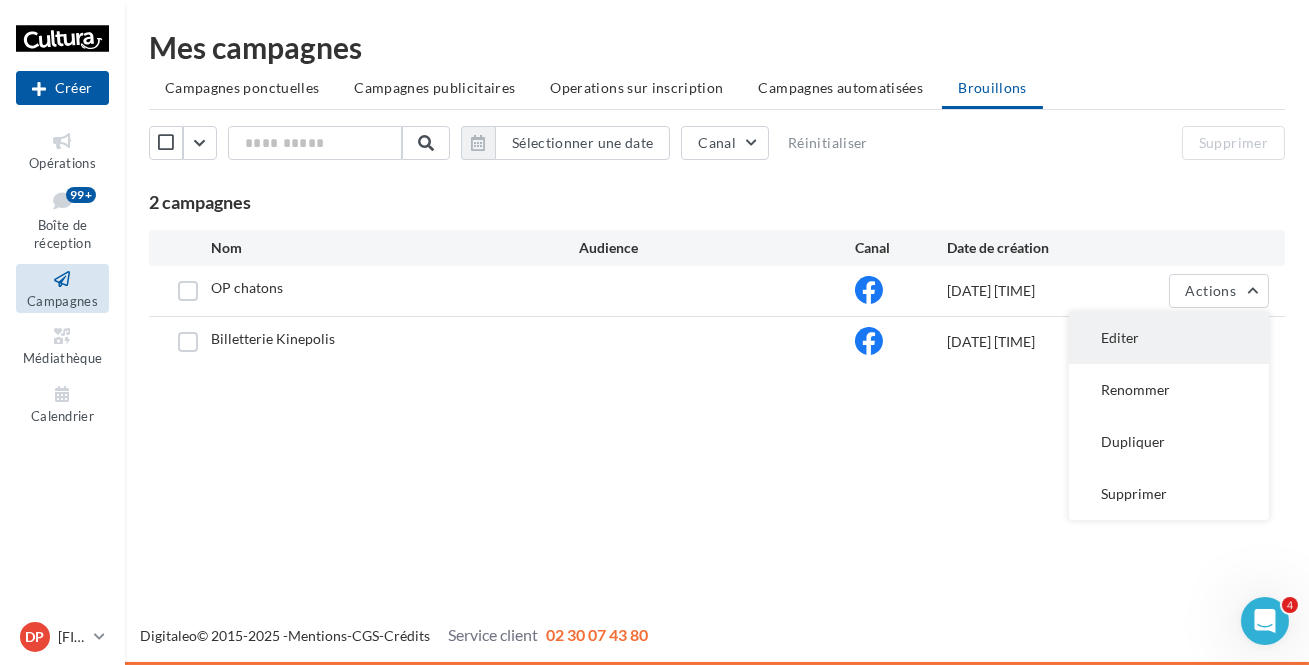 click on "Editer" at bounding box center (1169, 338) 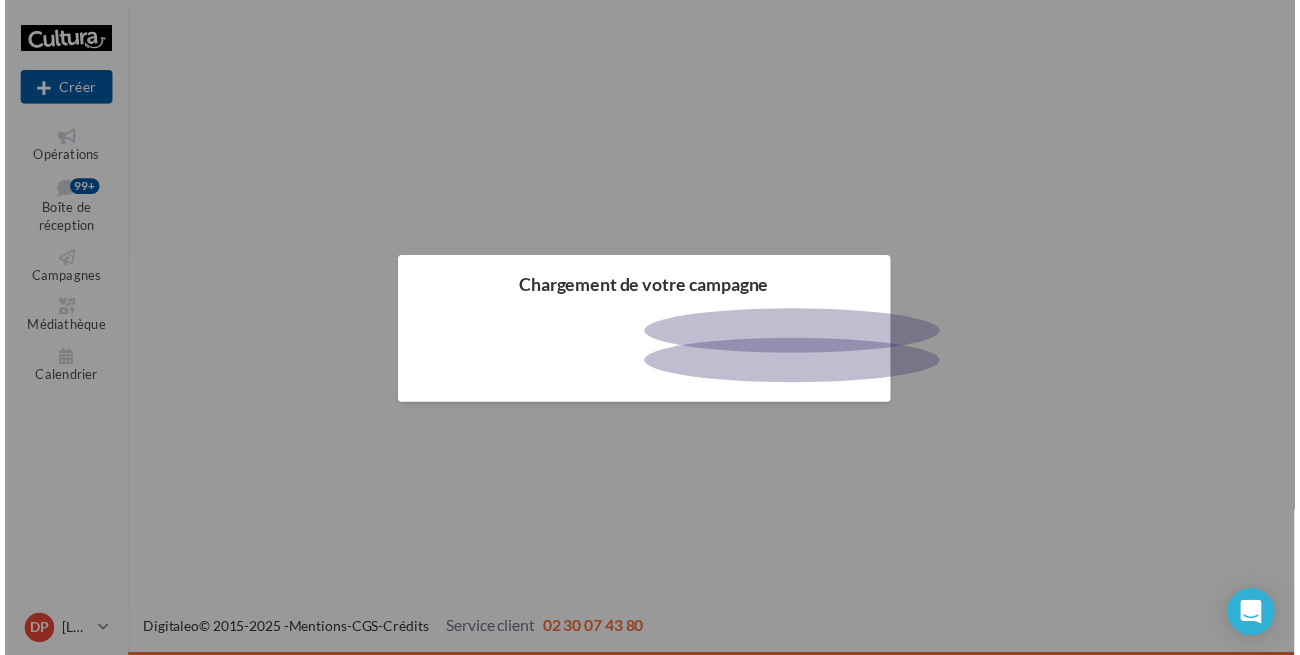 scroll, scrollTop: 0, scrollLeft: 0, axis: both 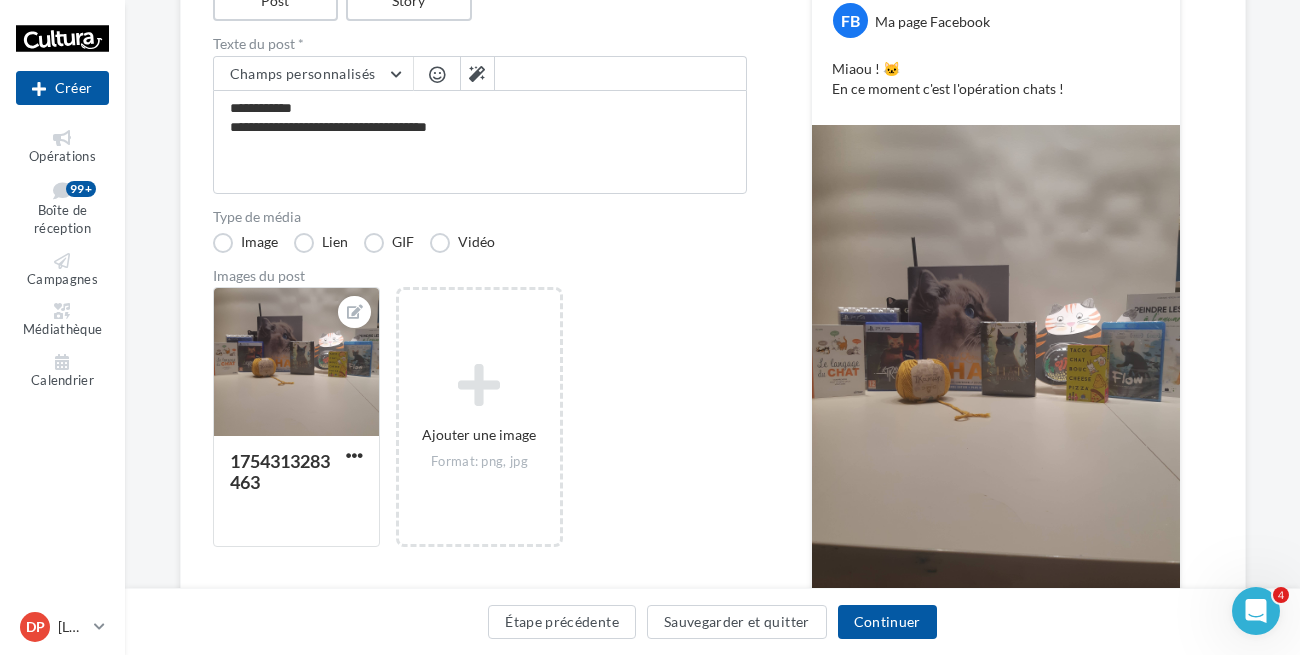 drag, startPoint x: 1028, startPoint y: 341, endPoint x: 763, endPoint y: 312, distance: 266.58206 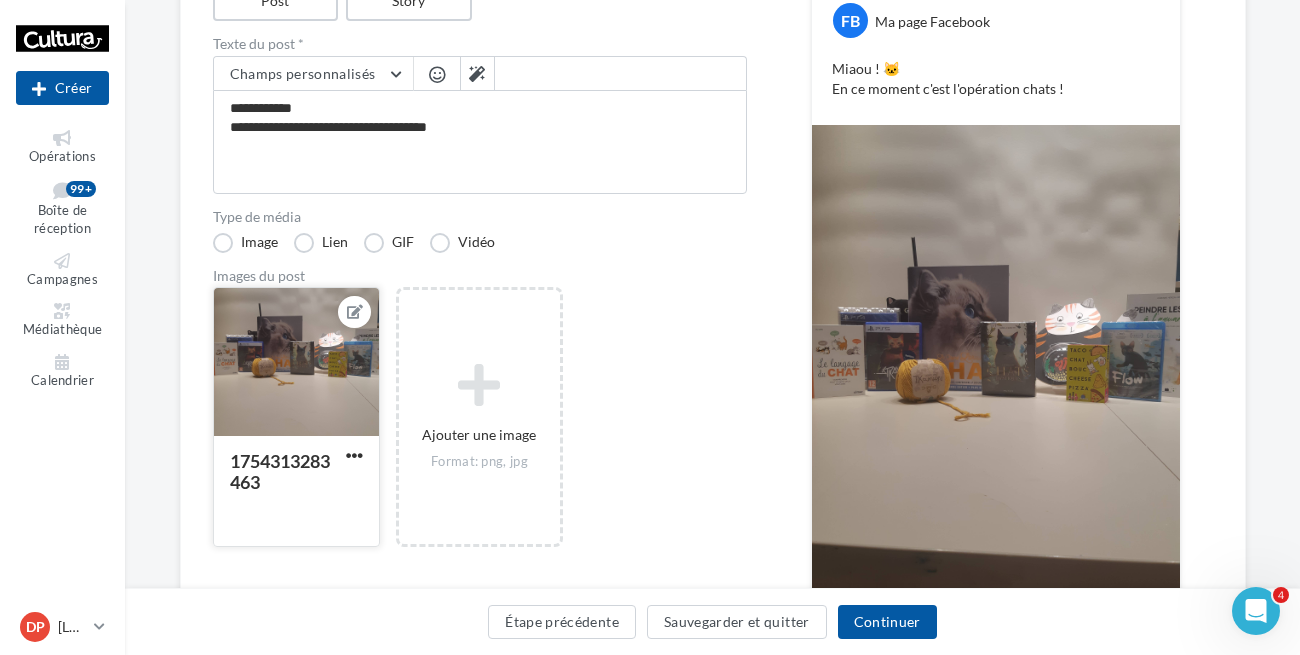 click at bounding box center (355, 312) 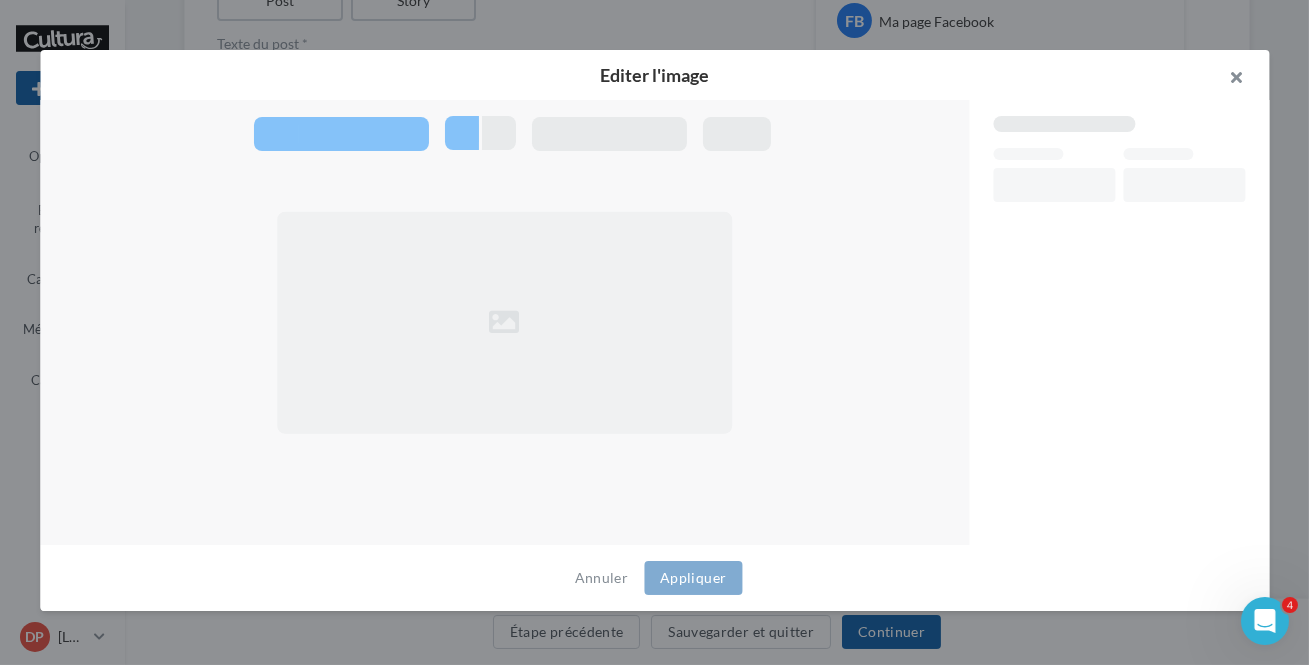 click at bounding box center (1229, 80) 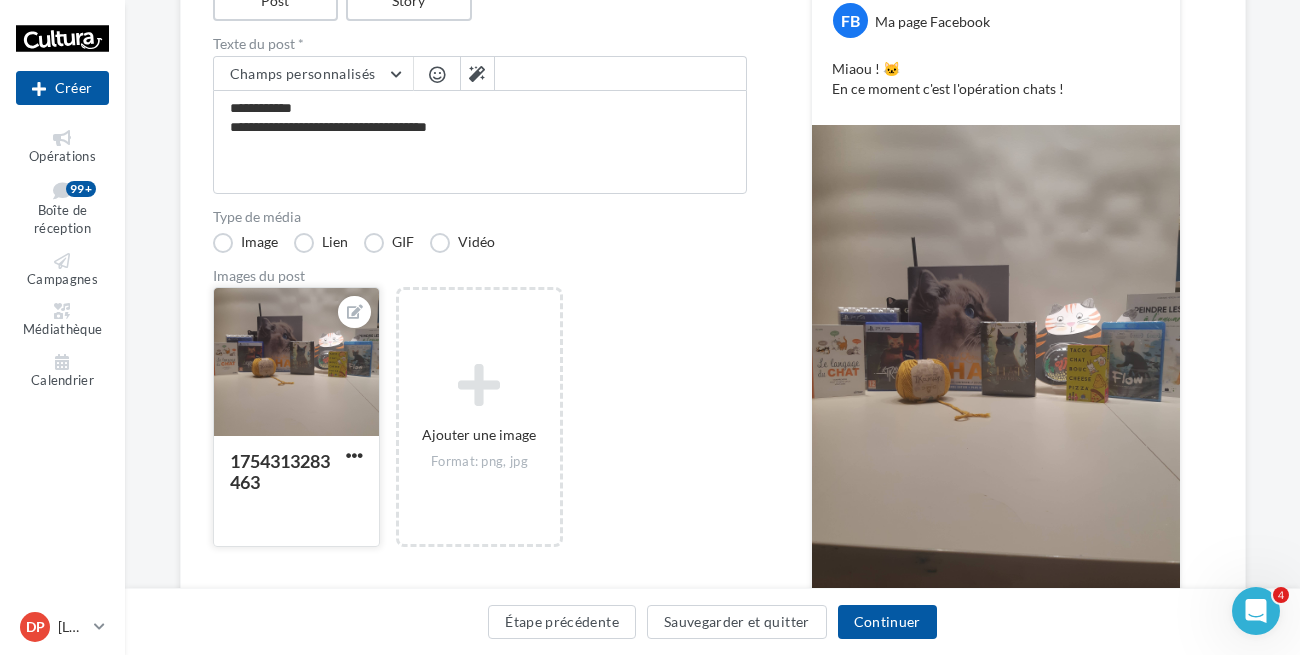 click at bounding box center (354, 457) 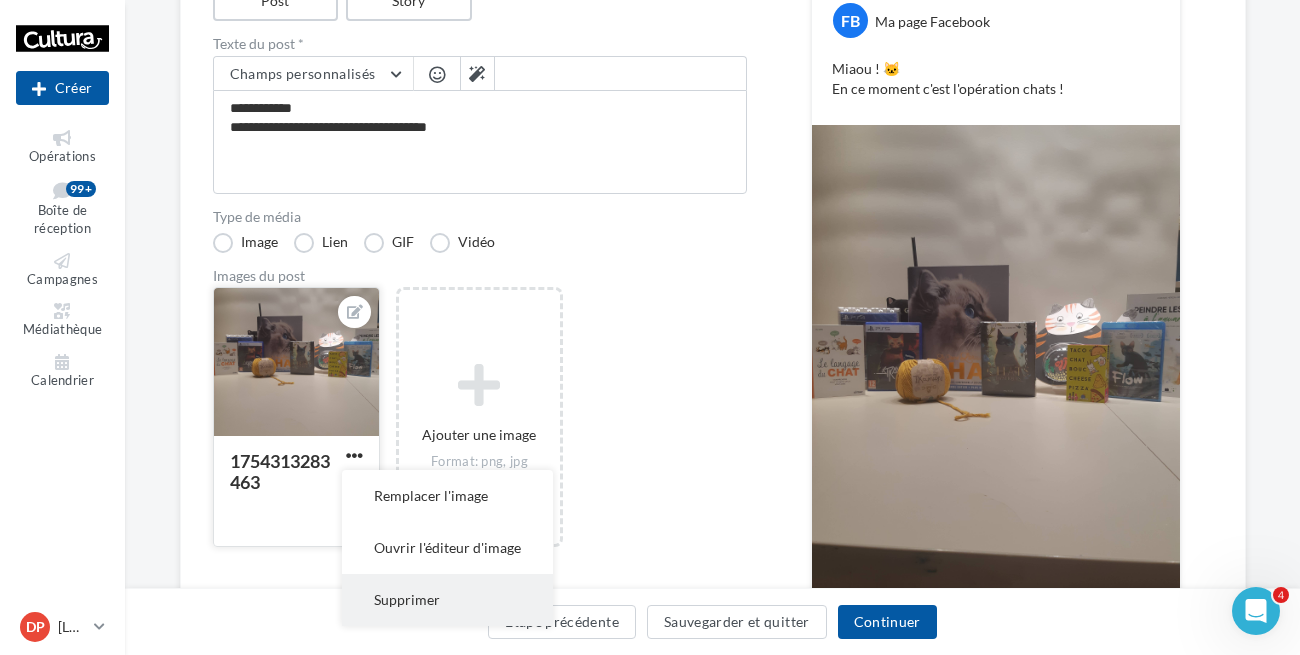click on "Supprimer" at bounding box center (447, 600) 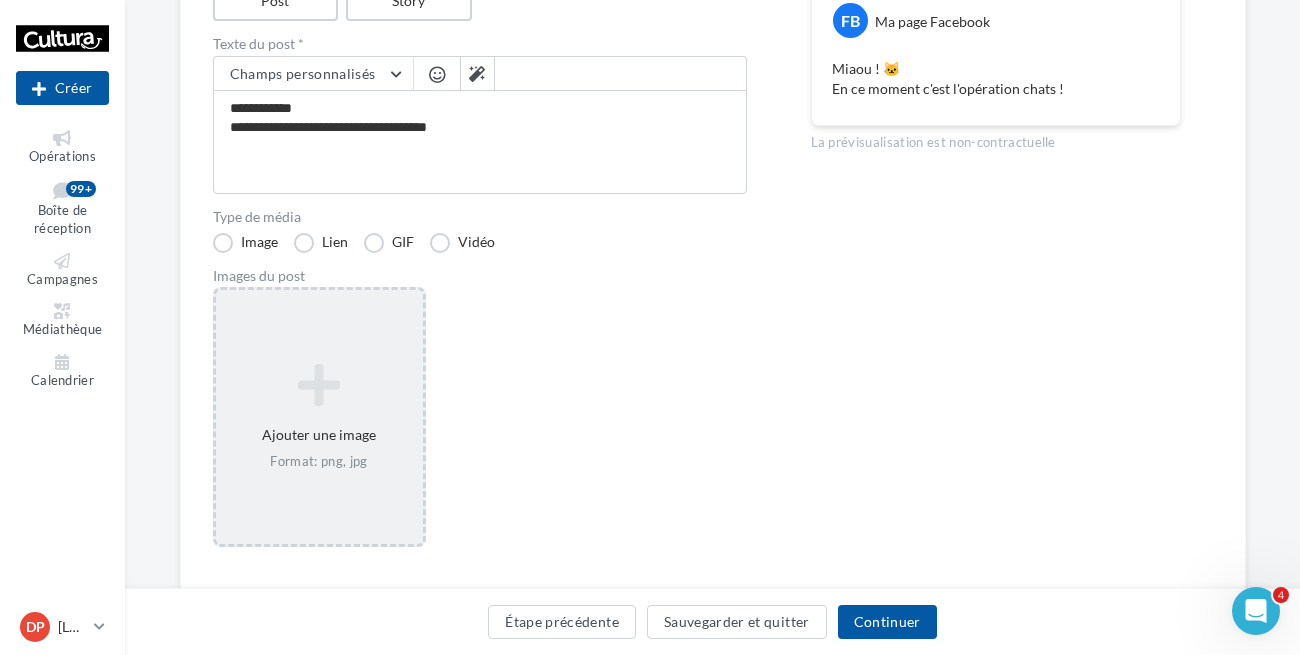 click on "Format: png, jpg" at bounding box center [319, 462] 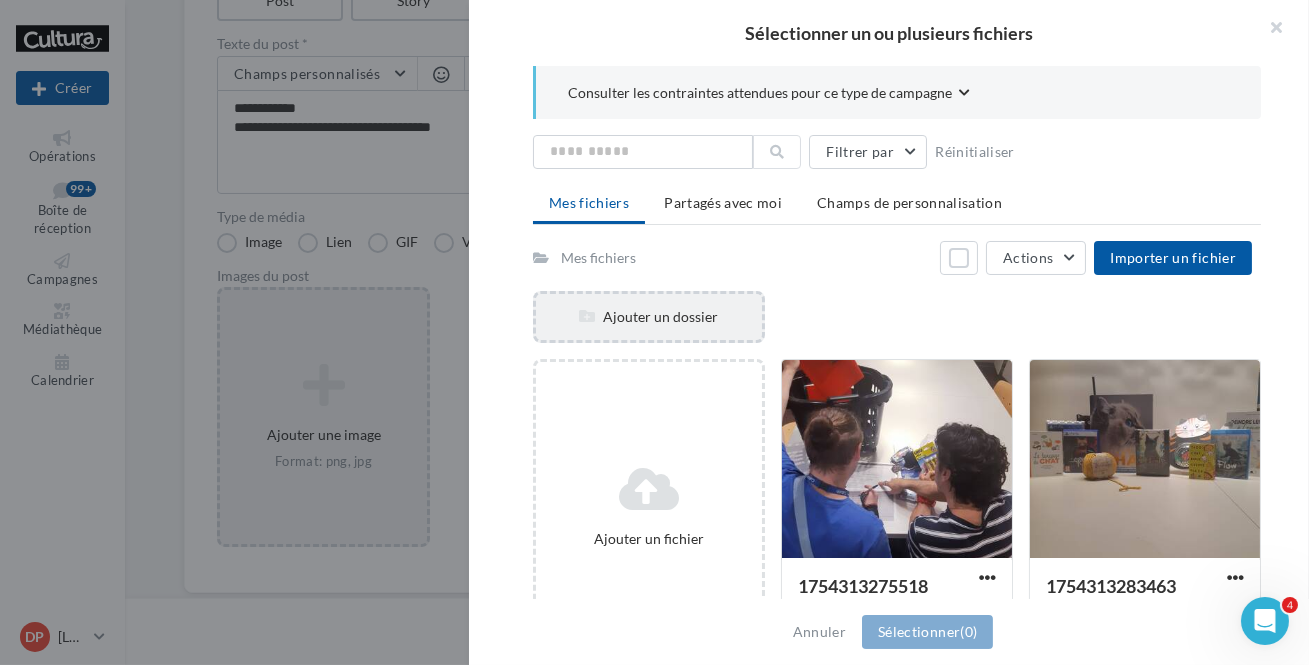 click on "Ajouter un dossier" at bounding box center [649, 317] 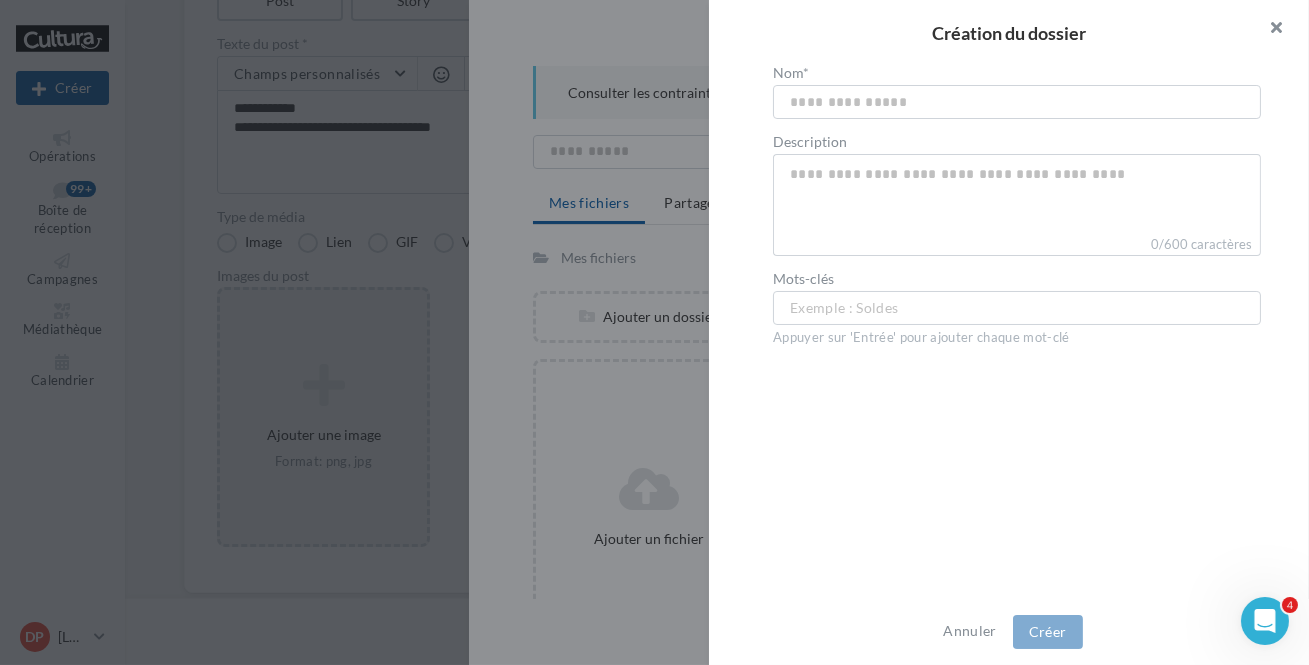 click at bounding box center [1269, 30] 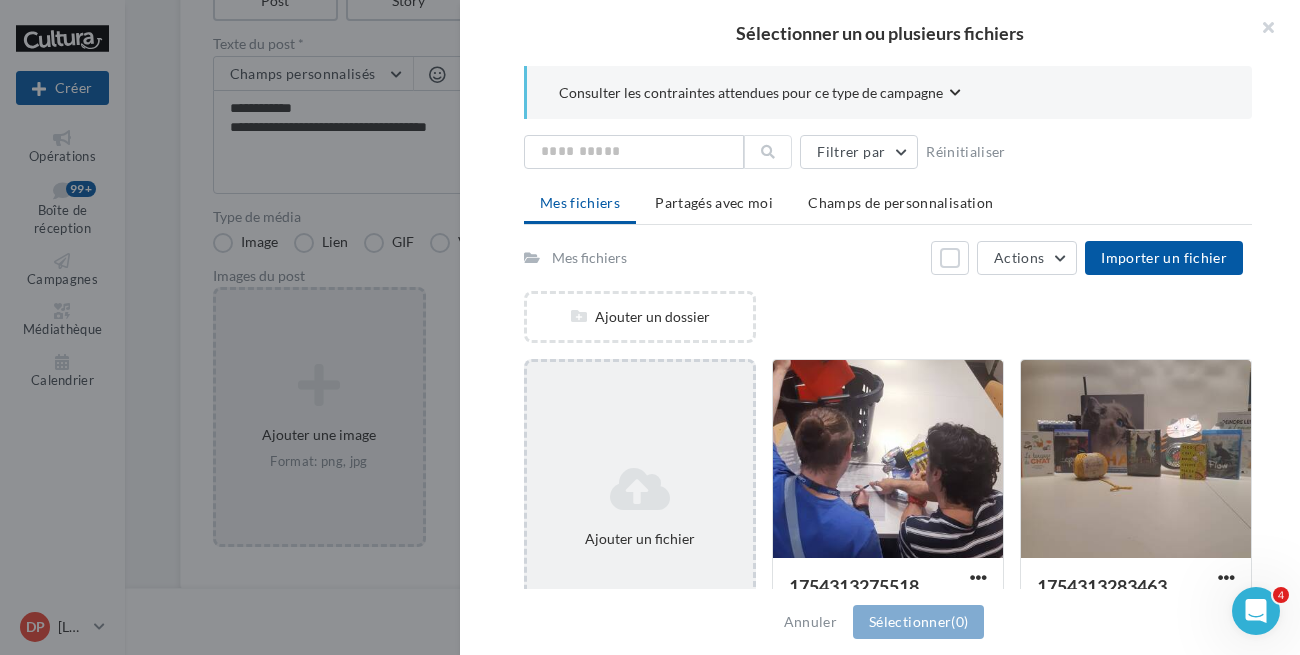 click on "Ajouter un fichier" at bounding box center [640, 507] 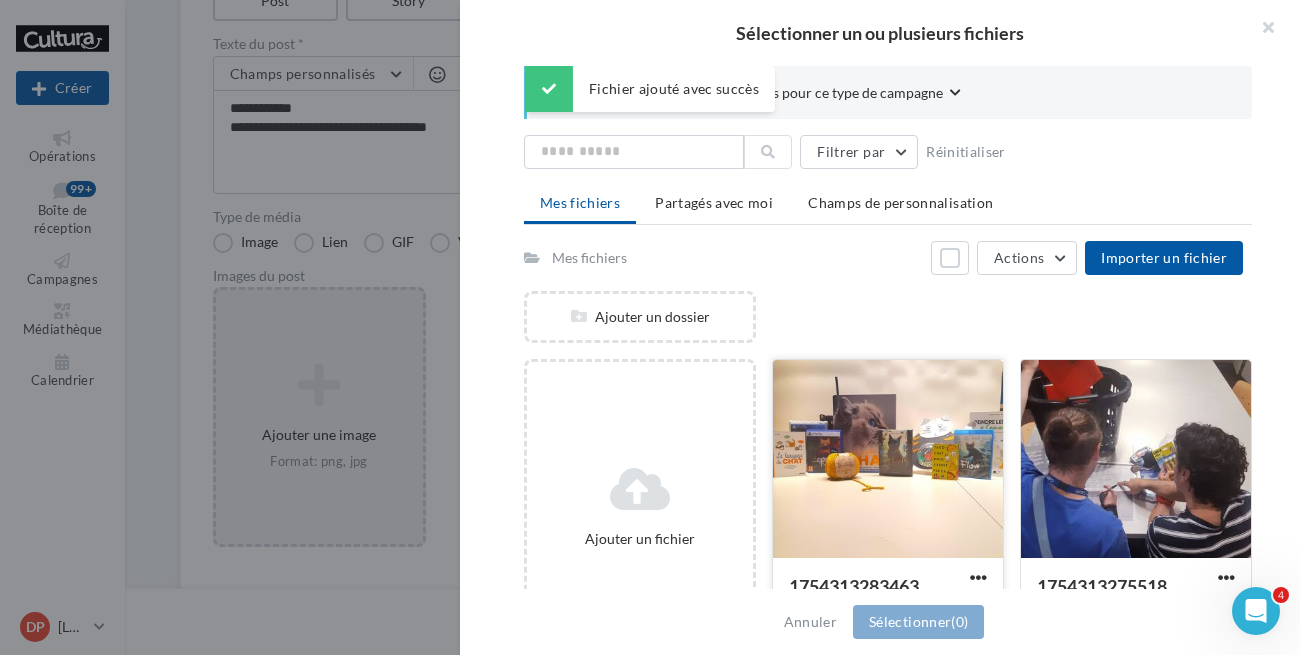 click at bounding box center [888, 460] 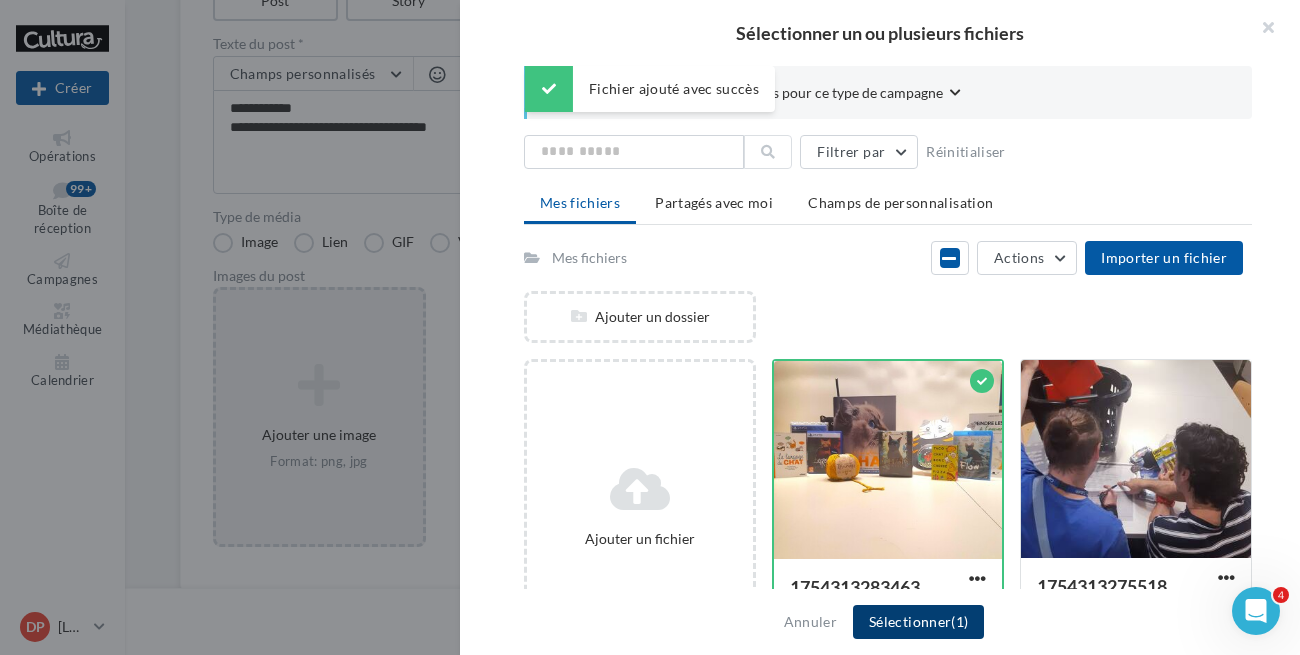 click on "(1)" at bounding box center [959, 621] 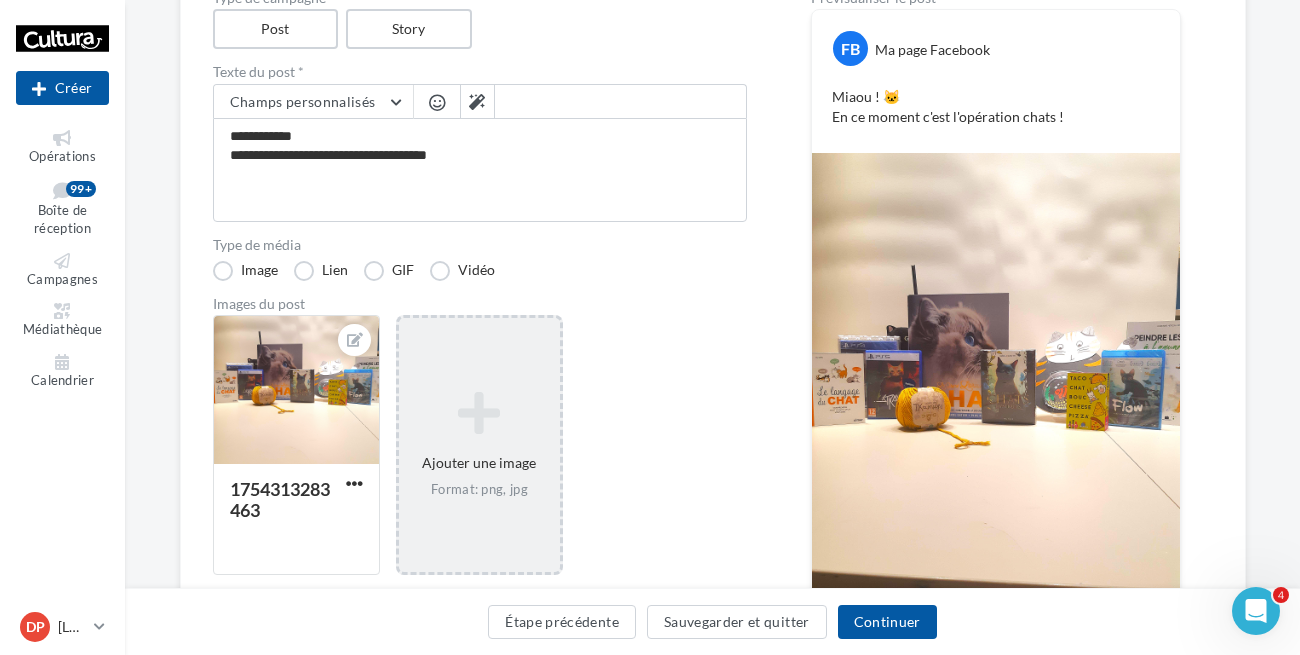 scroll, scrollTop: 243, scrollLeft: 0, axis: vertical 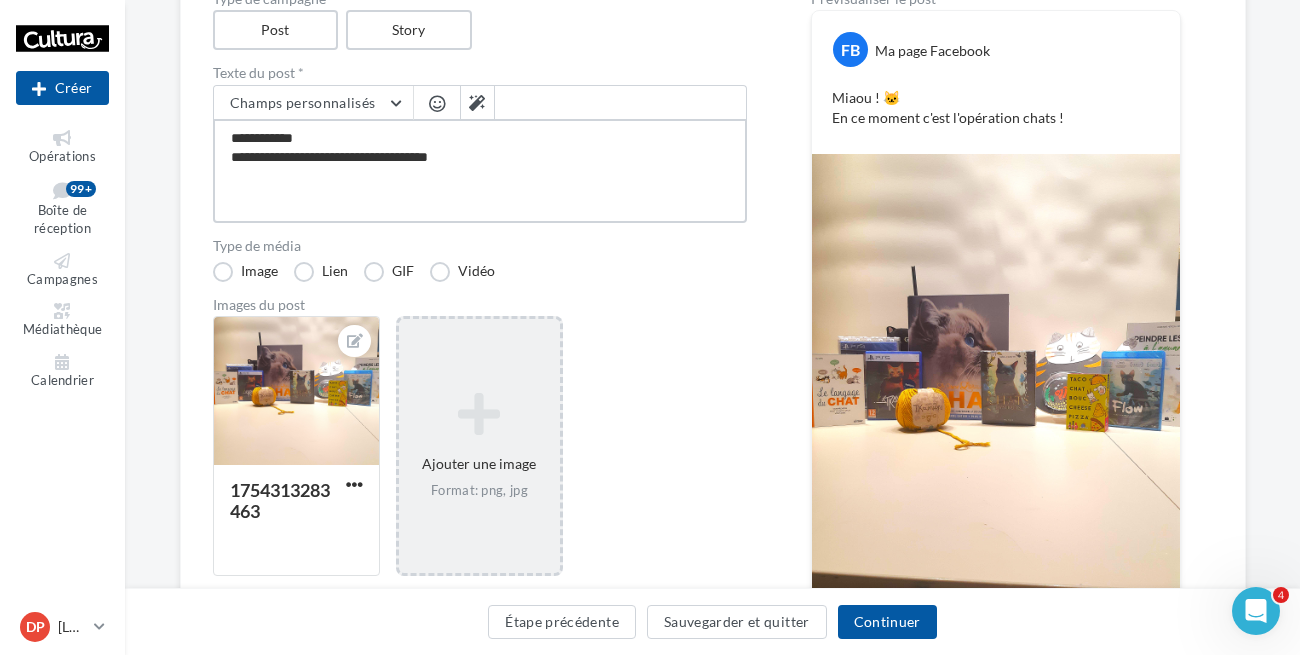 click on "**********" at bounding box center (480, 171) 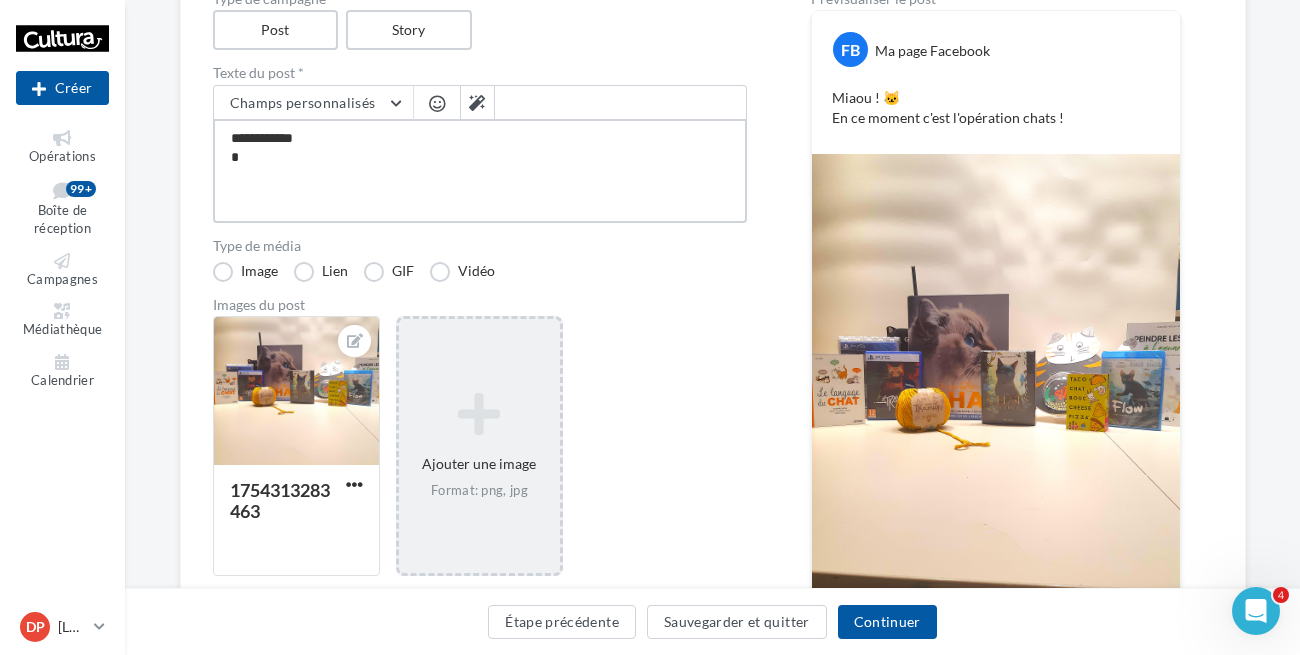 type on "**********" 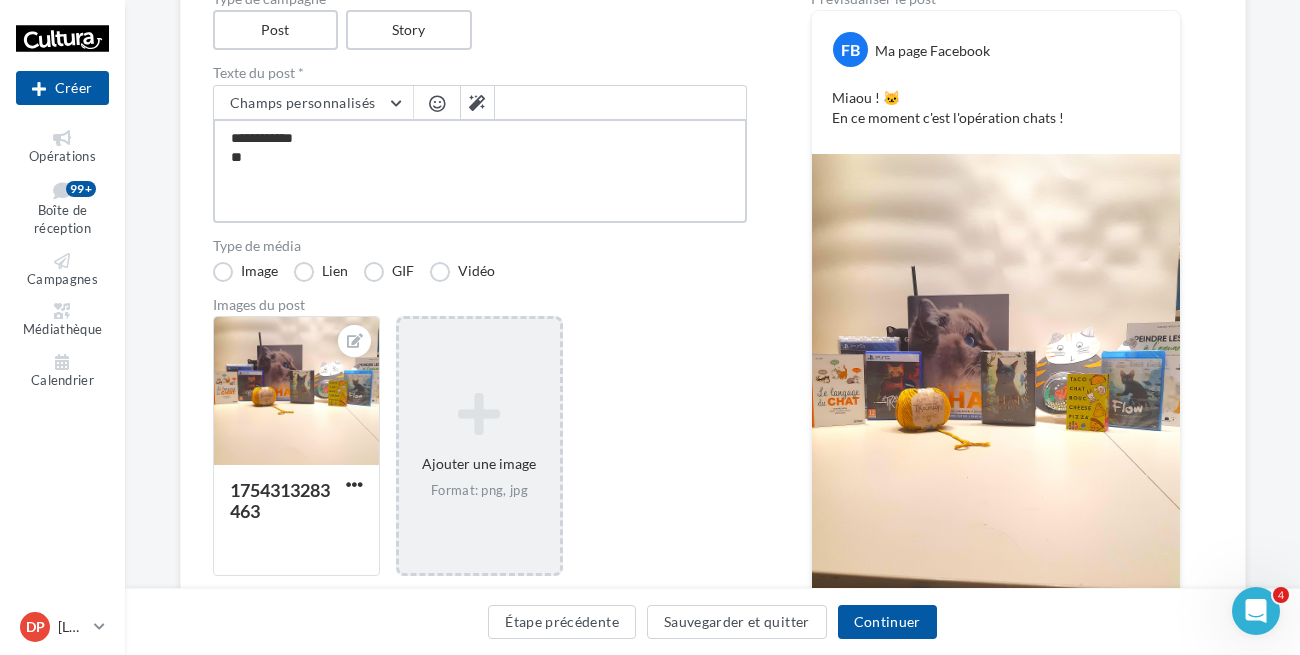 type on "**********" 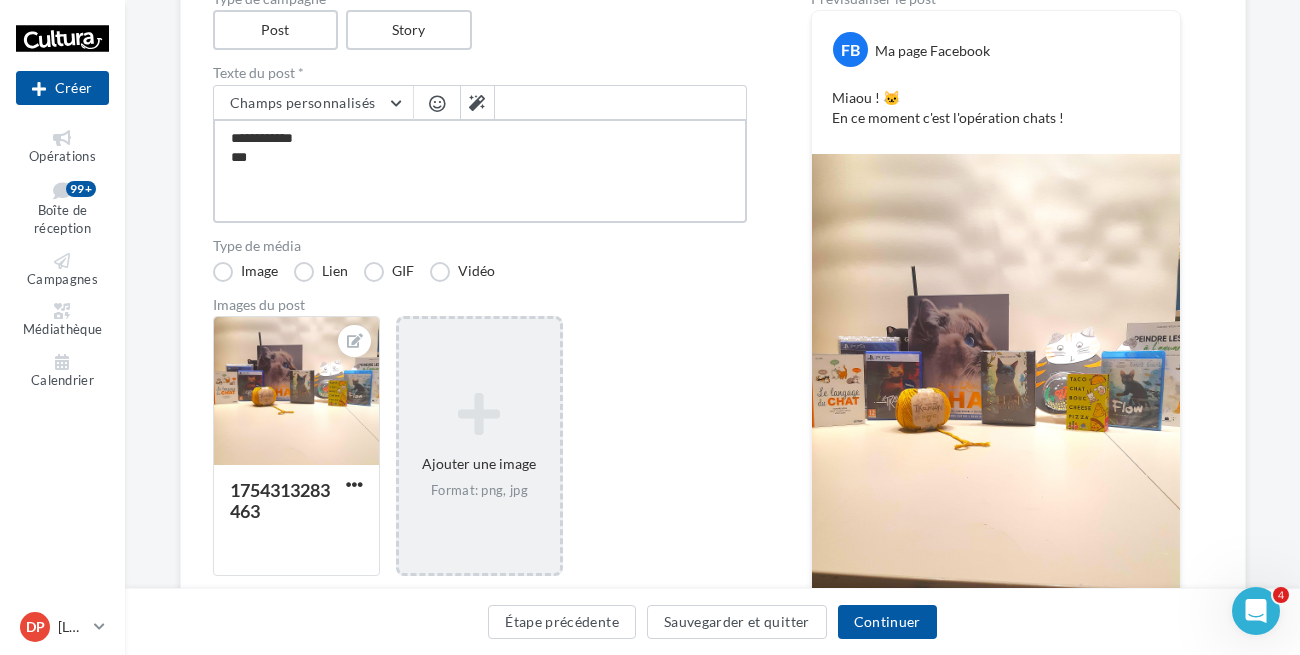 type on "**********" 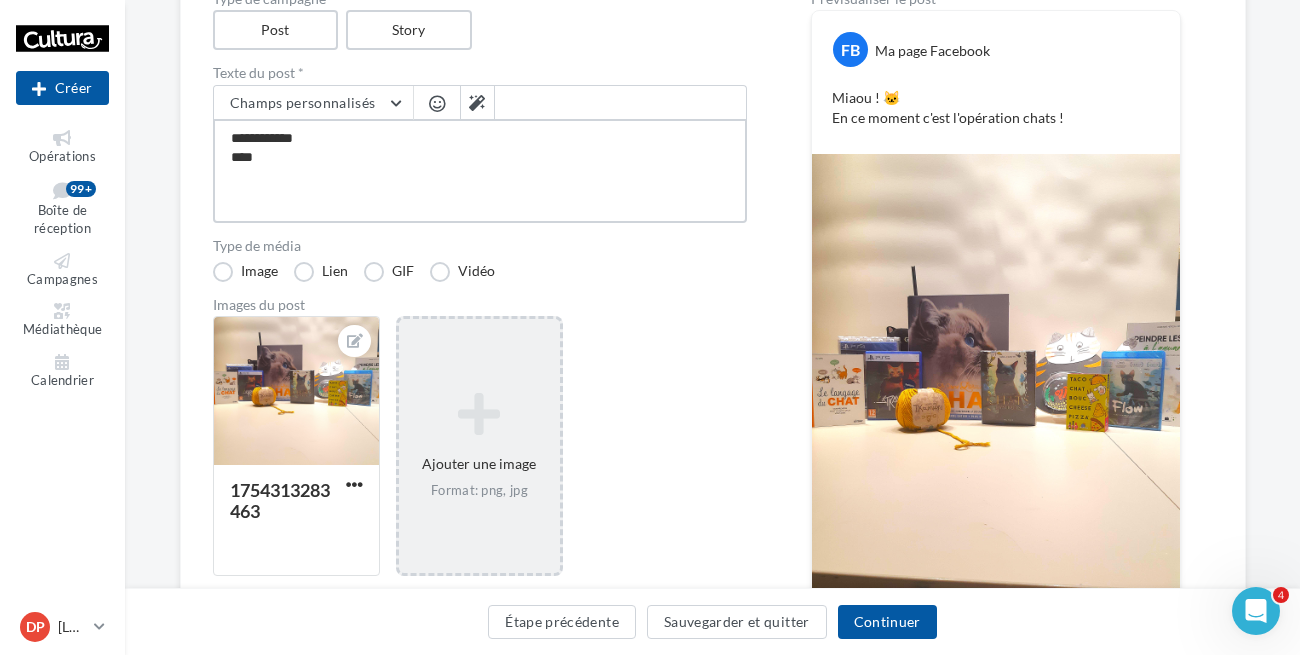 type on "**********" 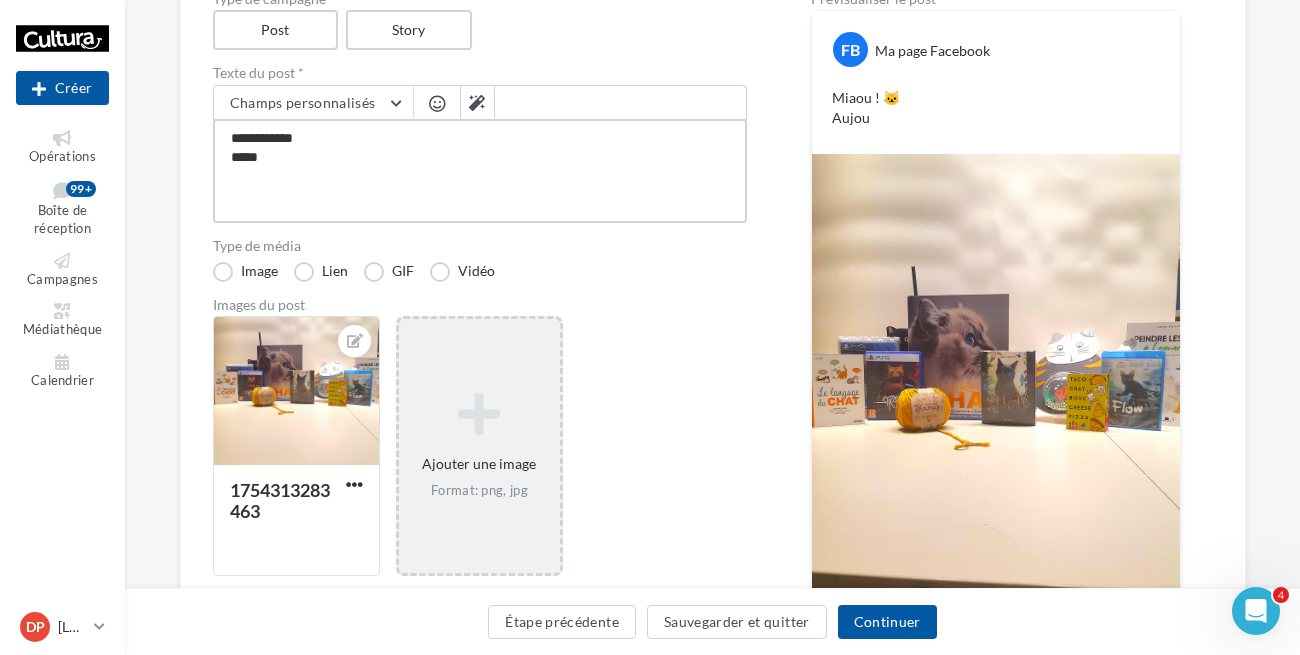 type on "**********" 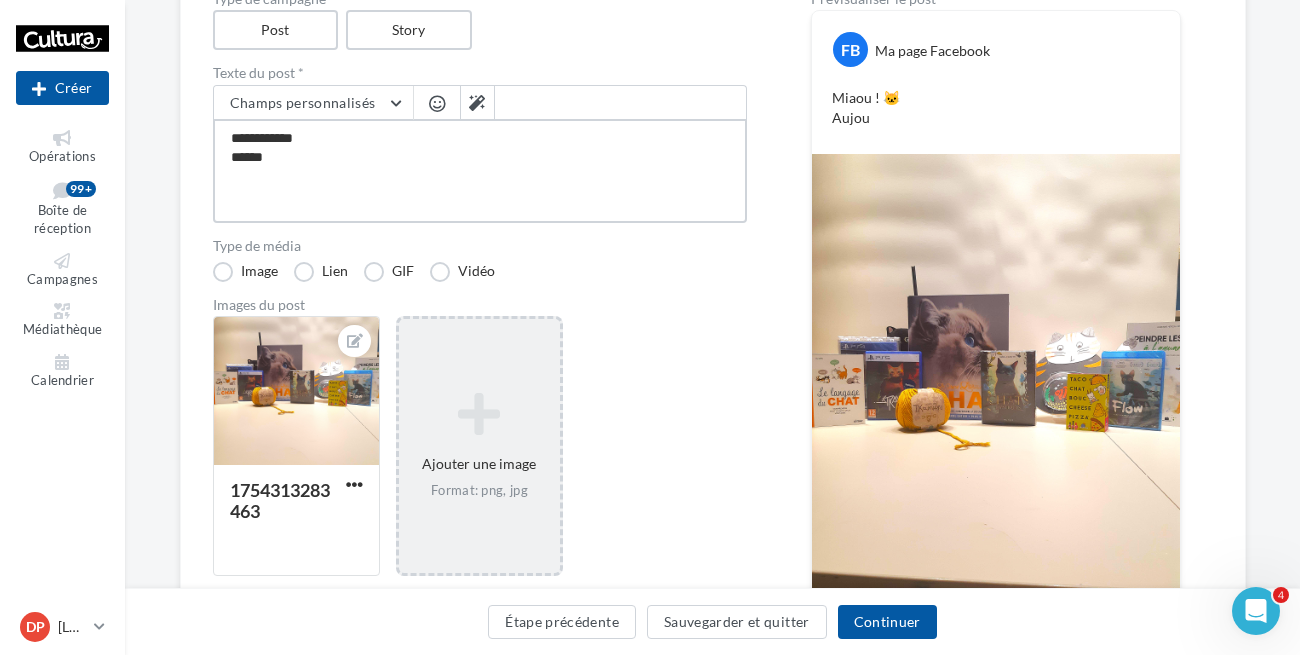type on "**********" 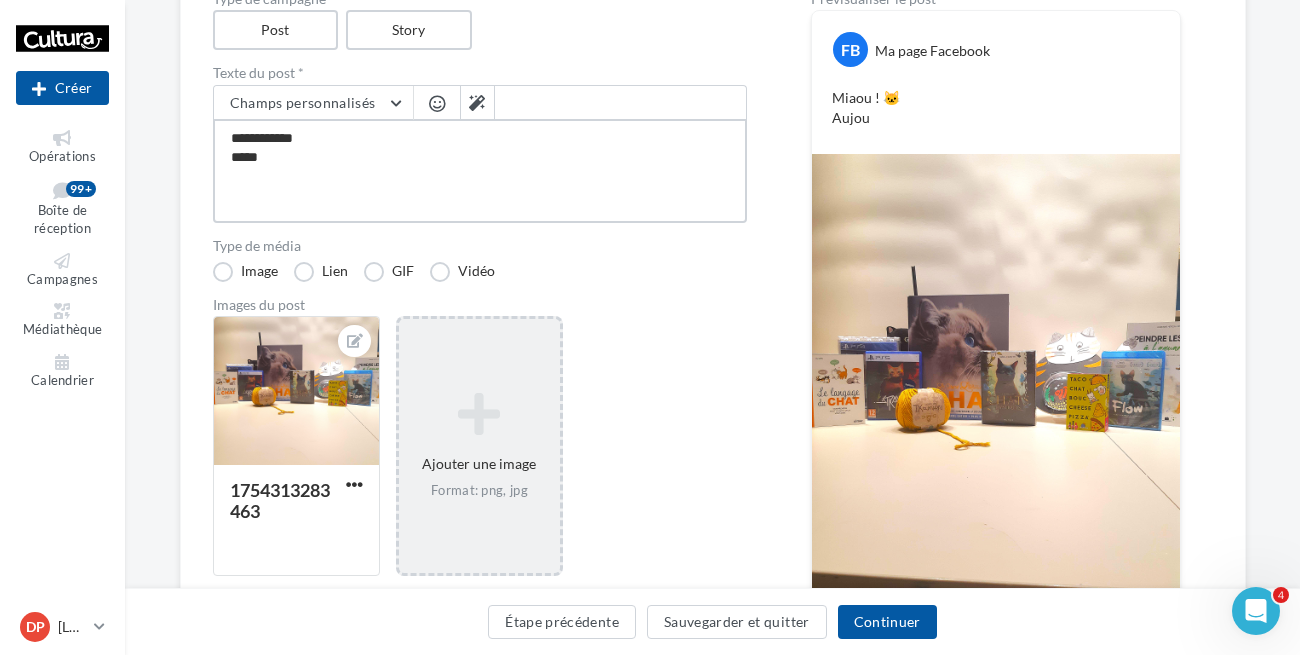 type on "**********" 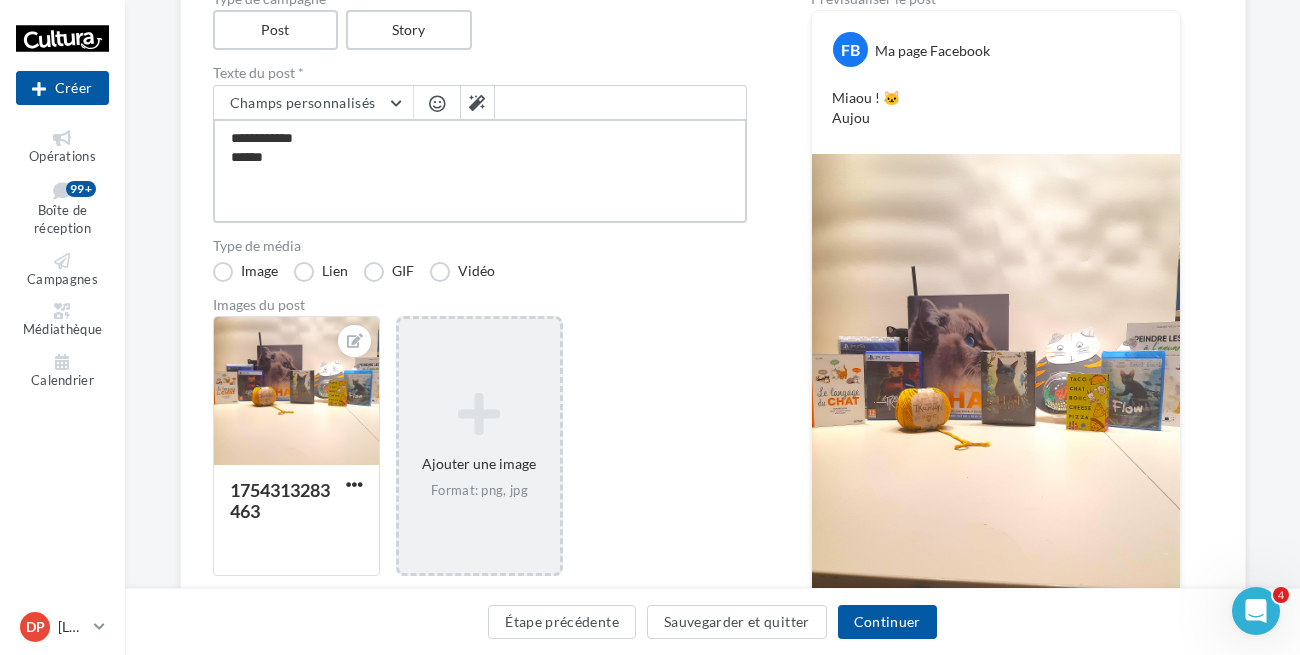 type on "**********" 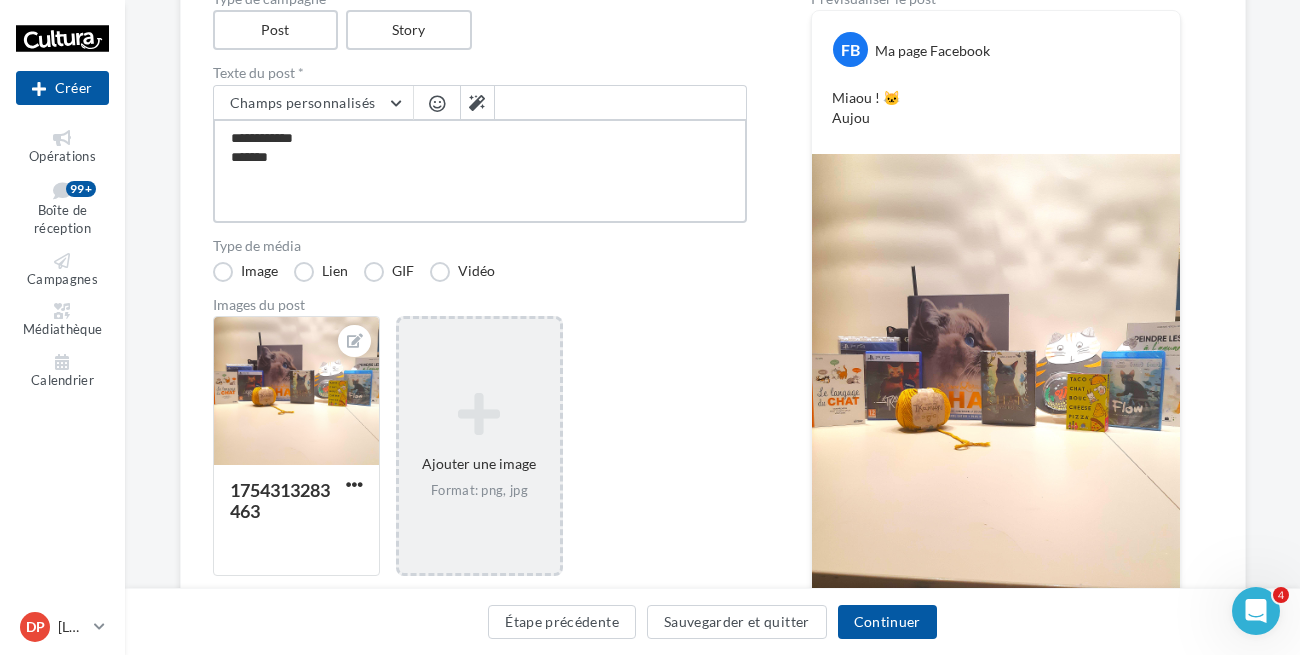 type on "**********" 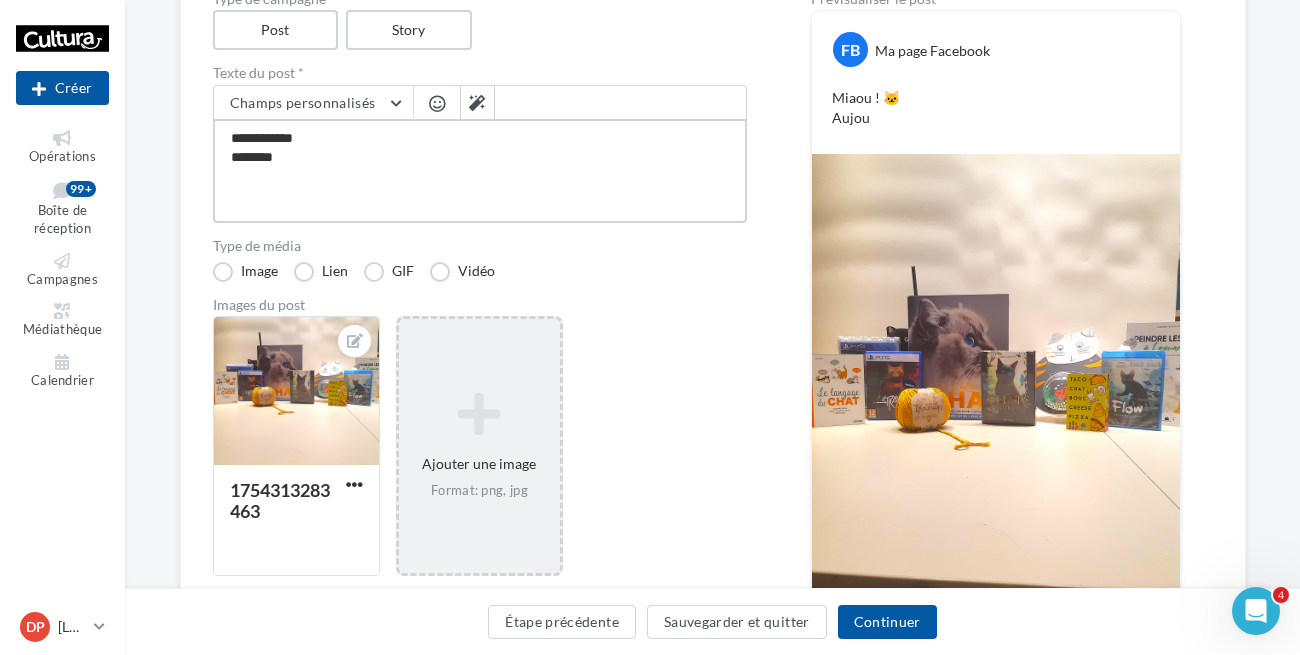 type on "**********" 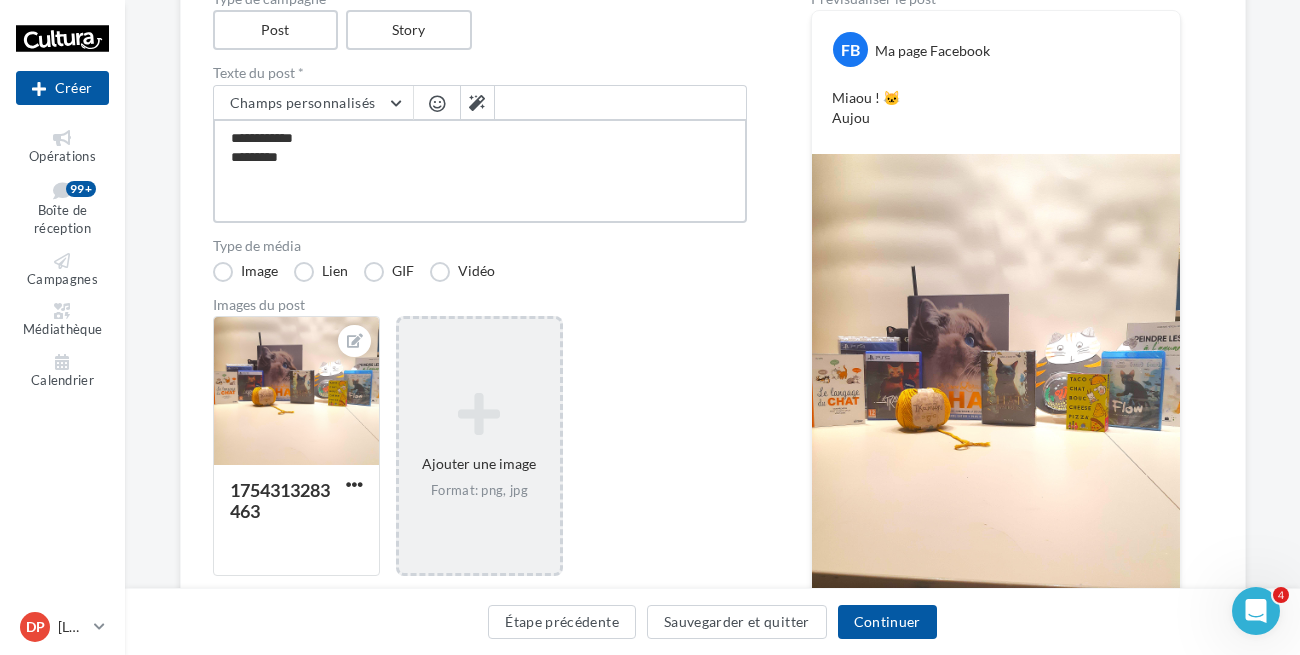 type on "**********" 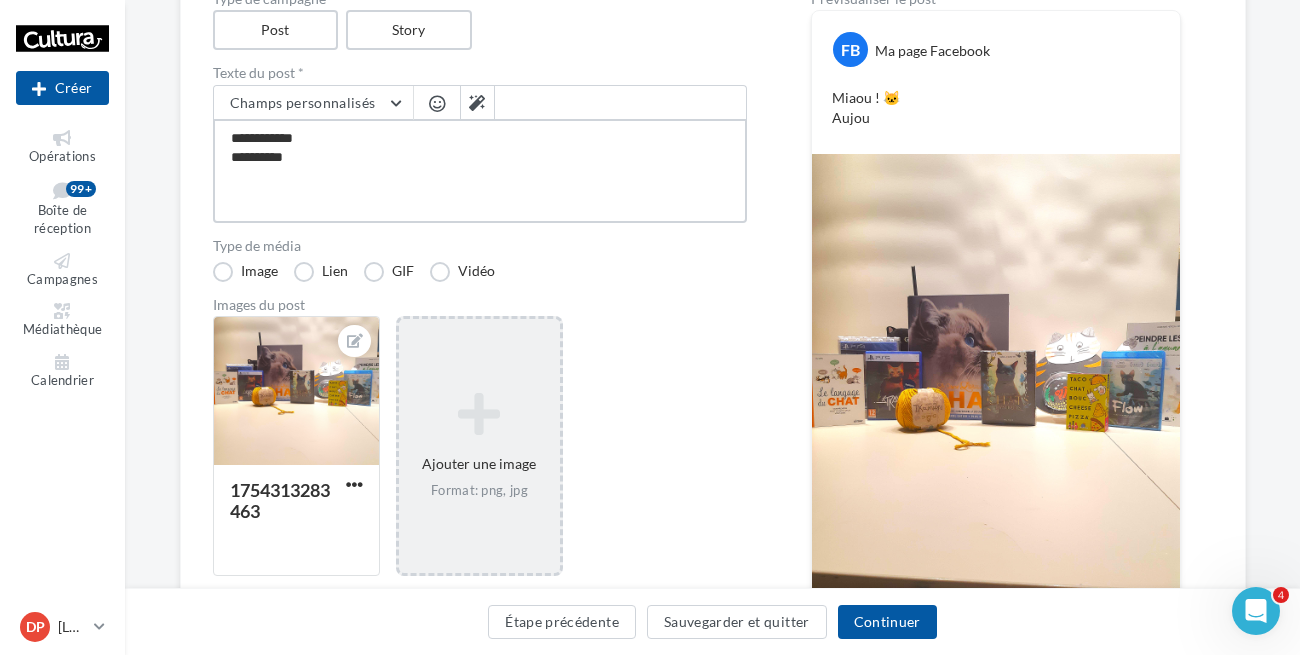 type on "**********" 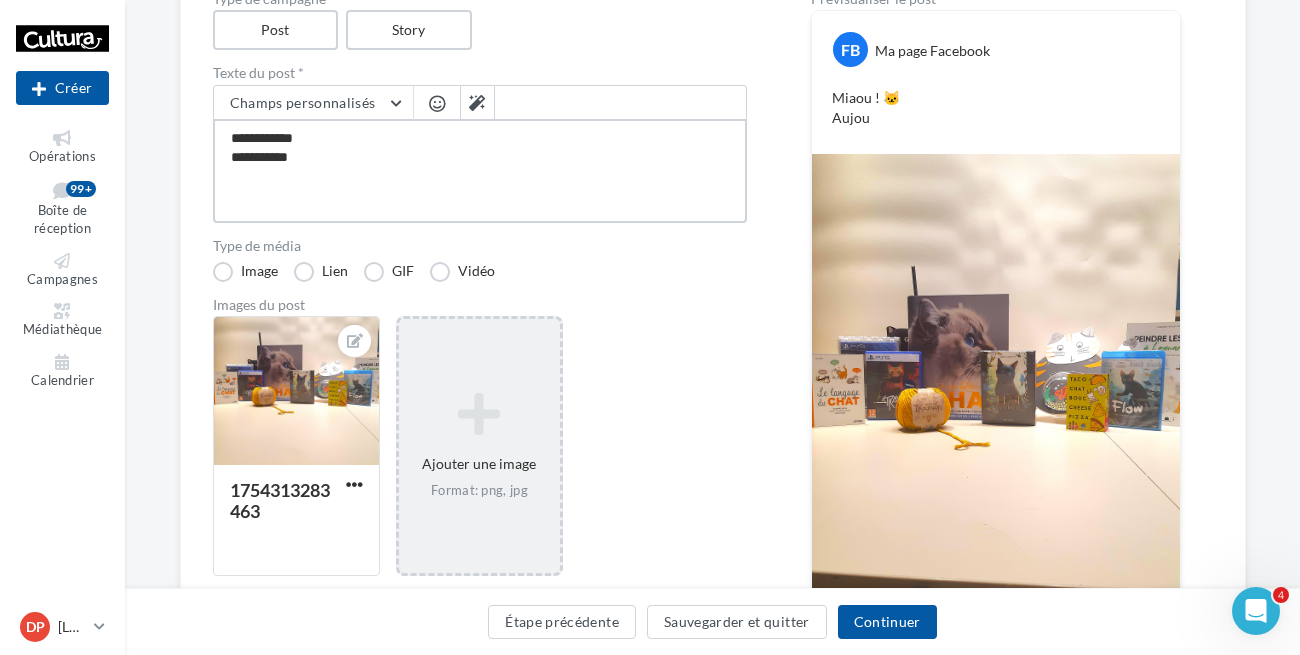 type on "**********" 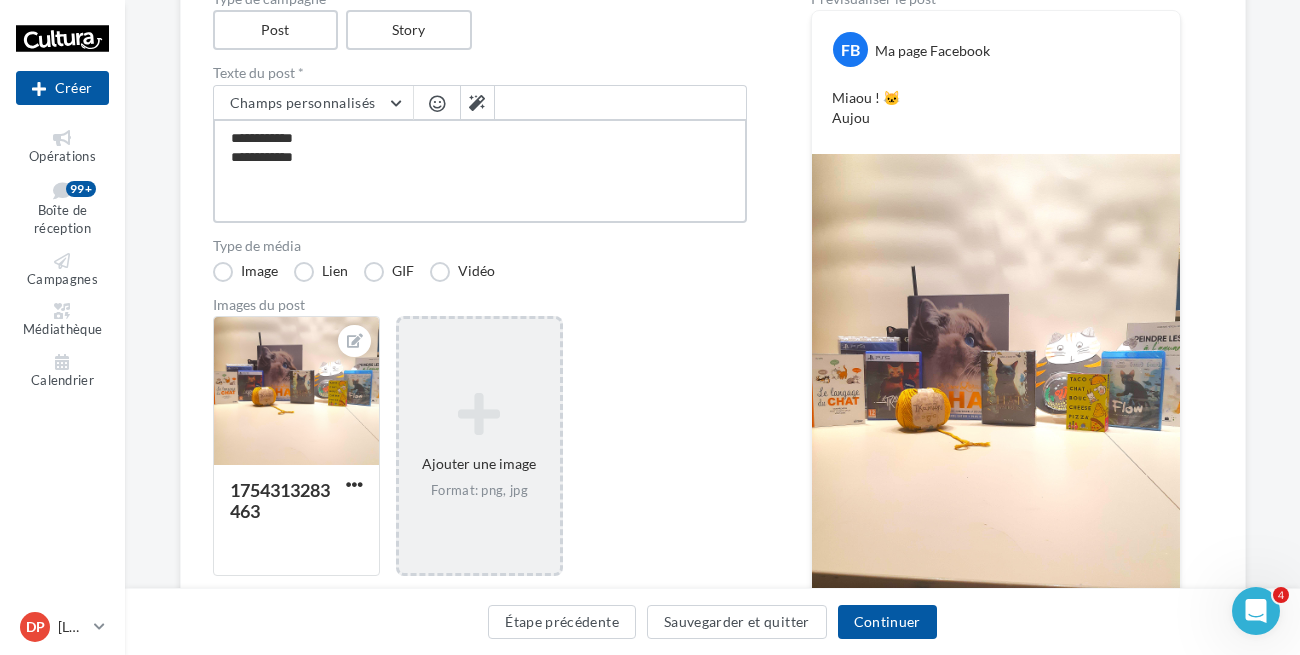 type on "**********" 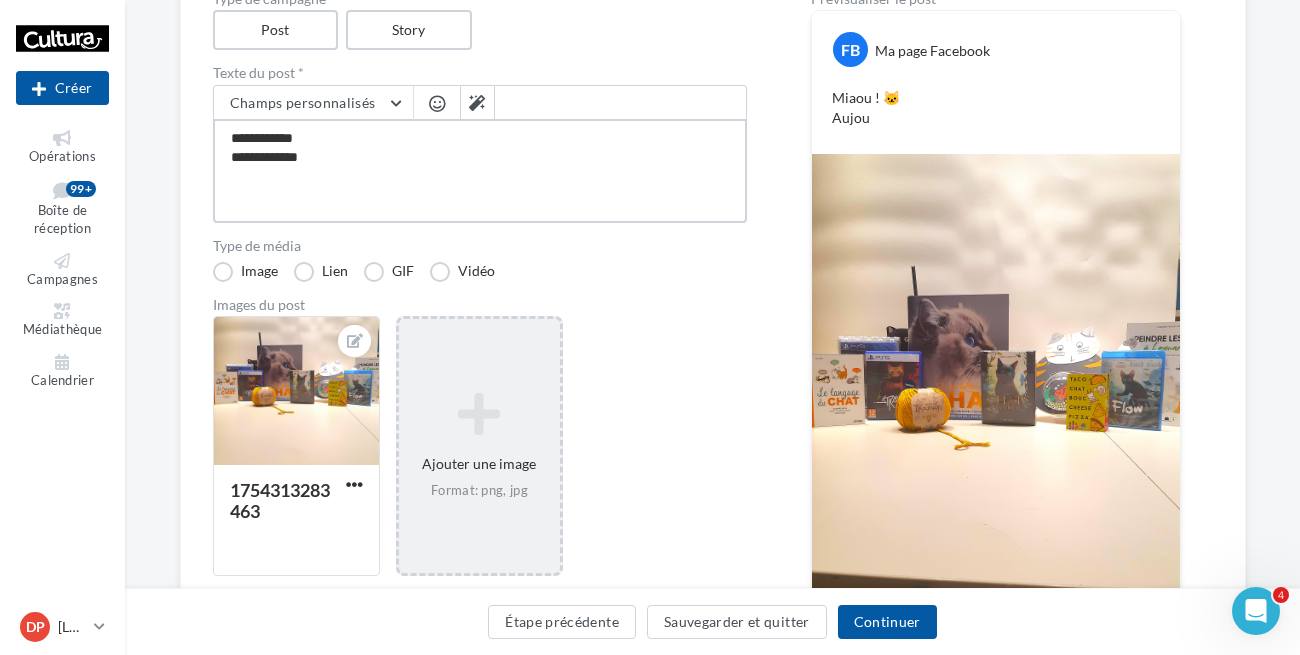 type on "**********" 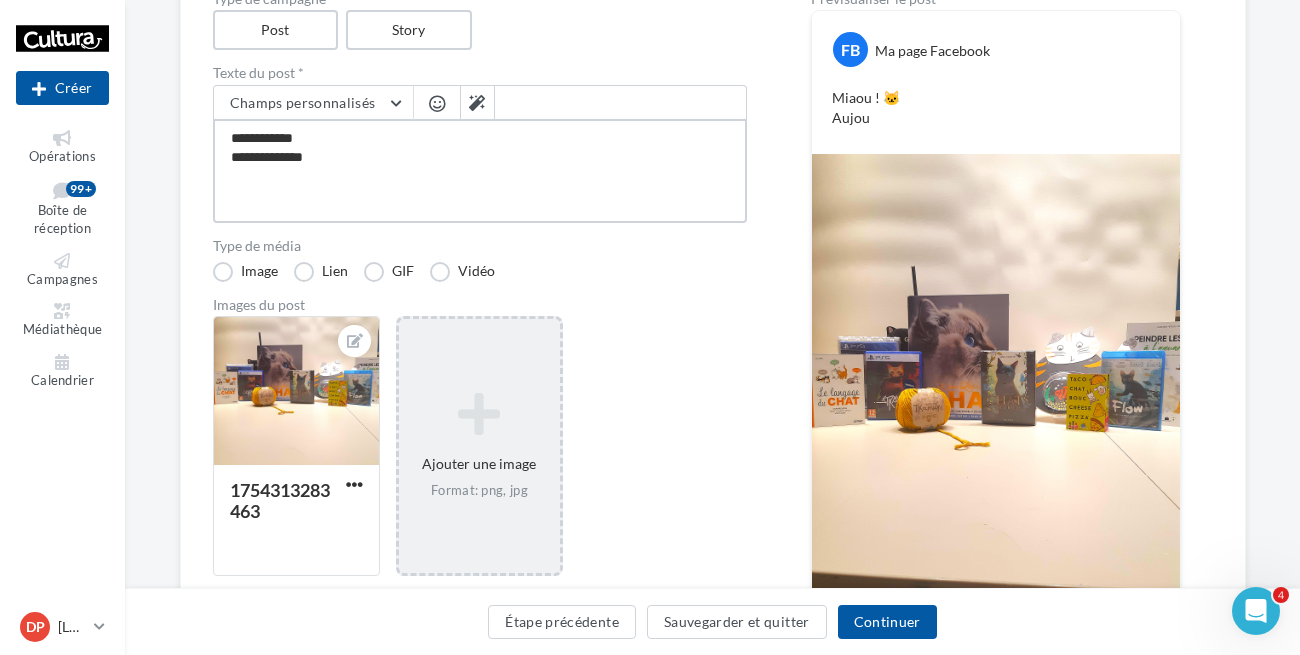 type on "**********" 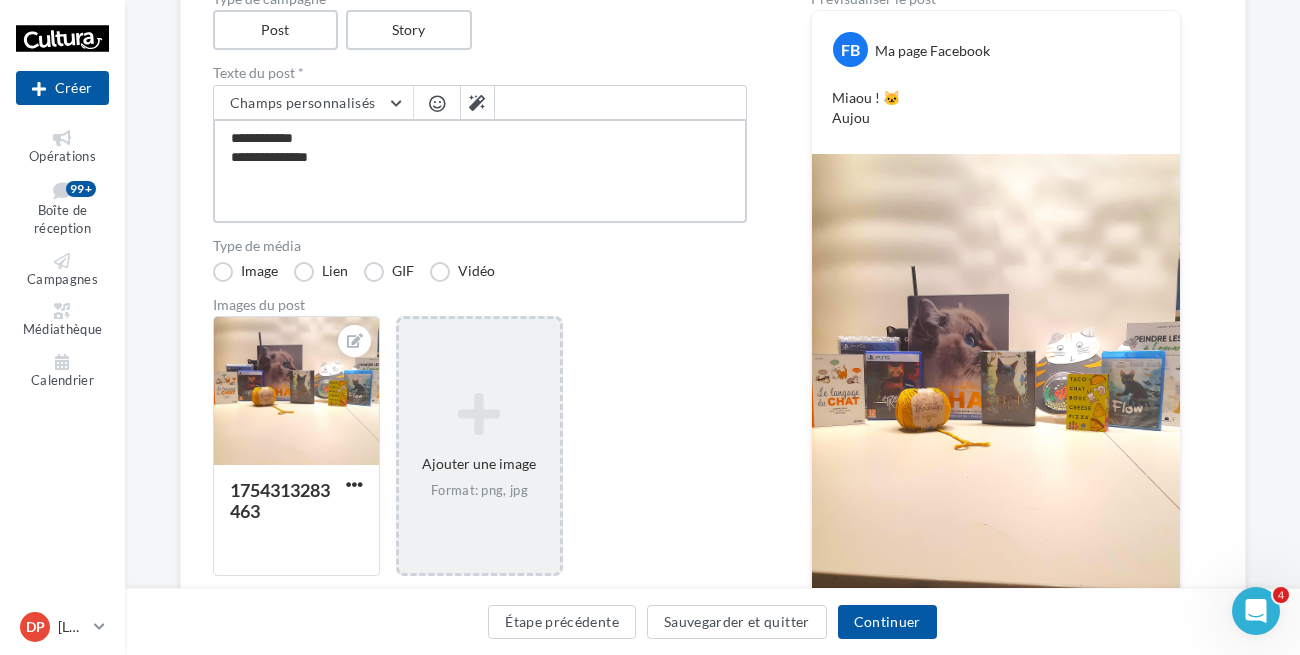 type on "**********" 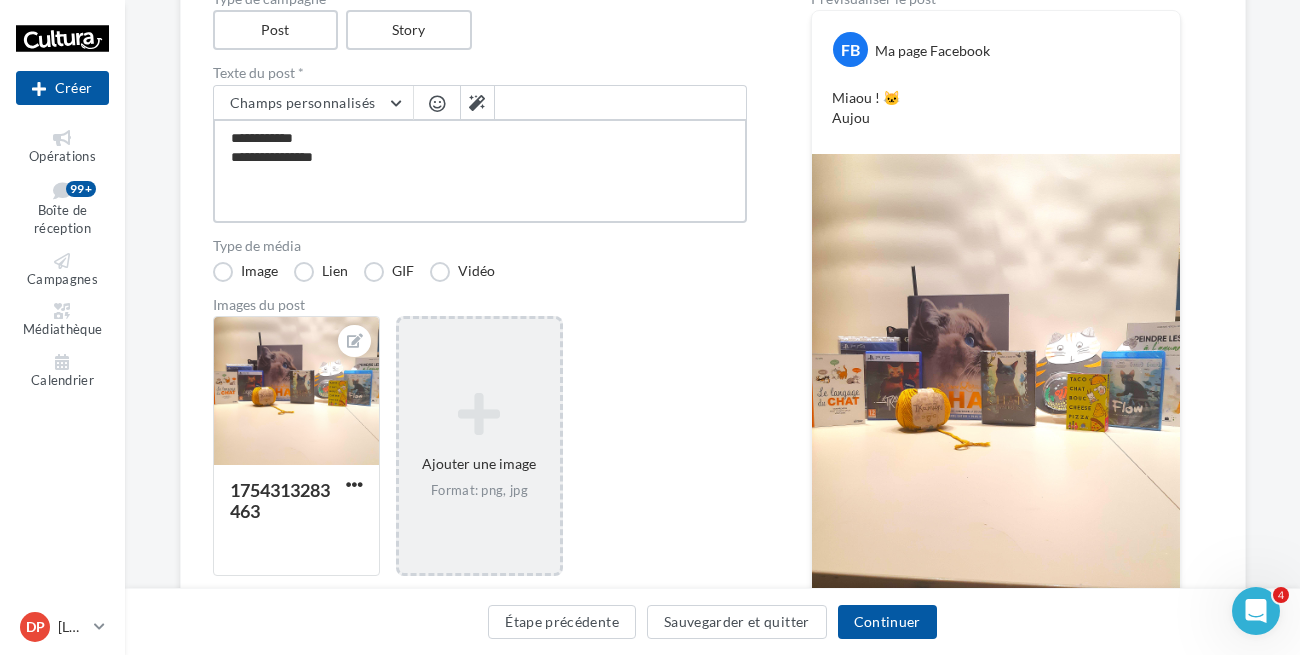 type on "**********" 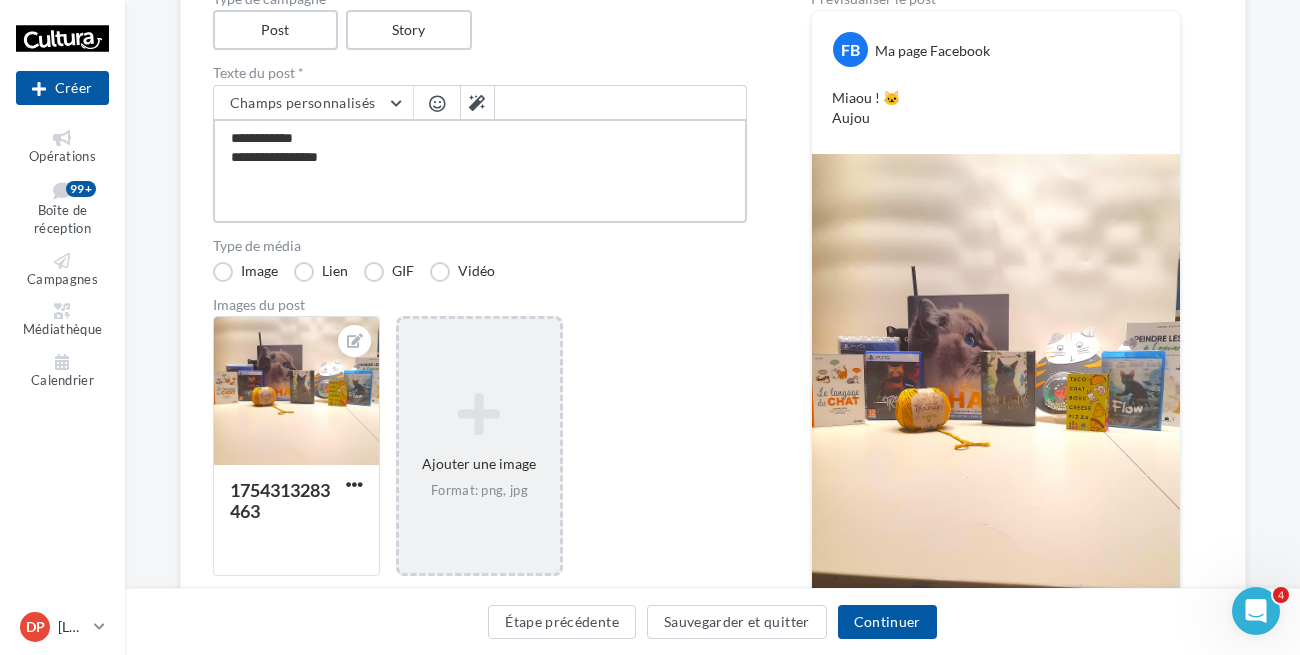 type on "**********" 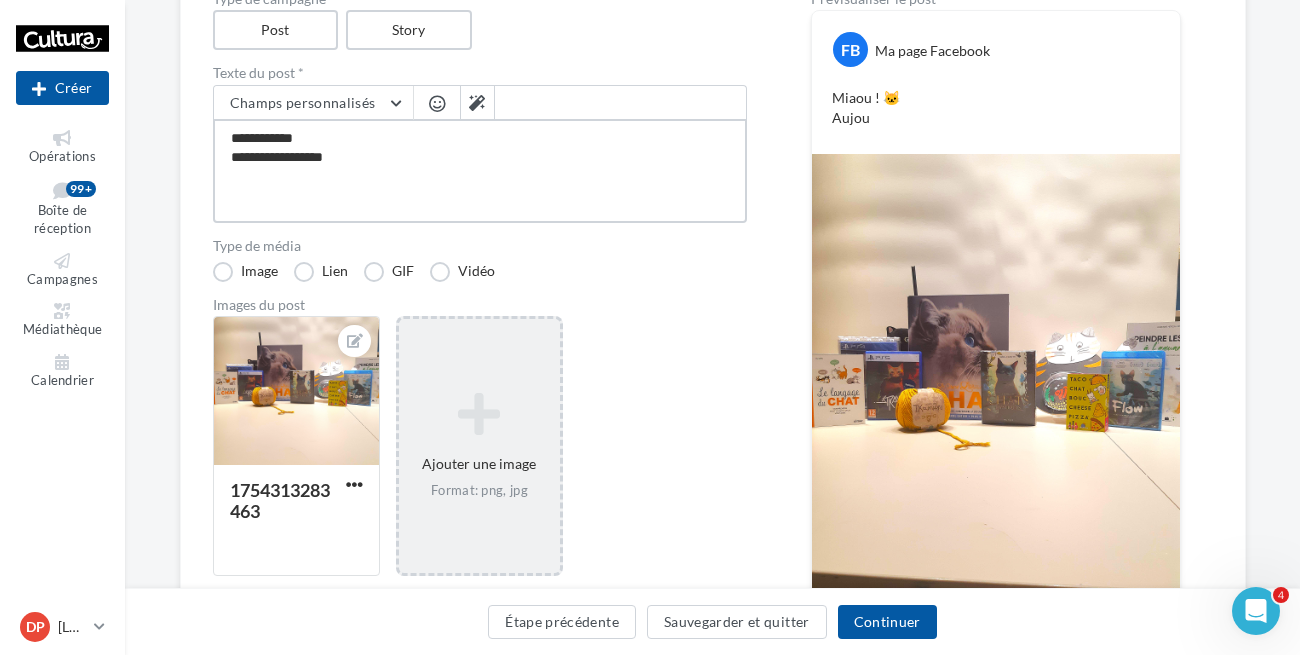 type on "**********" 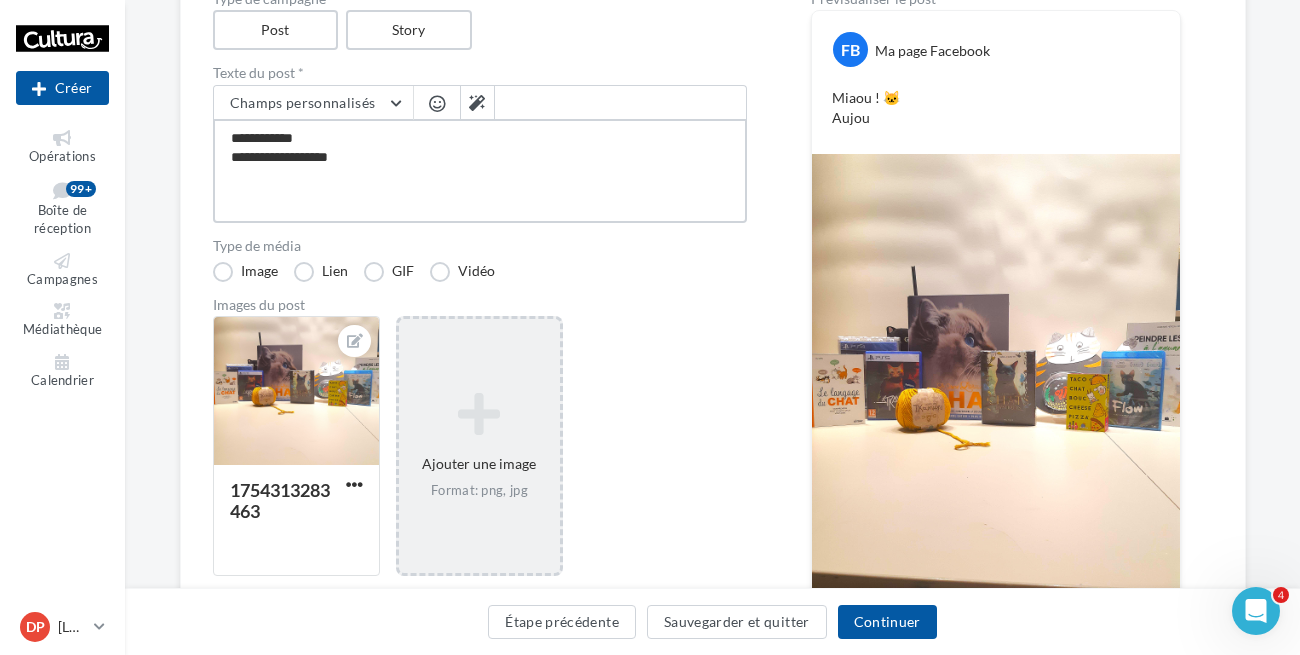 type on "**********" 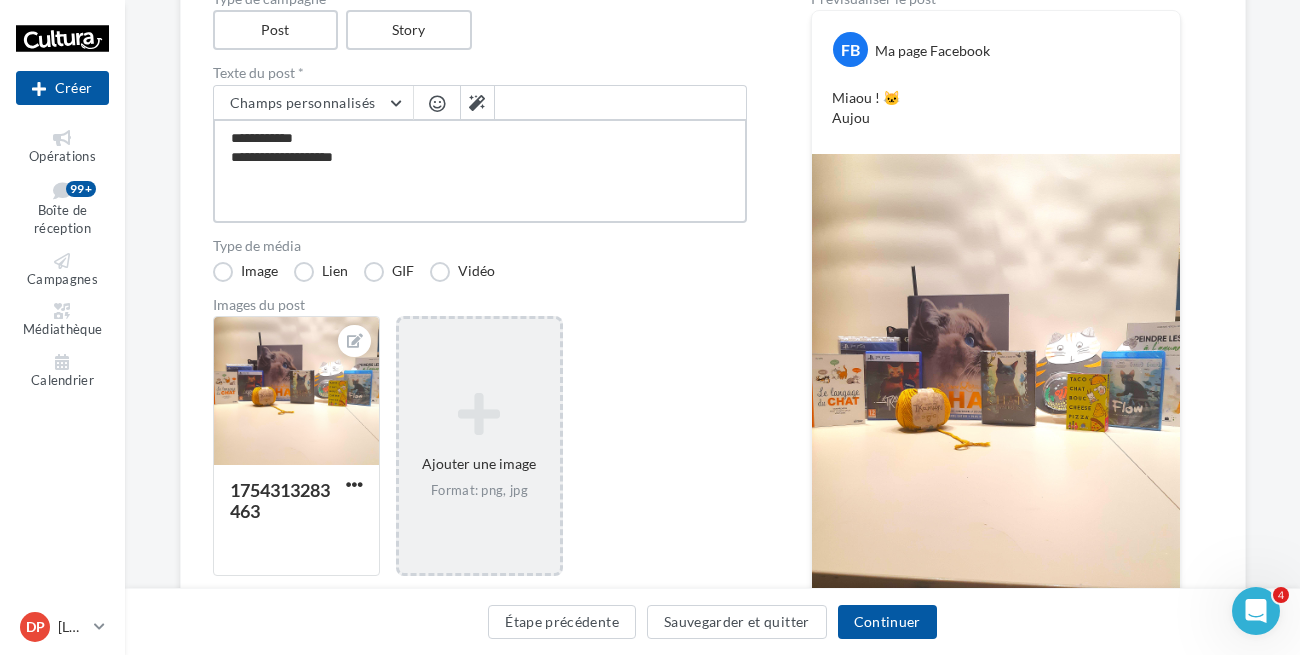 type on "**********" 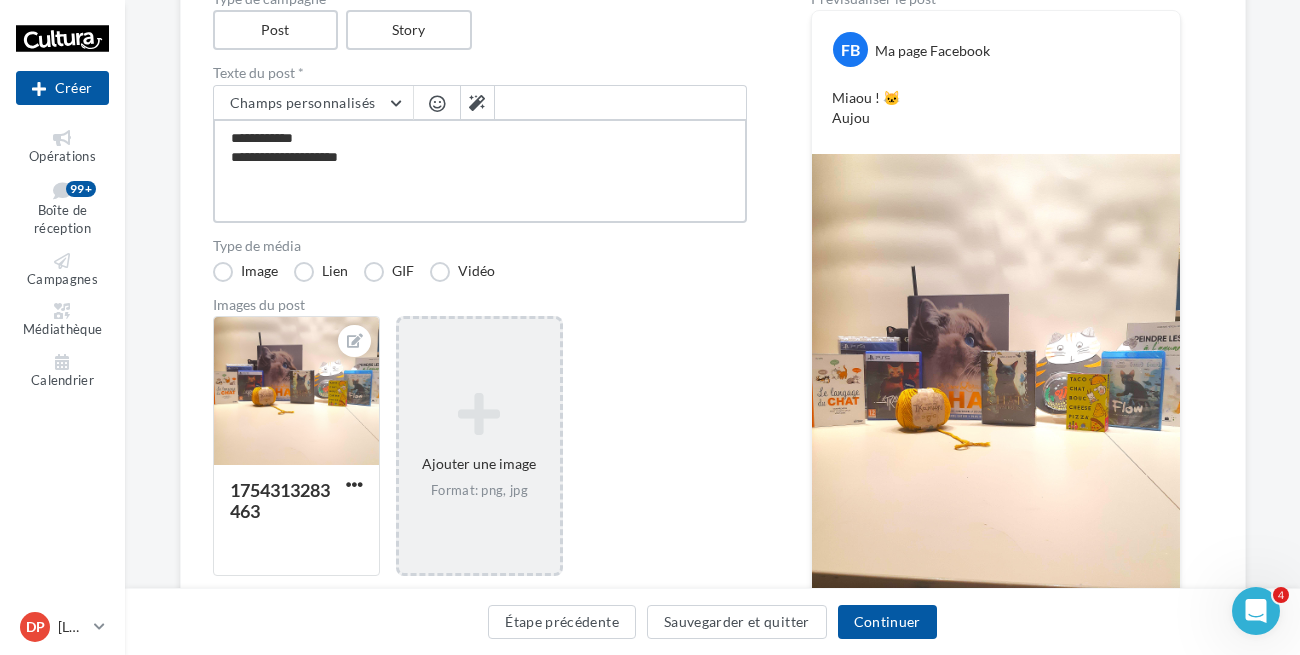 type on "**********" 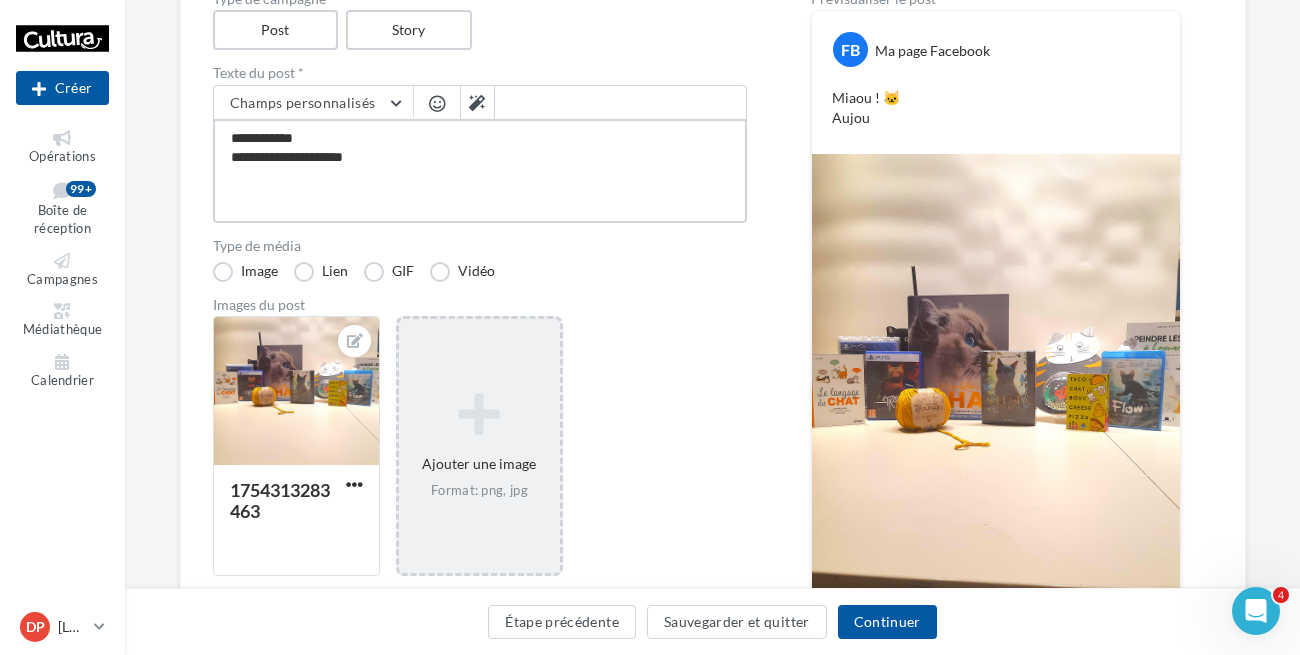 type on "**********" 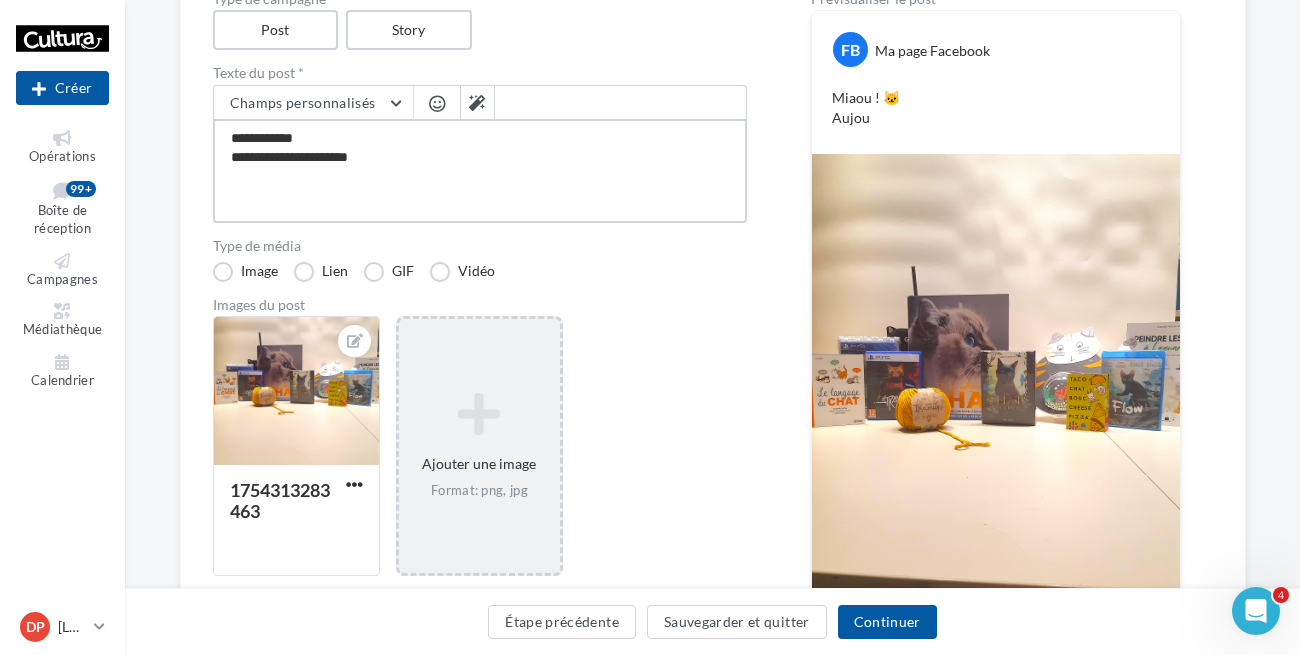 type on "**********" 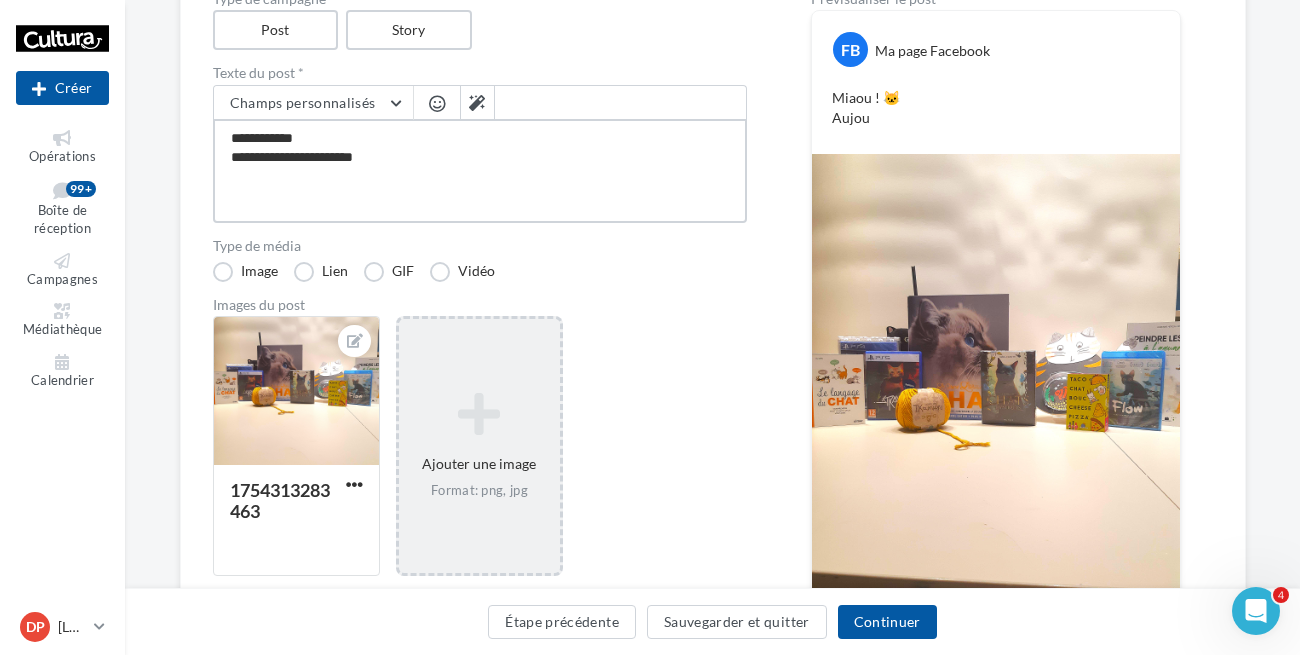 type on "**********" 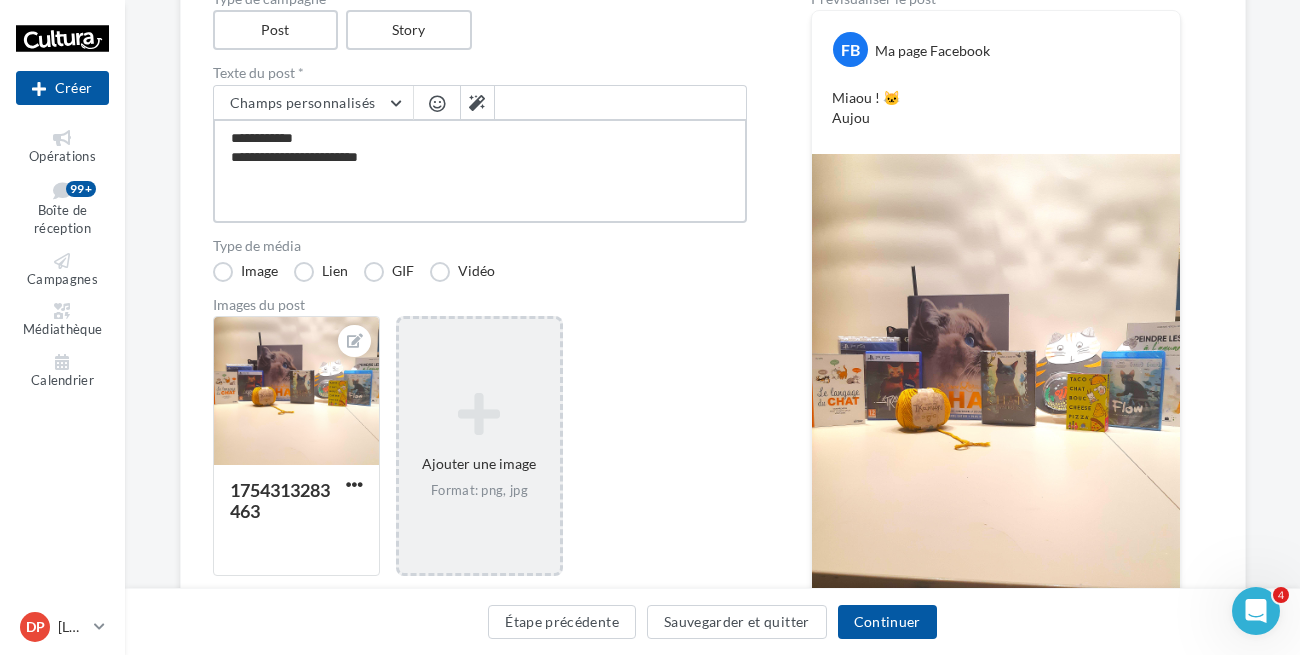 type on "**********" 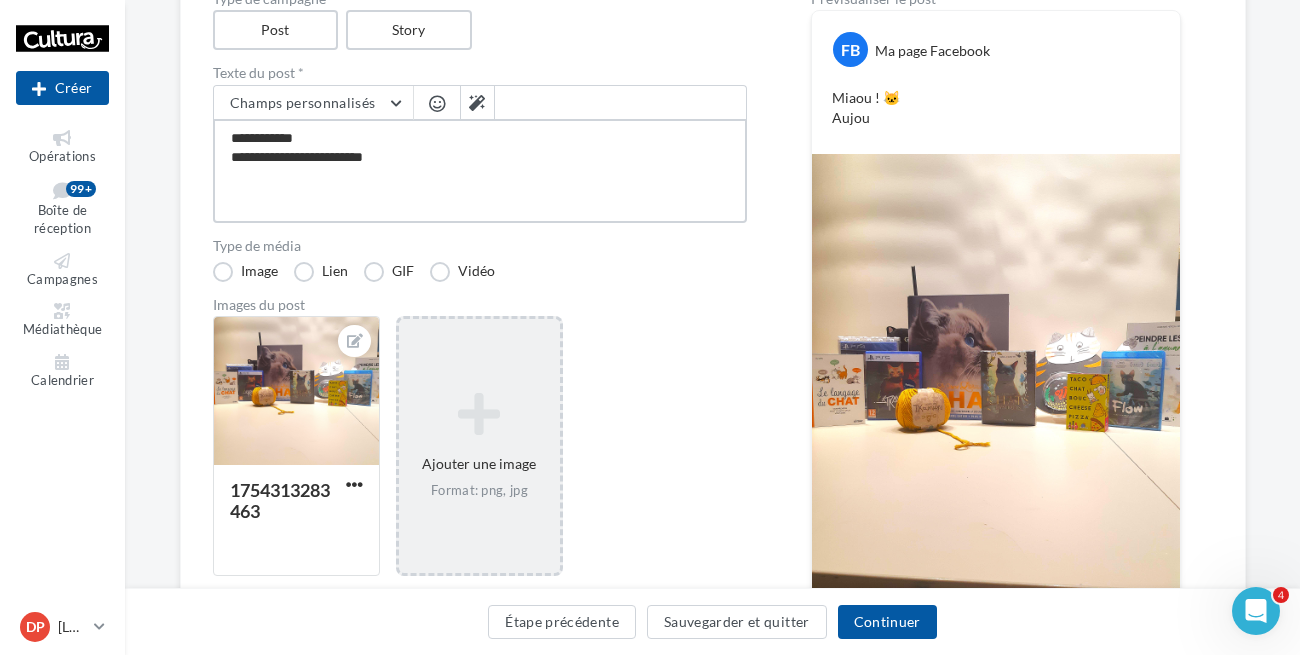 type on "**********" 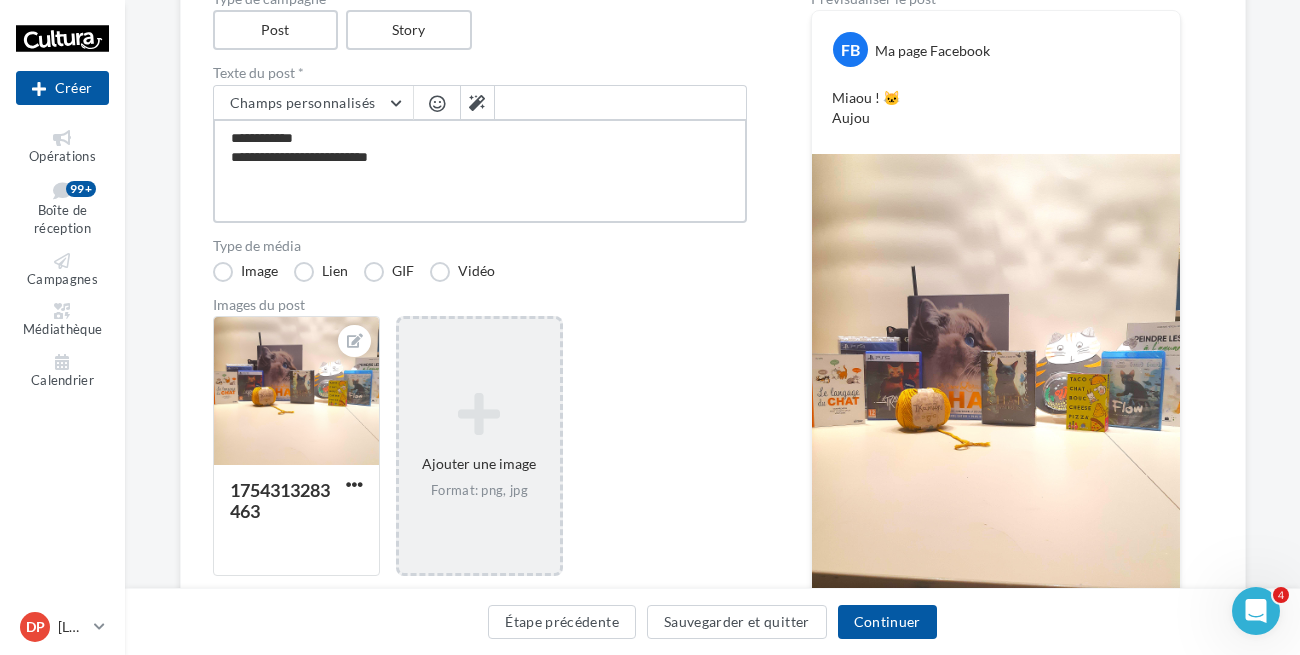 type on "**********" 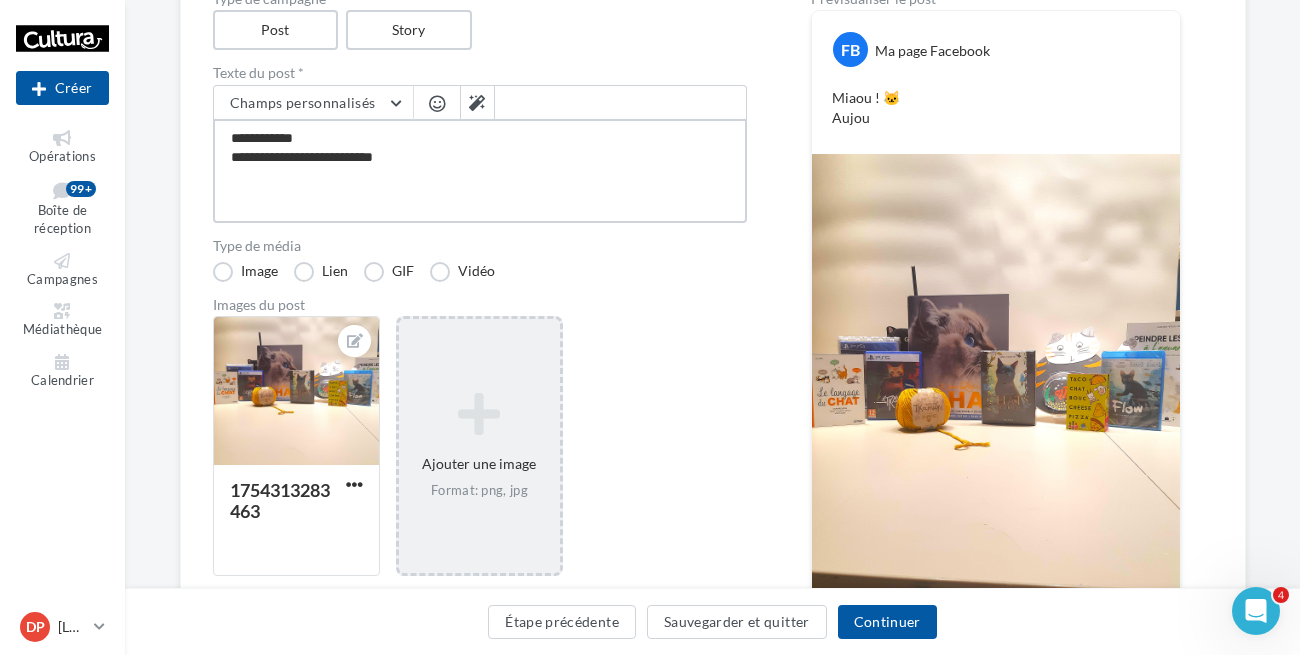 type on "**********" 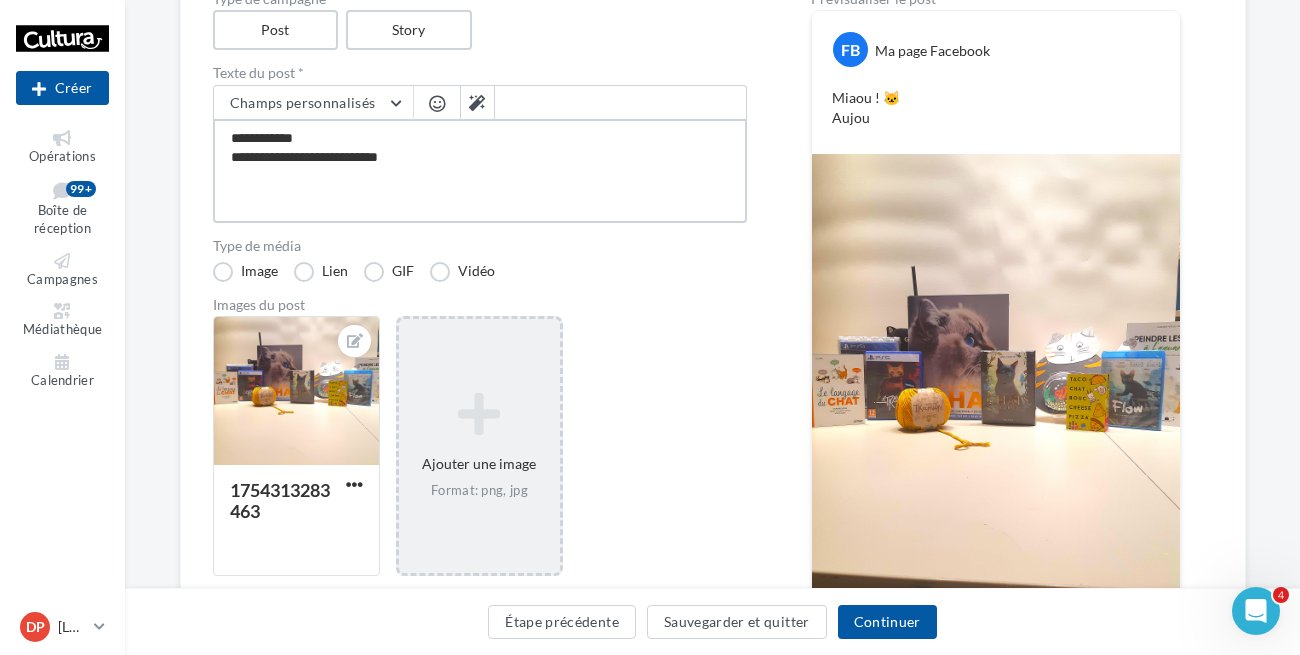 type on "**********" 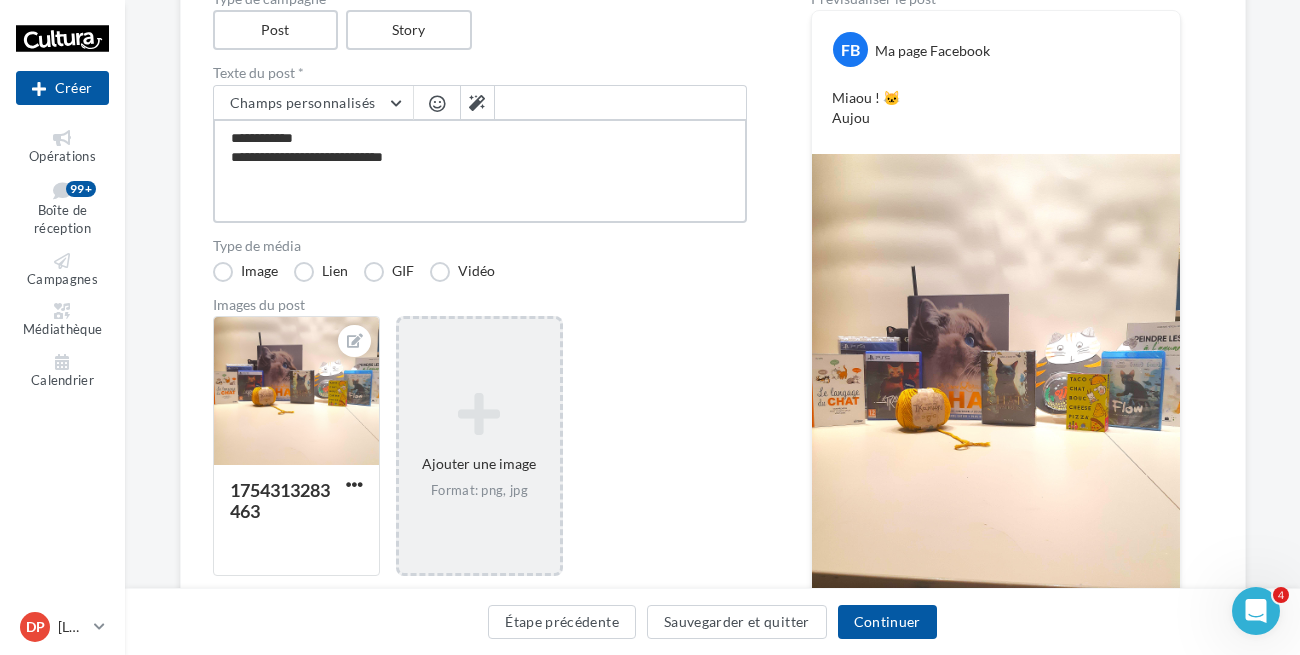 type on "**********" 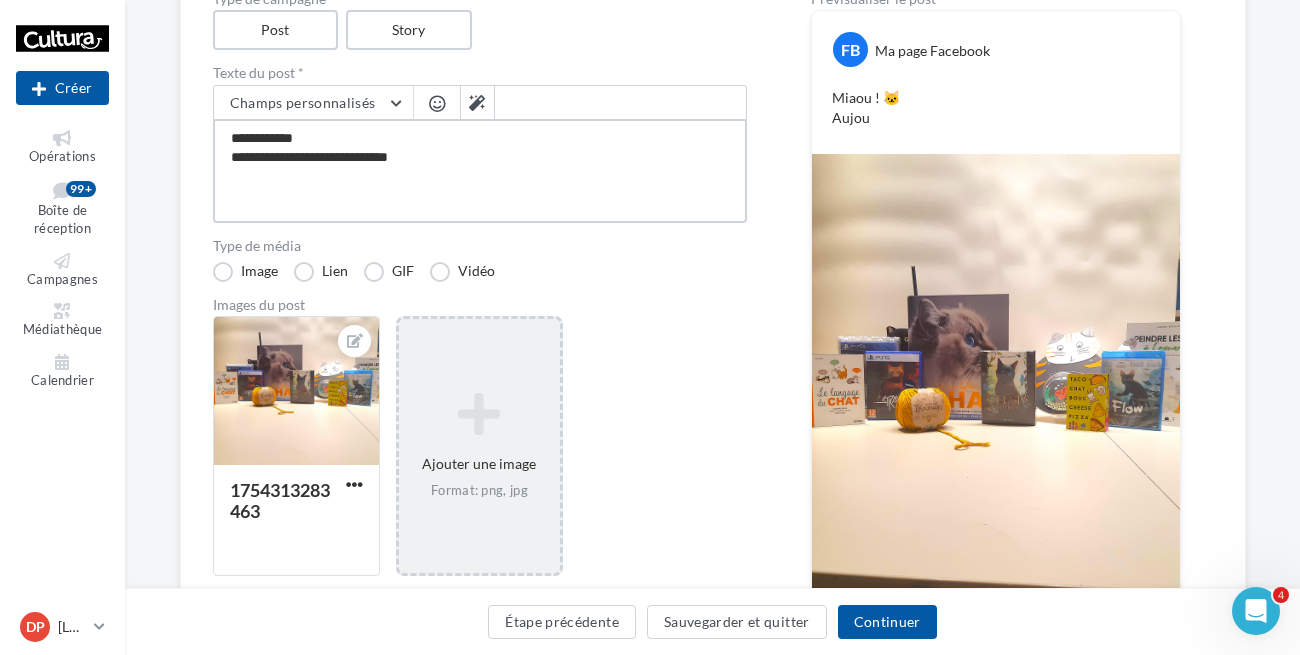 type on "**********" 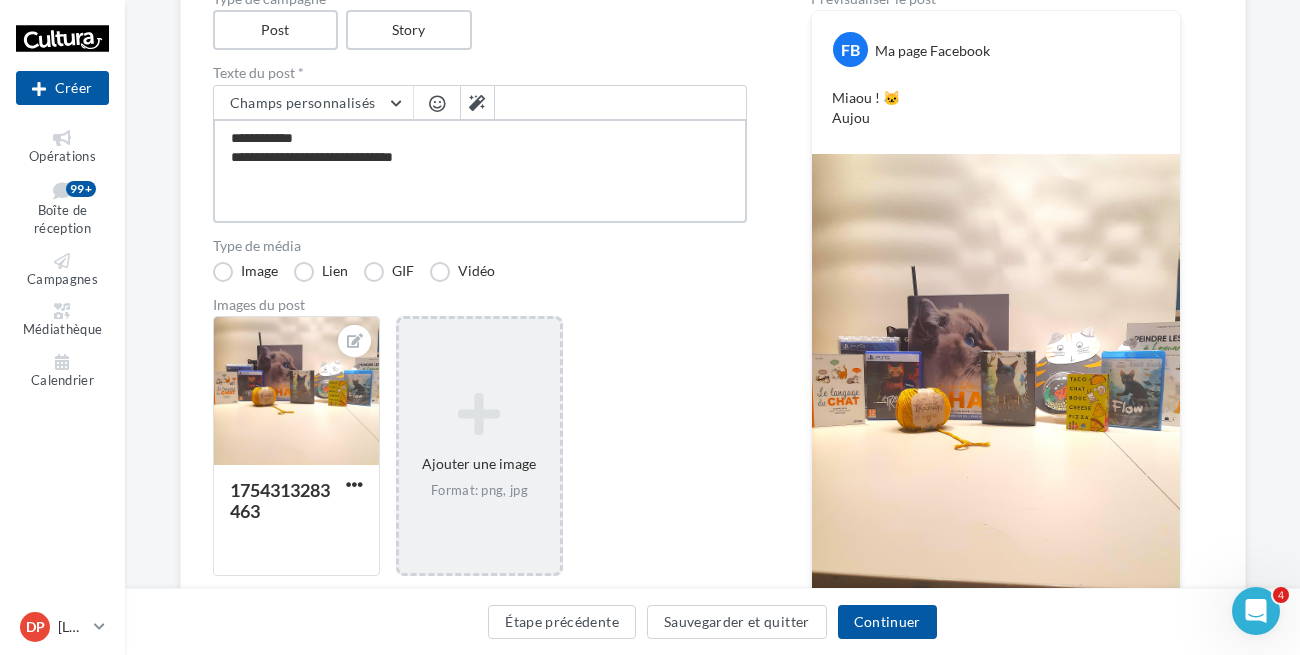 type on "**********" 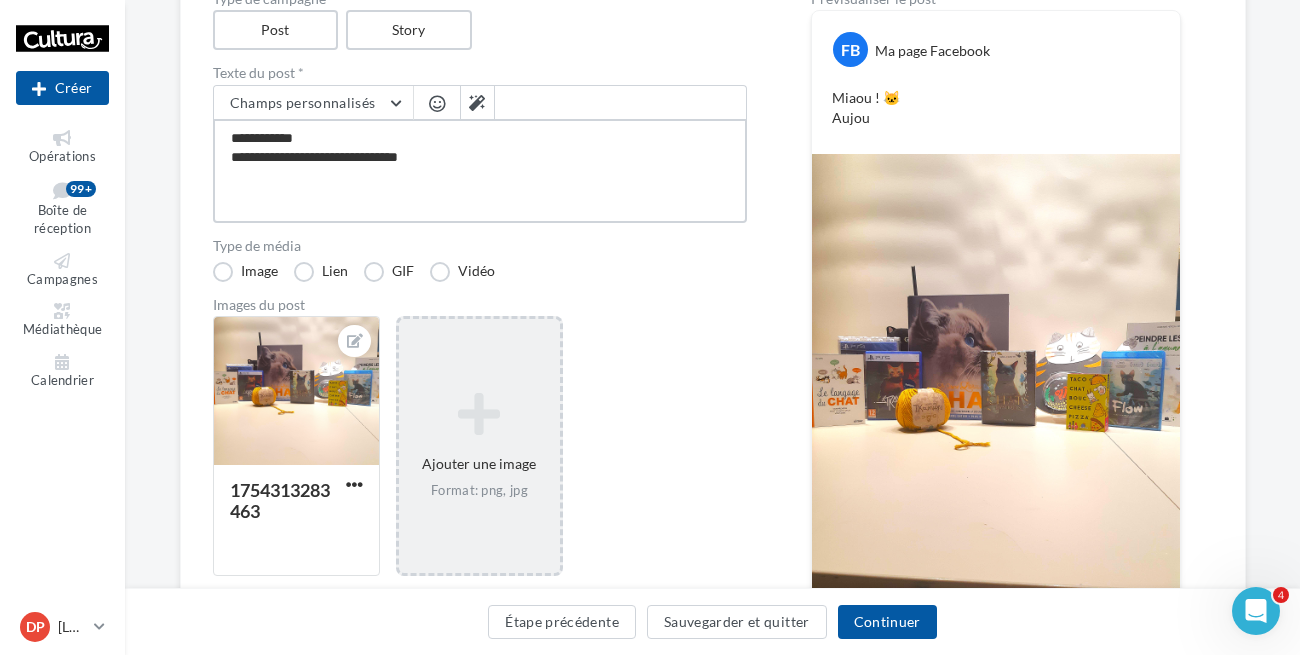 type on "**********" 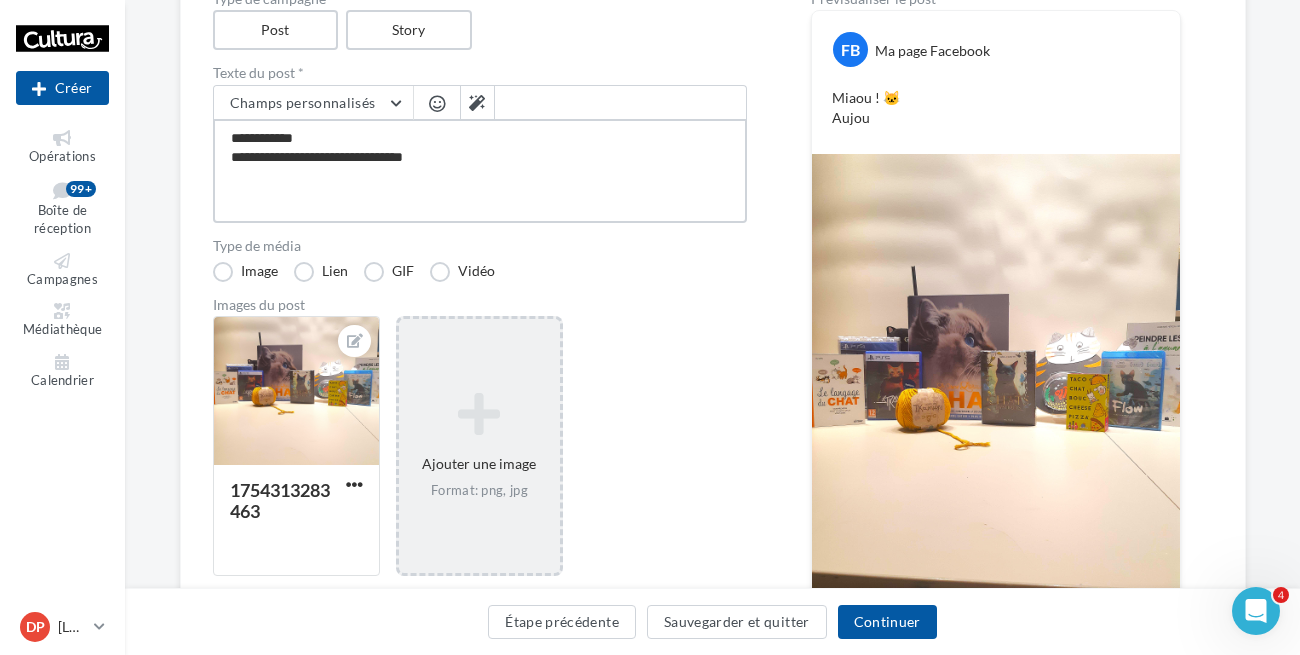 type on "**********" 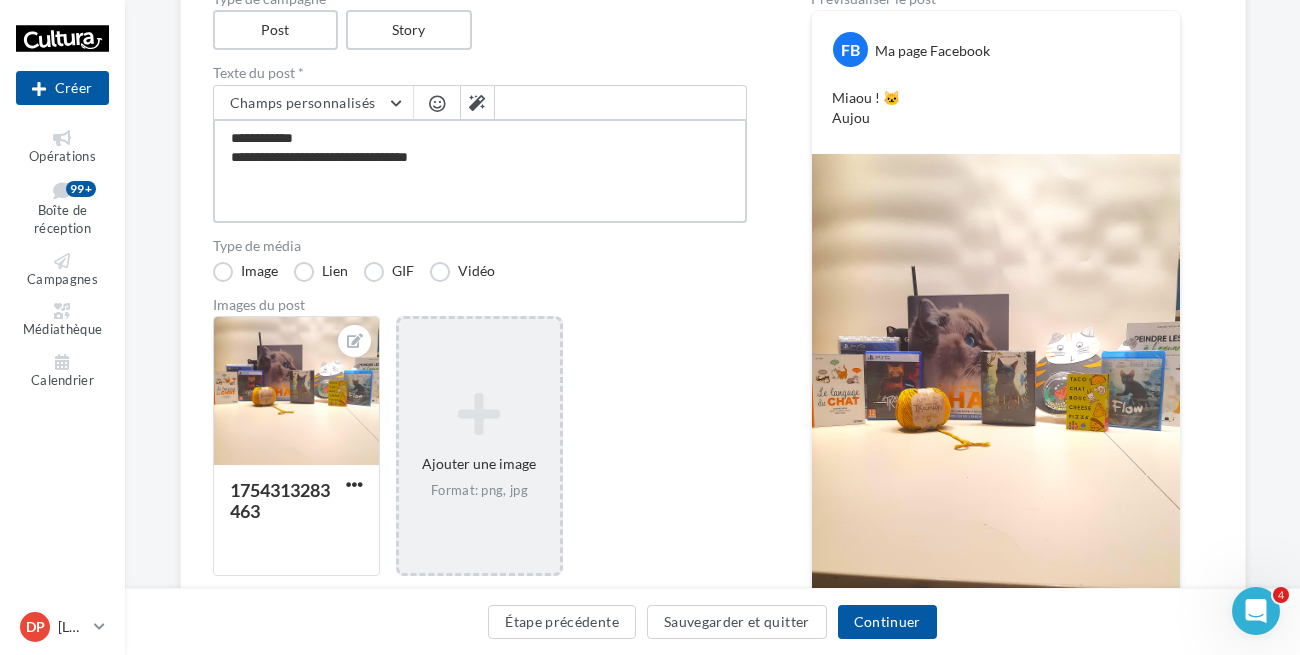 type on "**********" 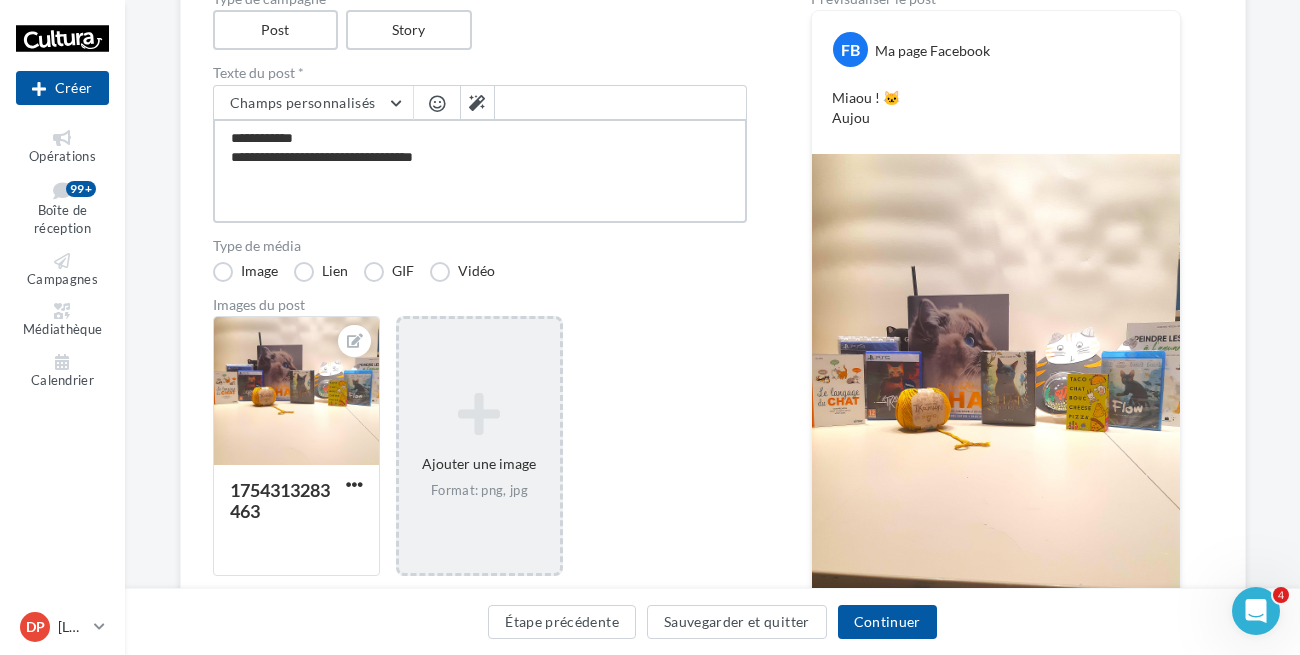 type on "**********" 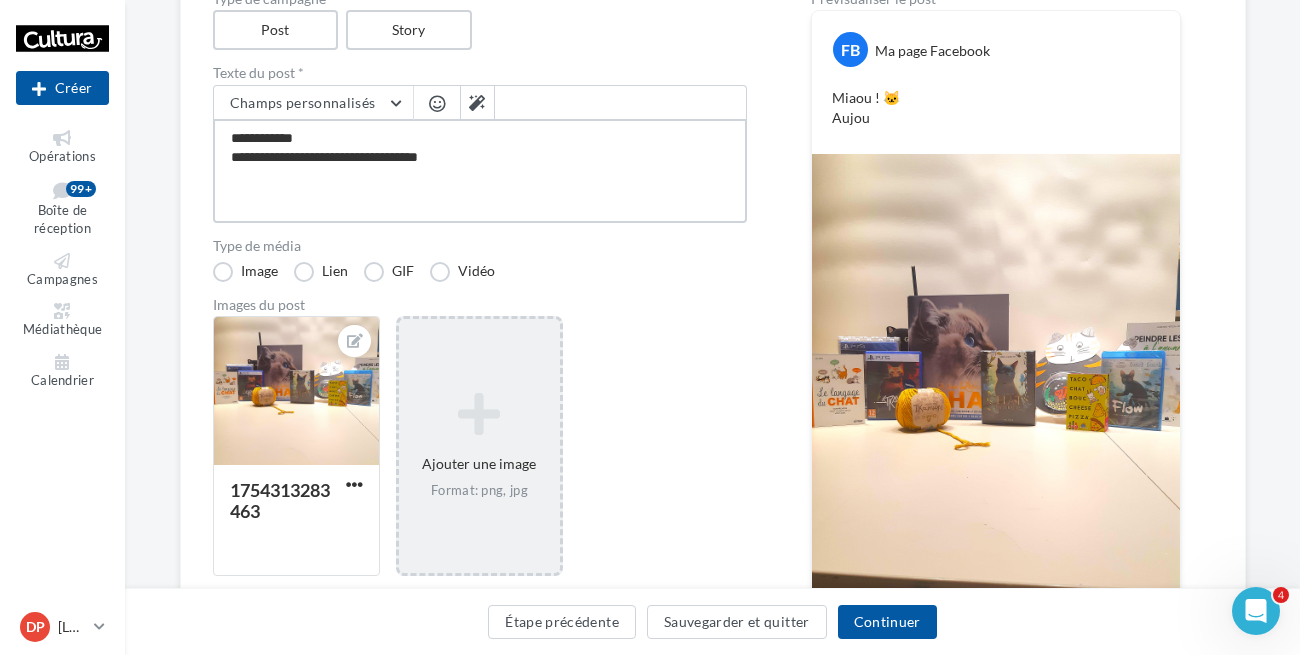 type on "**********" 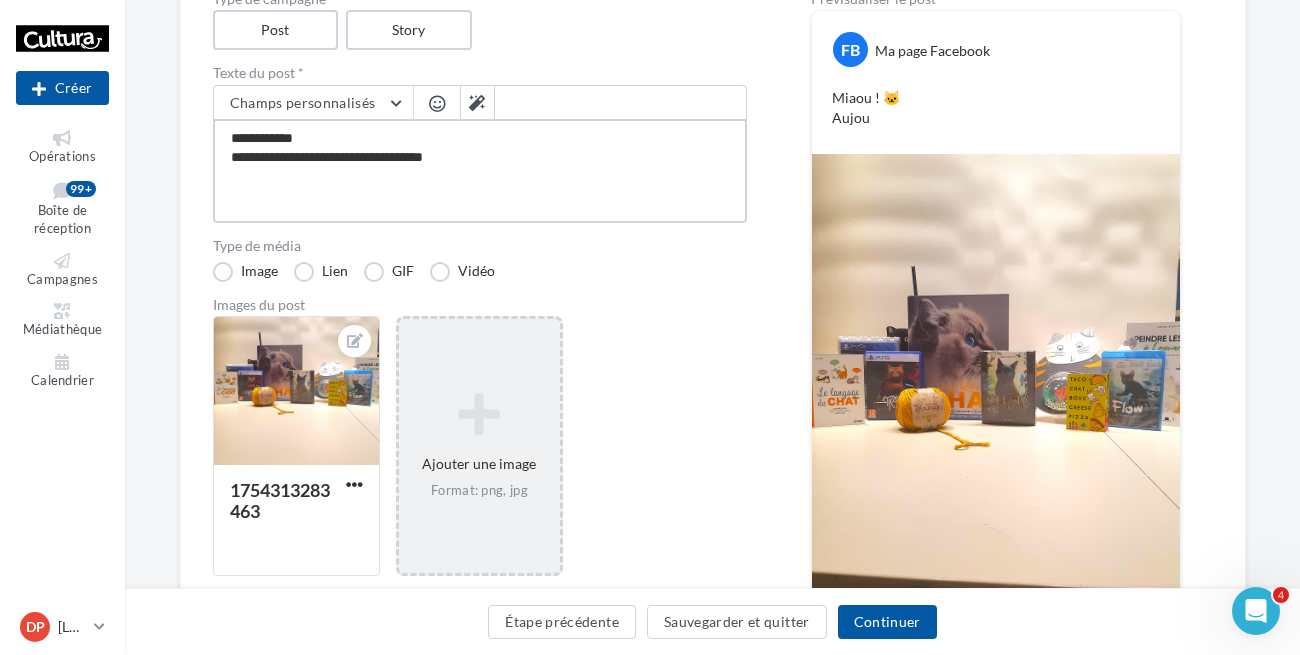 type on "**********" 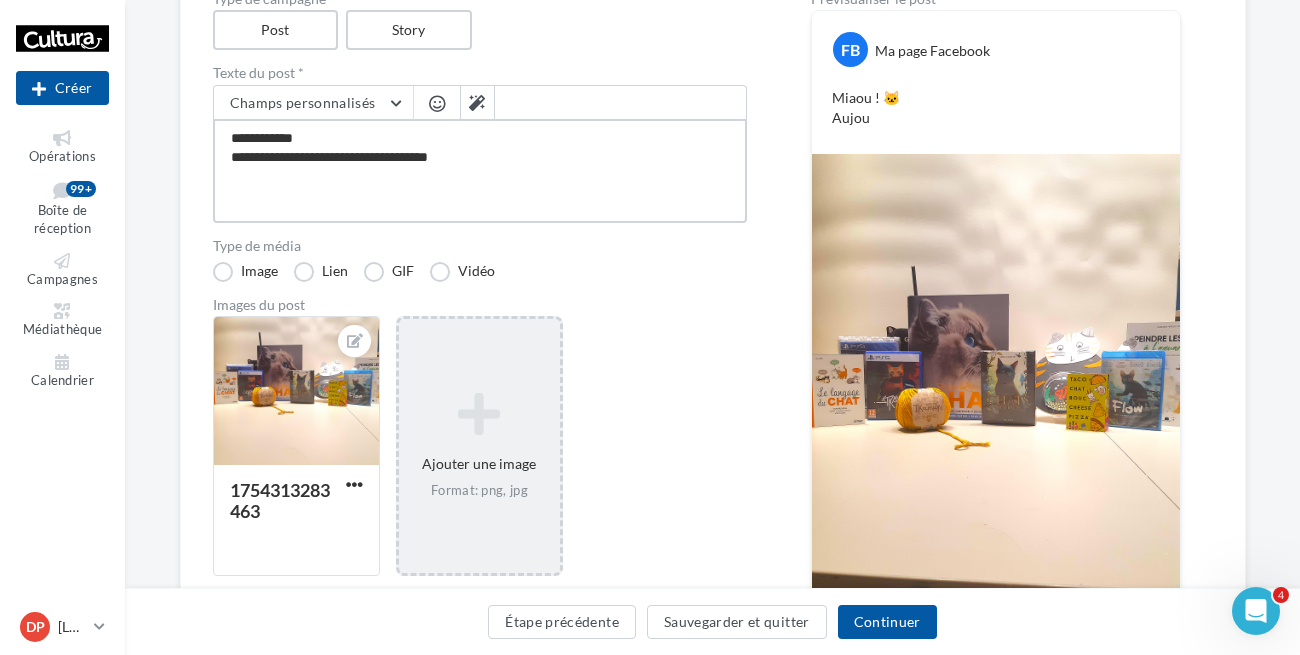type on "**********" 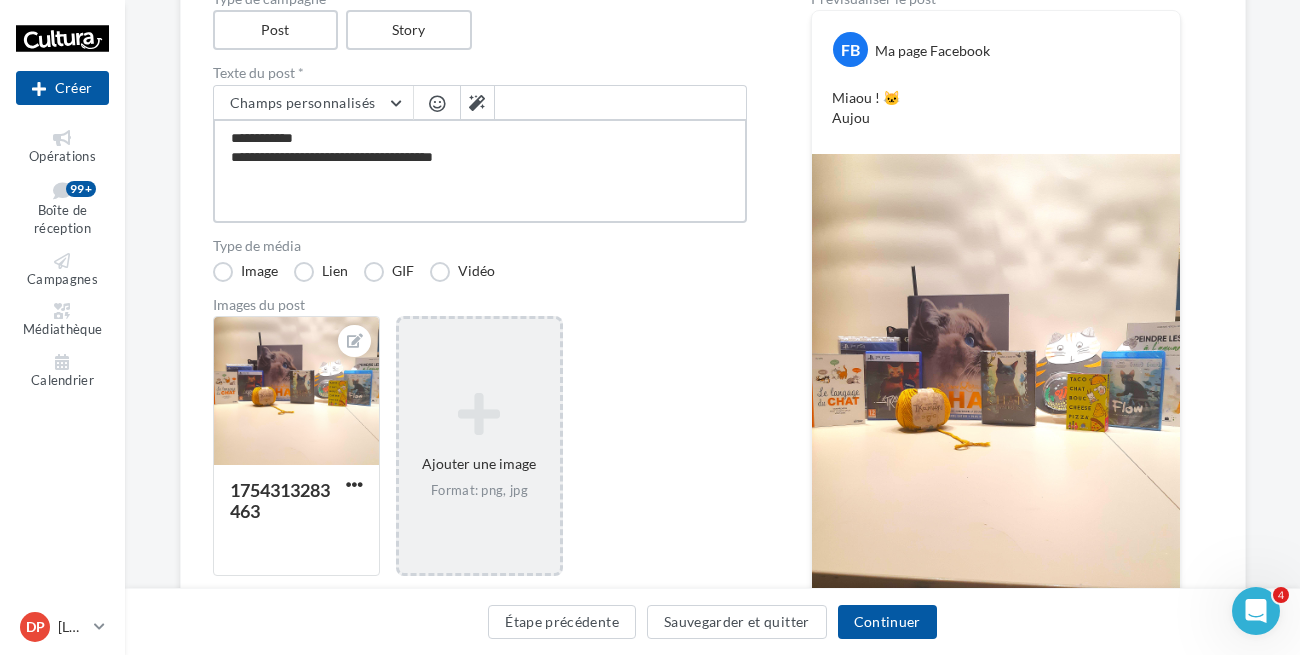 type on "**********" 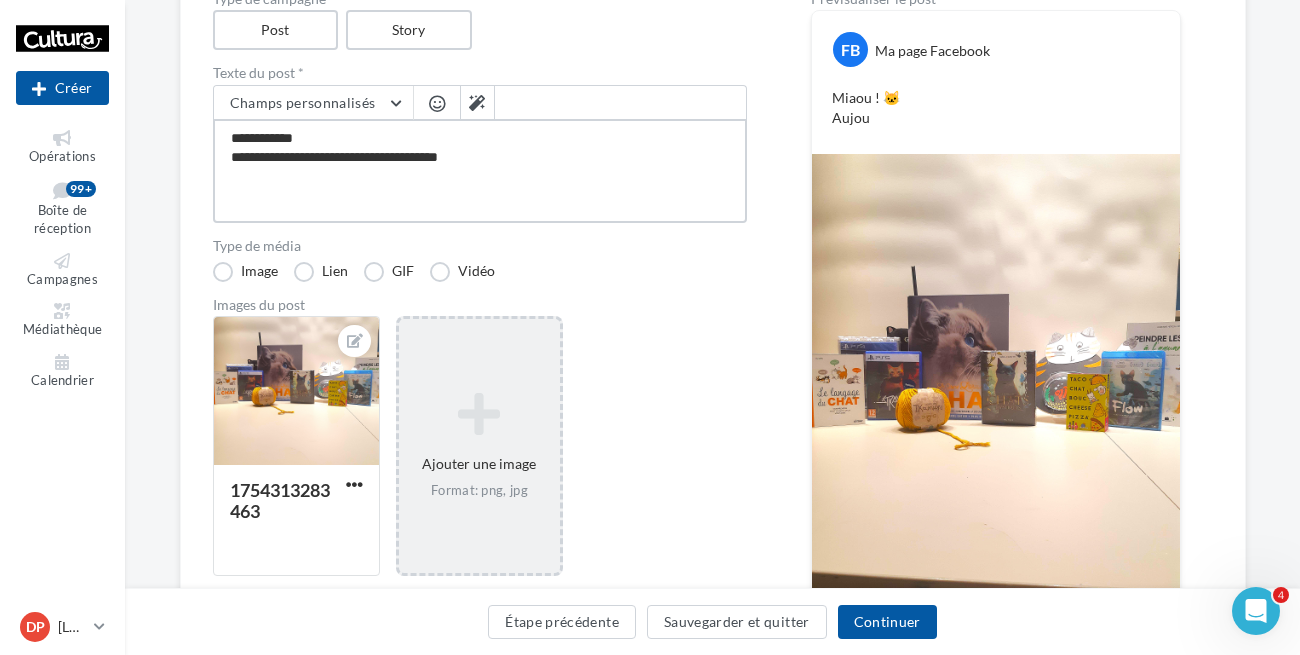 type on "**********" 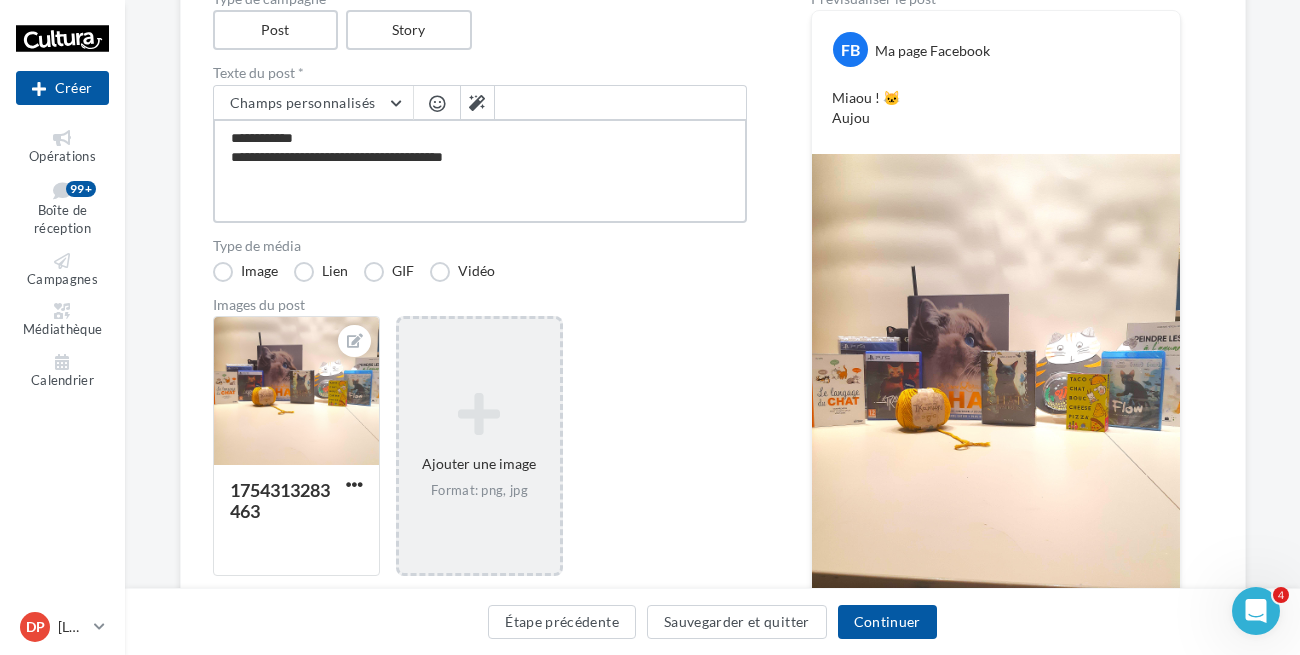 type on "**********" 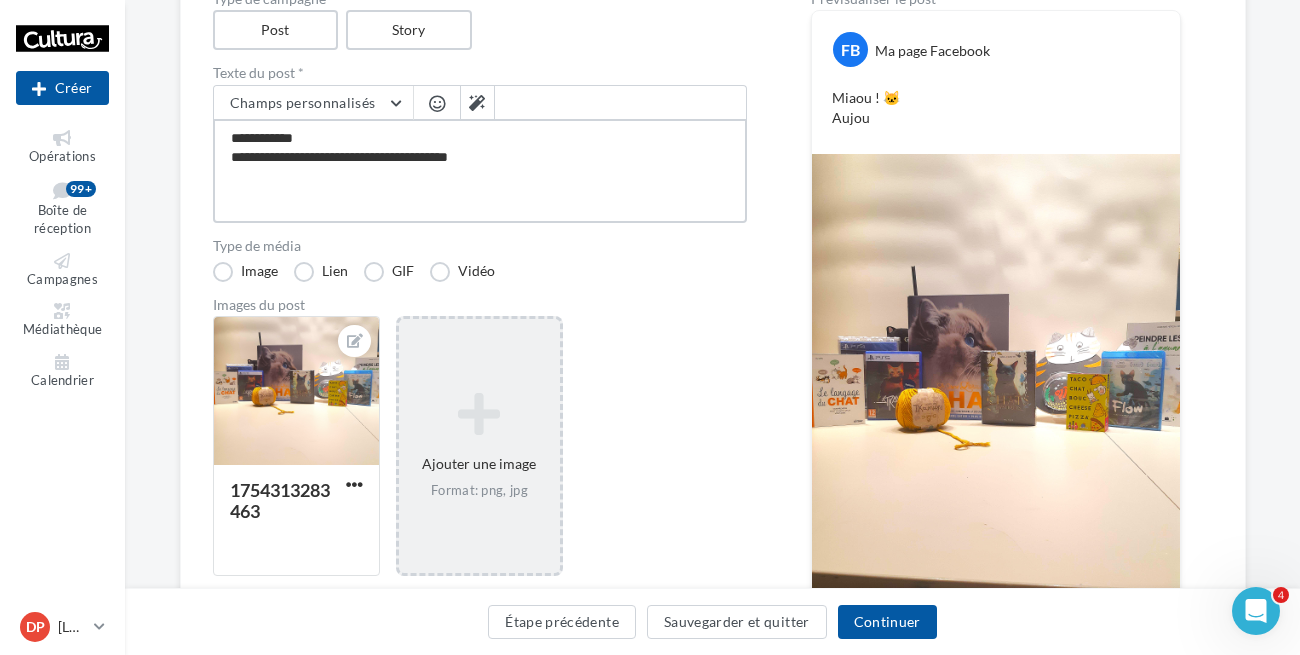 type on "**********" 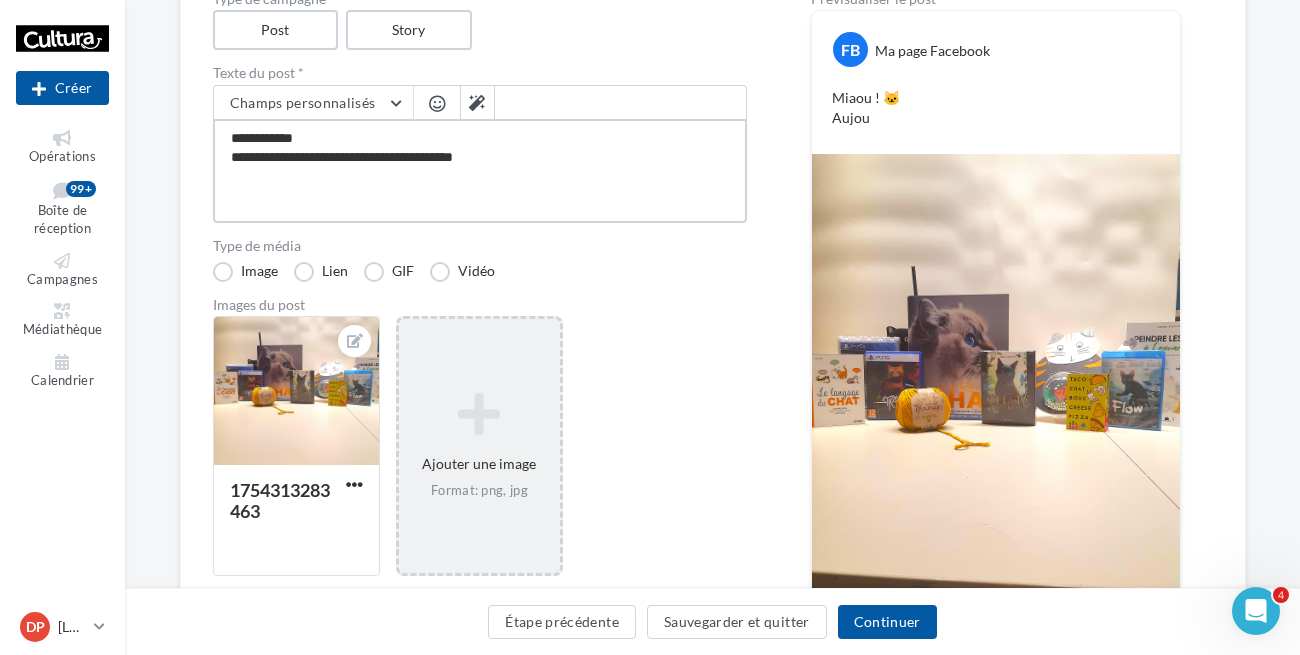 type on "**********" 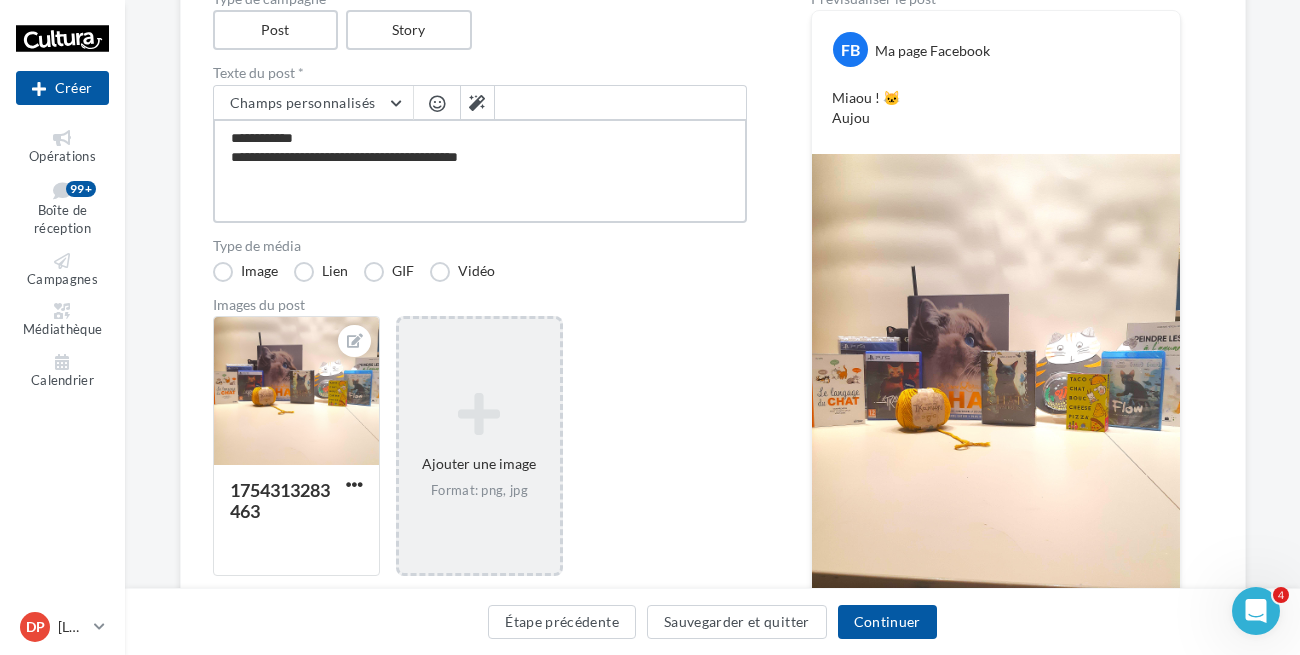 type on "**********" 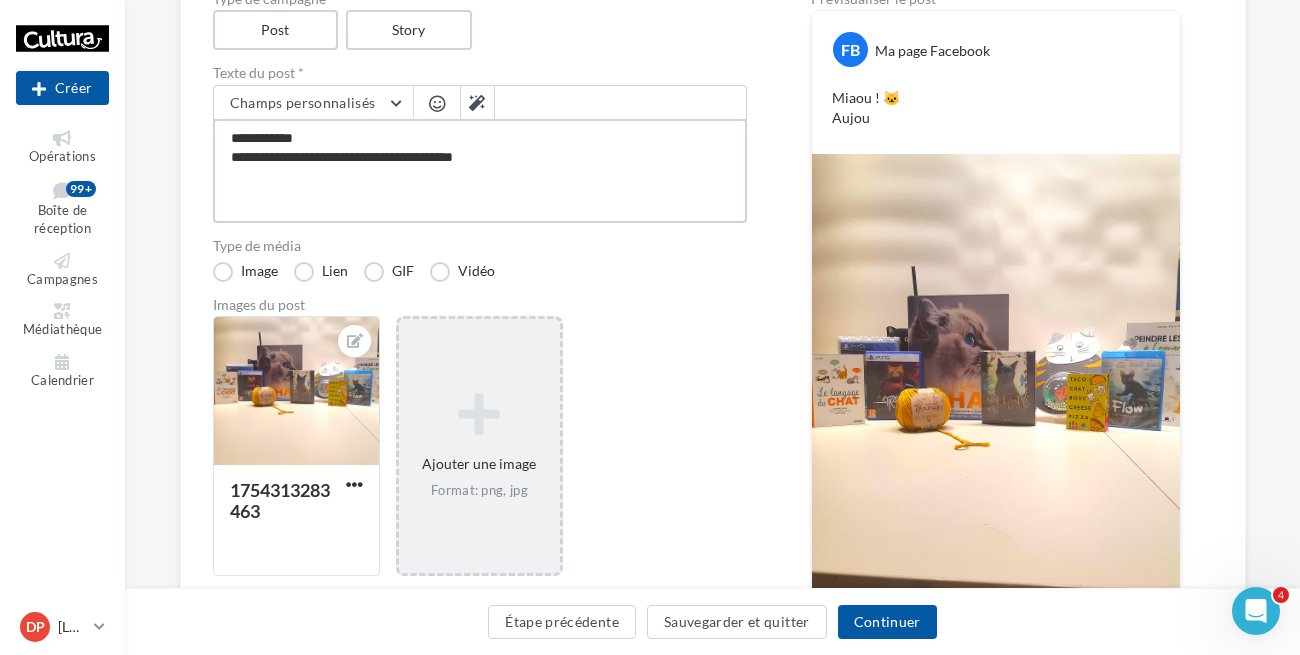 type on "**********" 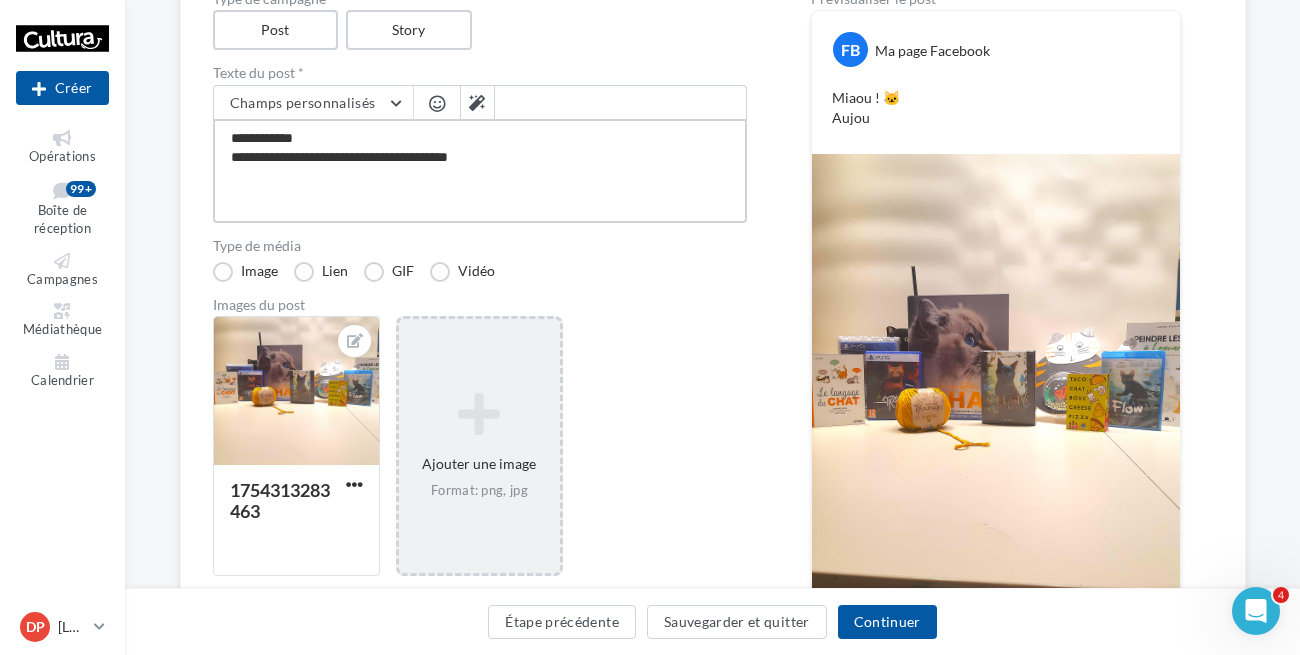 type on "**********" 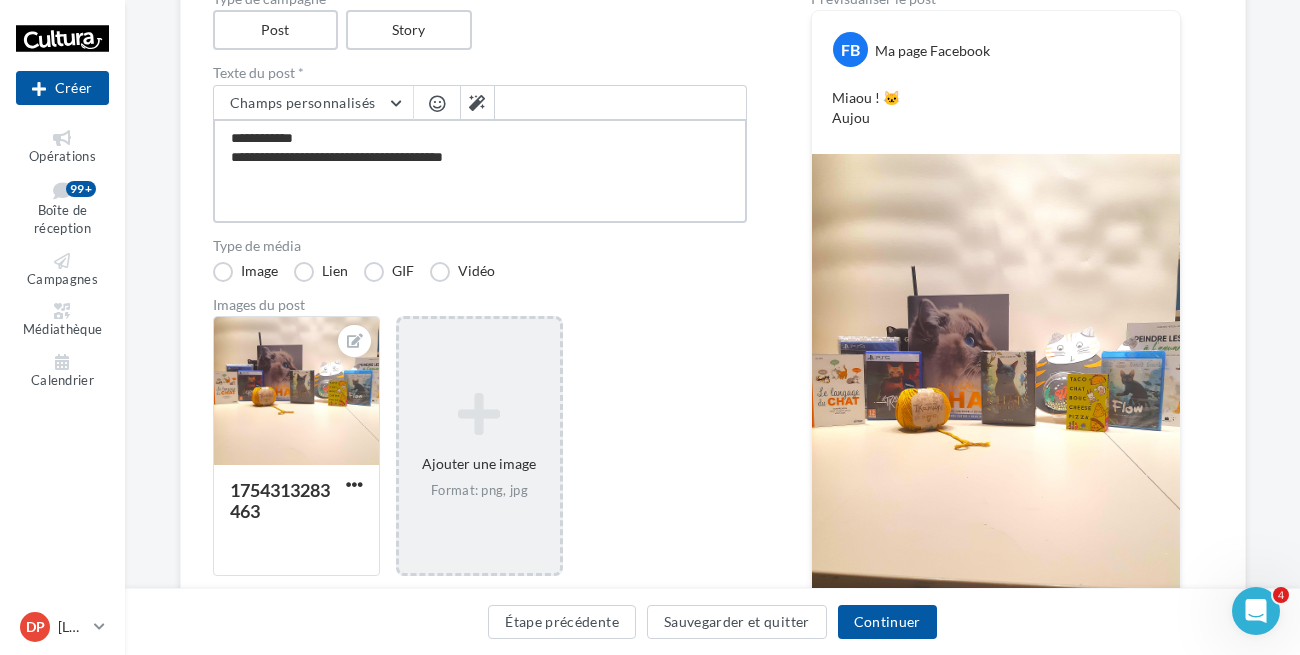 type on "**********" 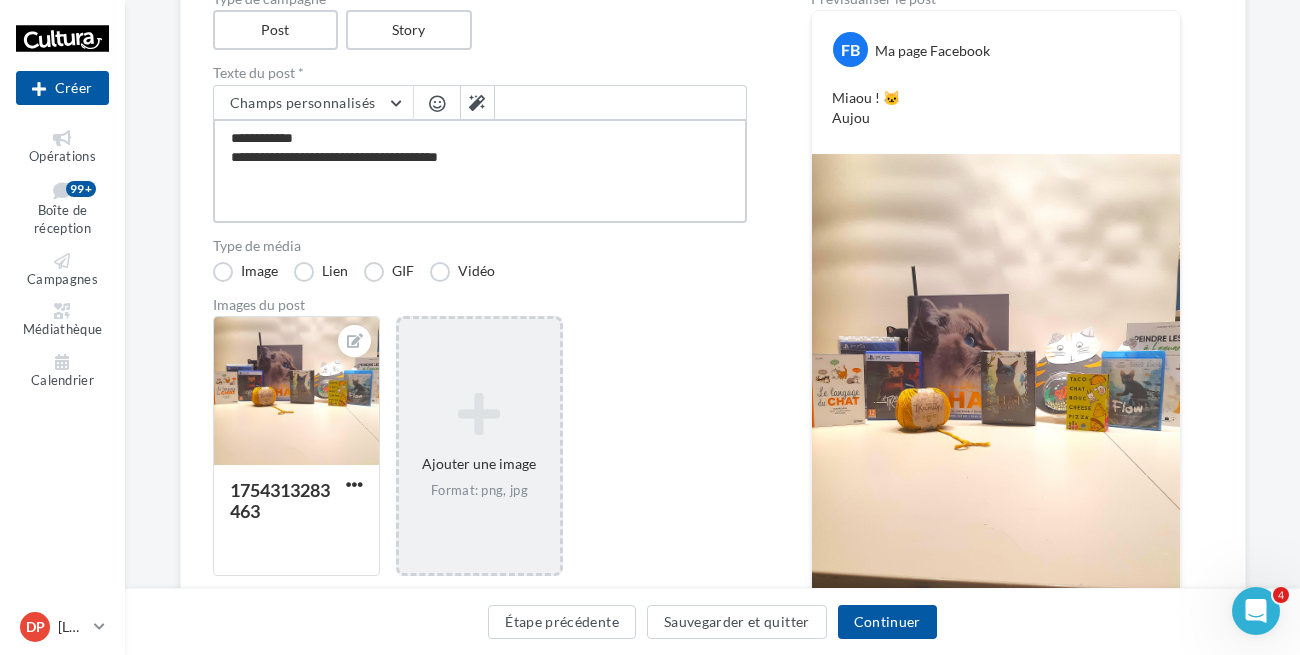 type on "**********" 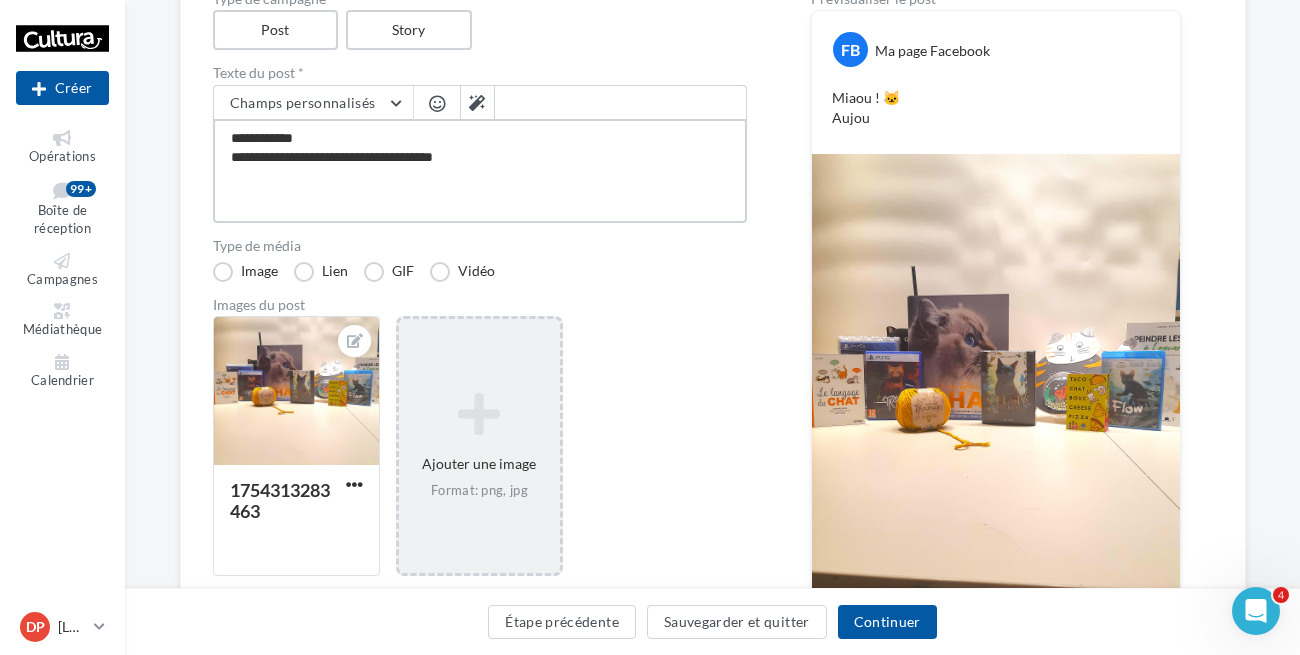type on "**********" 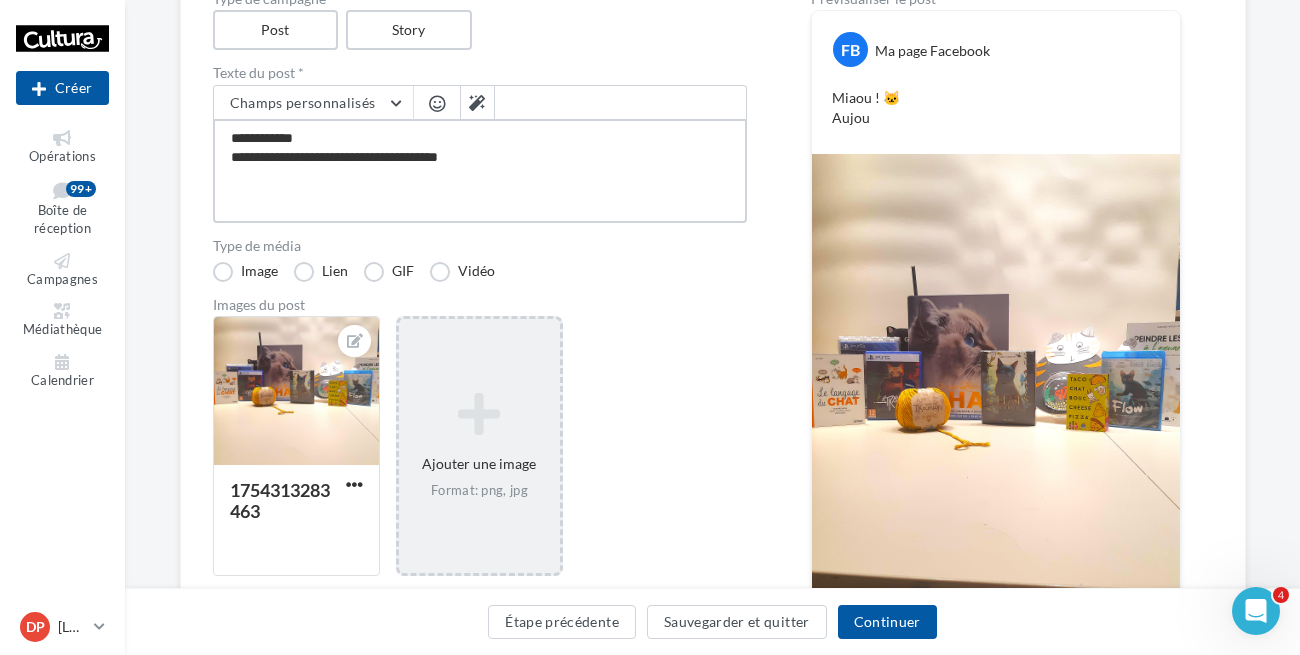 type on "**********" 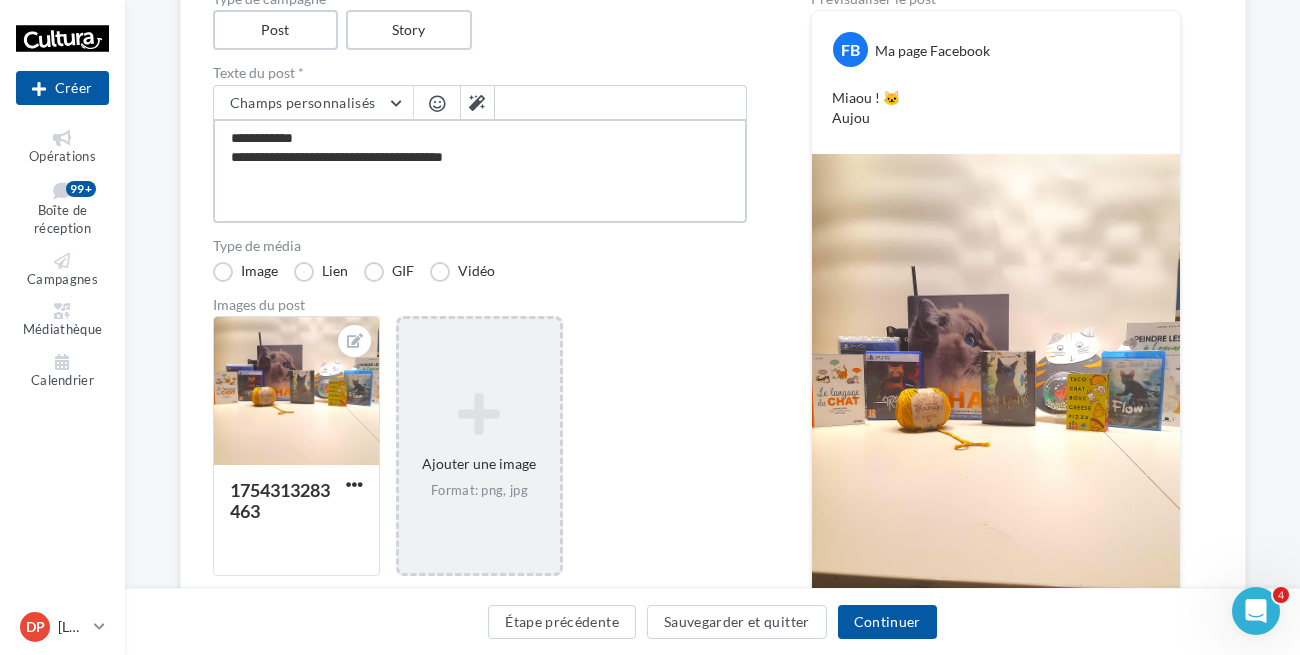 type on "**********" 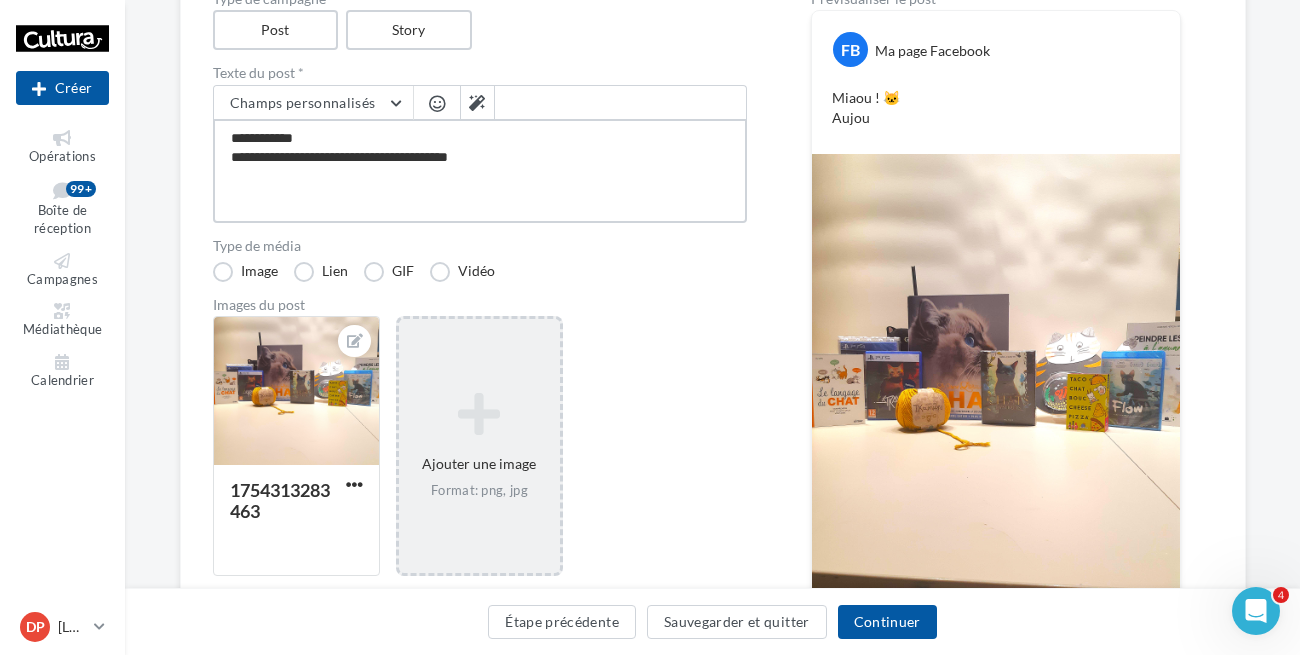 type on "**********" 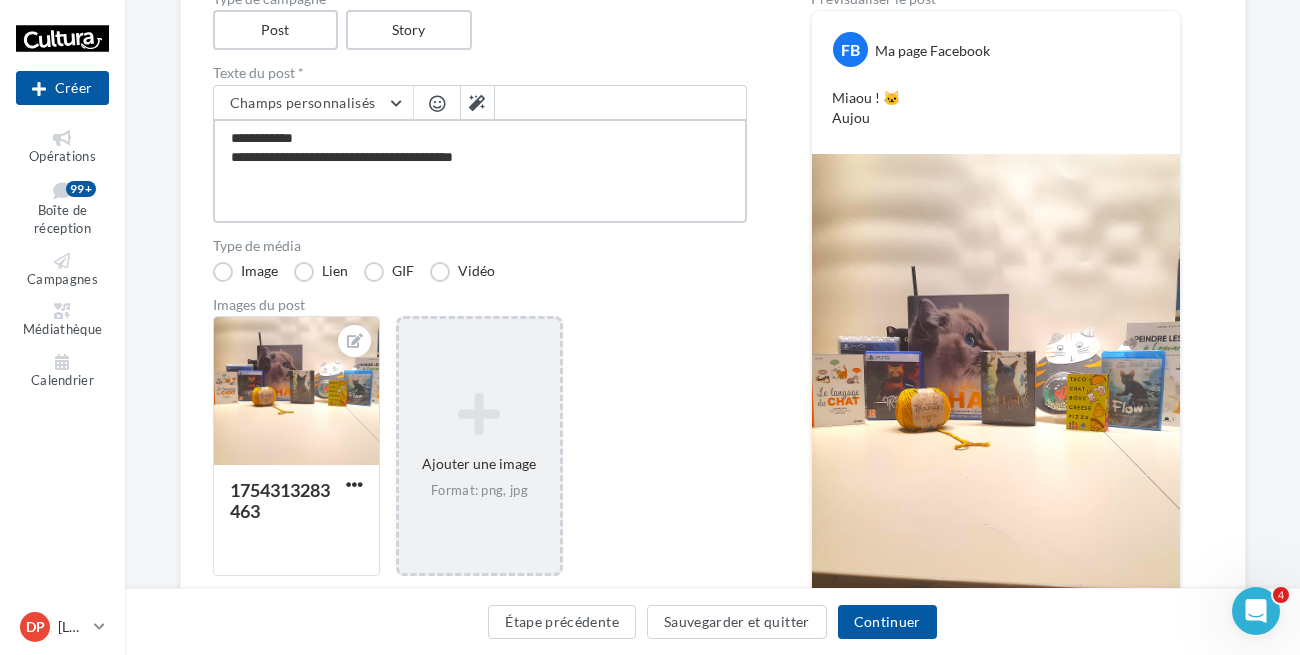 type on "**********" 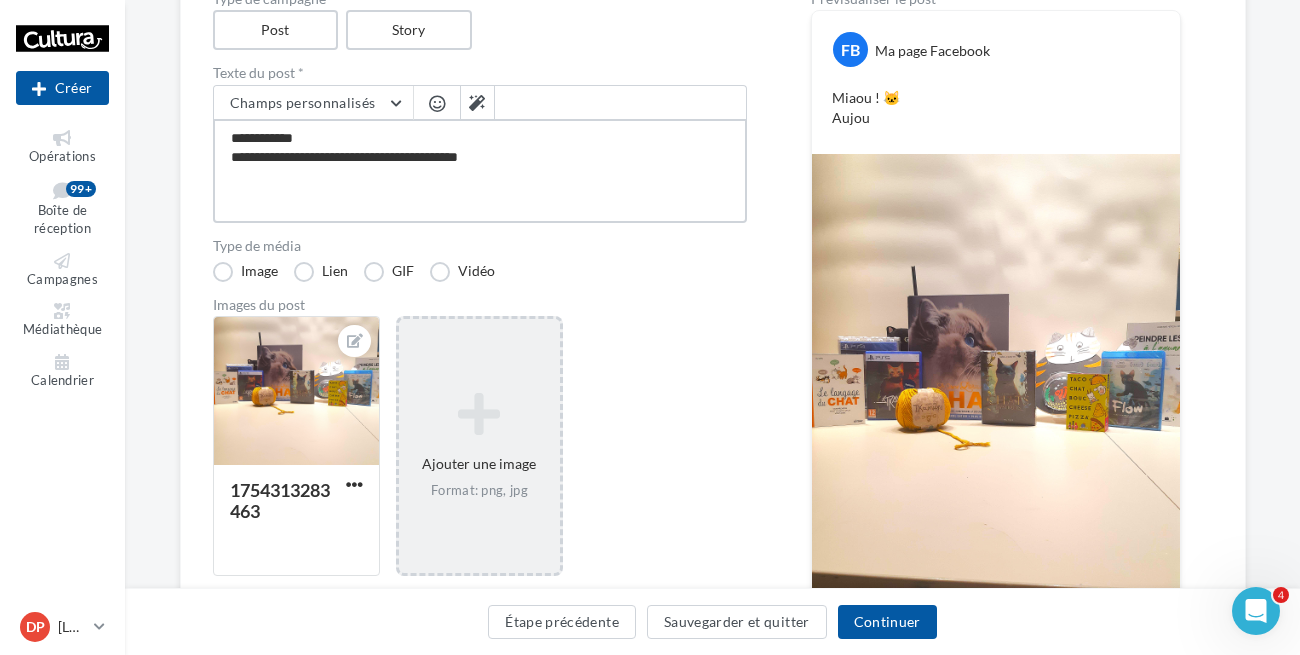 type on "**********" 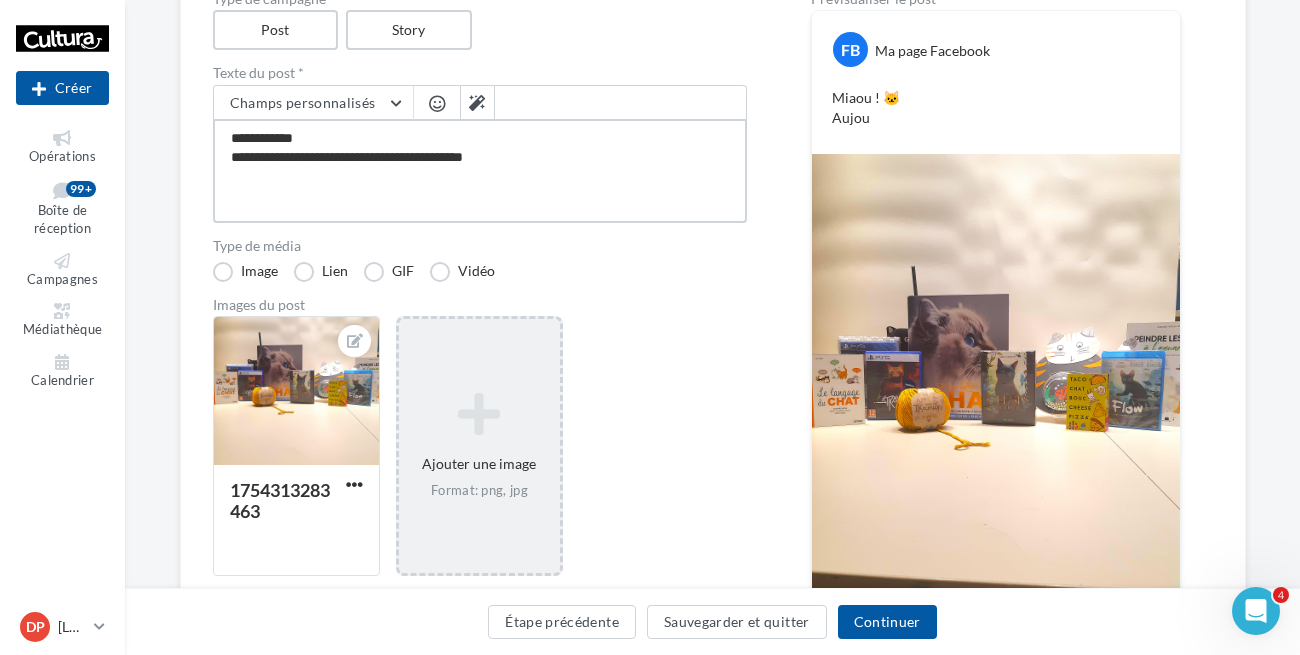 type on "**********" 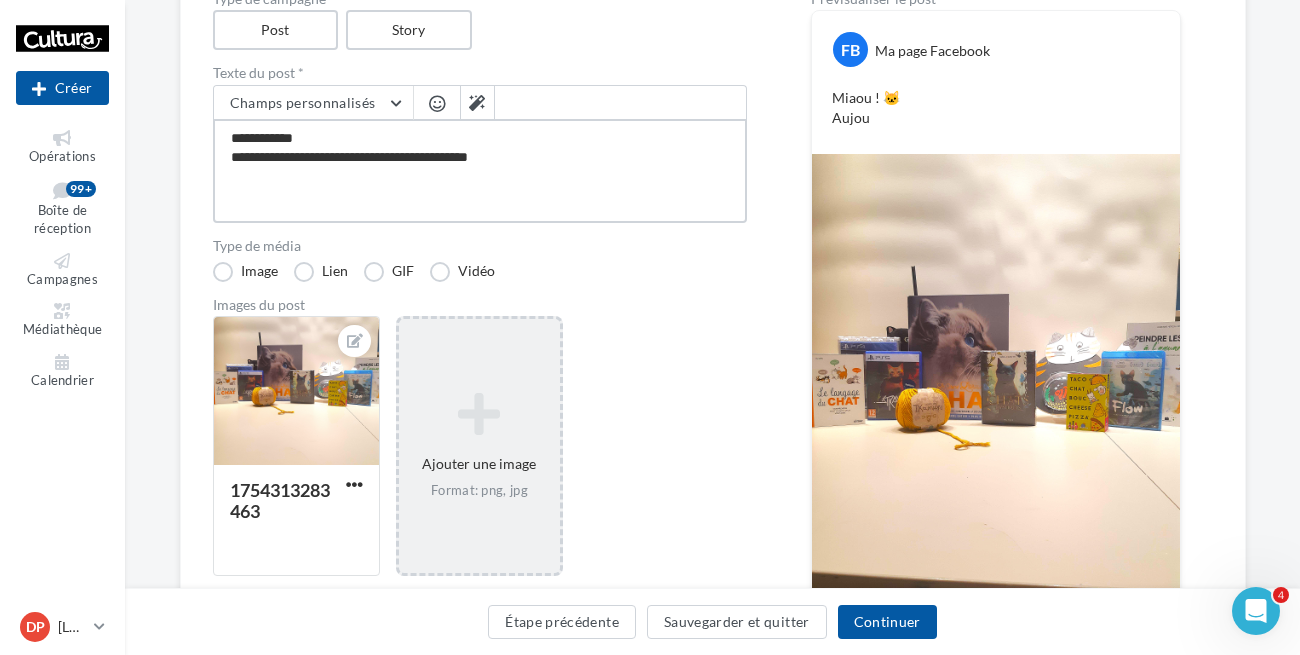 type on "**********" 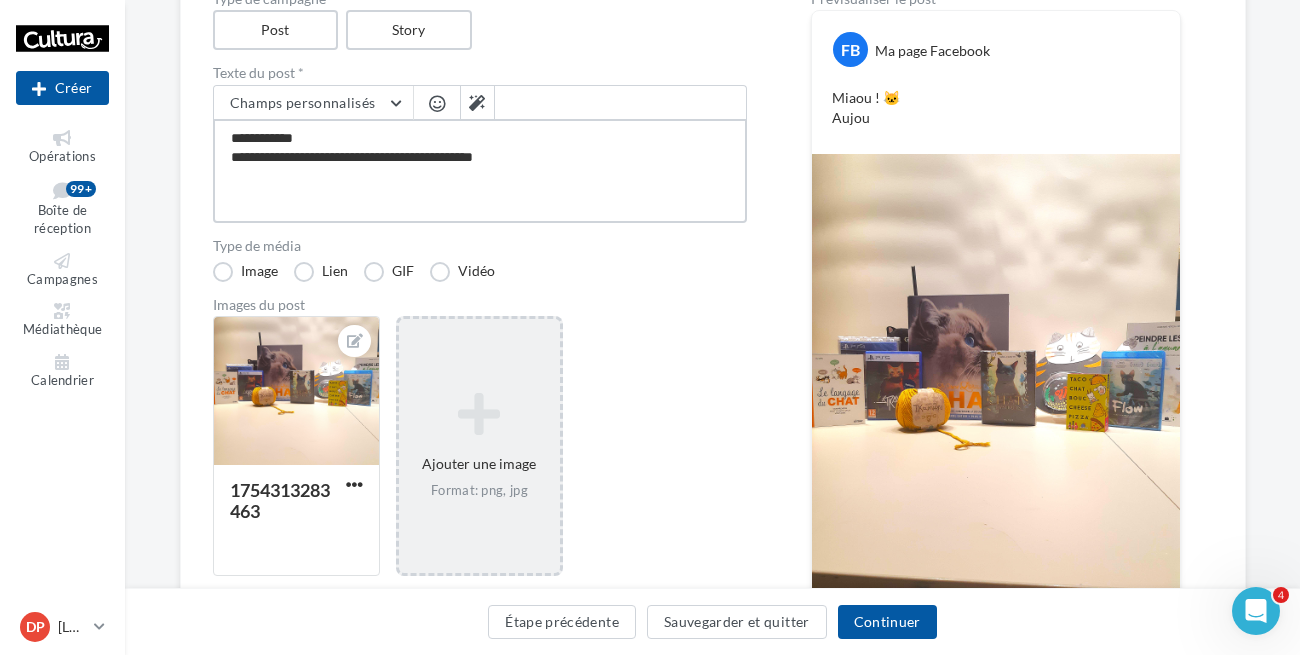 type on "**********" 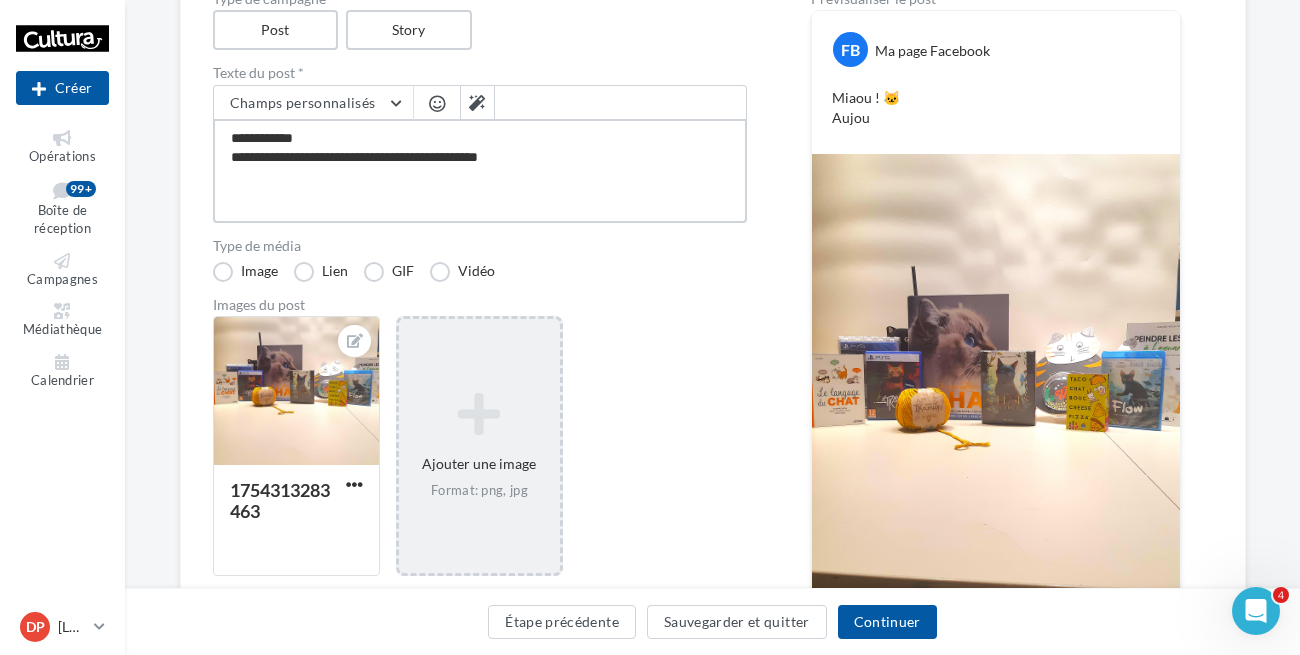 type on "**********" 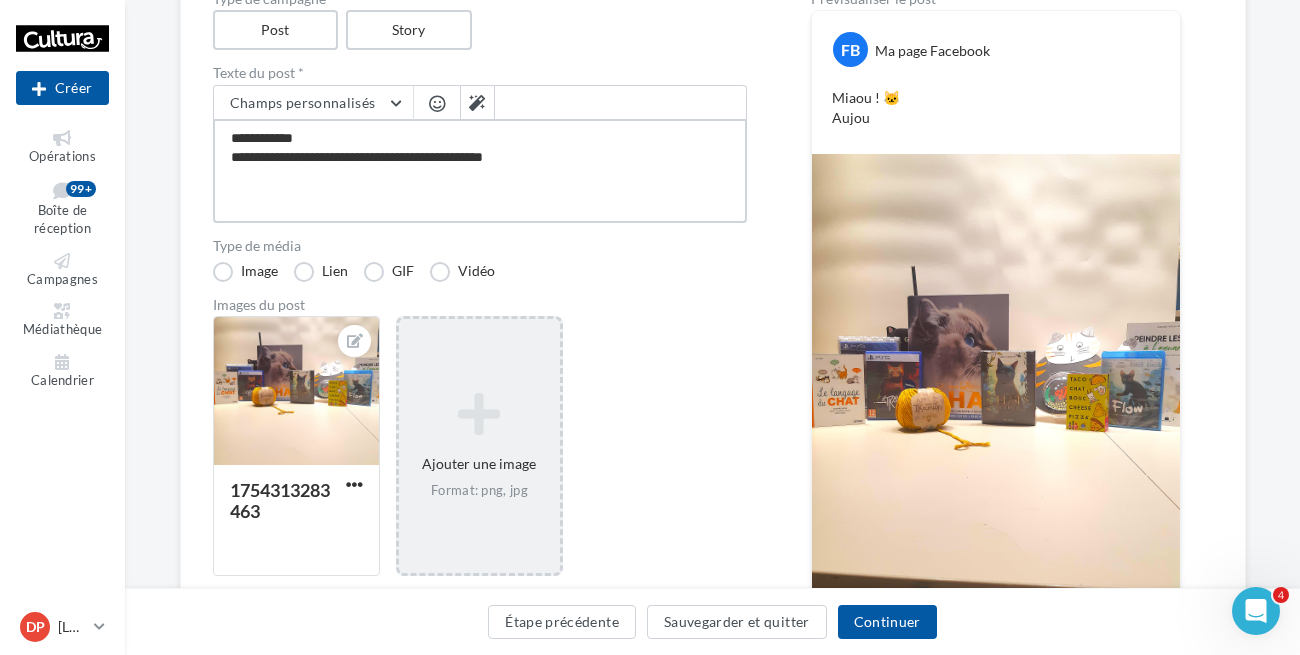 type on "**********" 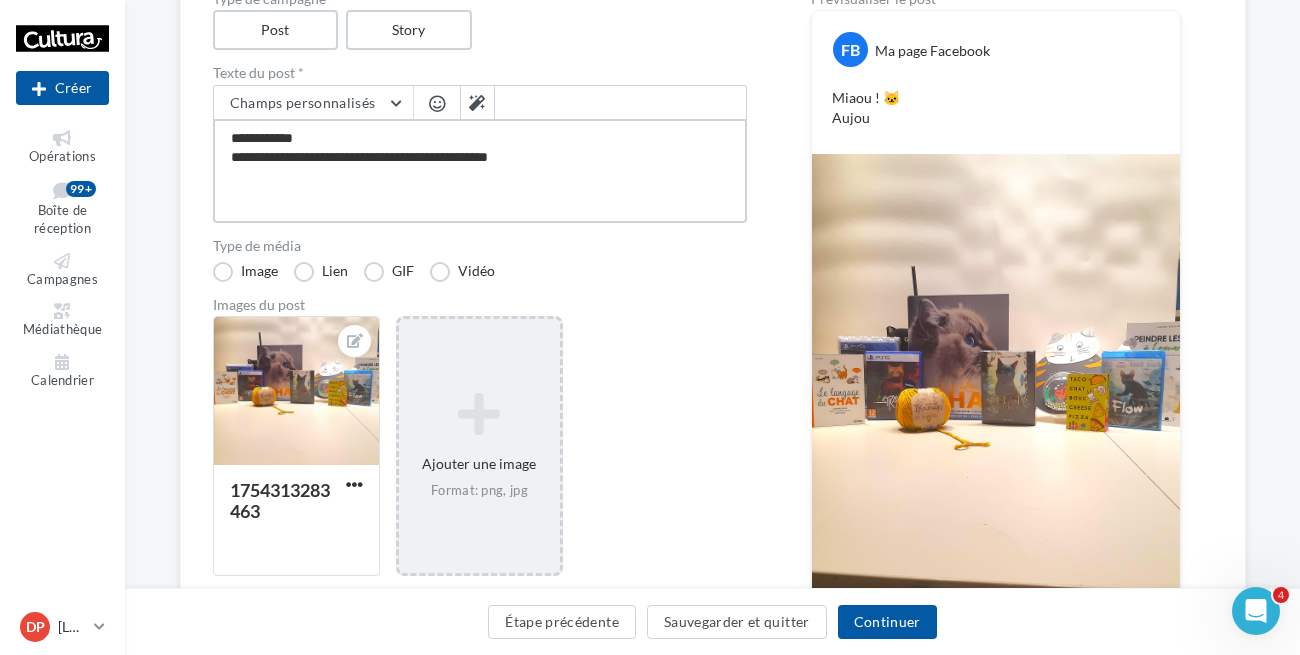 type on "**********" 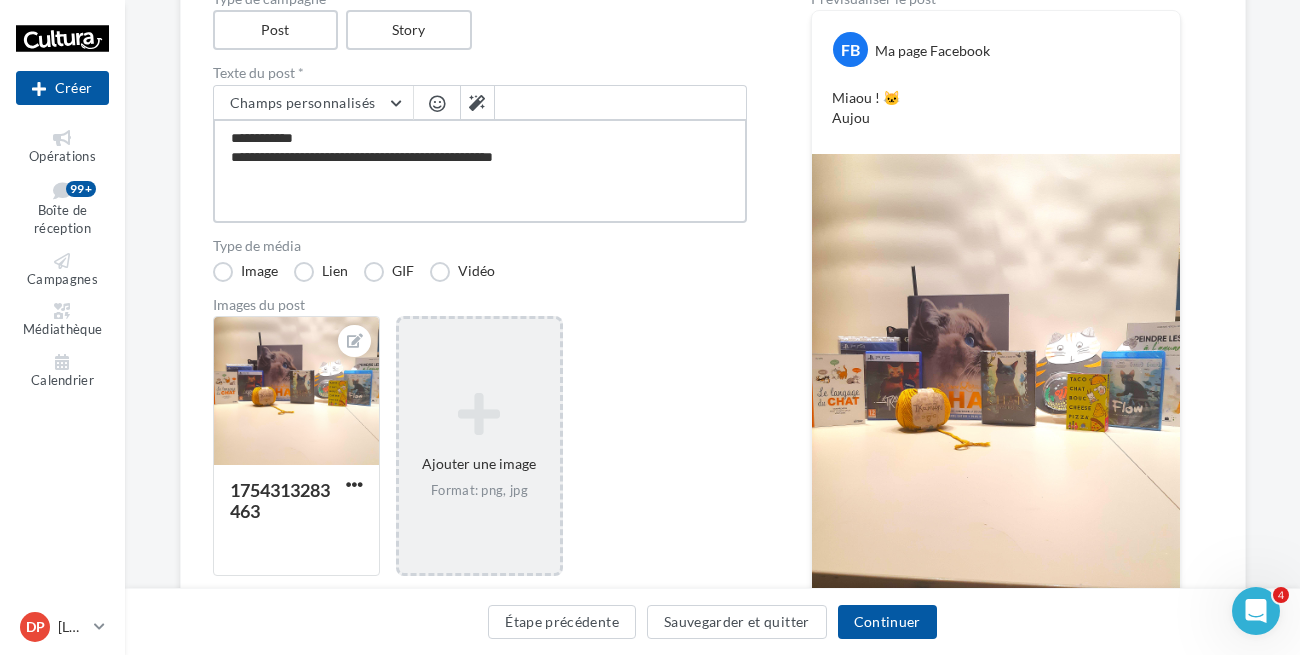 type on "**********" 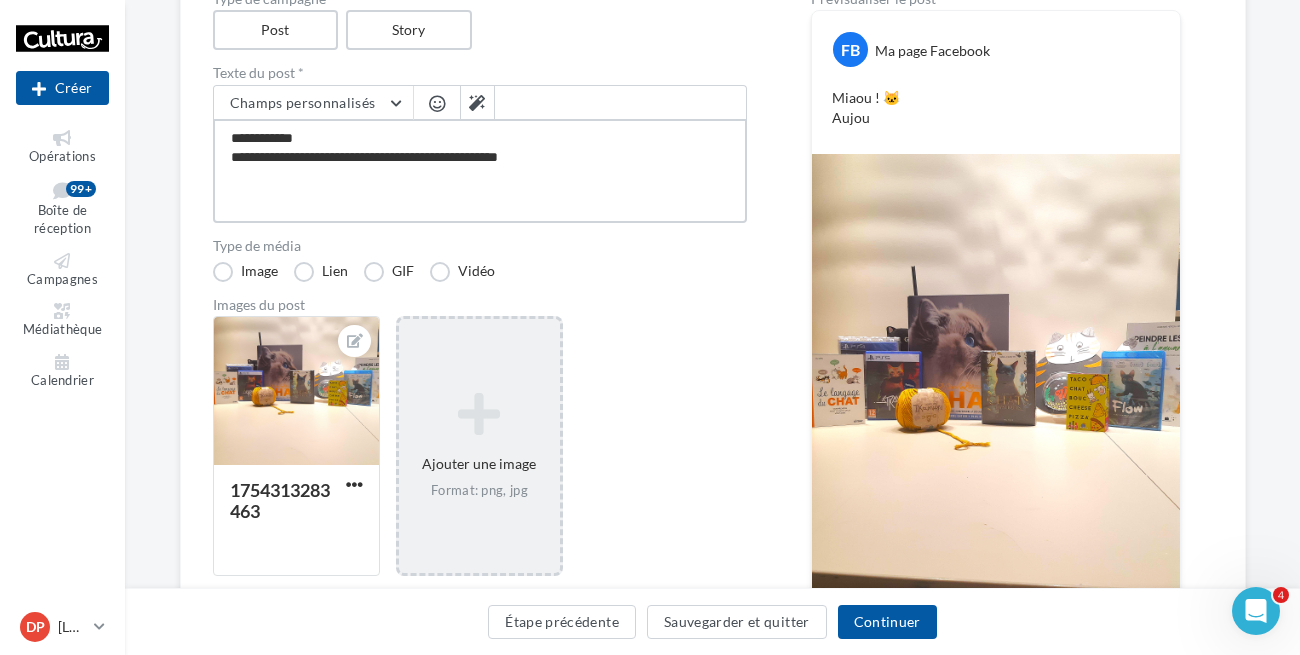 type on "**********" 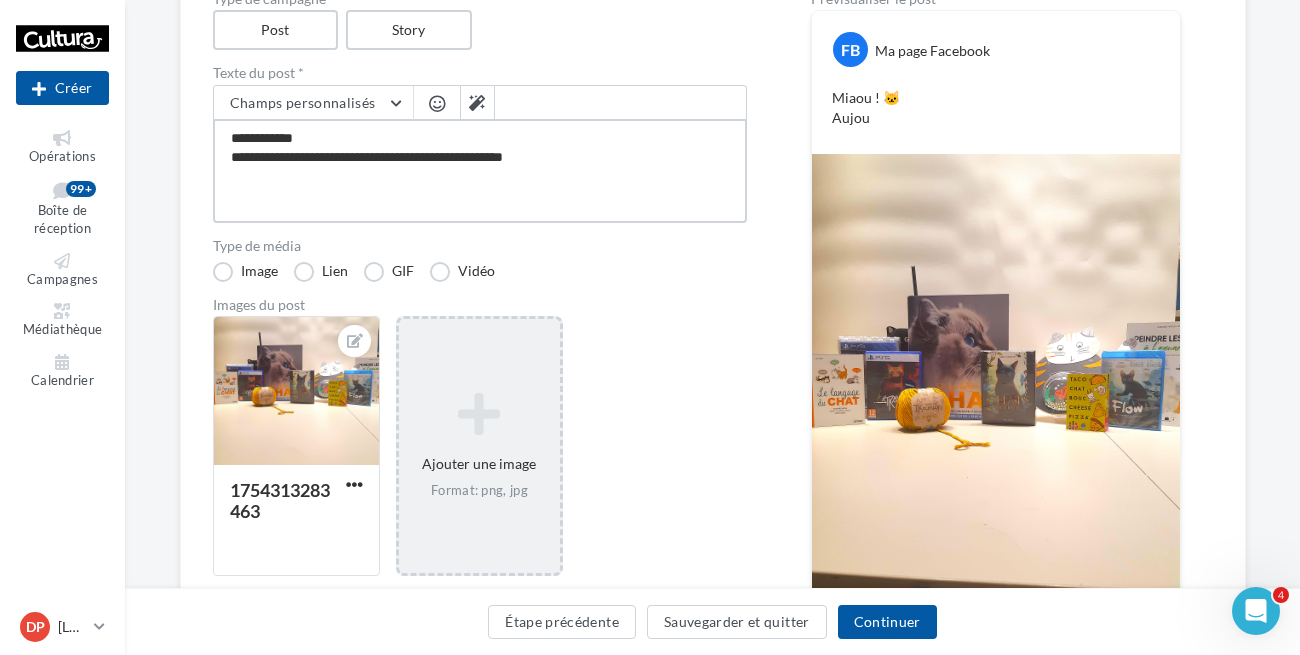 type on "**********" 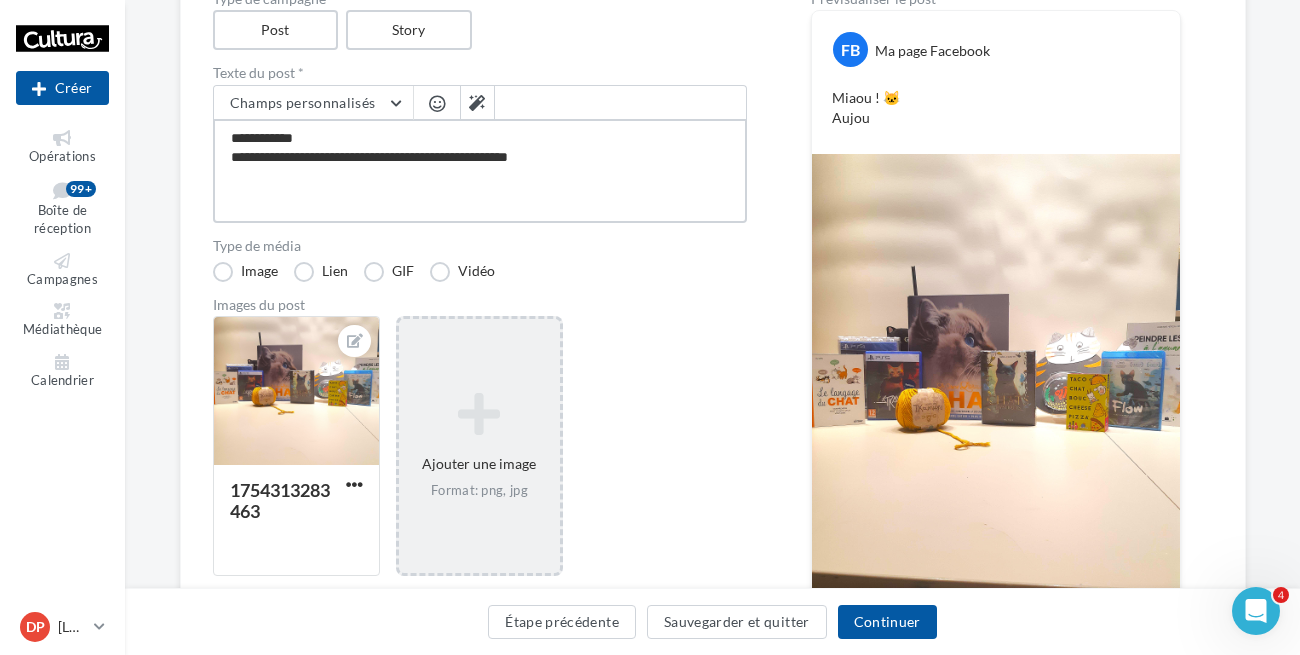 type on "**********" 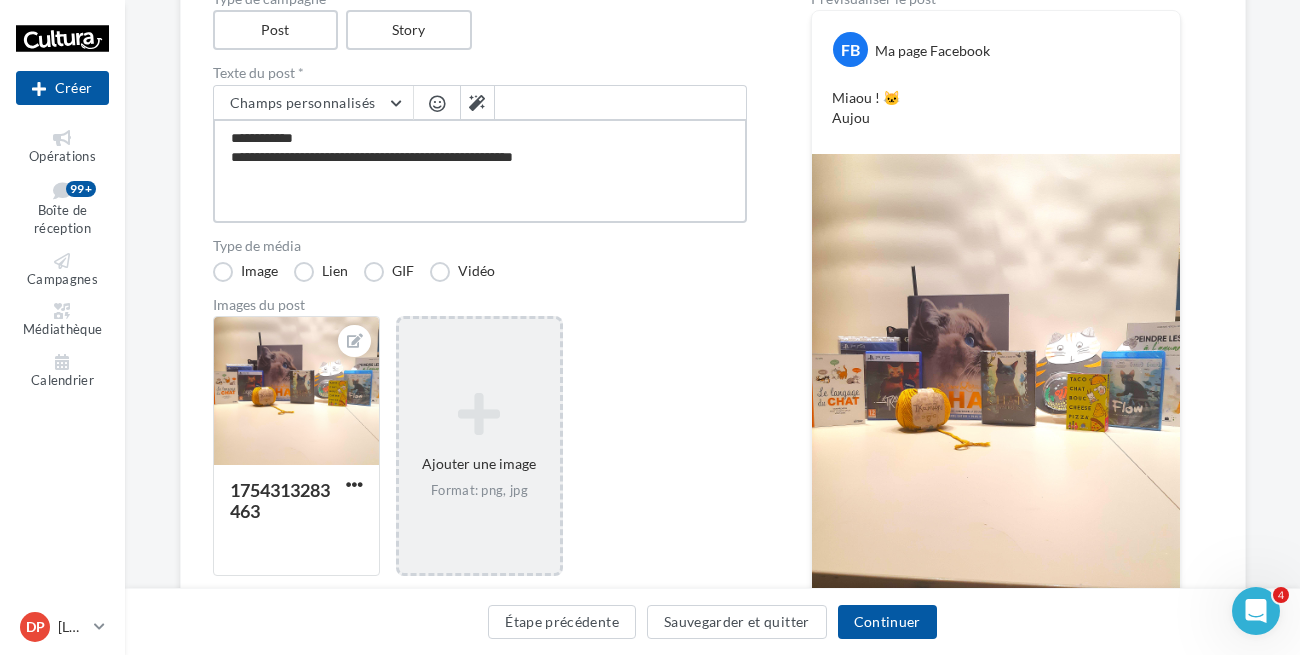 type on "**********" 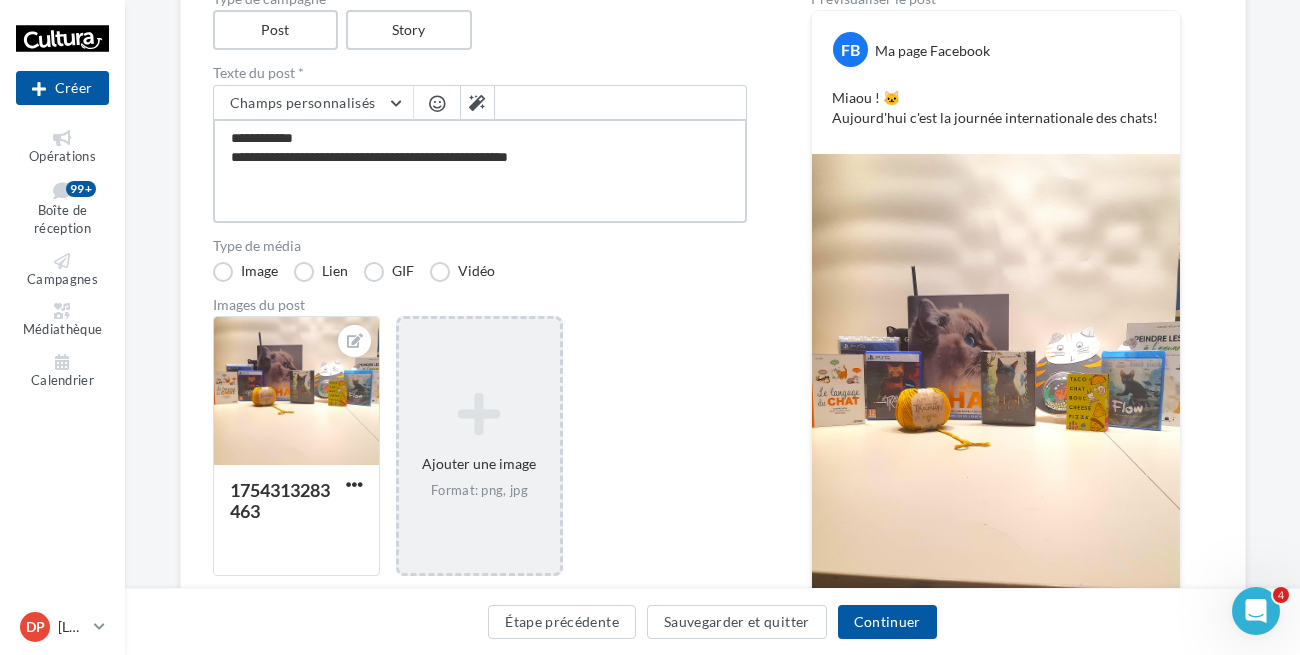 type on "**********" 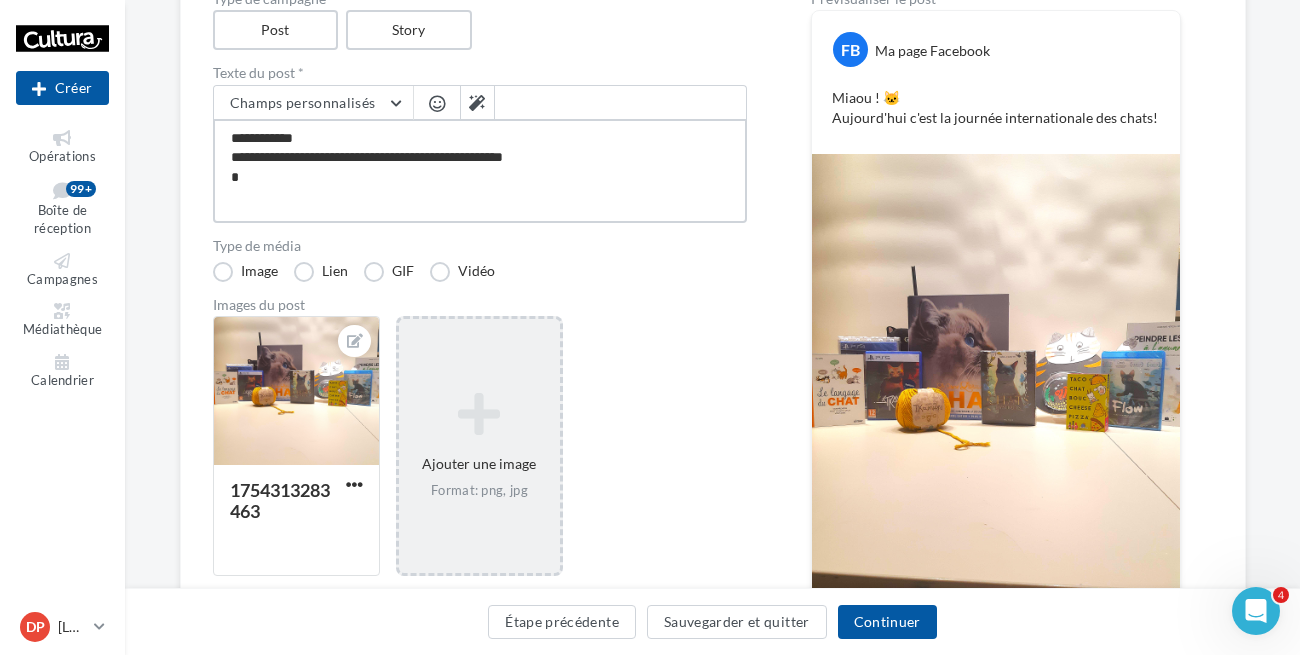 type on "**********" 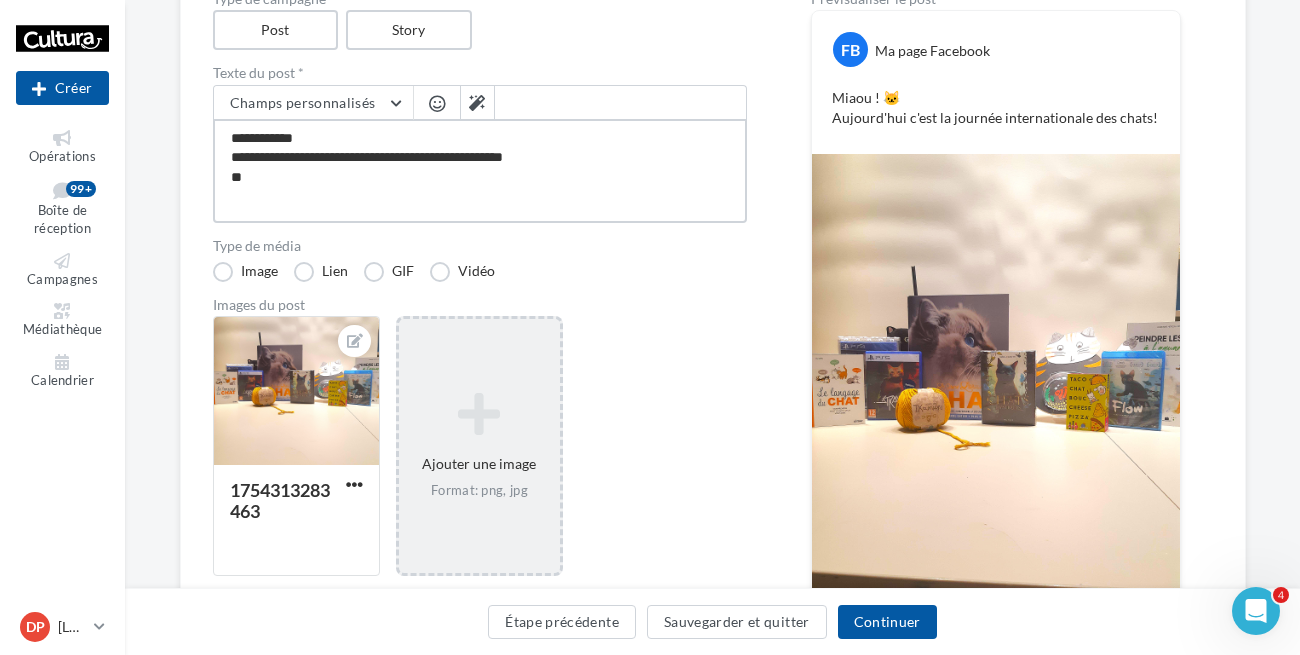 type on "**********" 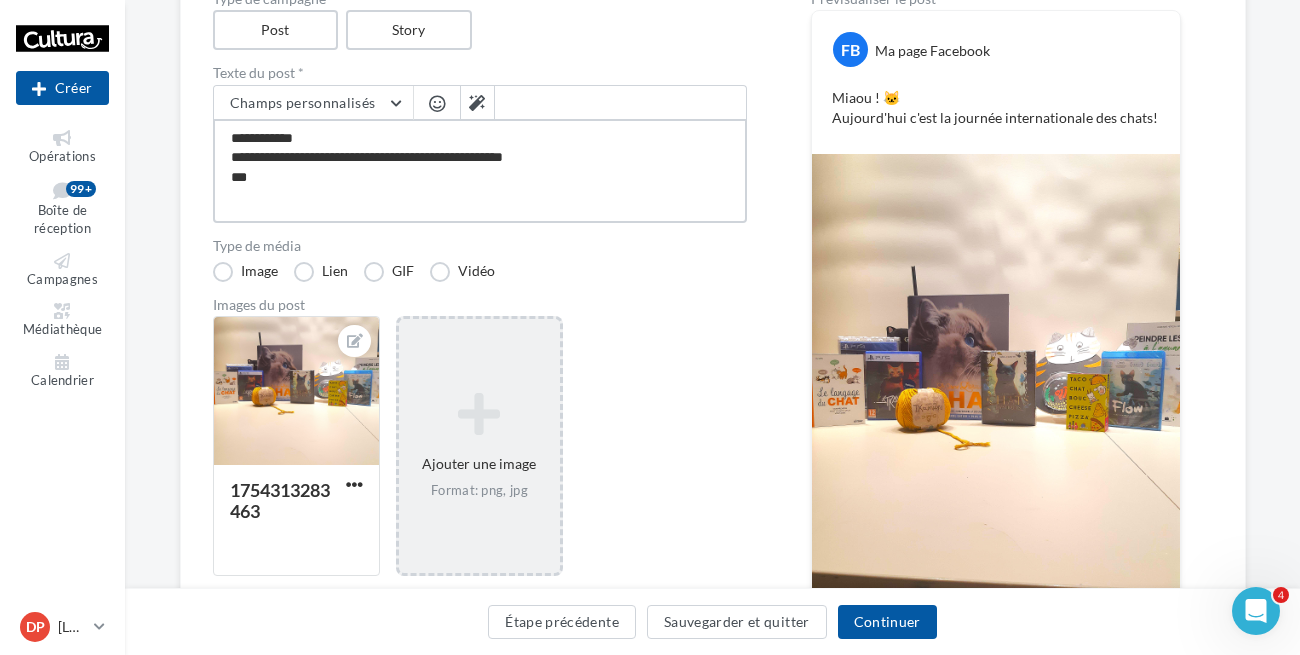 type on "**********" 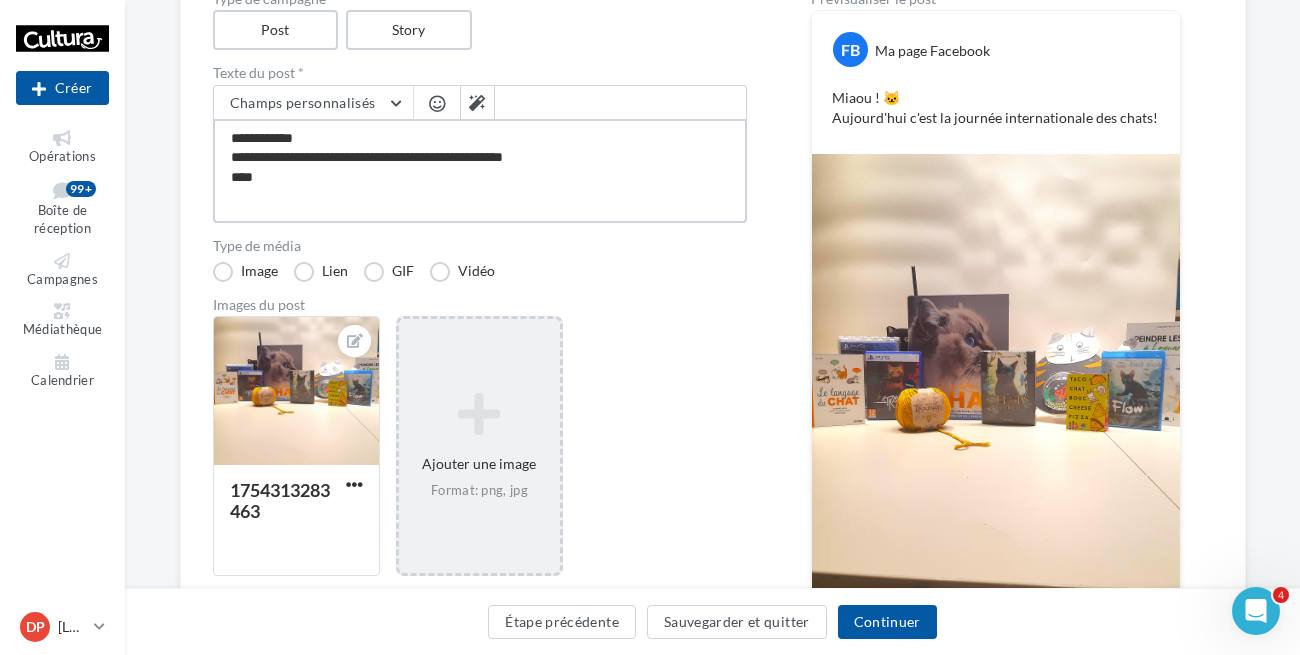 type on "**********" 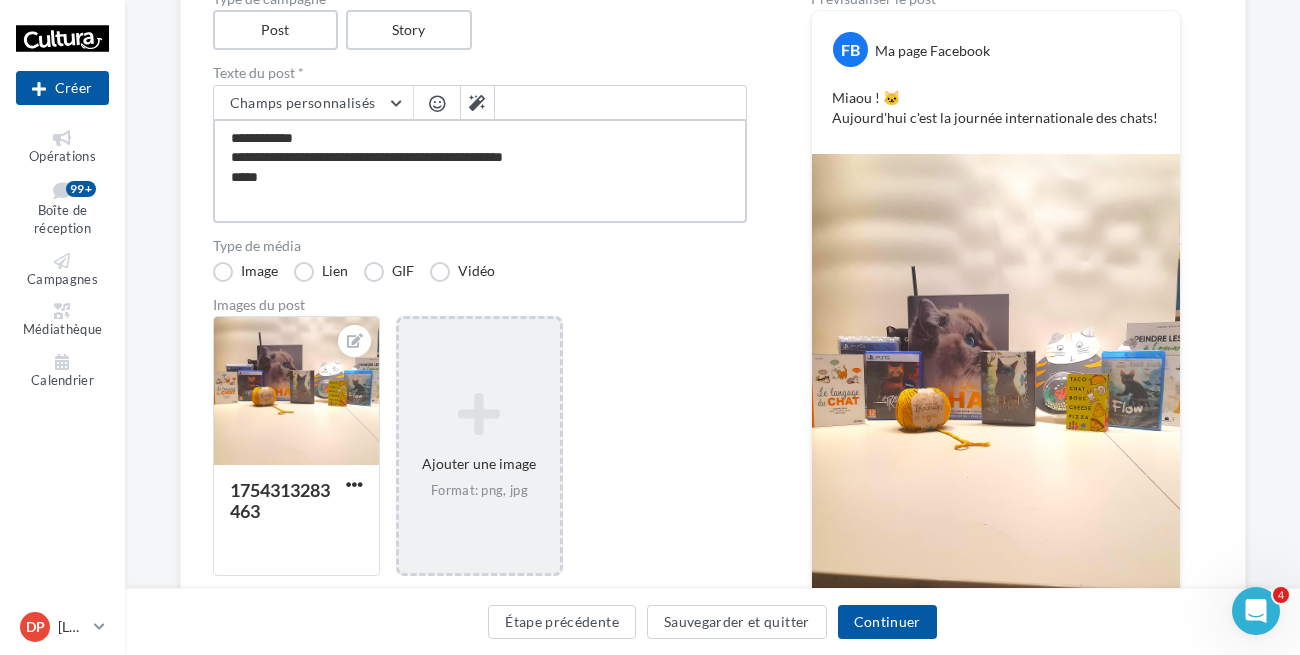 type on "**********" 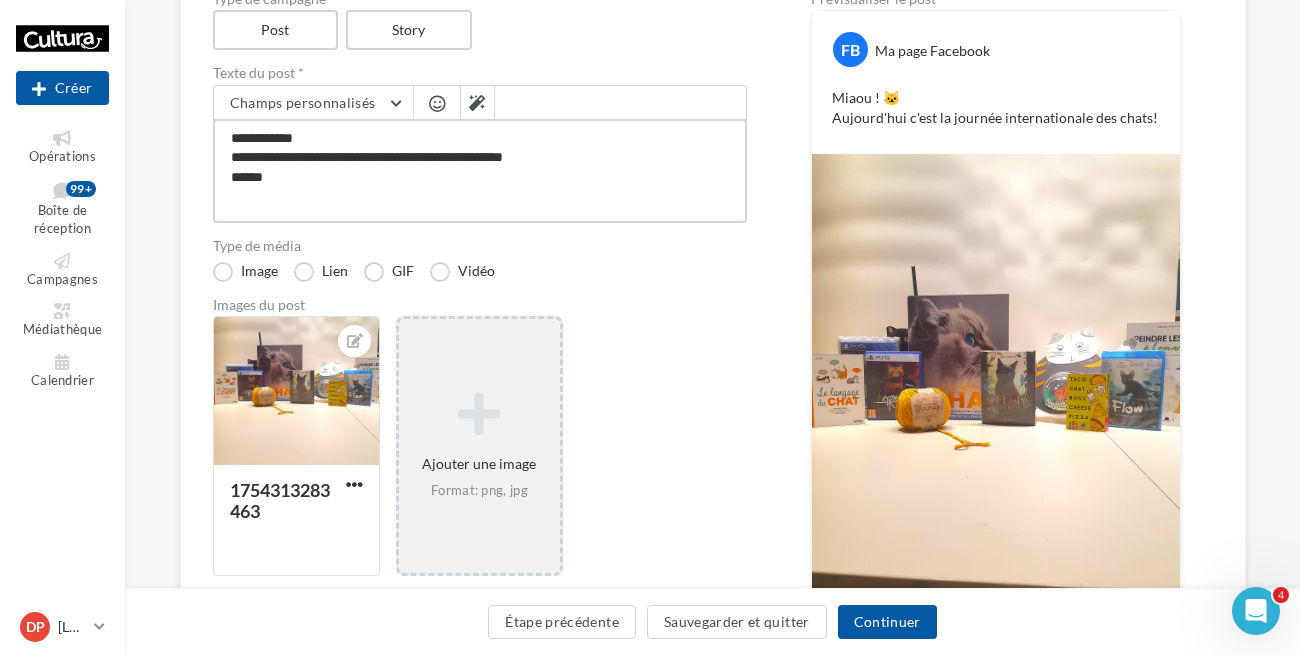 type on "**********" 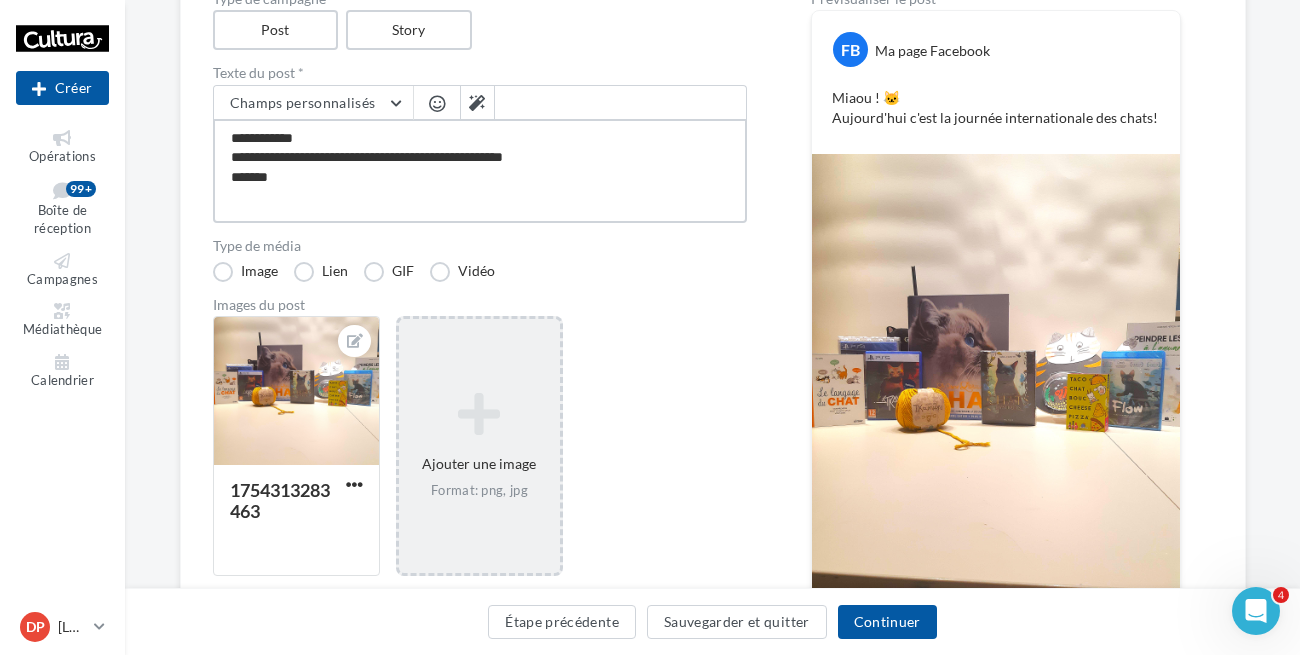 type on "**********" 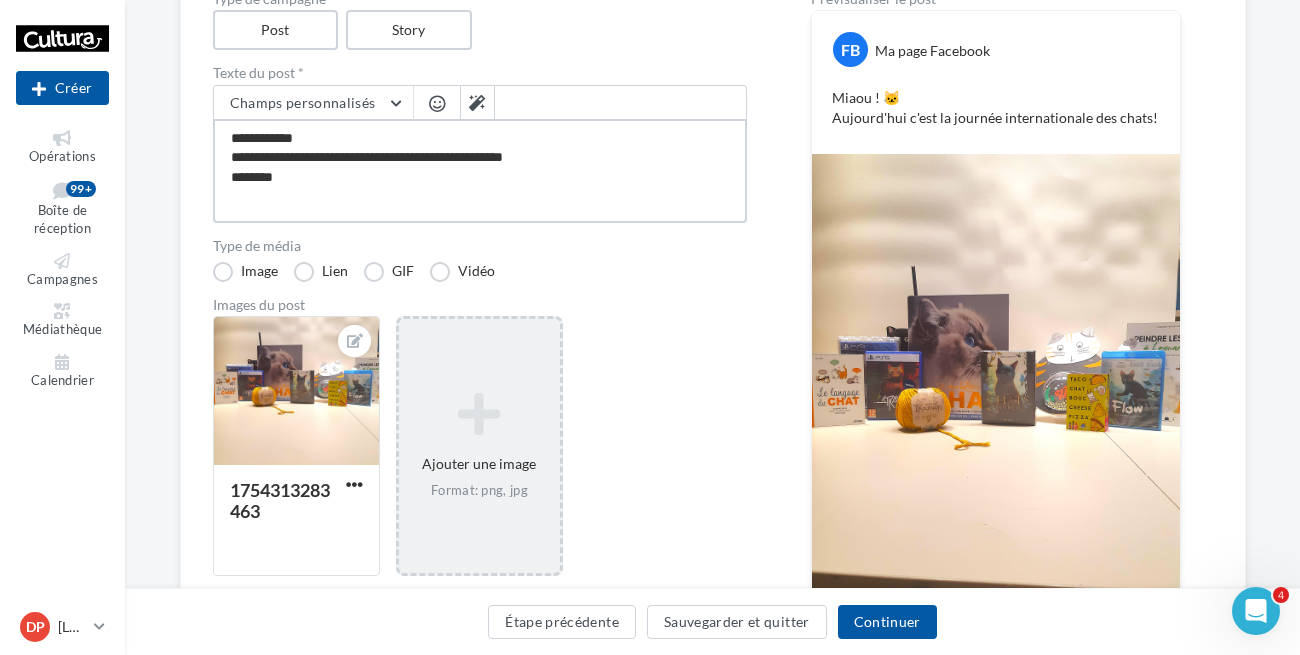 type on "**********" 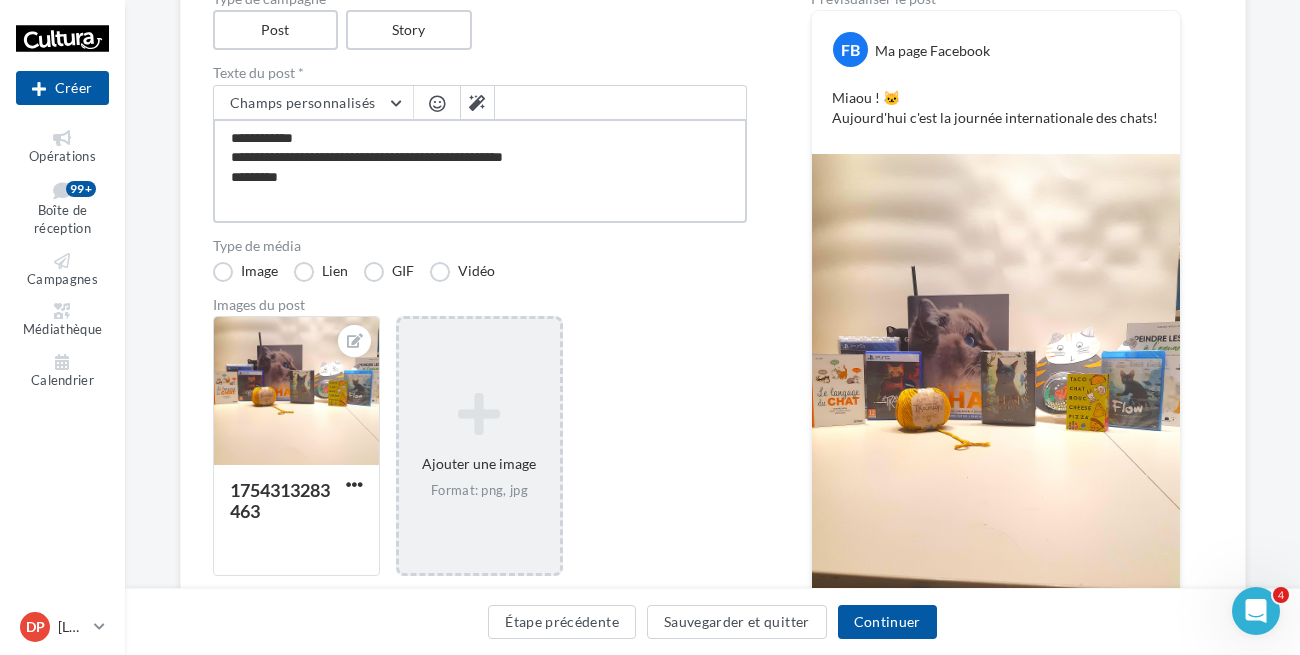 type on "**********" 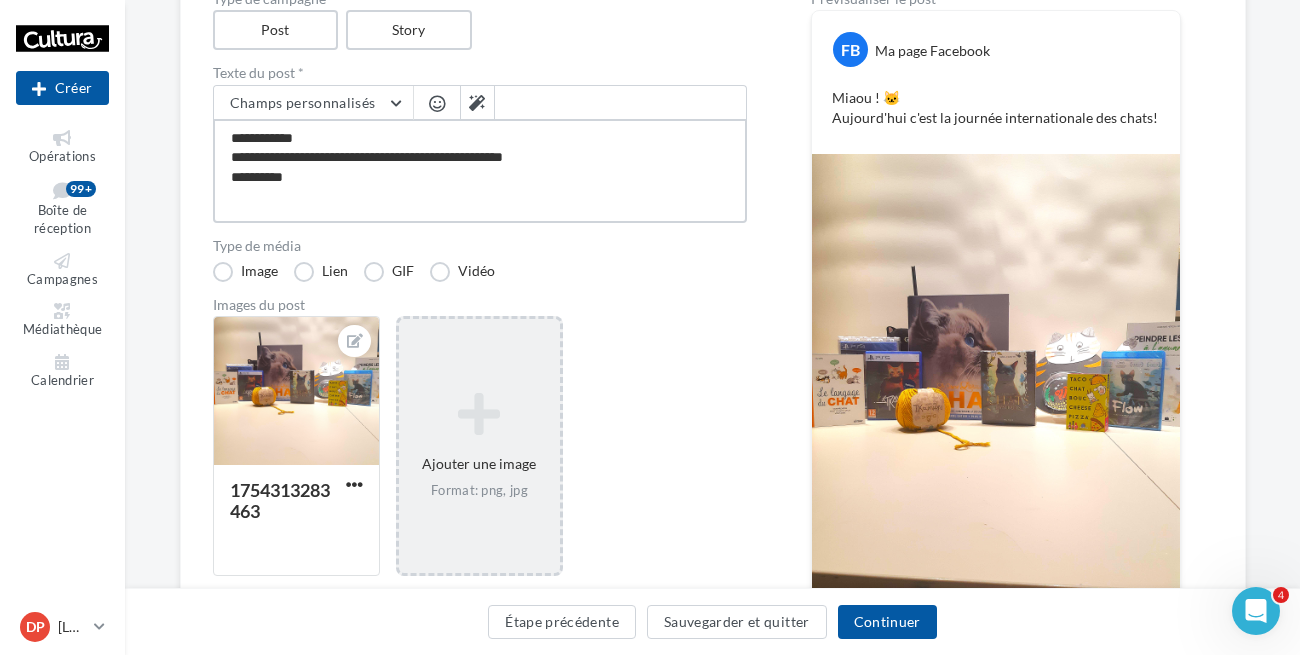 type on "**********" 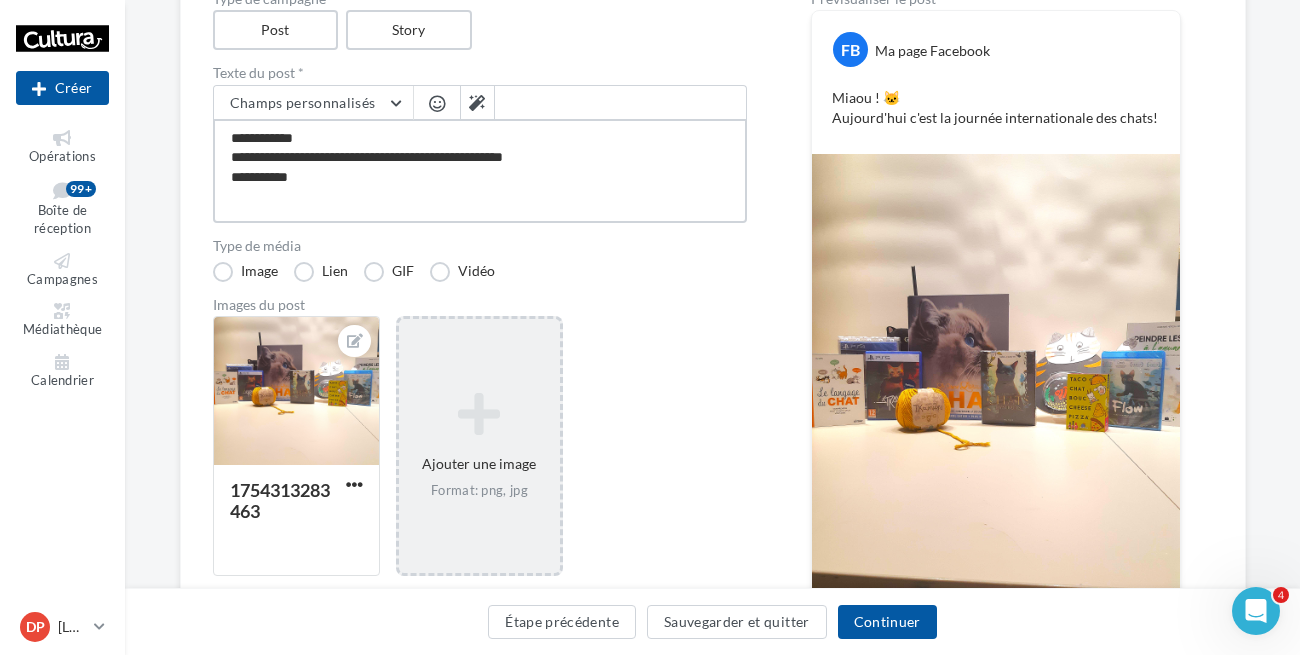 type on "**********" 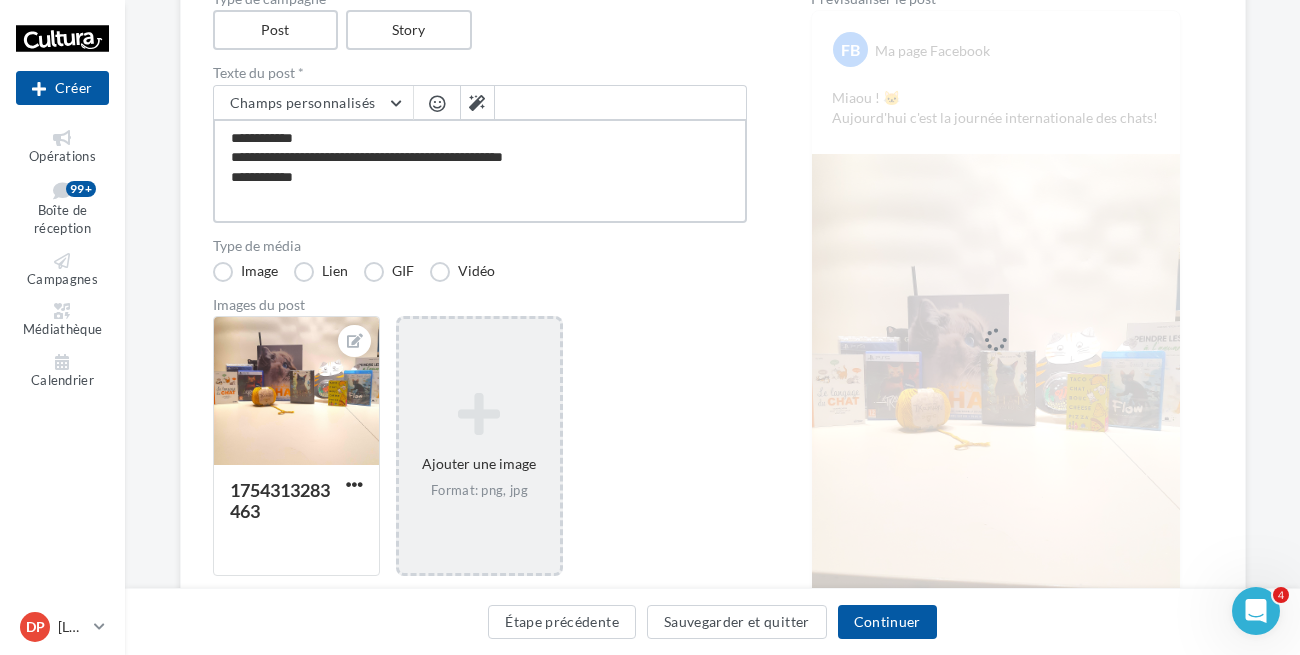 type on "**********" 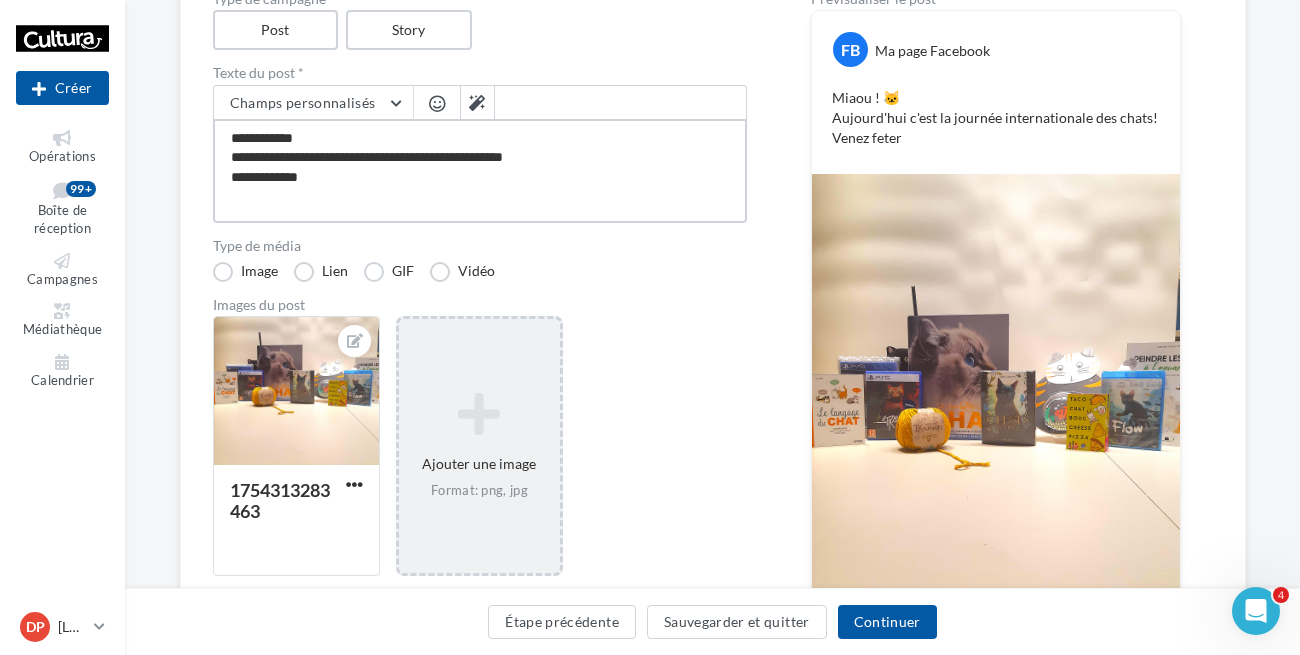 type on "**********" 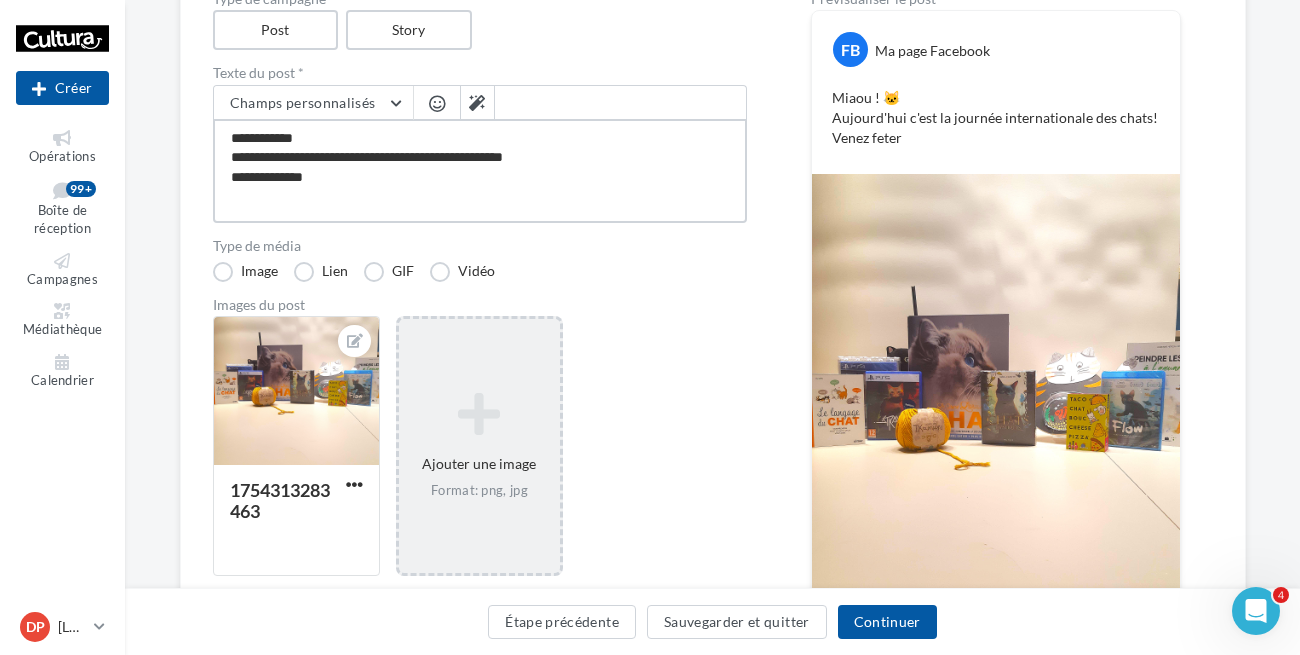 type on "**********" 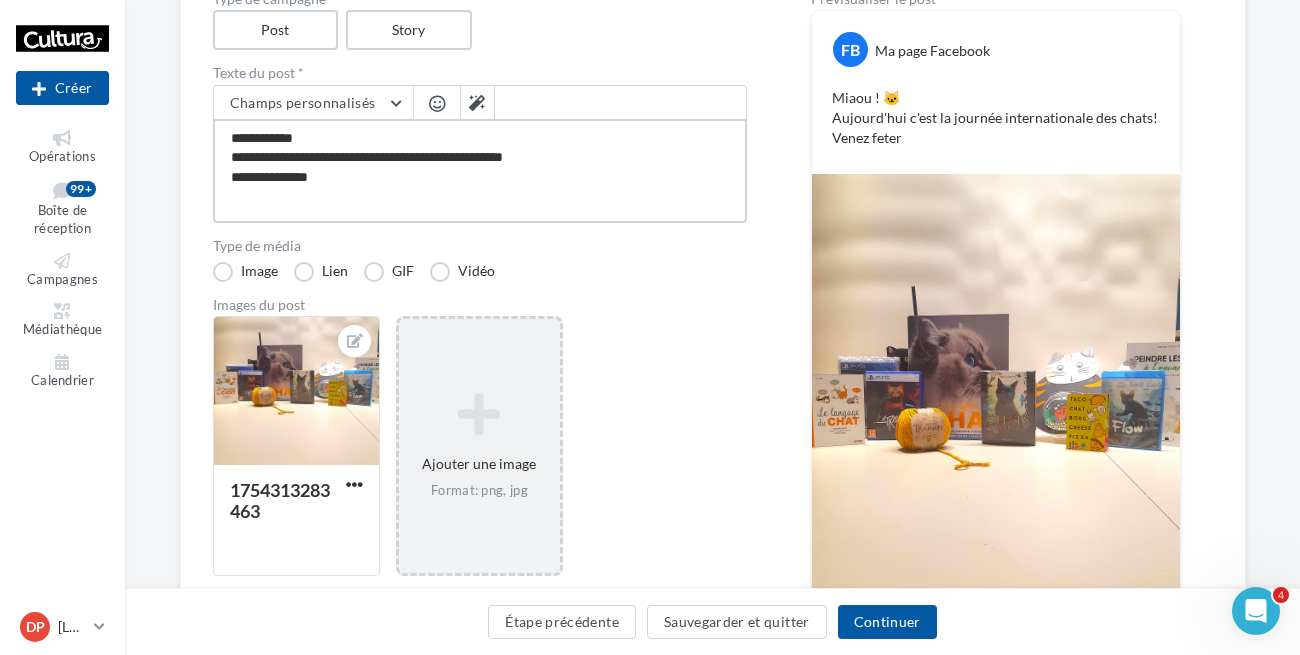 type on "**********" 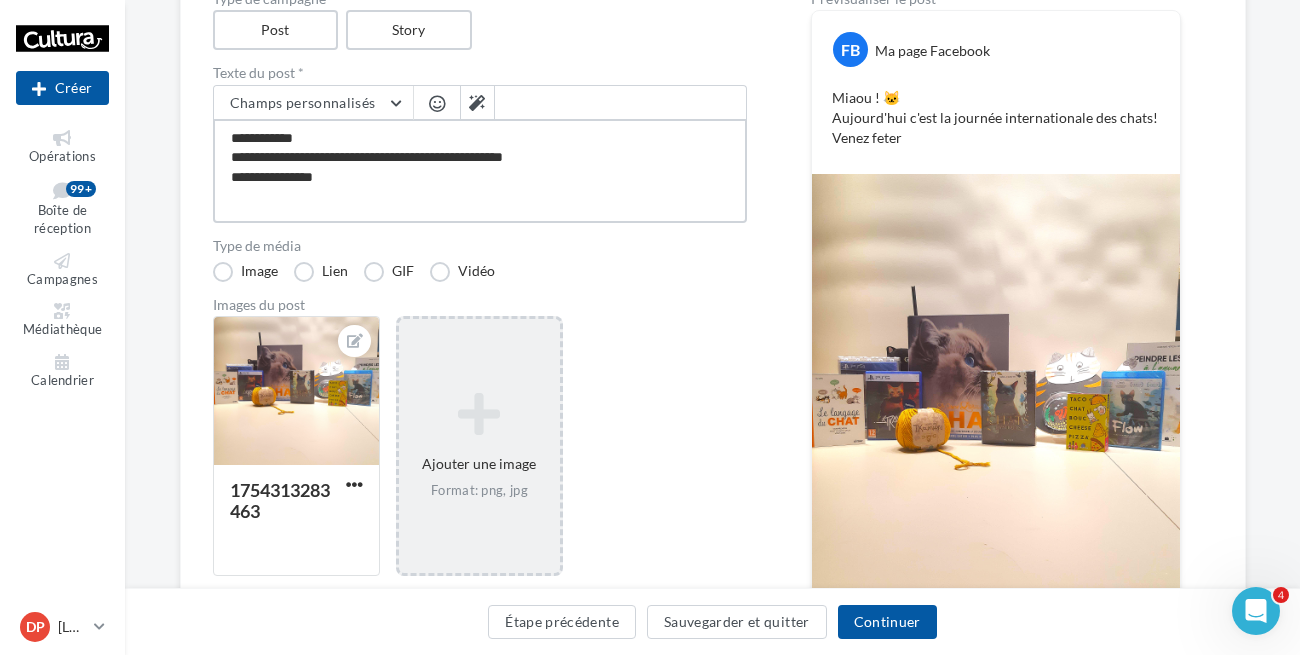 type on "**********" 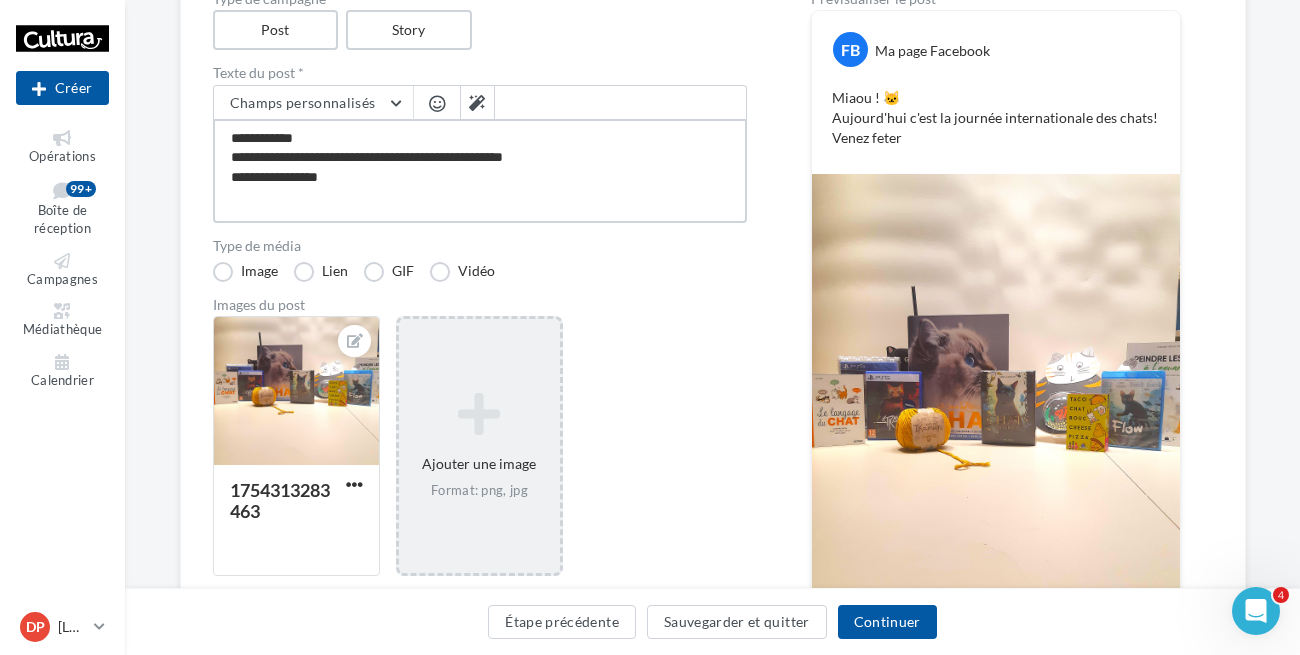type on "**********" 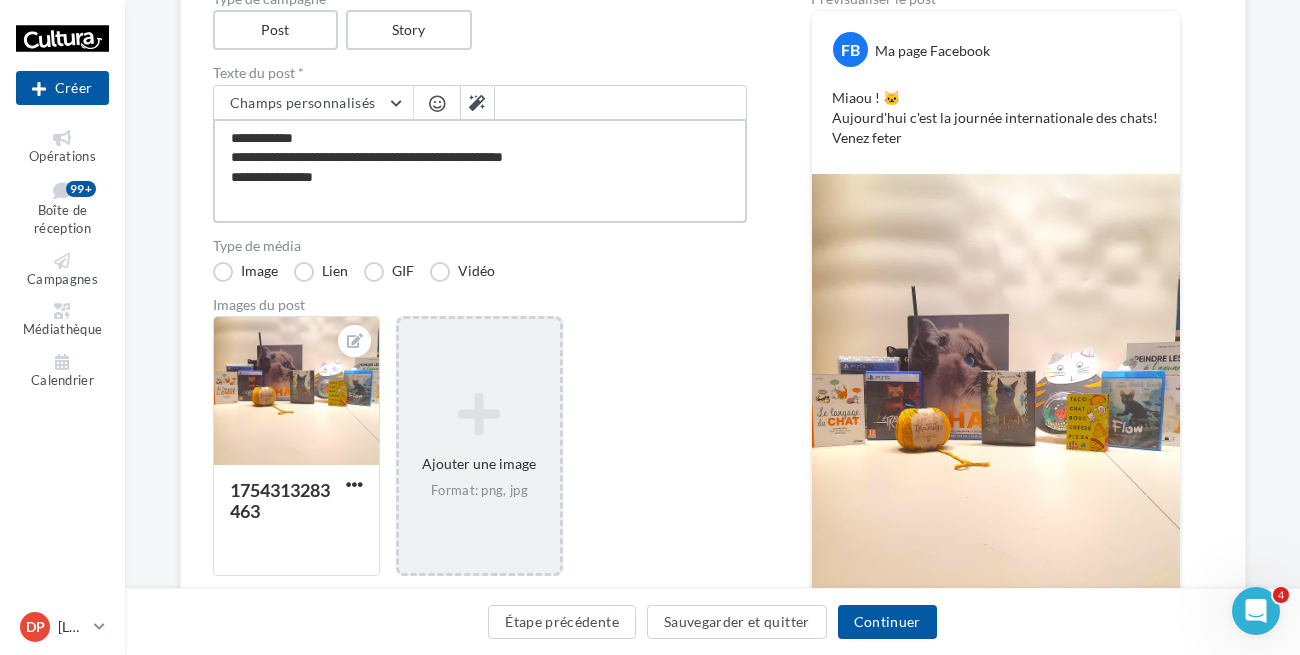 type on "**********" 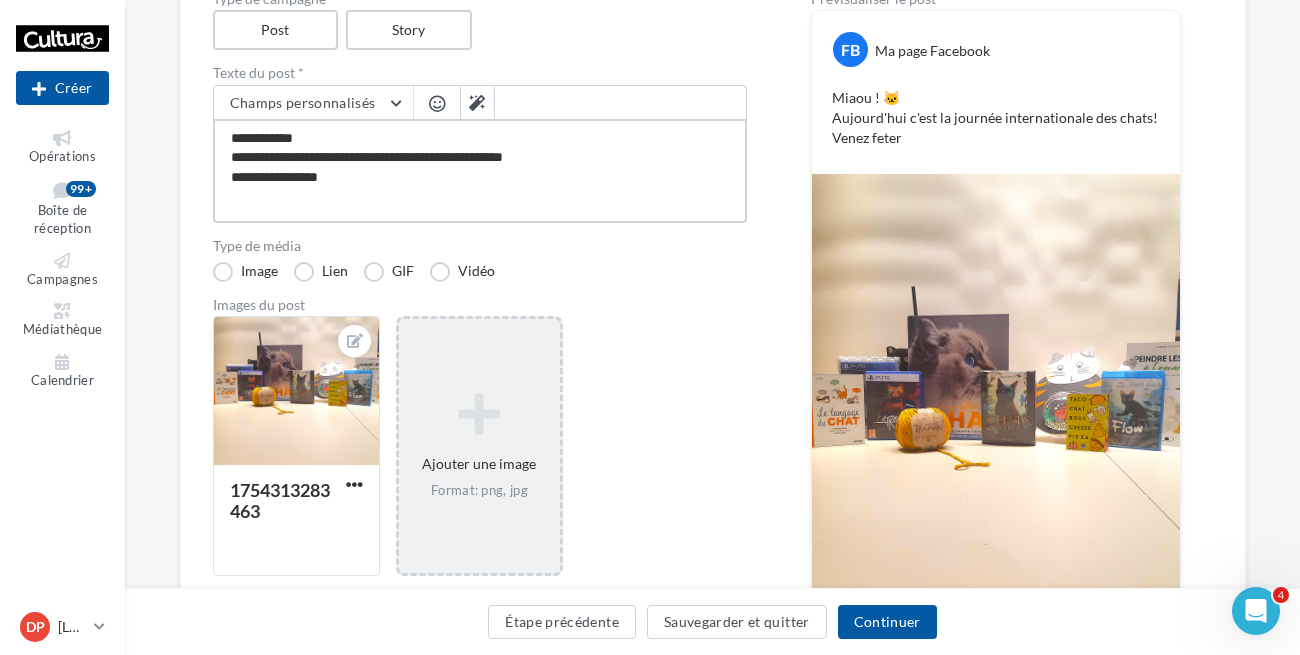 type on "**********" 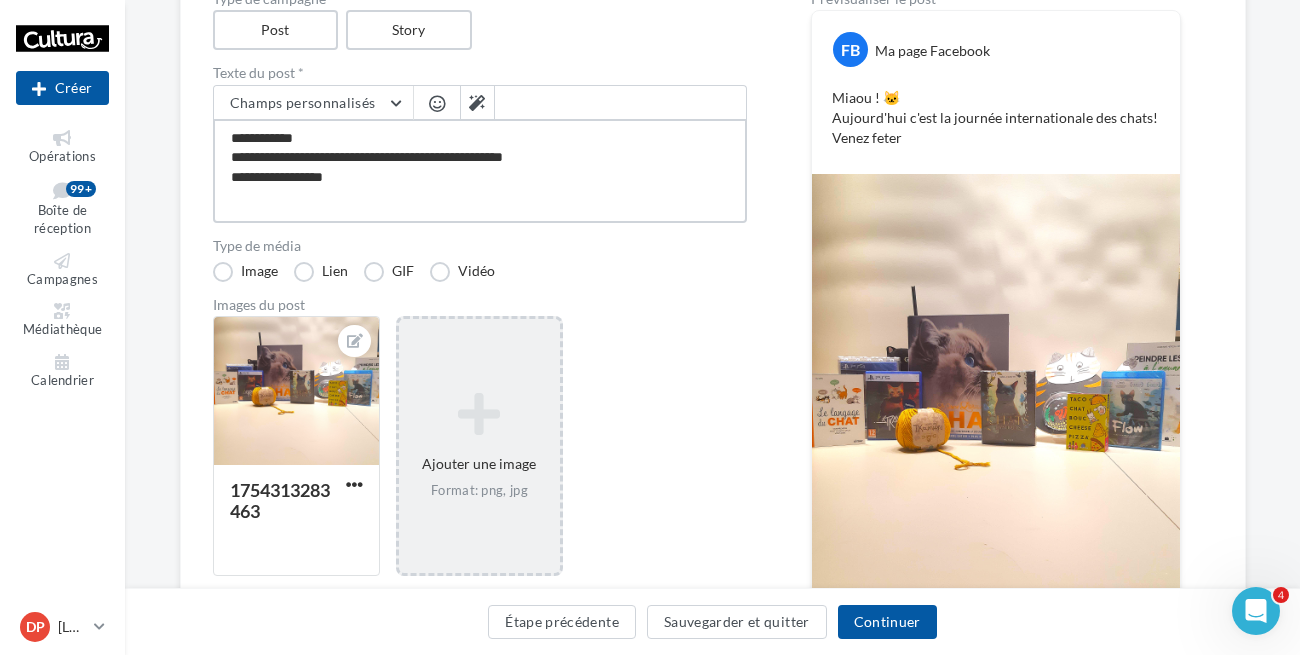 type on "**********" 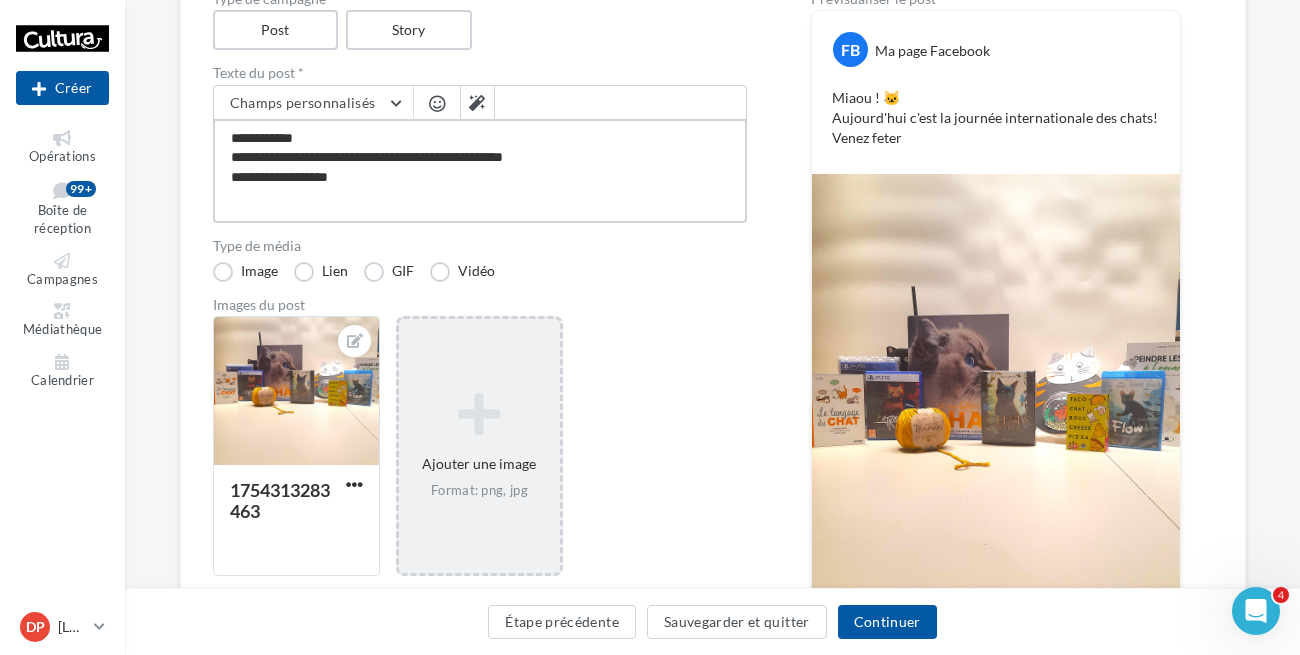 type on "**********" 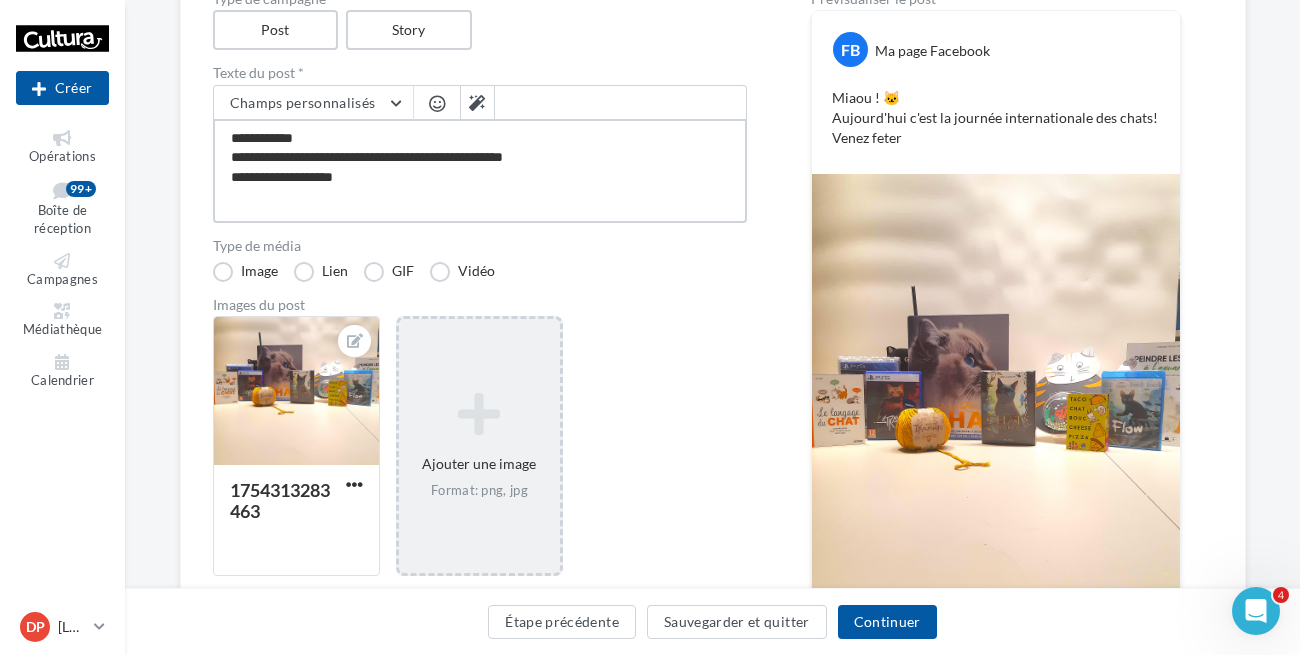 type on "**********" 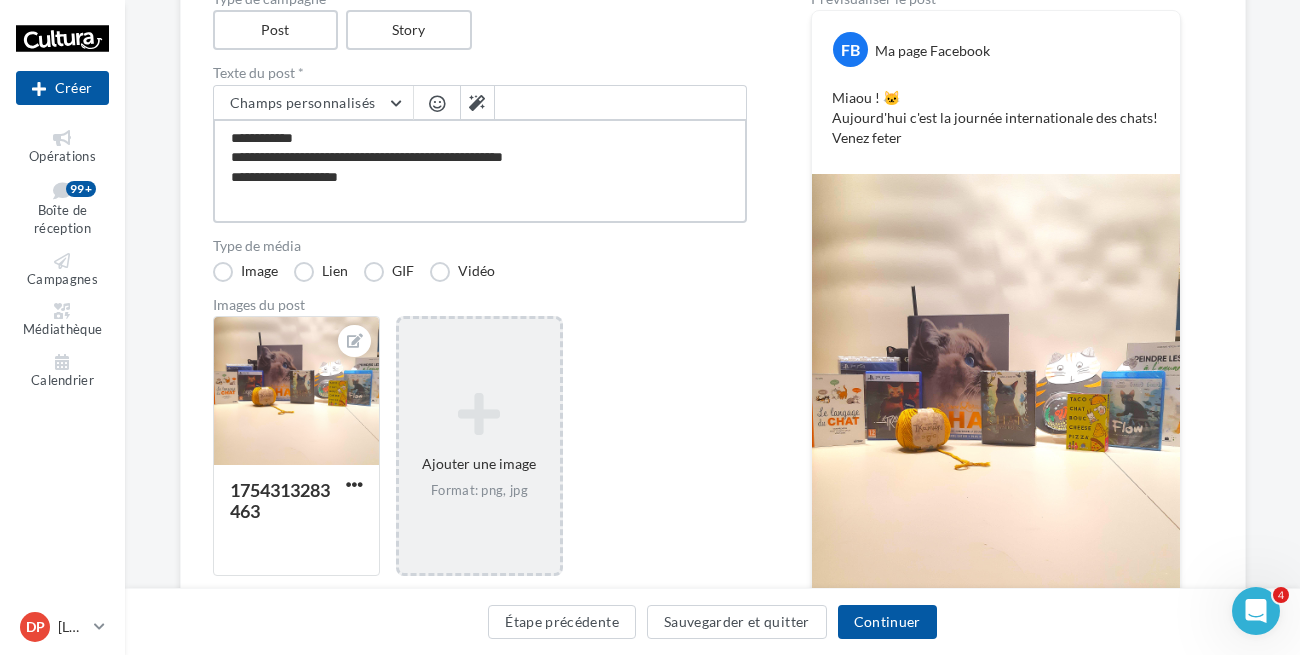 type on "**********" 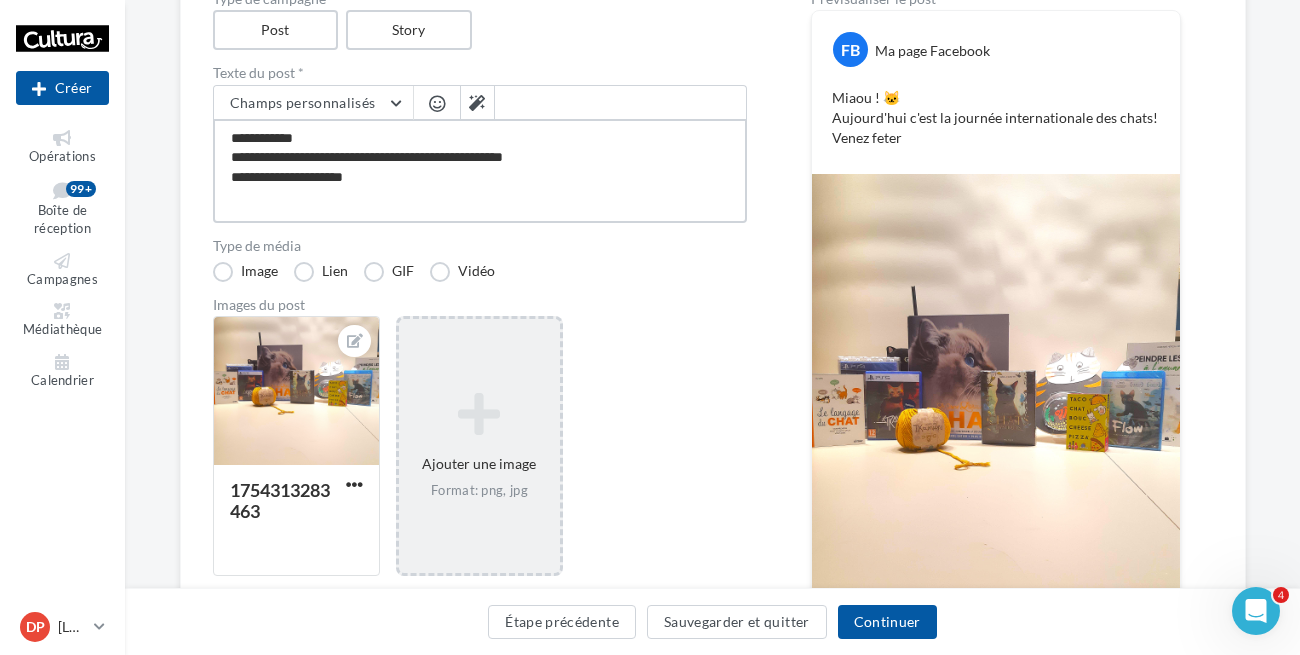 type on "**********" 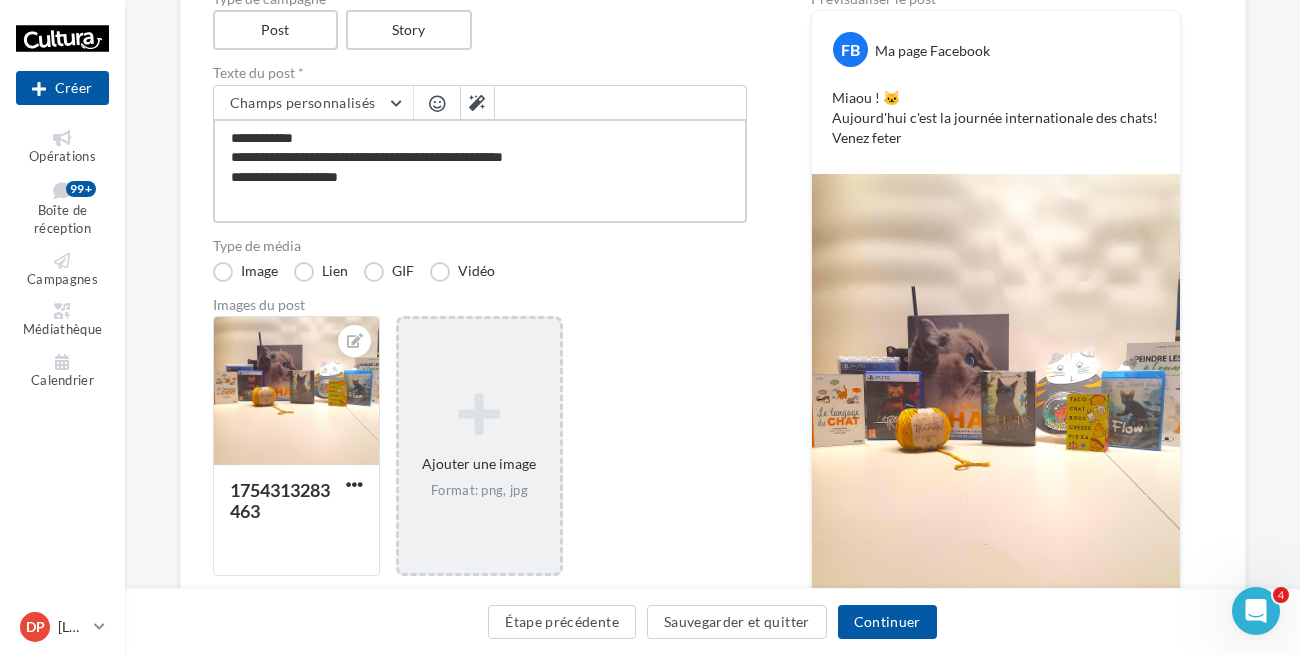 type on "**********" 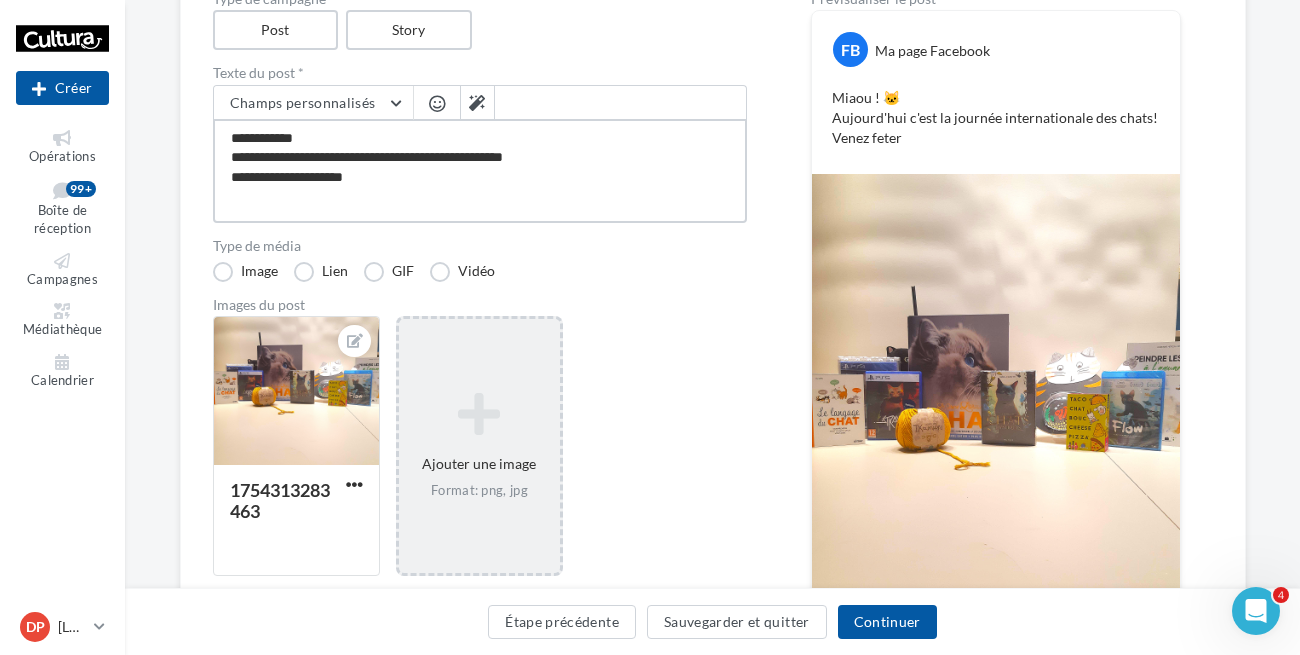 type on "**********" 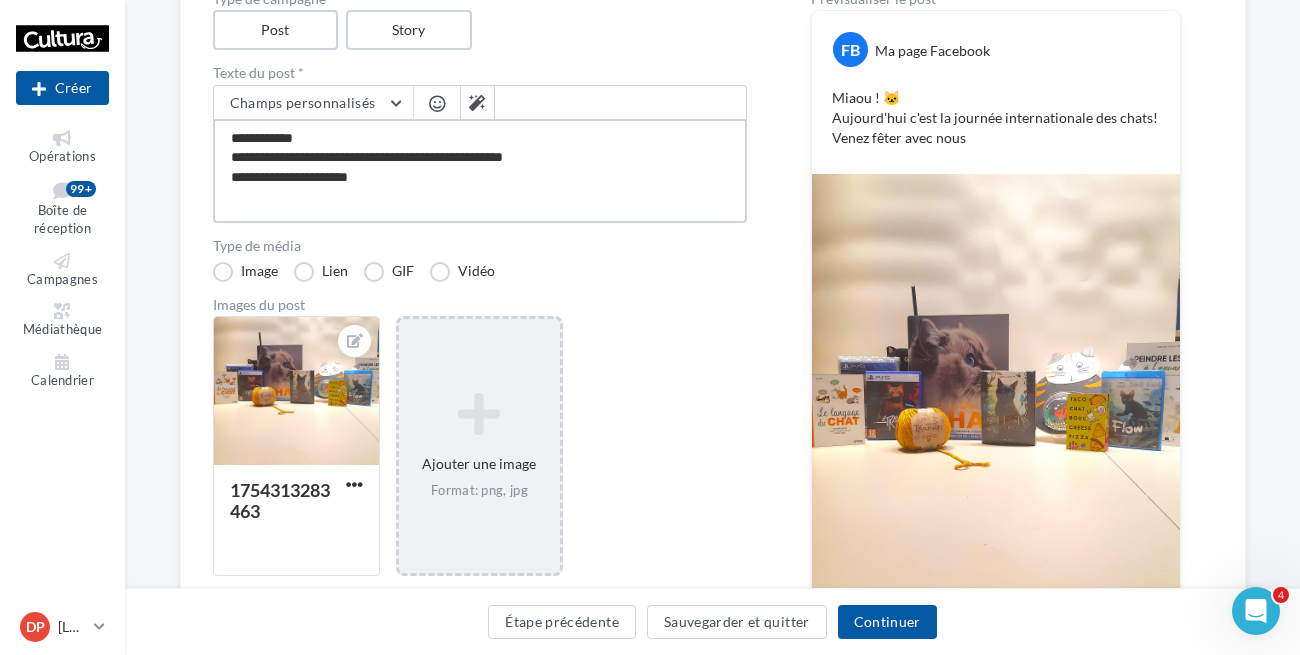 type on "**********" 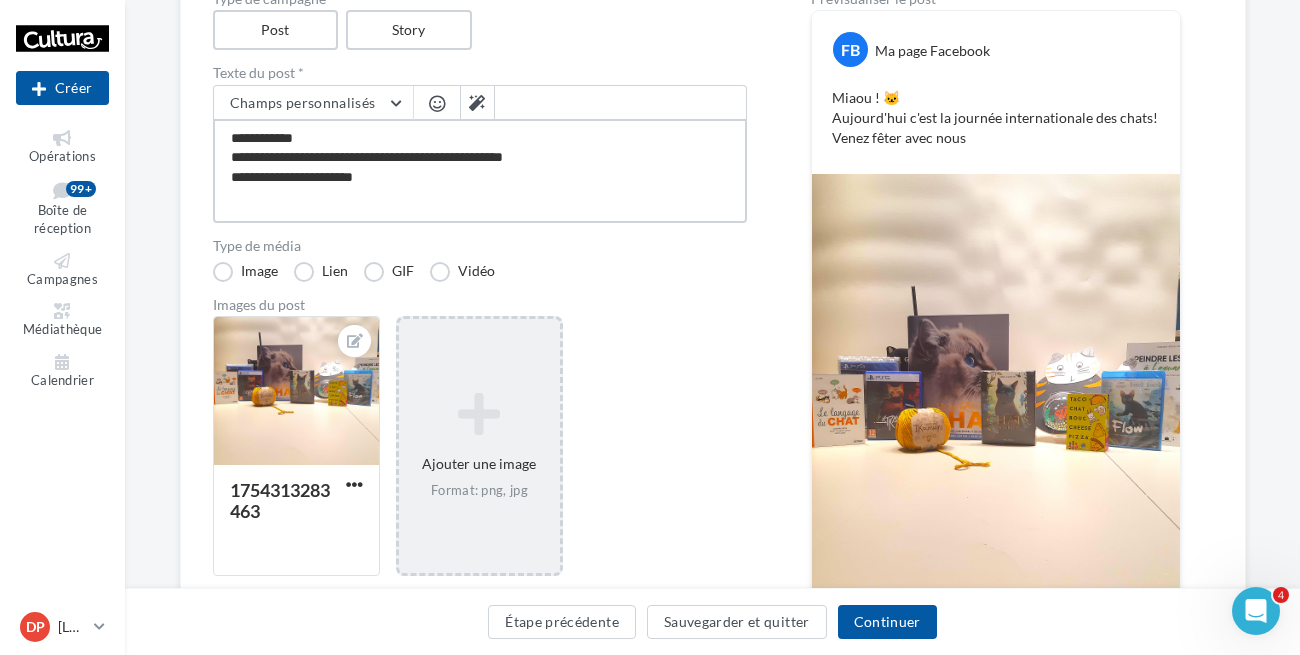 type on "**********" 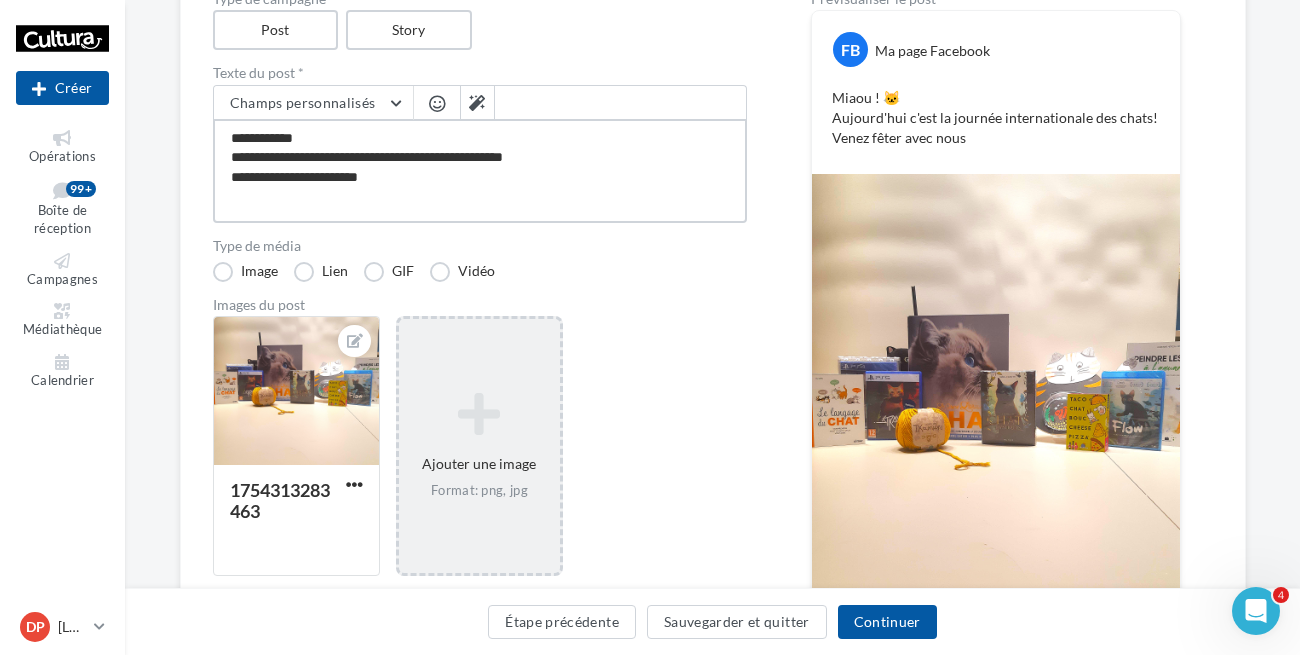 type on "**********" 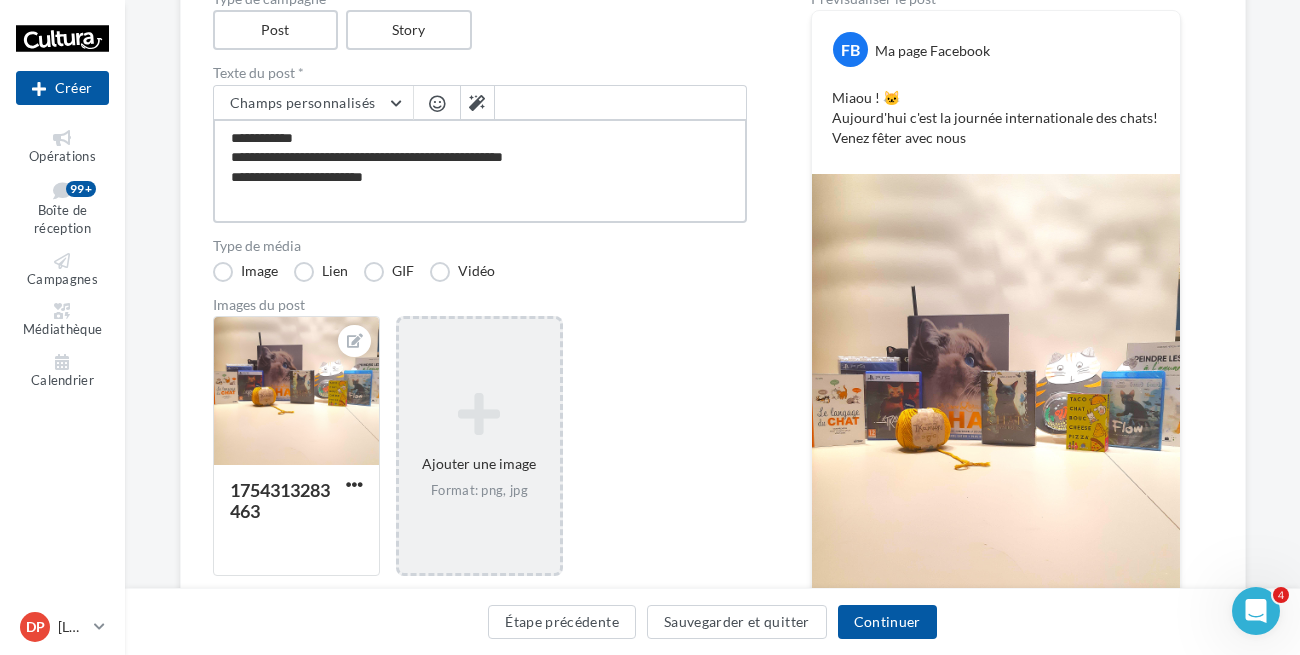 type 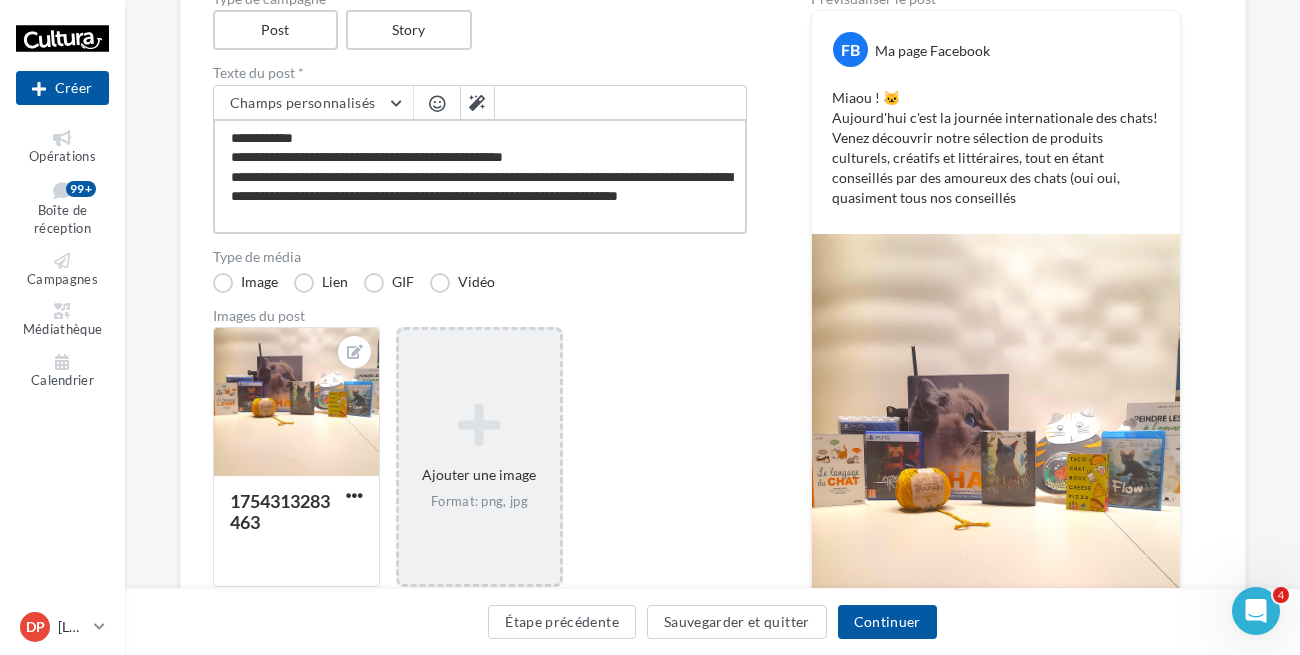 scroll, scrollTop: 0, scrollLeft: 0, axis: both 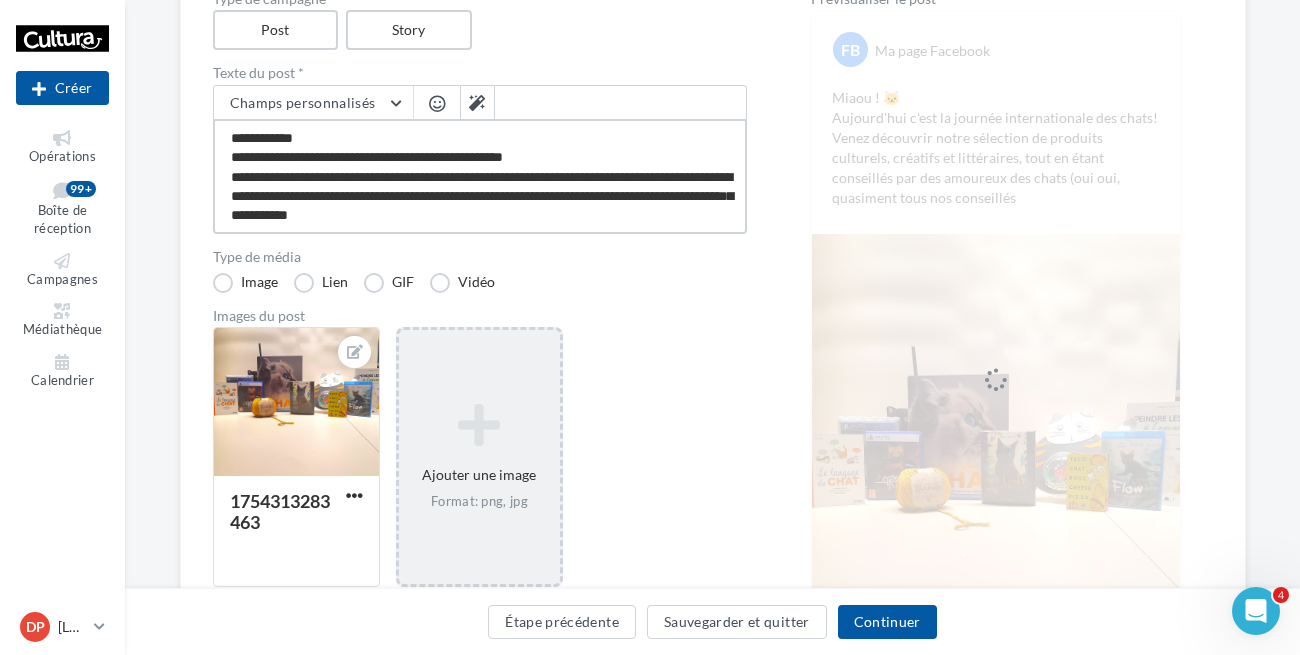click on "**********" at bounding box center (480, 176) 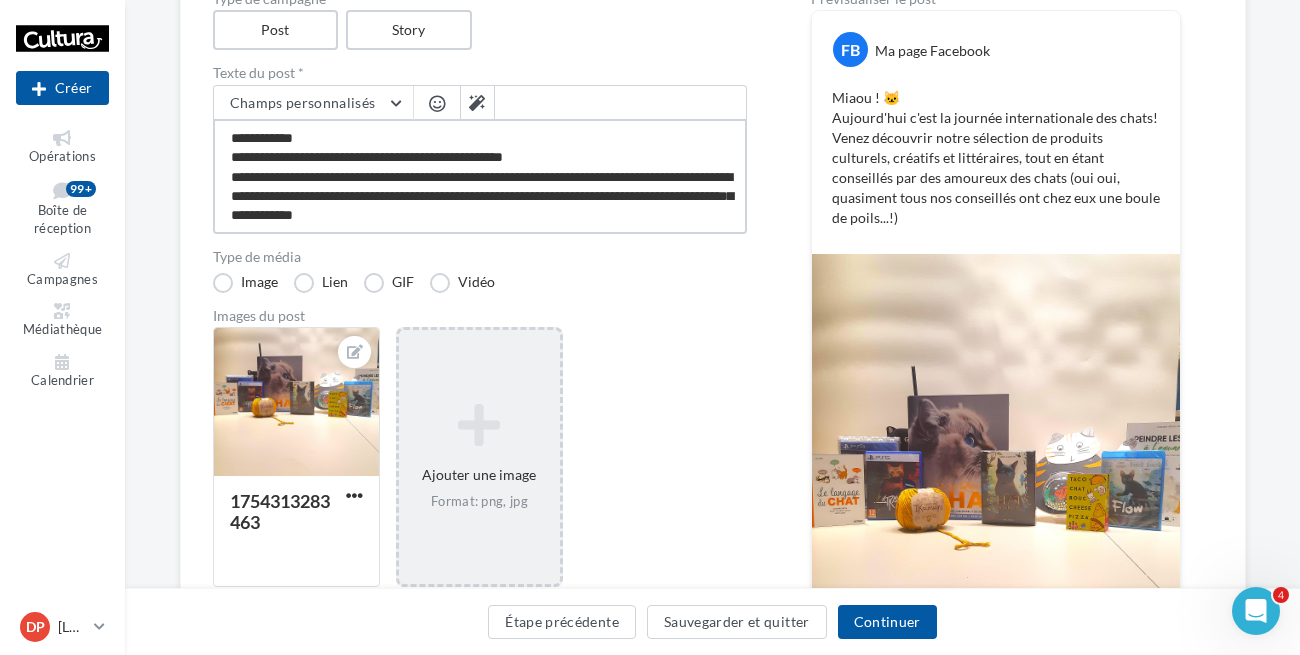 scroll, scrollTop: 10, scrollLeft: 0, axis: vertical 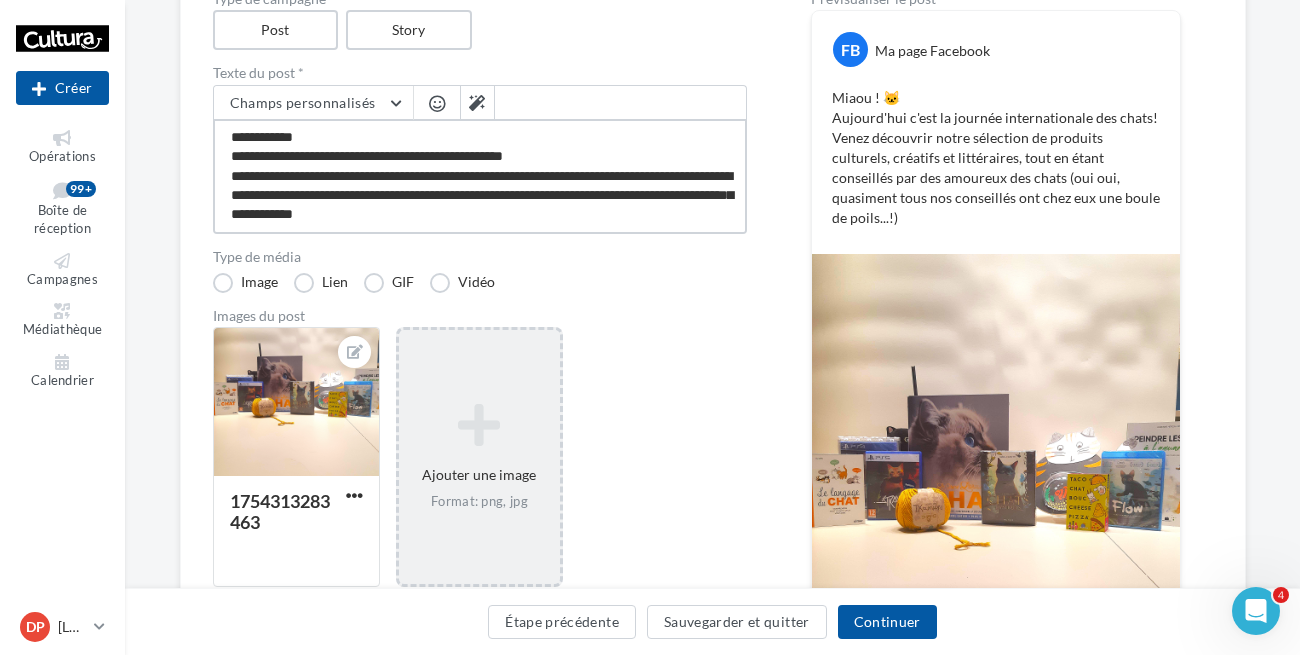 click on "**********" at bounding box center (480, 176) 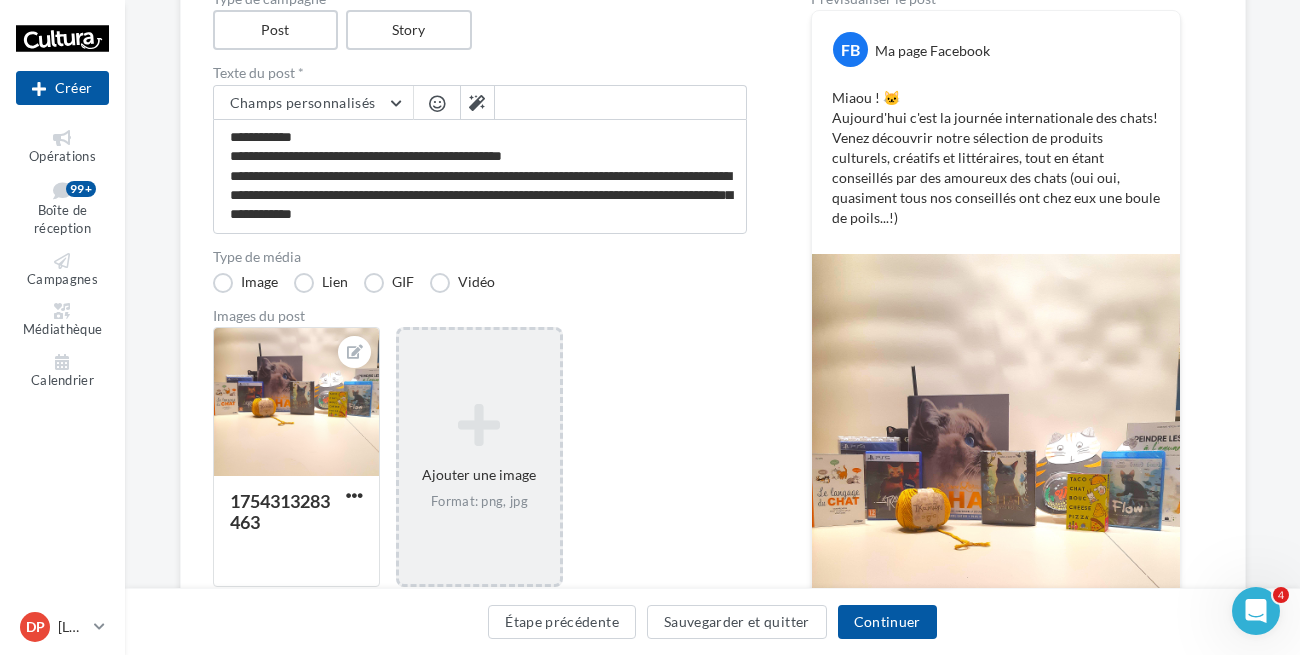 click at bounding box center [437, 105] 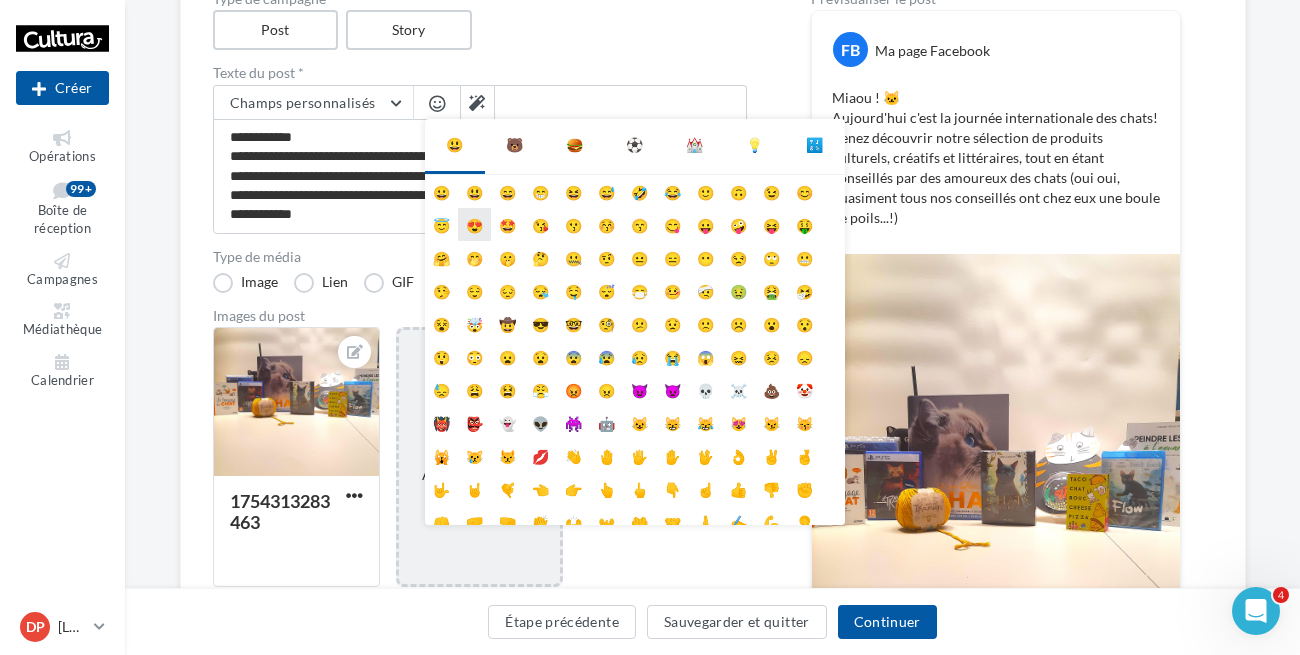 click on "😍" at bounding box center [474, 224] 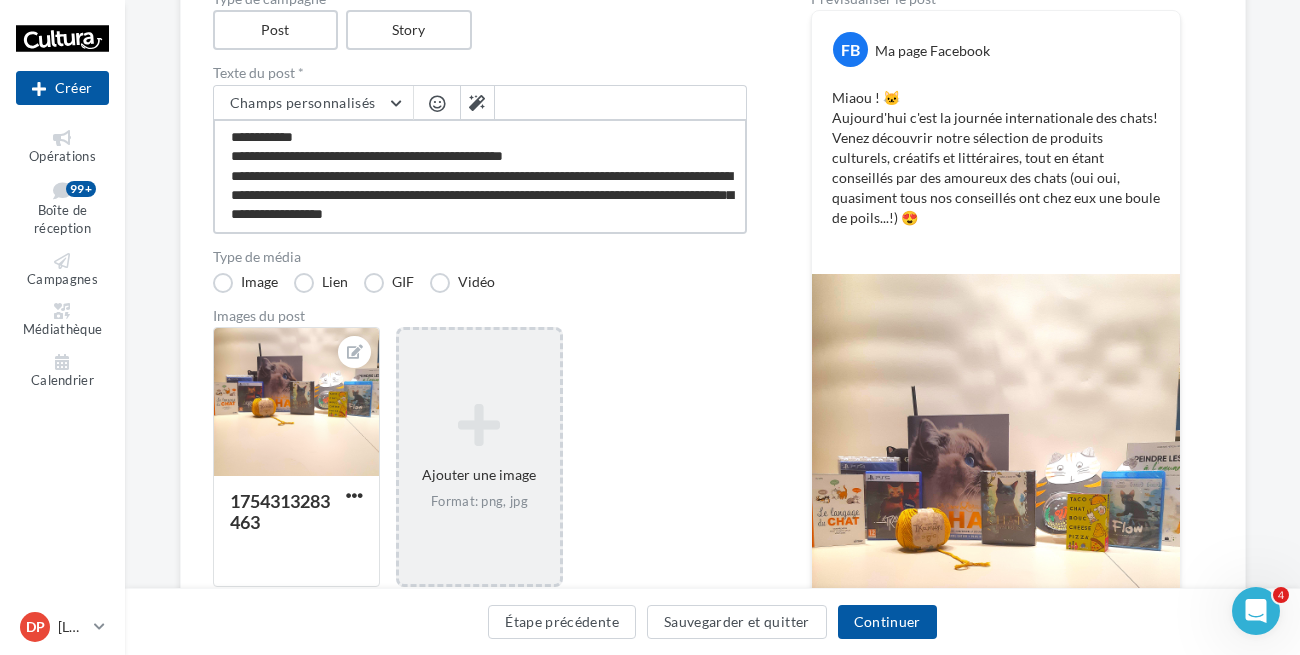 scroll, scrollTop: 30, scrollLeft: 0, axis: vertical 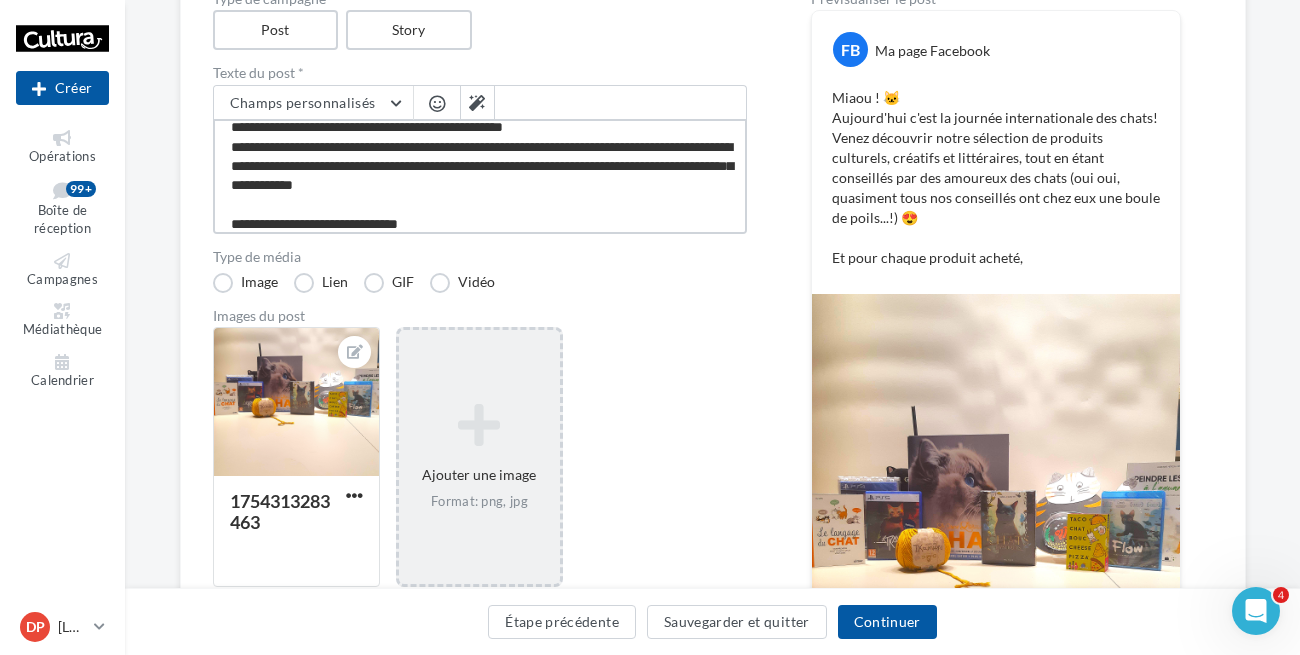 click on "**********" at bounding box center (480, 176) 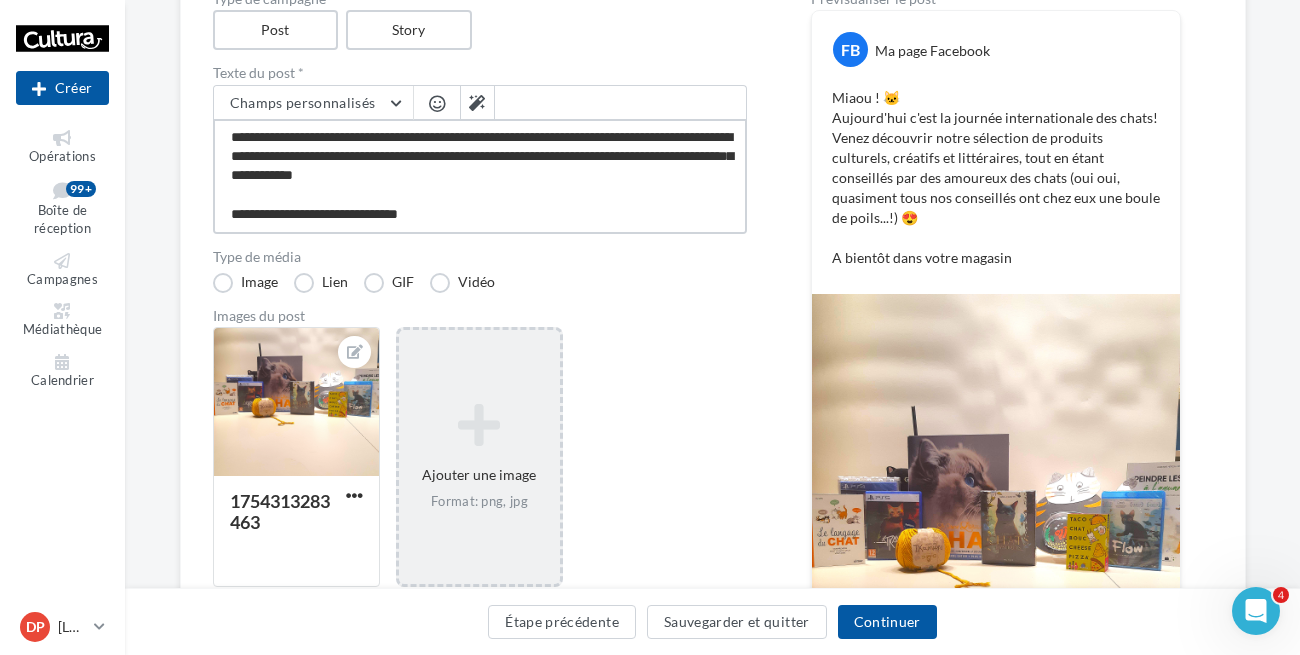 scroll, scrollTop: 0, scrollLeft: 0, axis: both 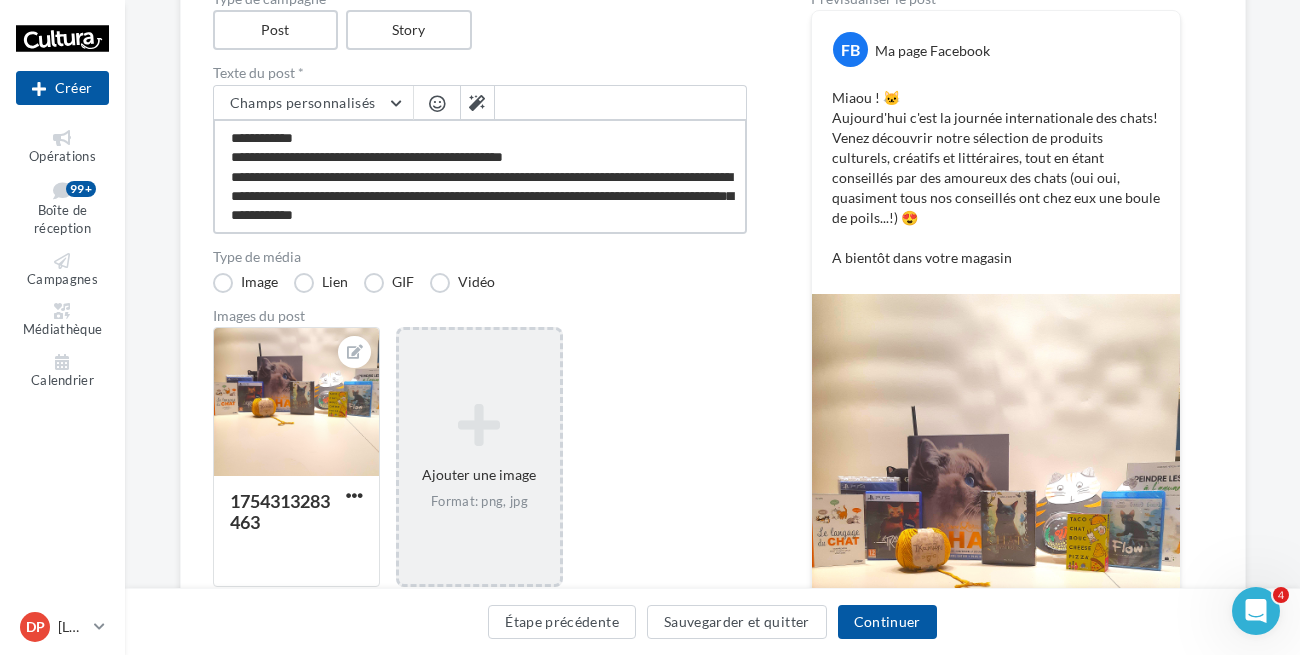 click on "**********" at bounding box center (480, 176) 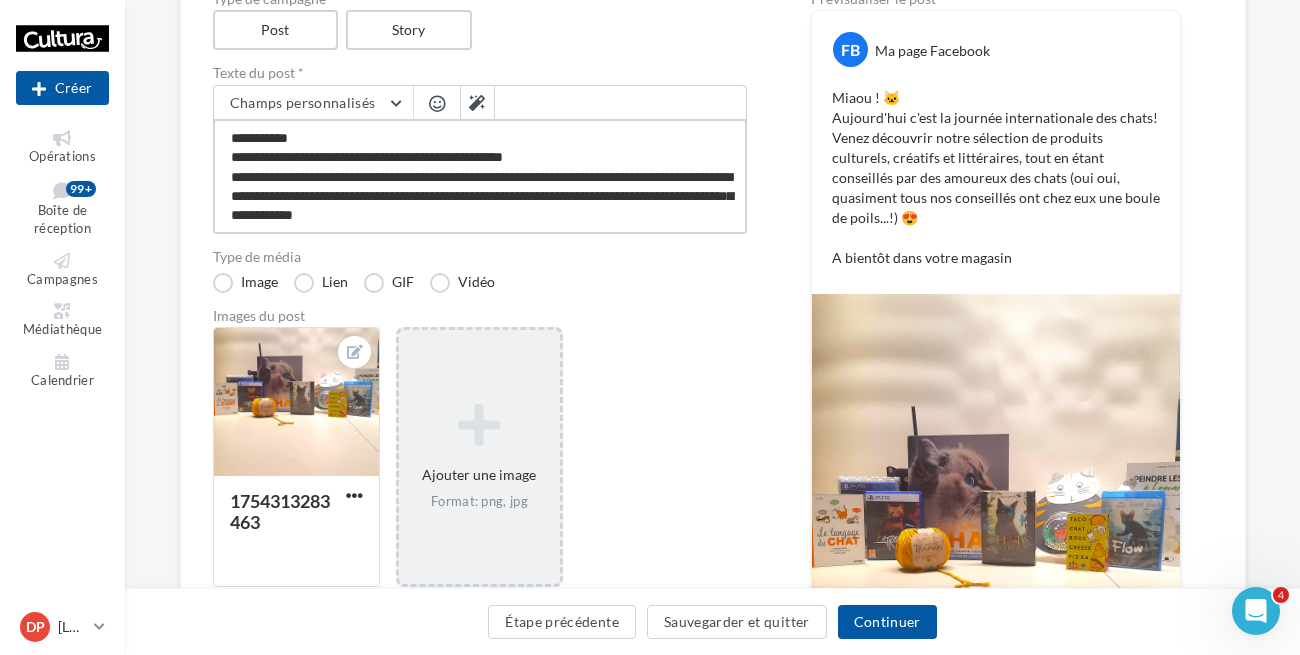click on "**********" at bounding box center [480, 176] 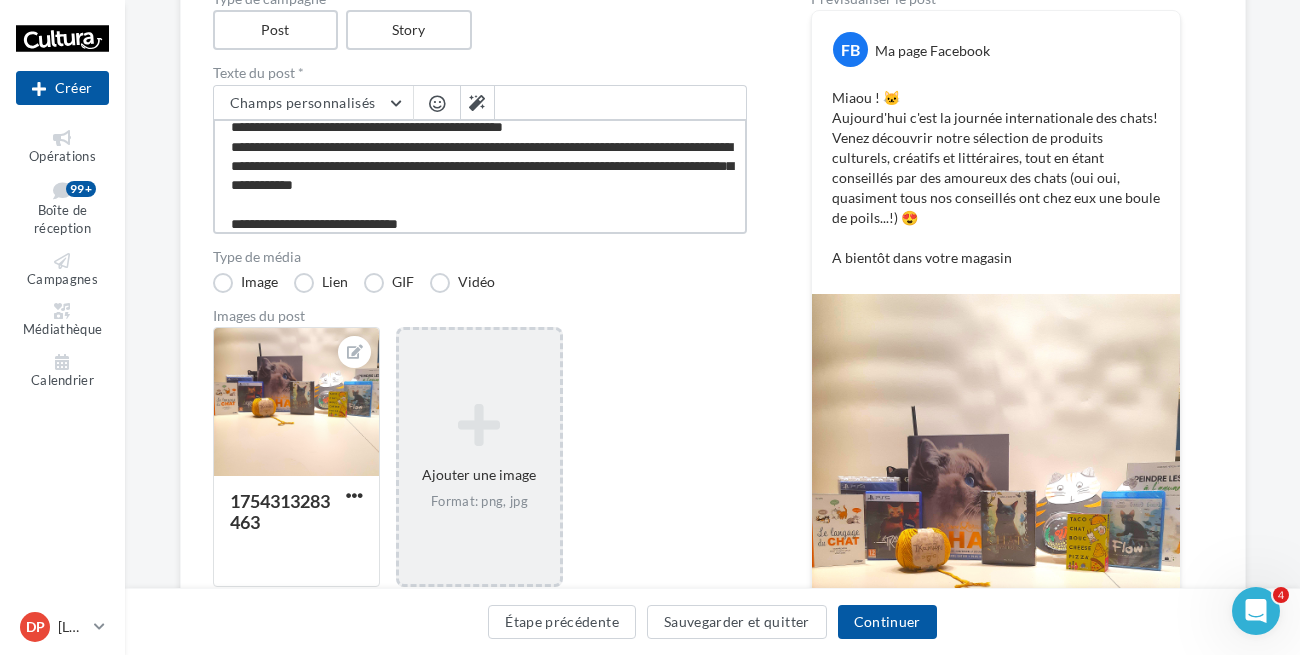 scroll, scrollTop: 58, scrollLeft: 0, axis: vertical 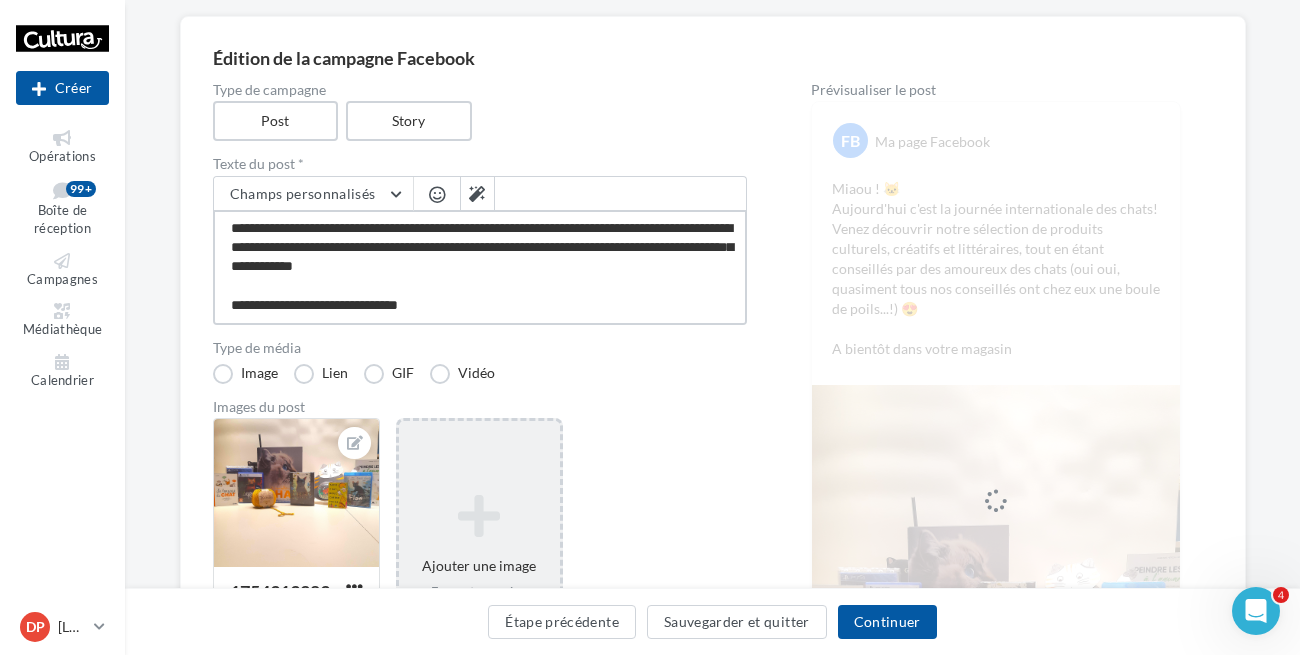 click on "**********" at bounding box center [480, 267] 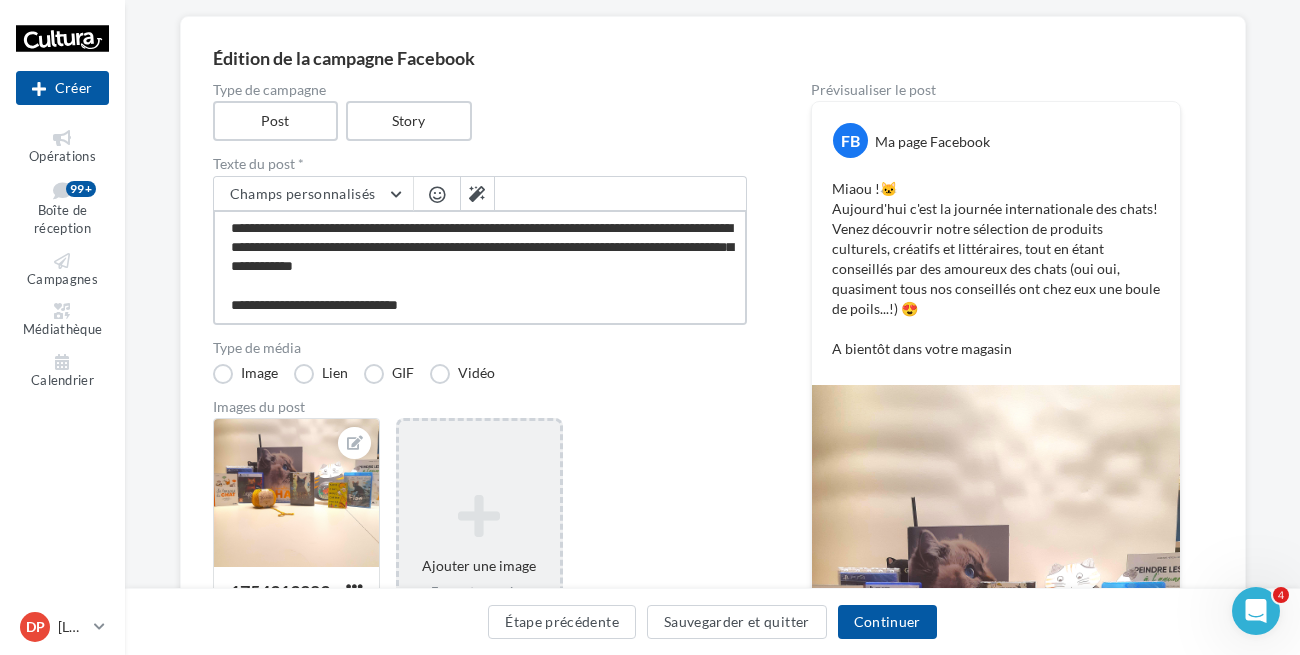 click on "**********" at bounding box center [480, 267] 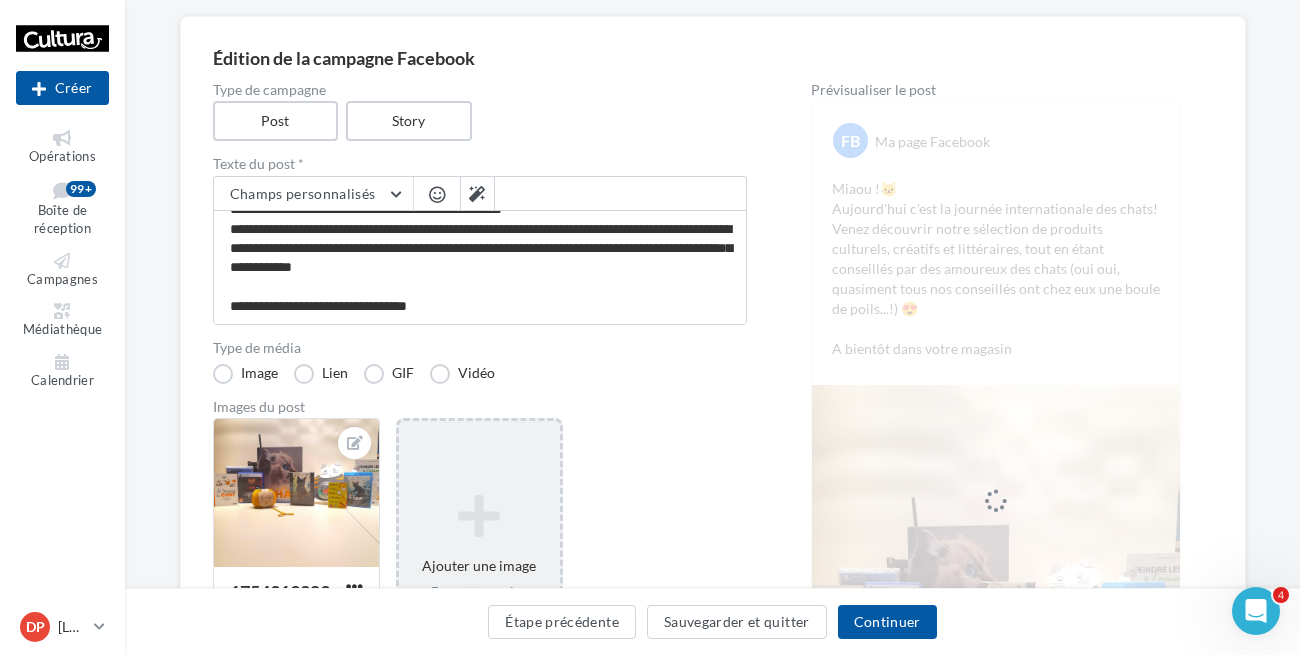 click at bounding box center (437, 194) 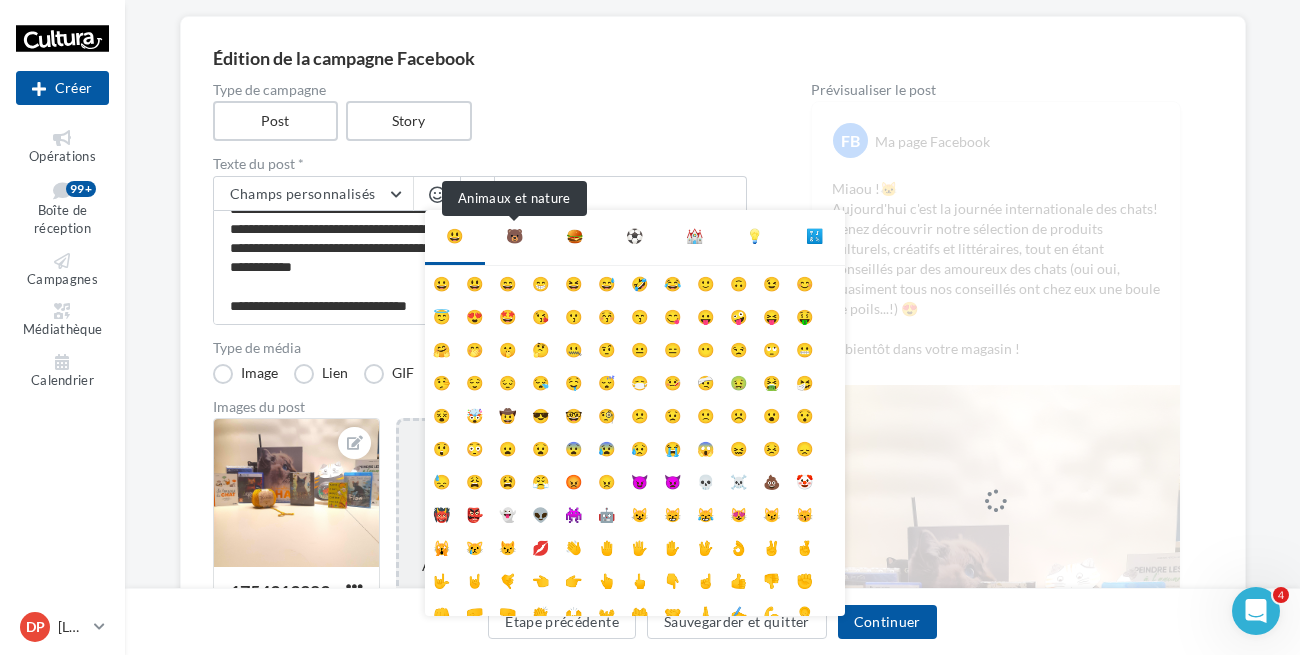 click on "🐻" at bounding box center [514, 236] 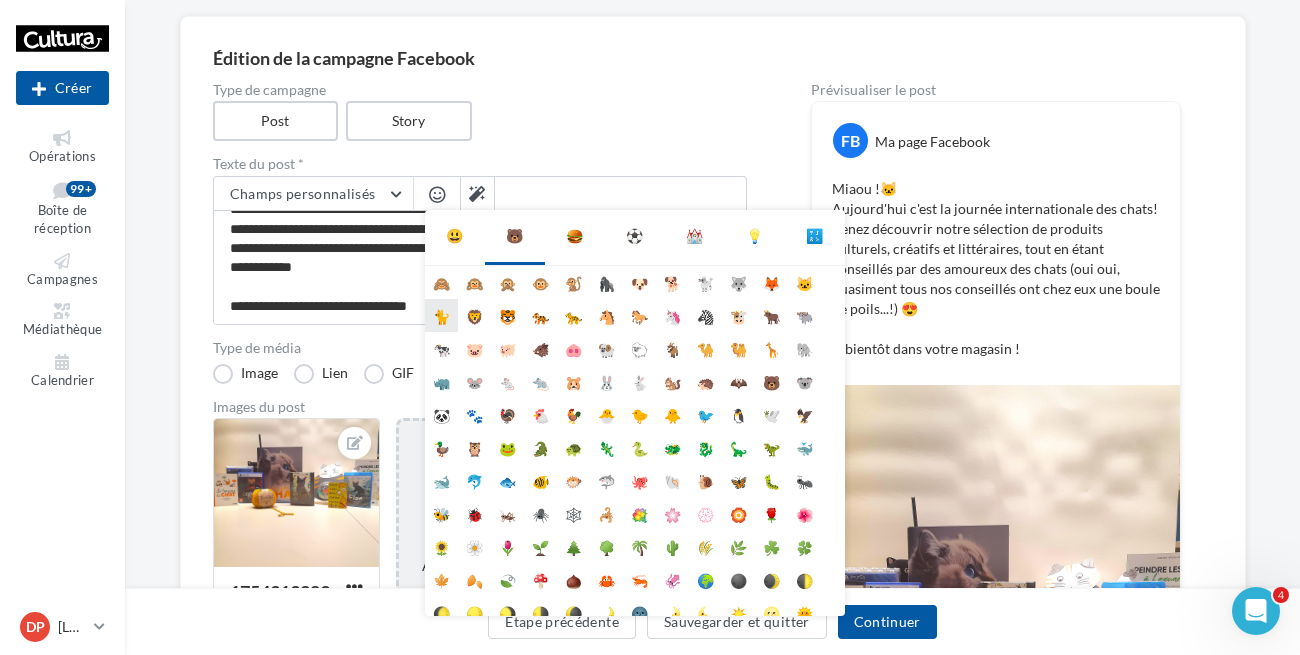 click on "🐈" at bounding box center (441, 315) 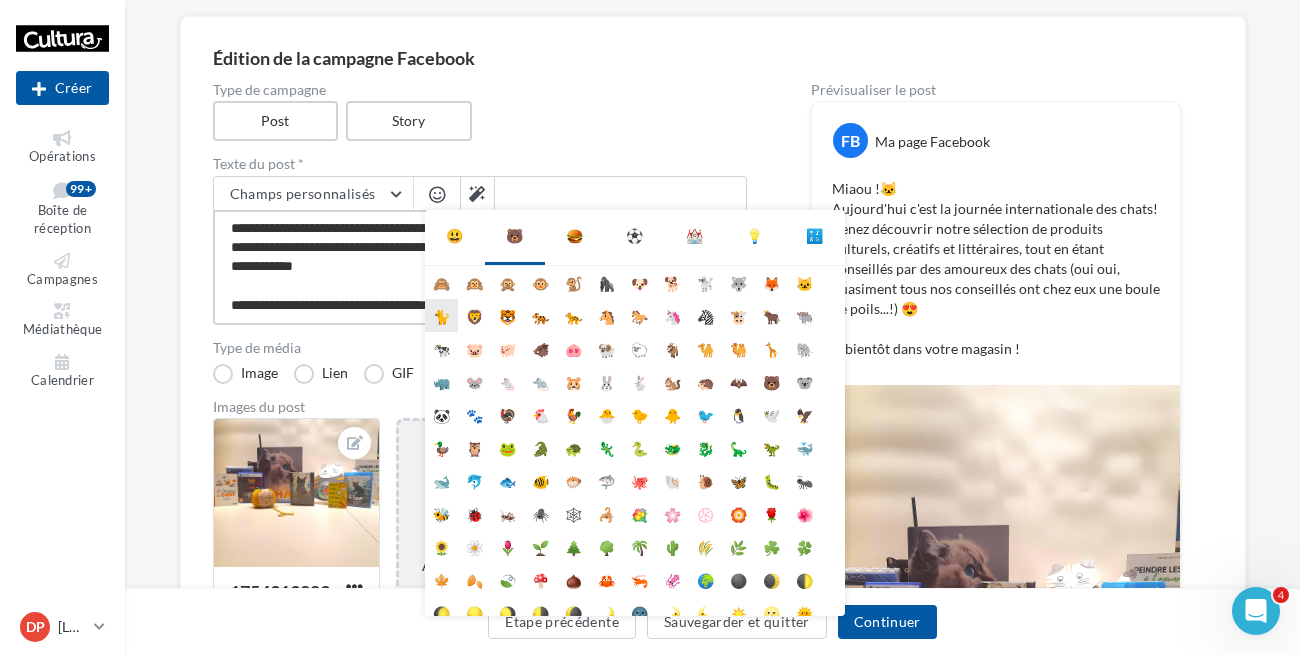 scroll, scrollTop: 58, scrollLeft: 0, axis: vertical 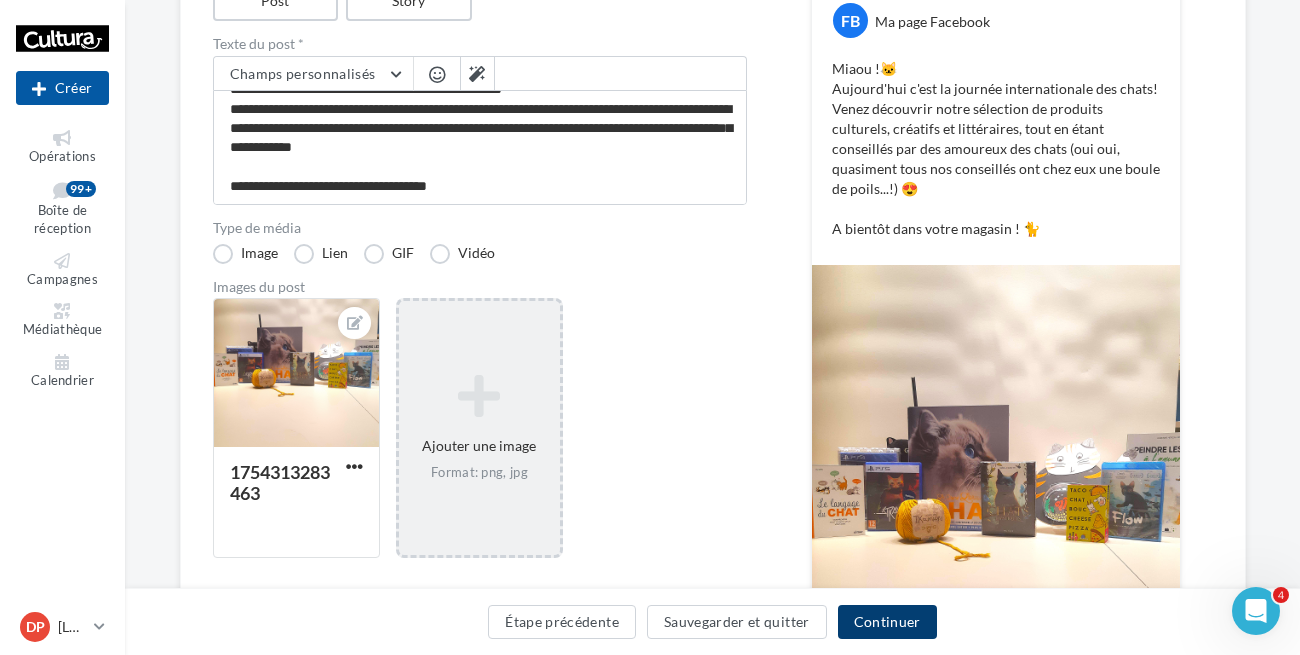 click on "Continuer" at bounding box center [887, 622] 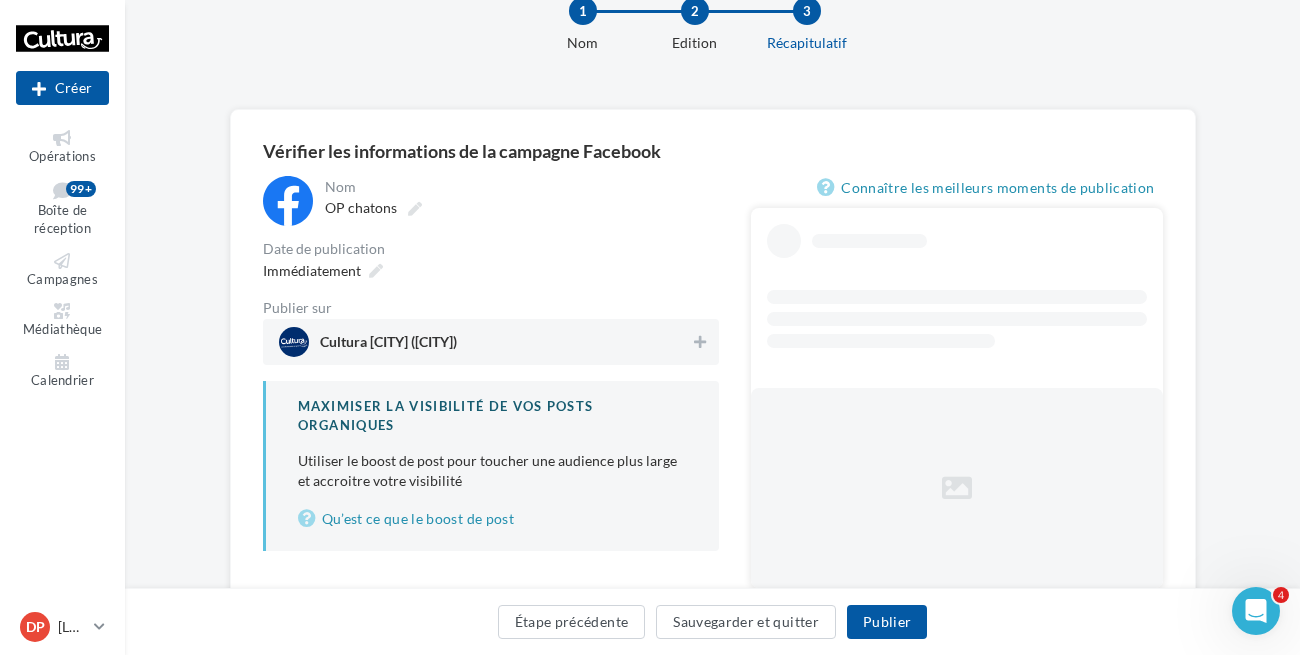 scroll, scrollTop: 90, scrollLeft: 0, axis: vertical 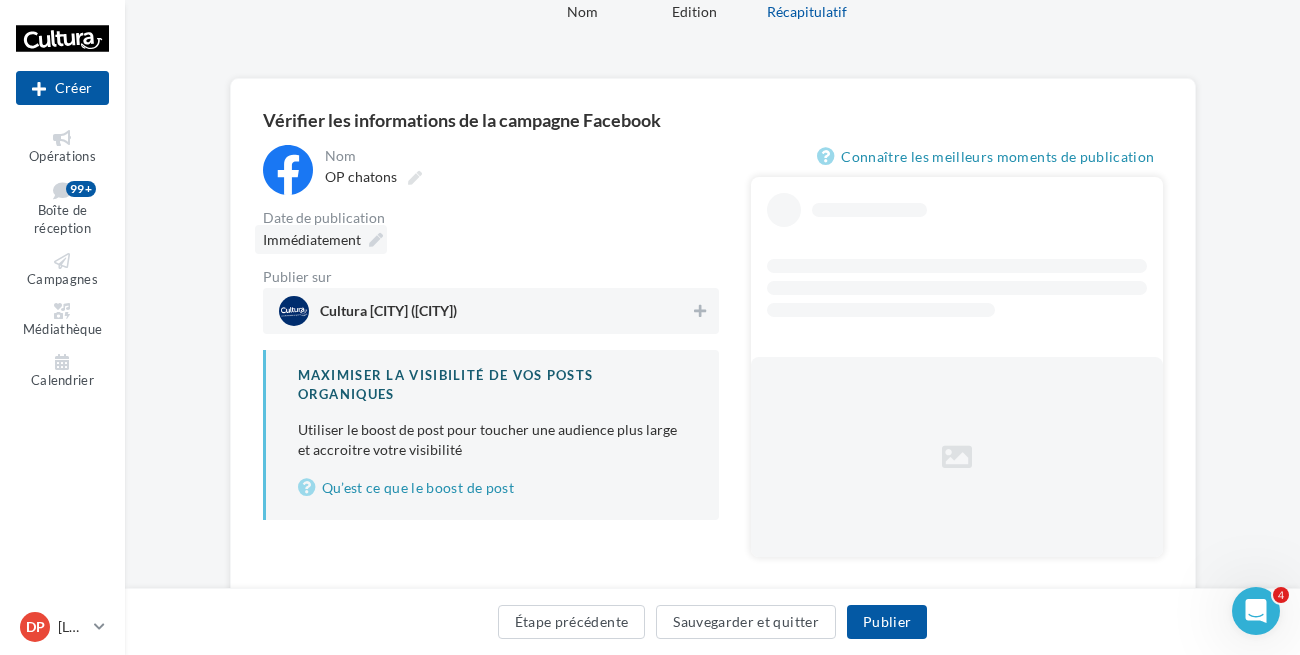 click at bounding box center (376, 240) 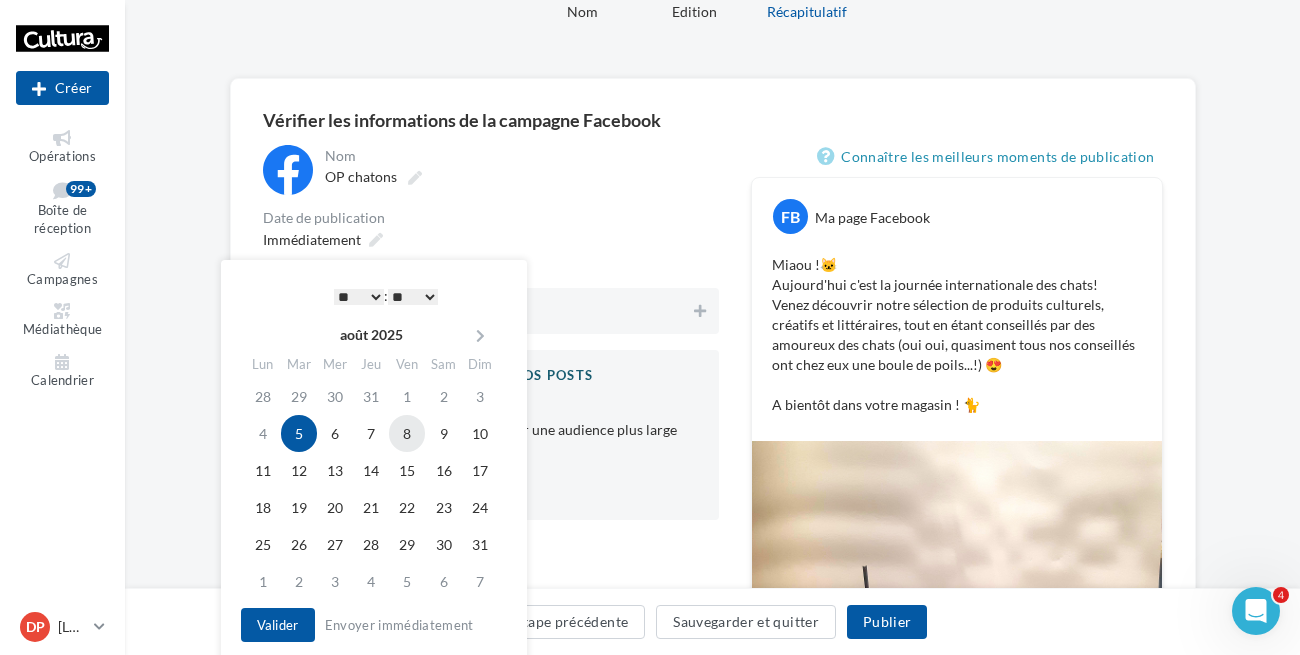 click on "8" at bounding box center [407, 433] 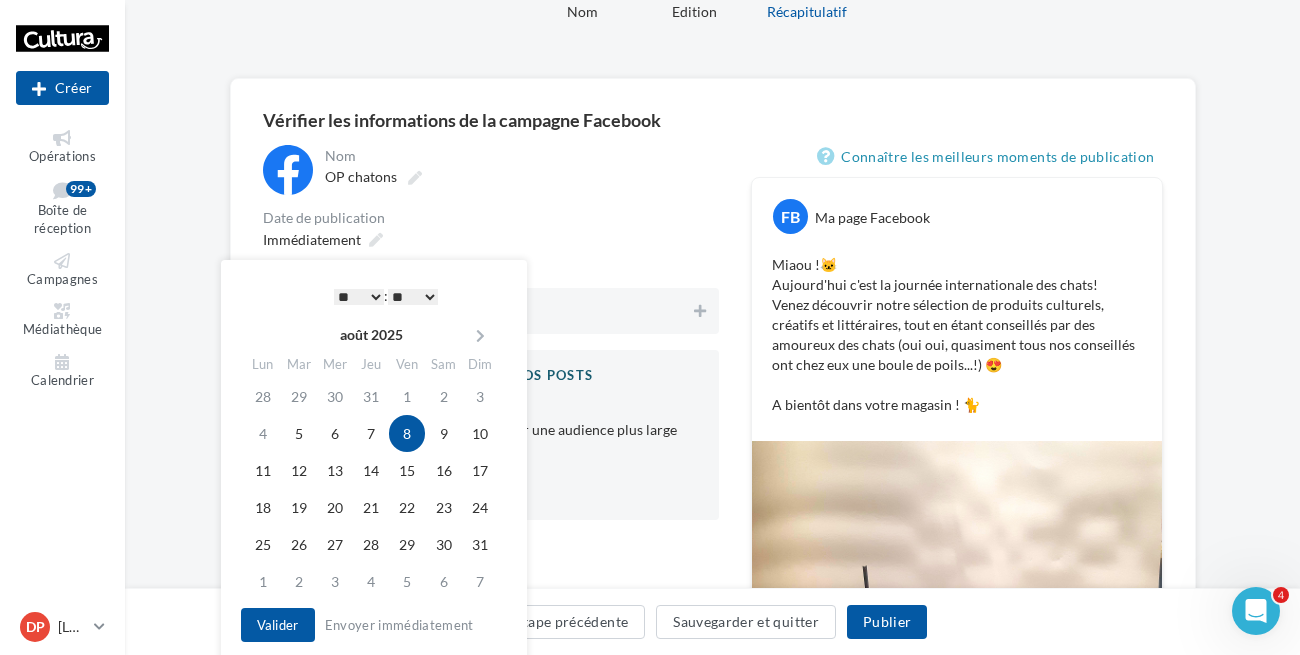 click on "* * * * * * * * * * ** ** ** ** ** ** ** ** ** ** ** ** ** **" at bounding box center [359, 297] 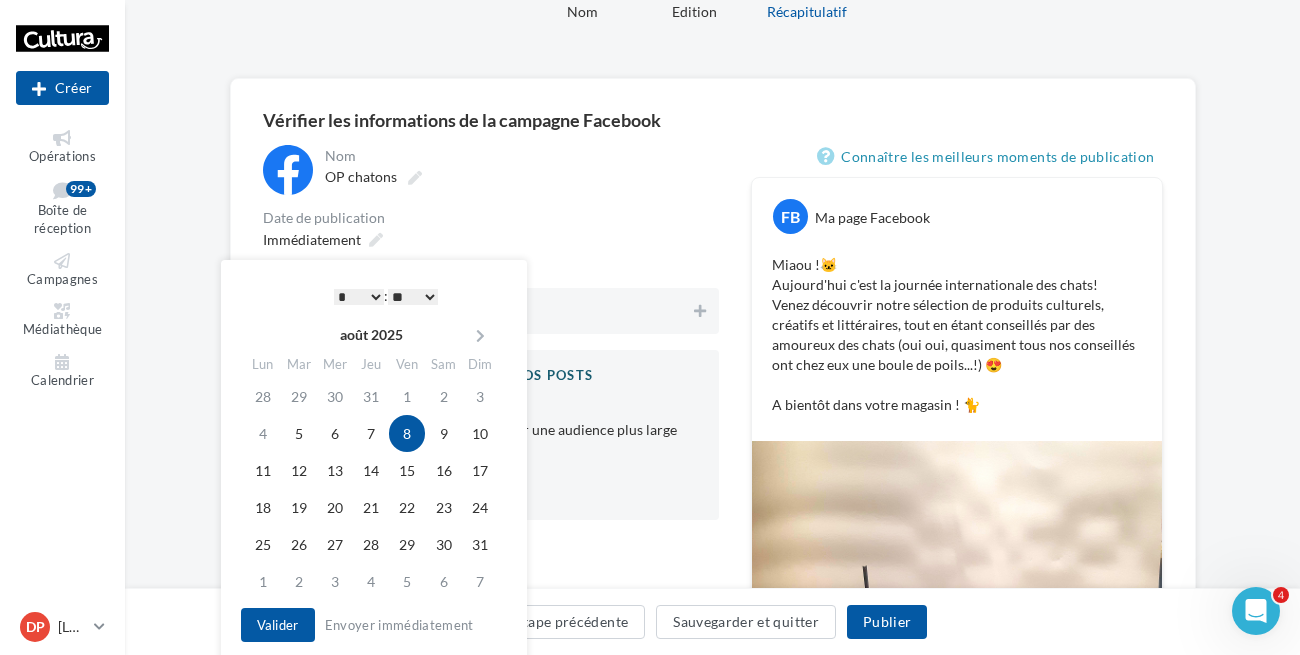 click on "Immédiatement" at bounding box center [491, 239] 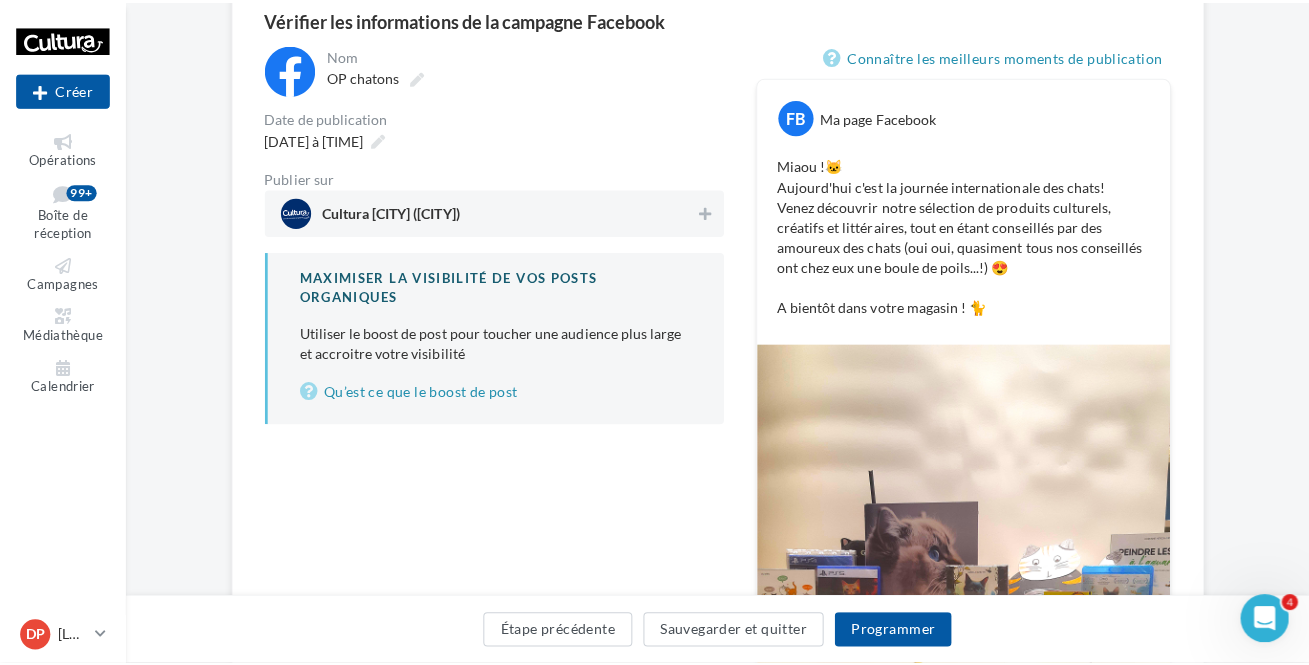 scroll, scrollTop: 272, scrollLeft: 0, axis: vertical 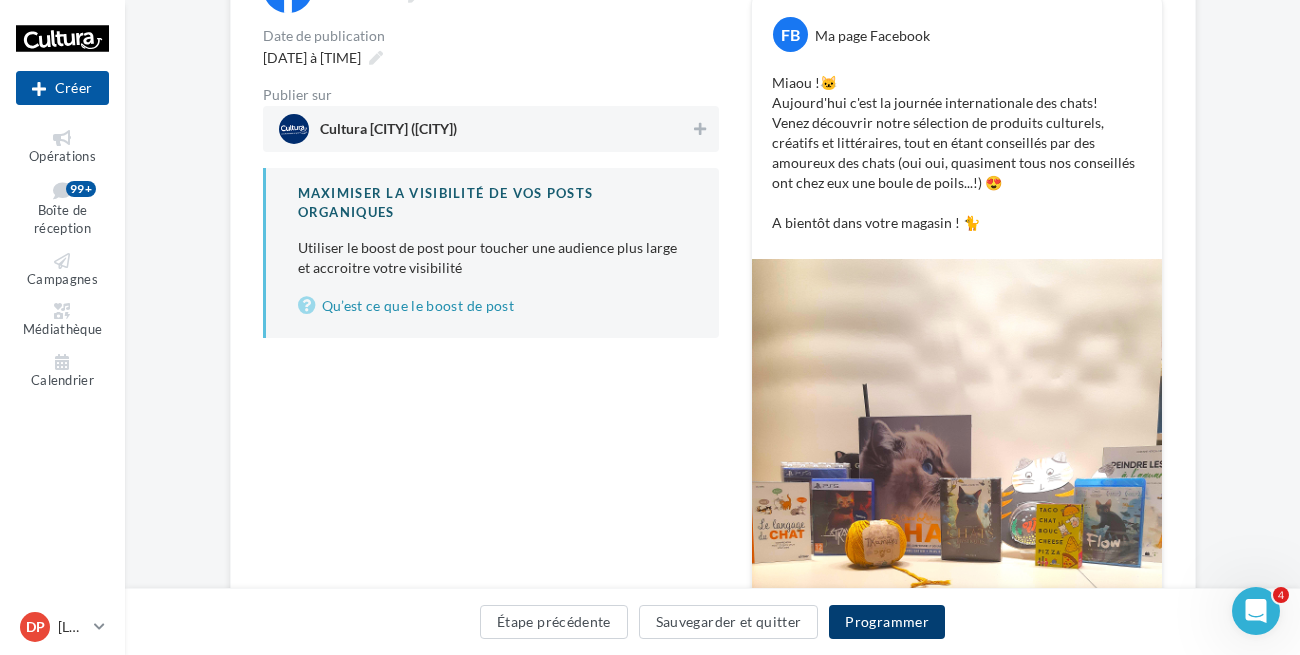 click on "Programmer" at bounding box center [887, 622] 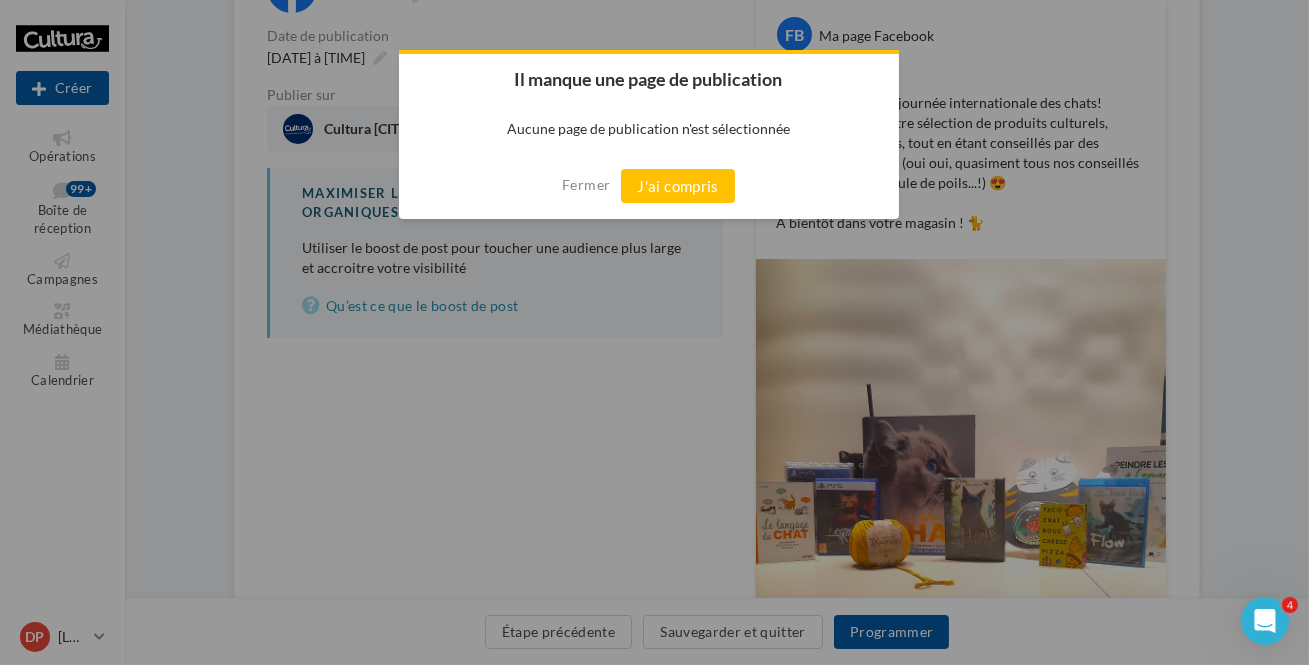 click at bounding box center [654, 332] 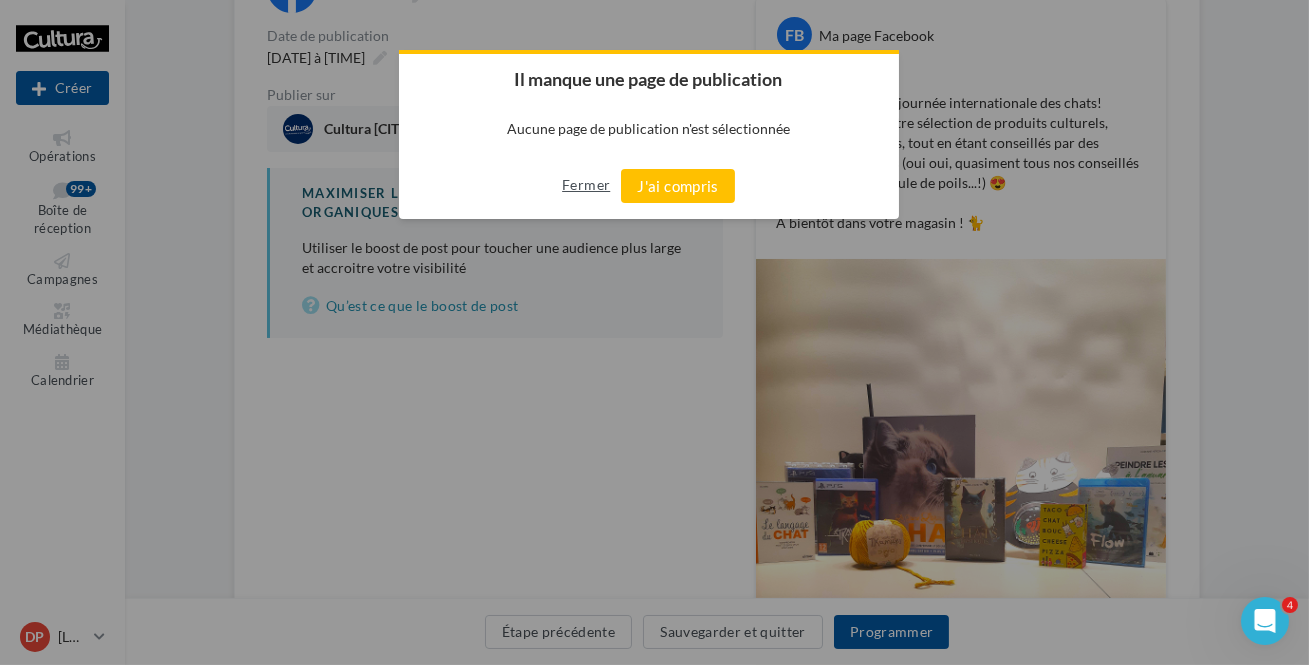 click on "Fermer" at bounding box center (586, 185) 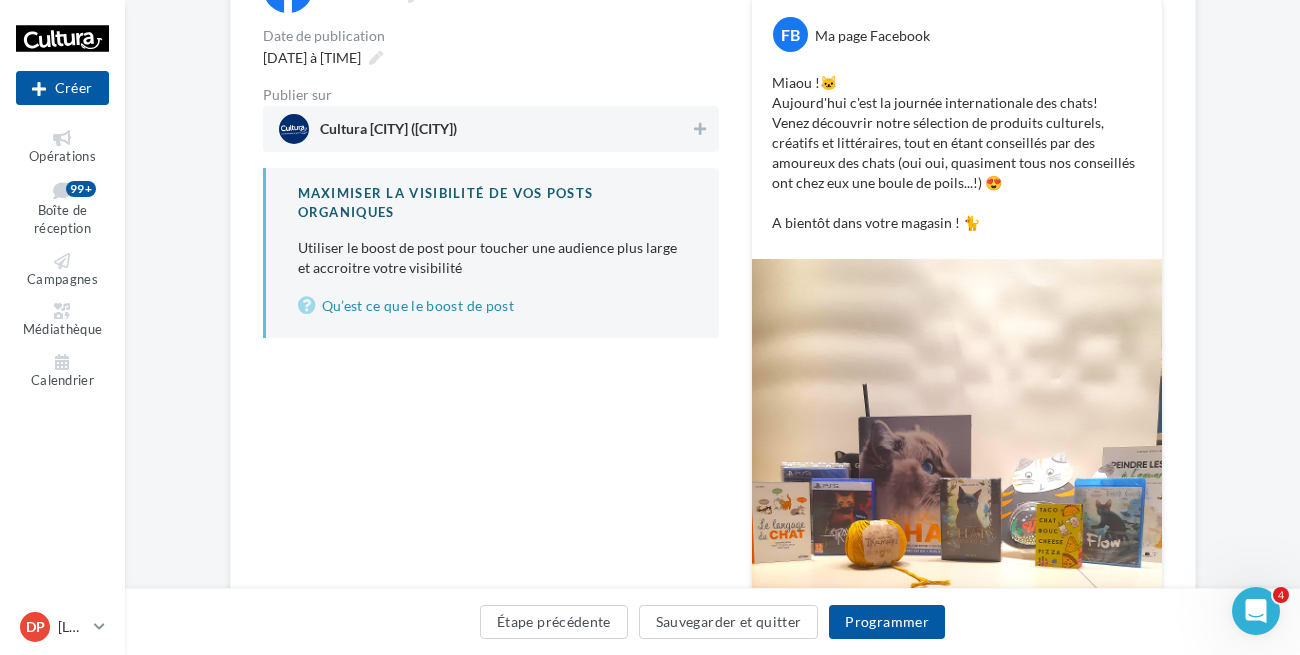 click on "Cultura [CITY] ([CITY])" at bounding box center (485, 129) 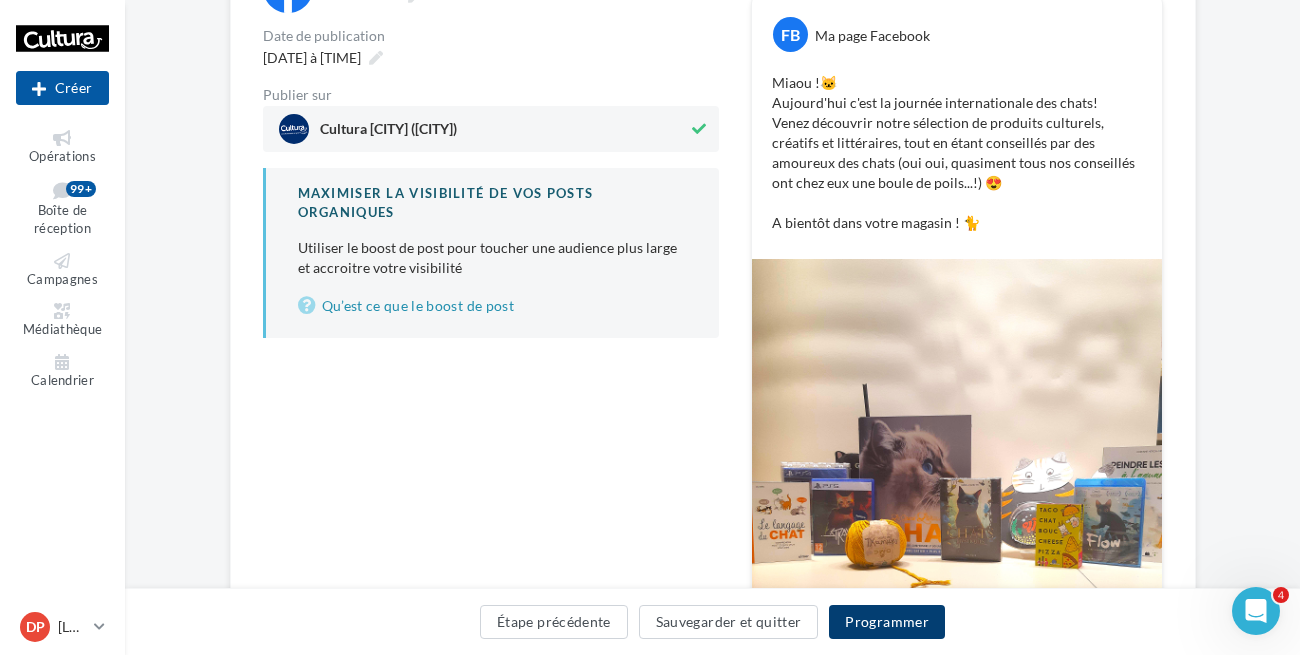 click on "Programmer" at bounding box center [887, 622] 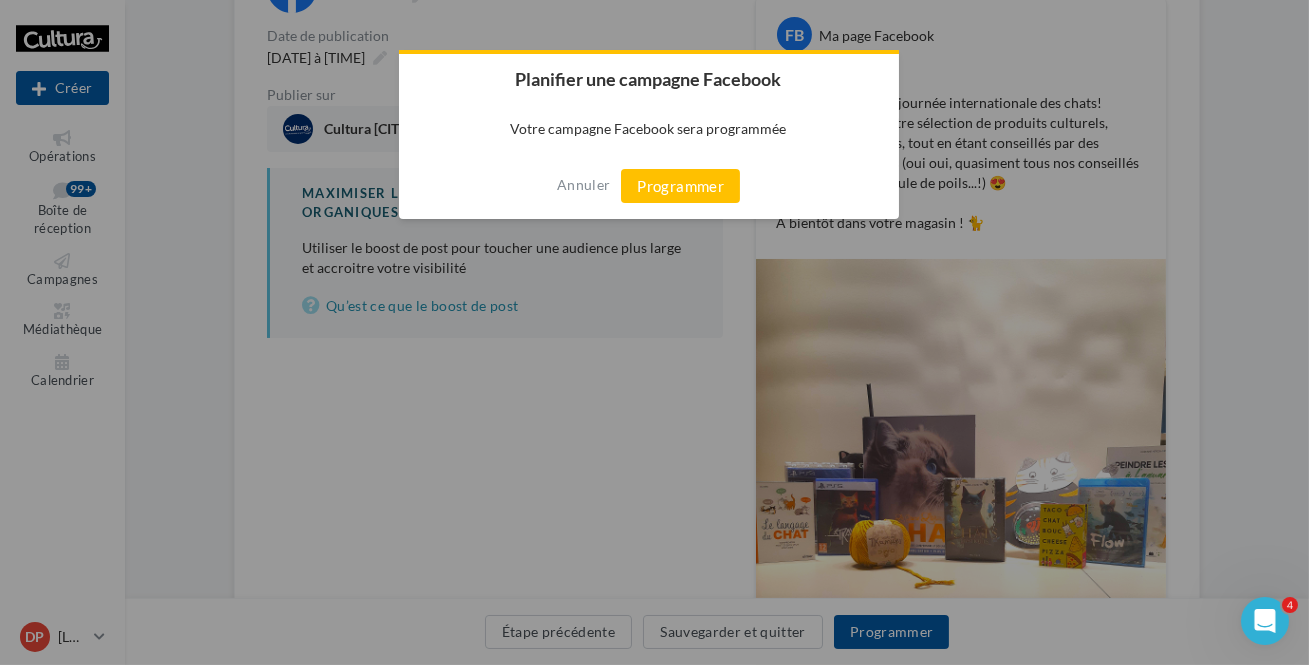 click on "Annuler
Programmer" at bounding box center (649, 186) 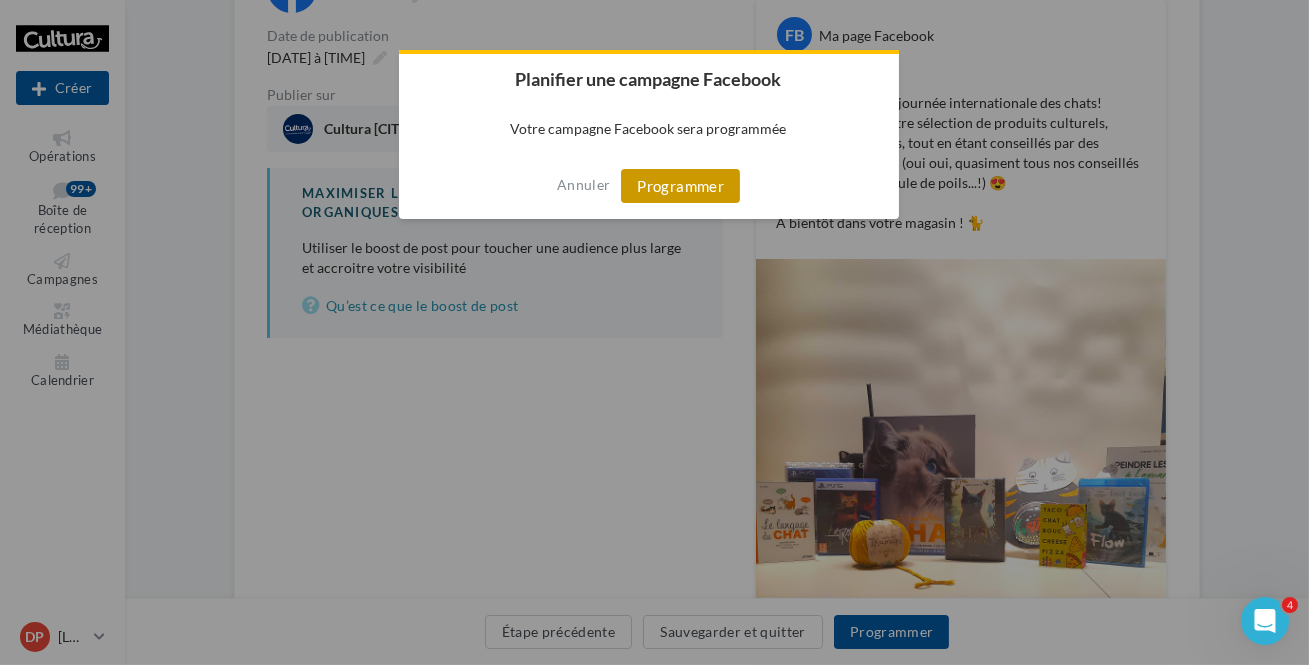 click on "Programmer" at bounding box center [680, 186] 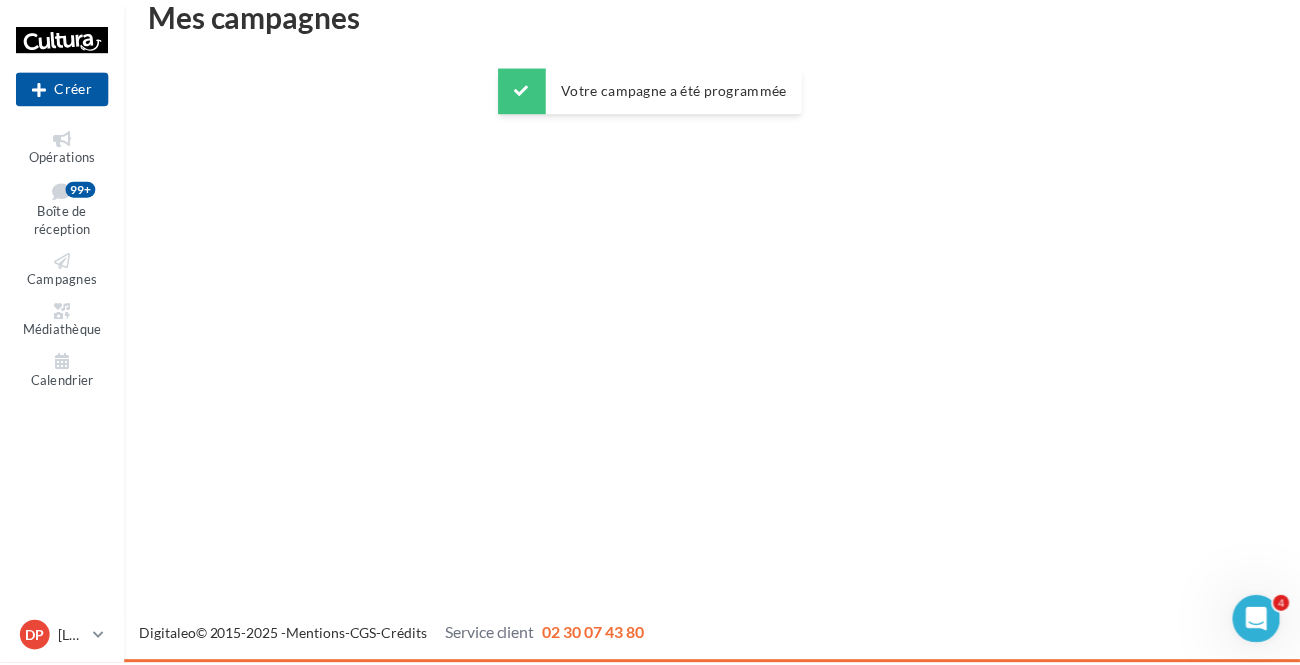 scroll, scrollTop: 31, scrollLeft: 0, axis: vertical 